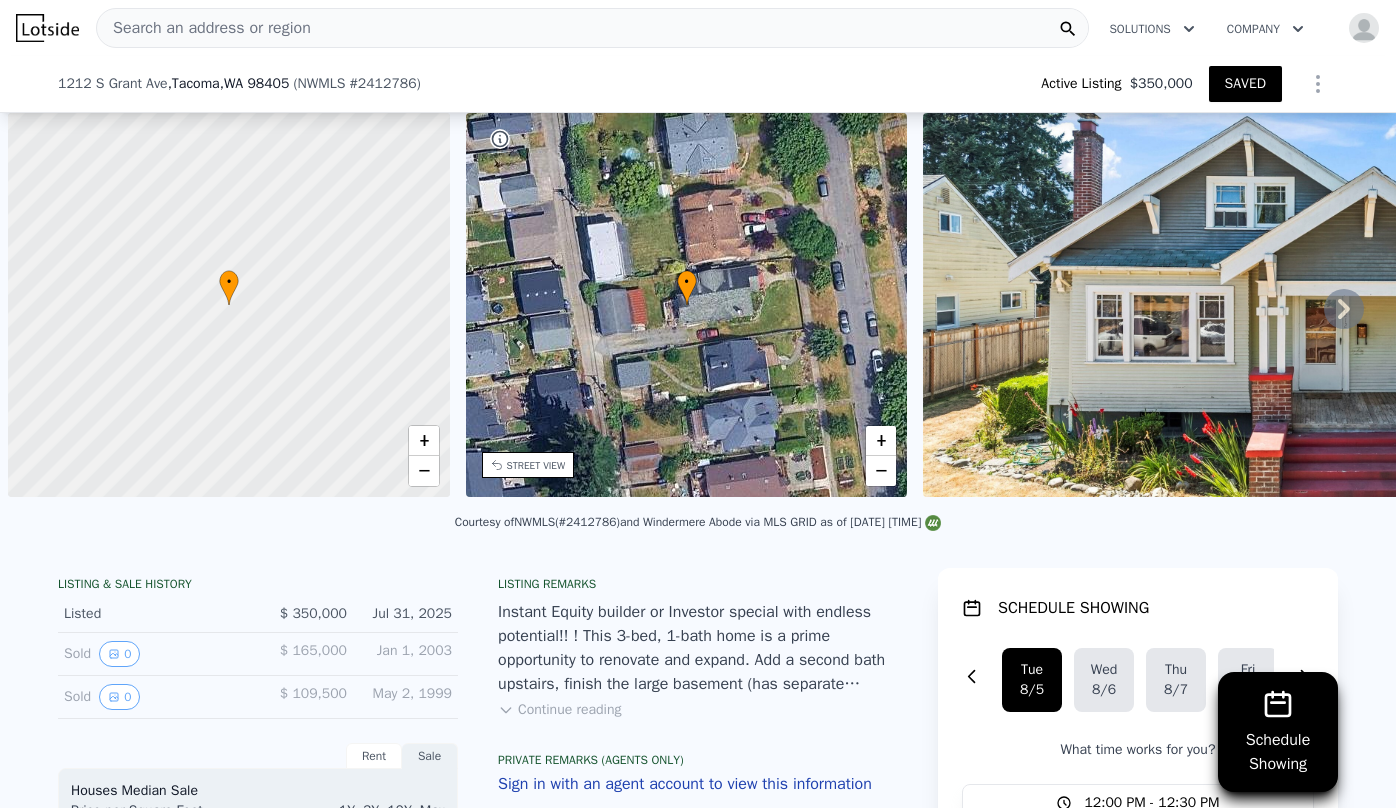 scroll, scrollTop: 0, scrollLeft: 0, axis: both 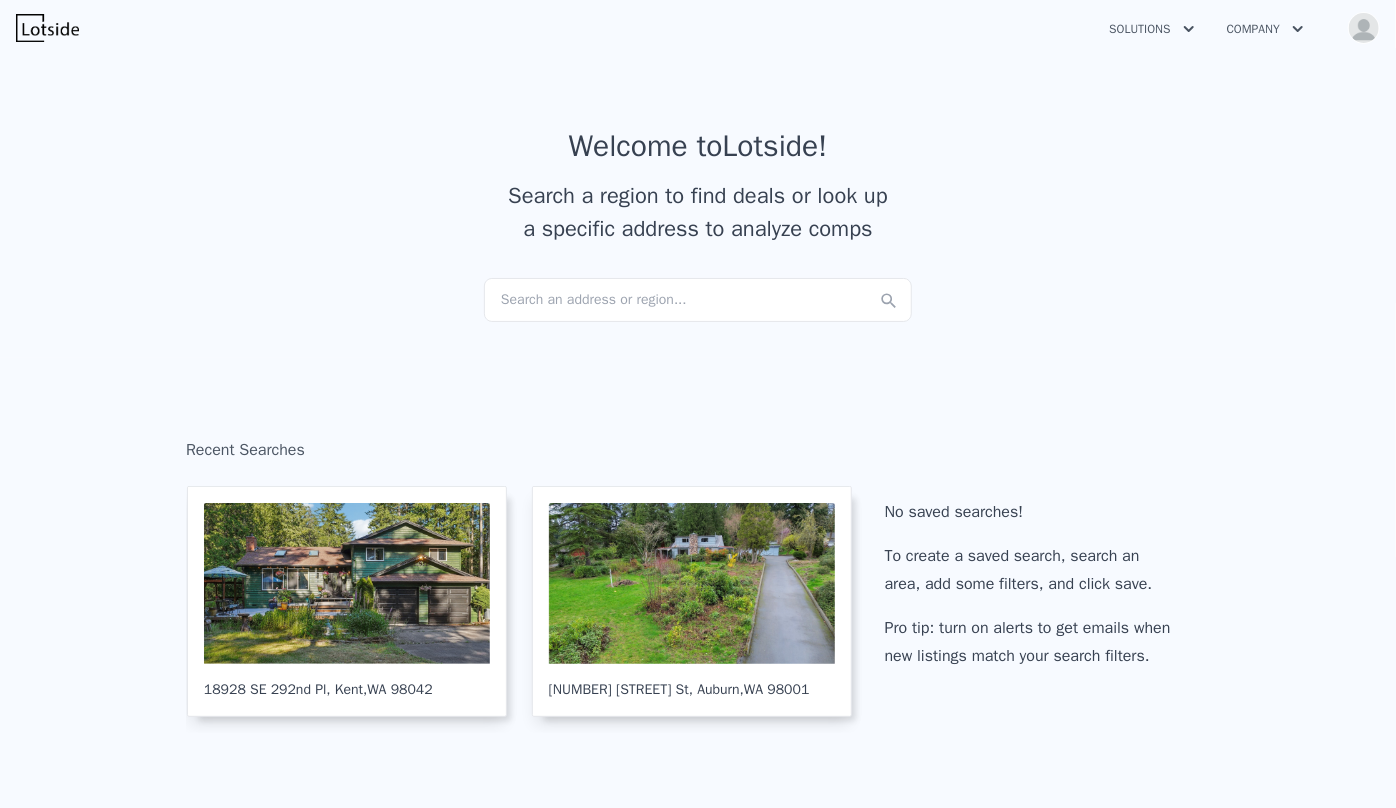 click on "Search an address or region..." at bounding box center (698, 300) 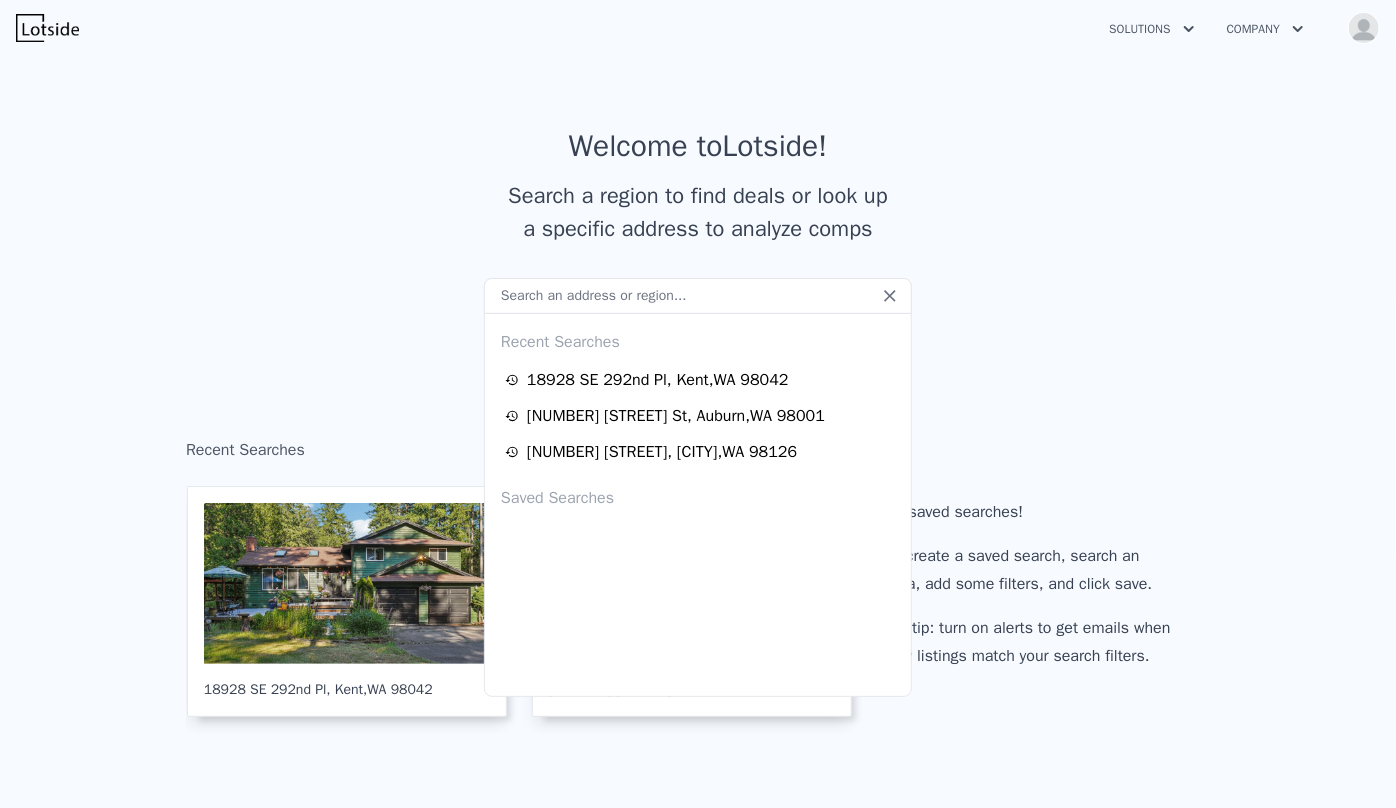 click at bounding box center [698, 296] 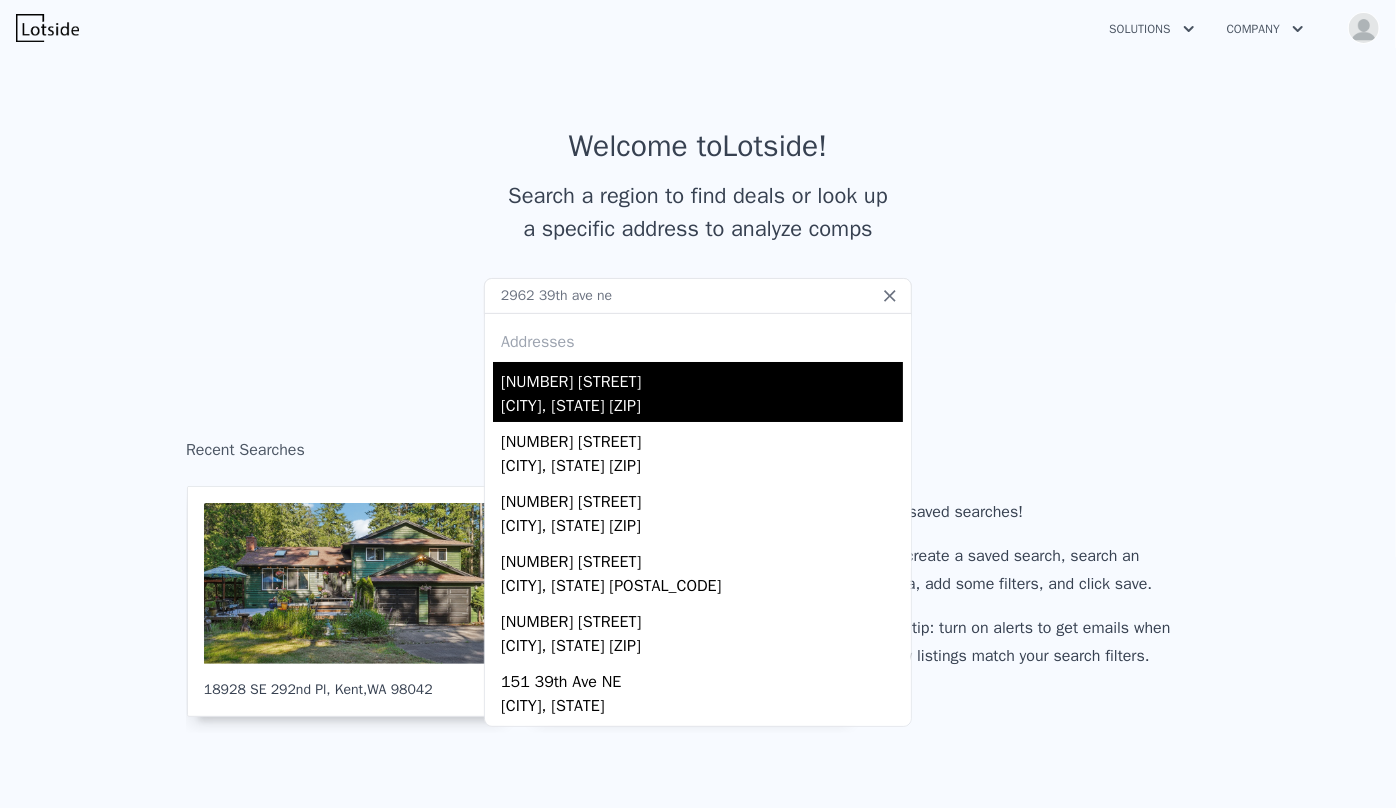 type on "2962 39th ave ne" 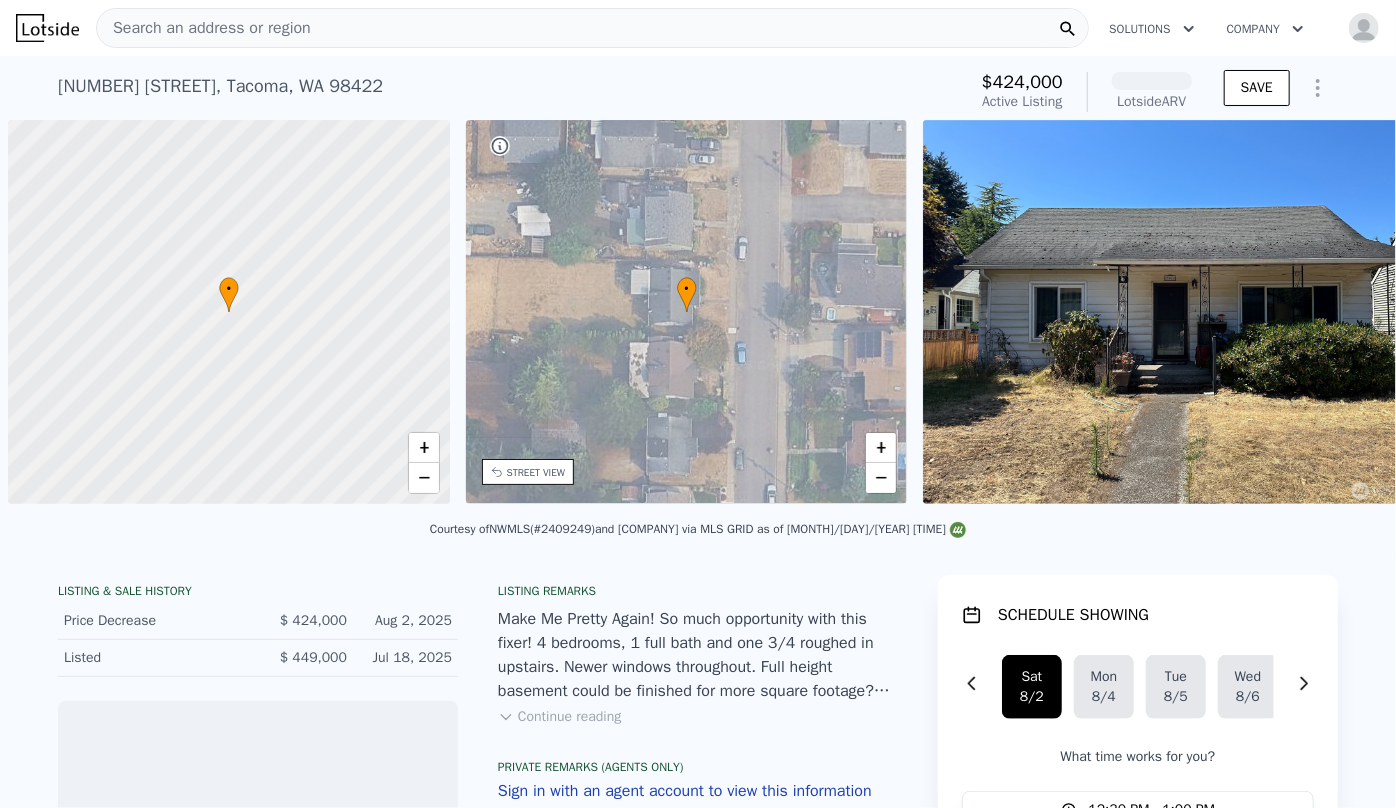 scroll, scrollTop: 0, scrollLeft: 8, axis: horizontal 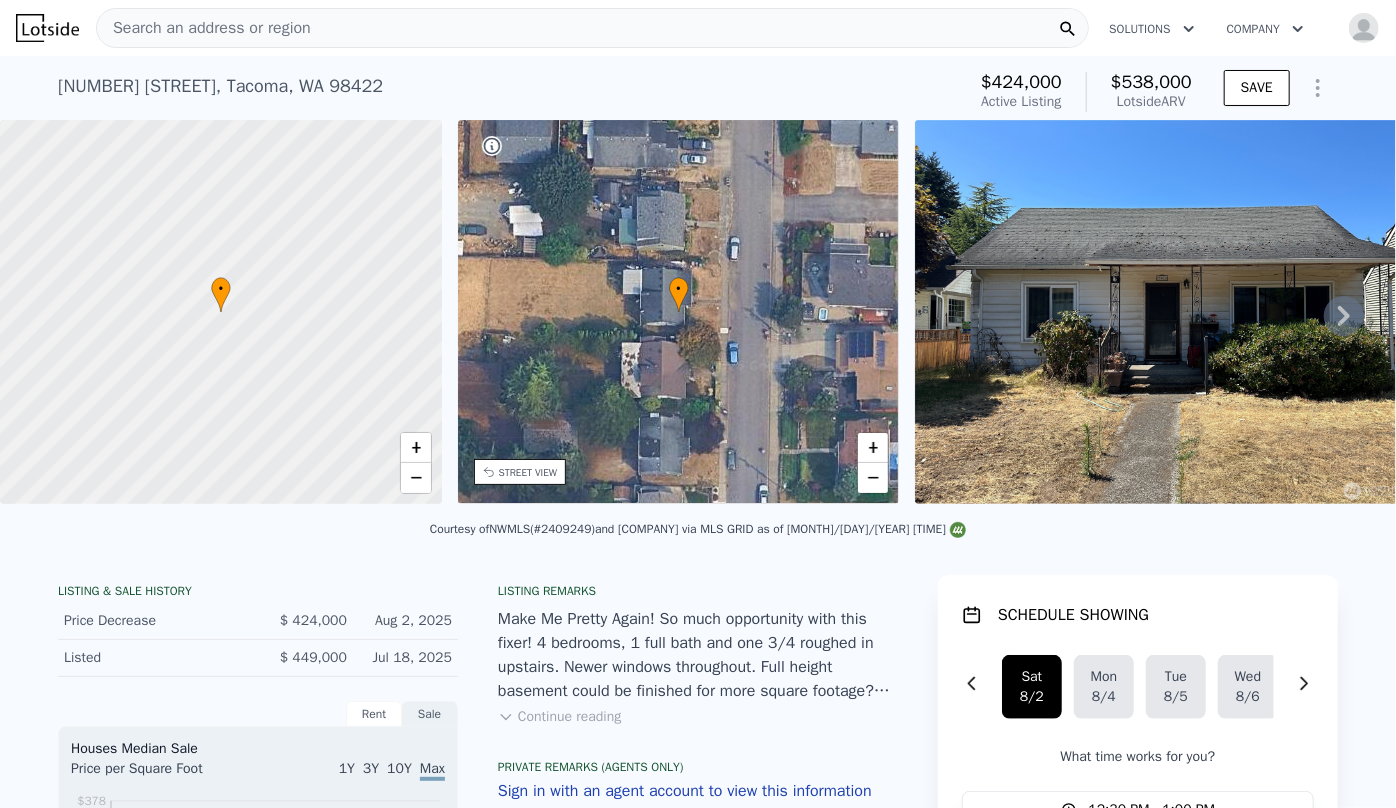 click on "STREET VIEW" at bounding box center (520, 472) 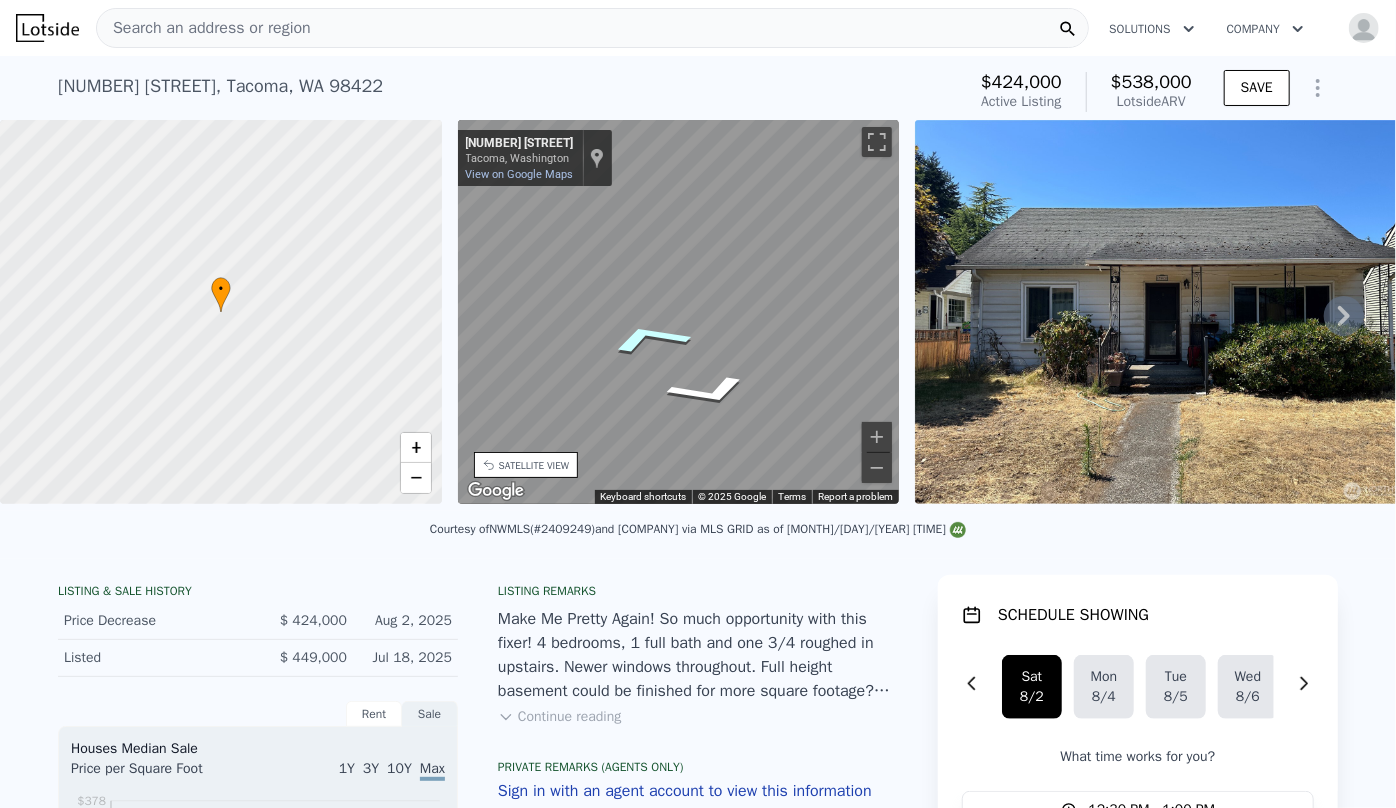 click at bounding box center (679, 312) 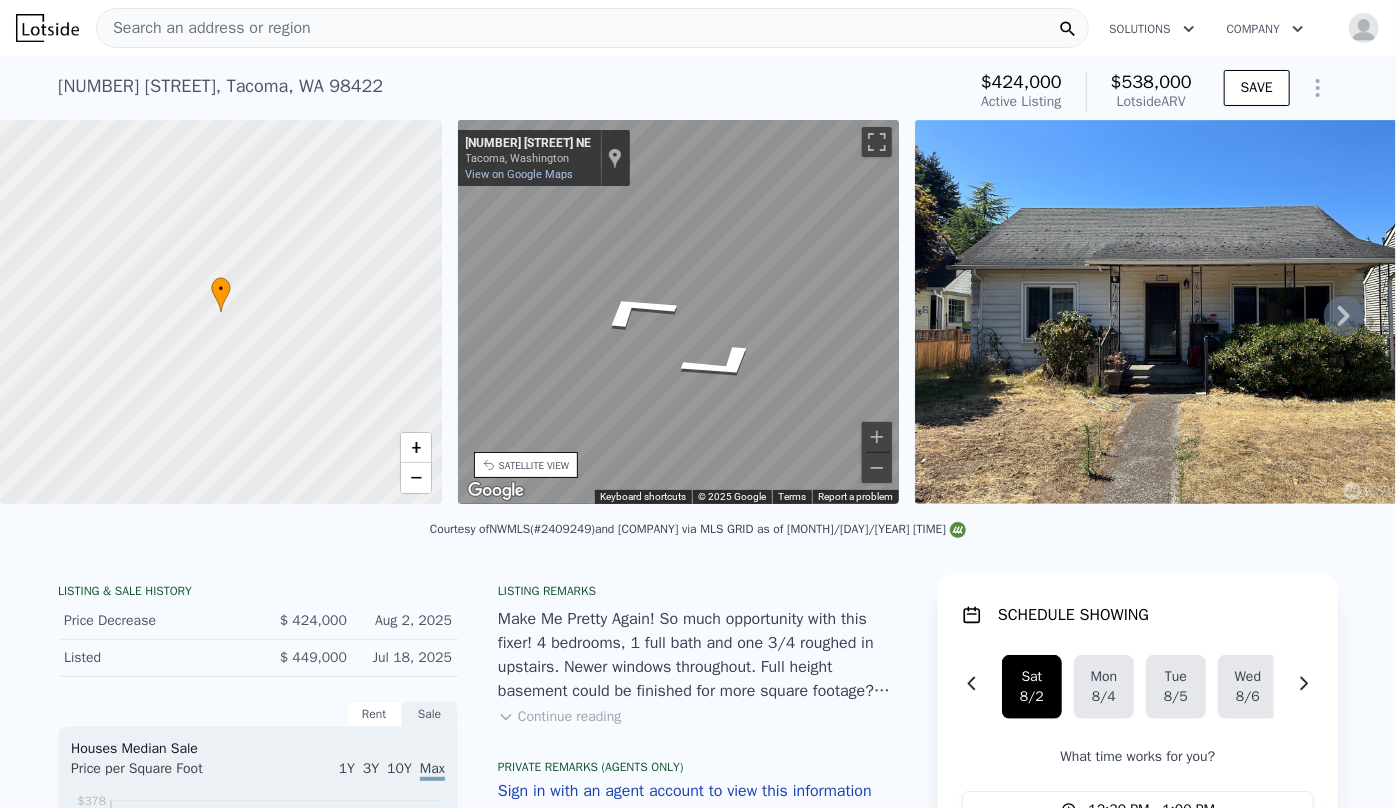 drag, startPoint x: 653, startPoint y: 325, endPoint x: 913, endPoint y: 249, distance: 270.88004 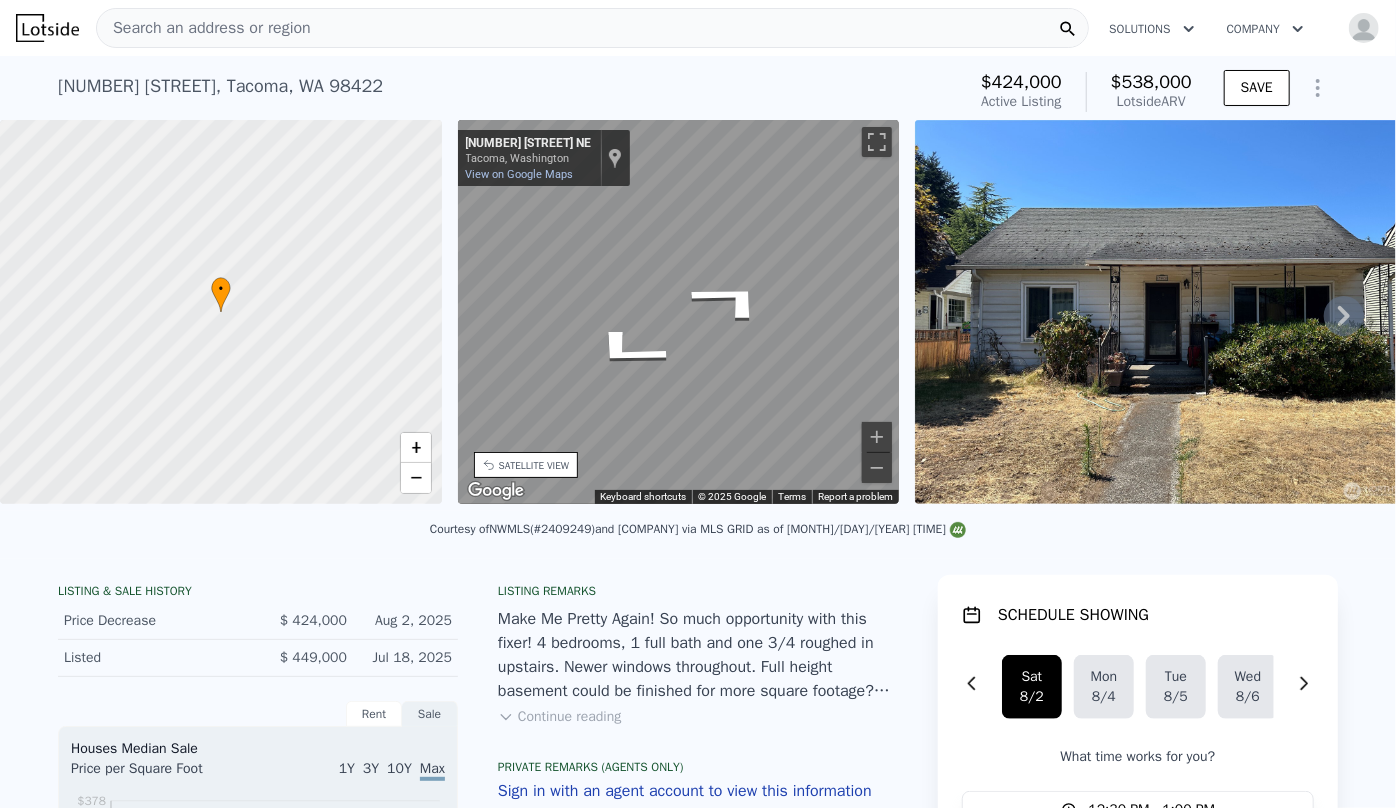 click at bounding box center (1171, 315) 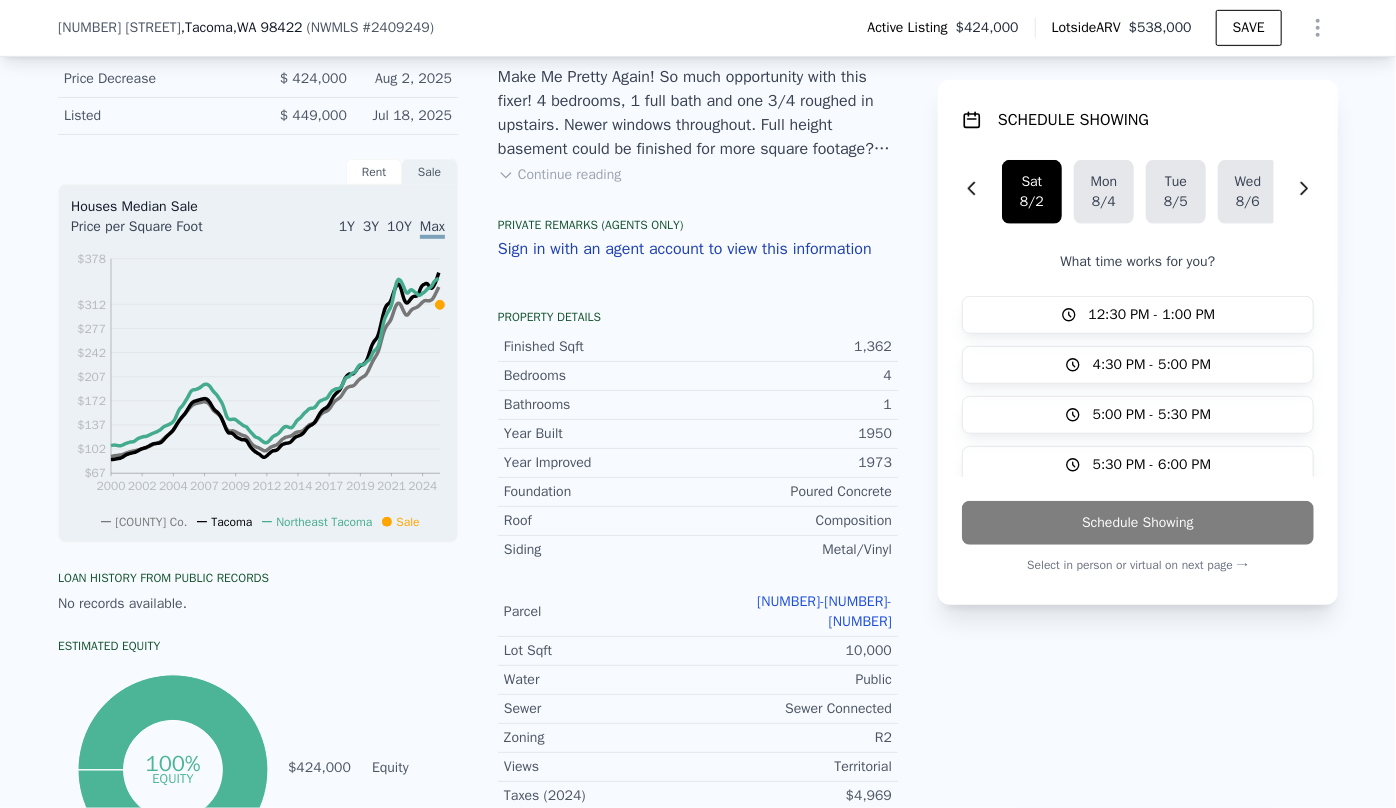 scroll, scrollTop: 629, scrollLeft: 0, axis: vertical 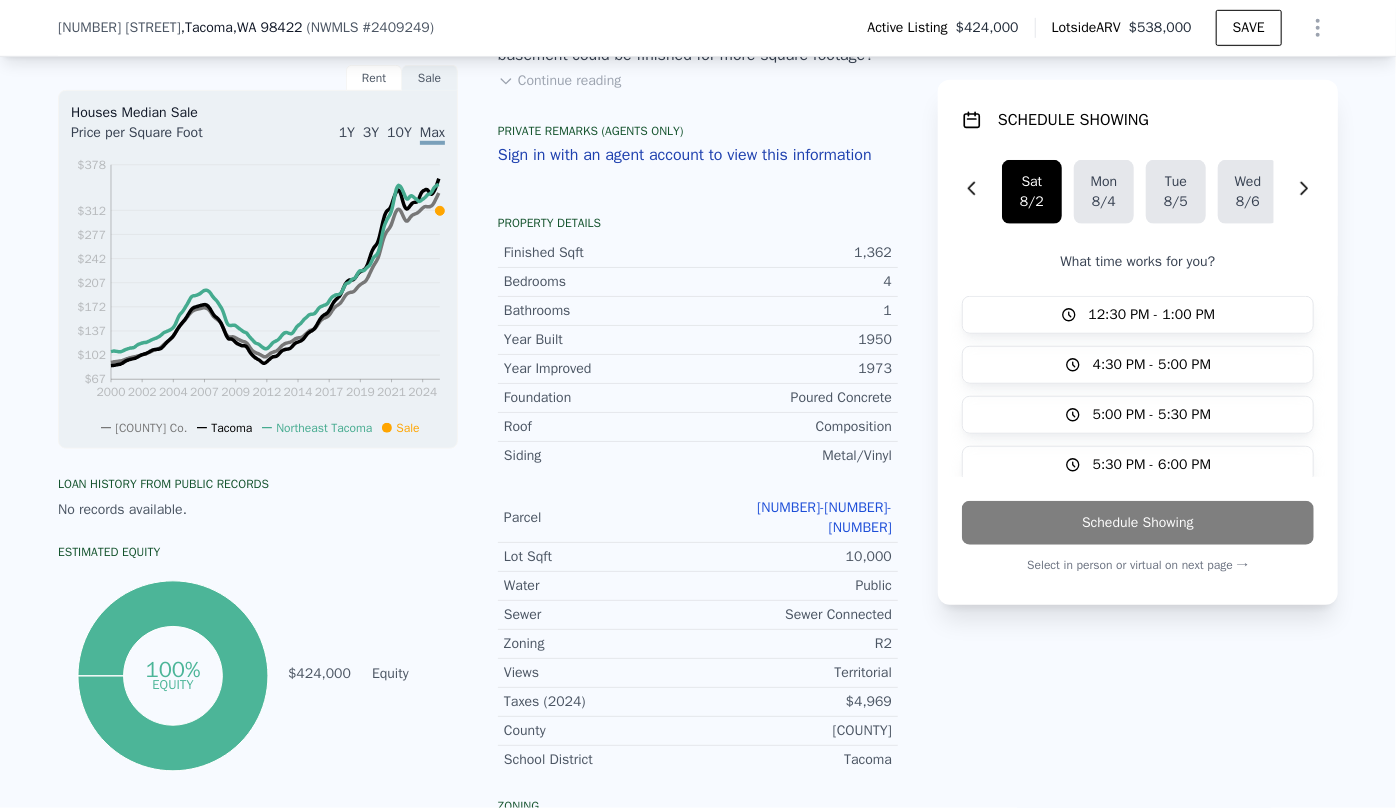 click on "[NUMBER]-[NUMBER]-[NUMBER]" at bounding box center [824, 517] 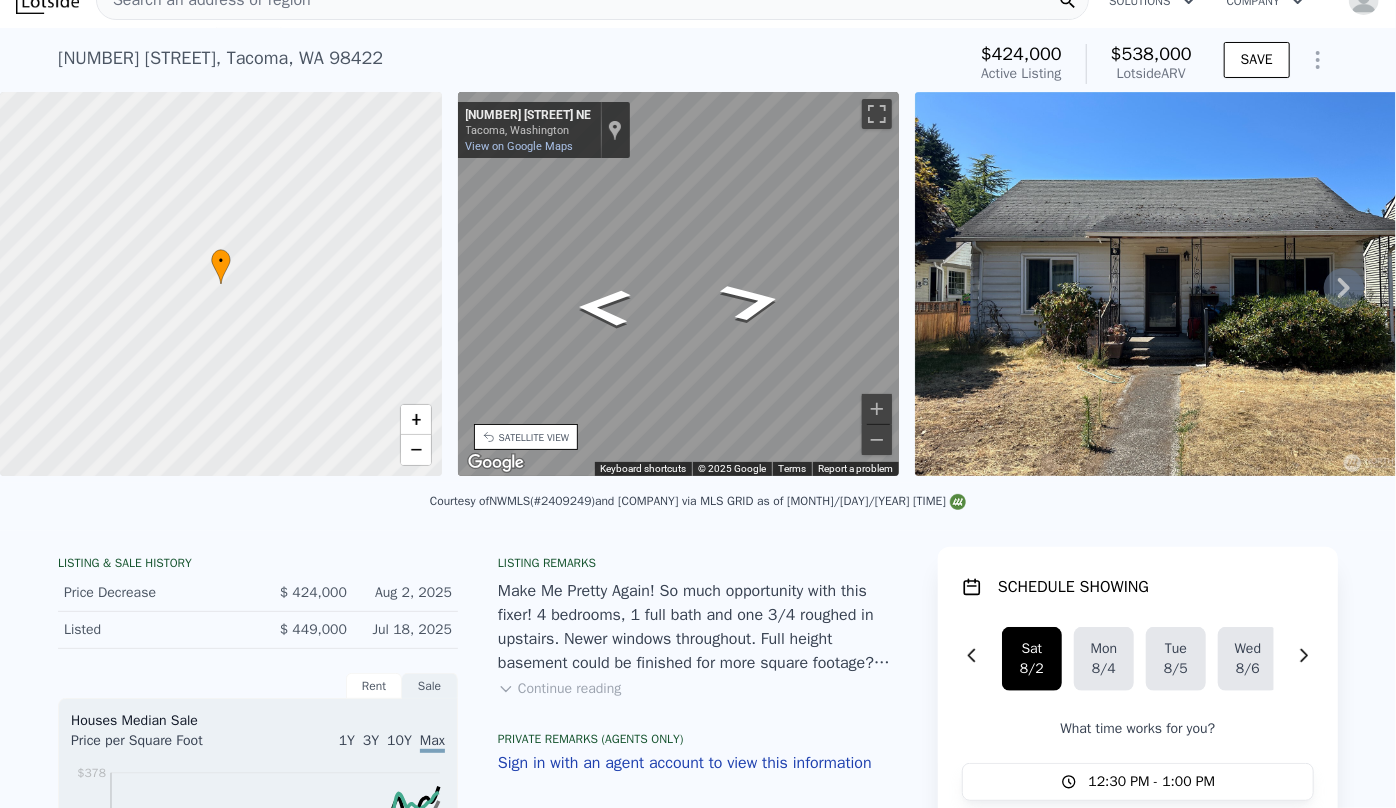 scroll, scrollTop: 7, scrollLeft: 0, axis: vertical 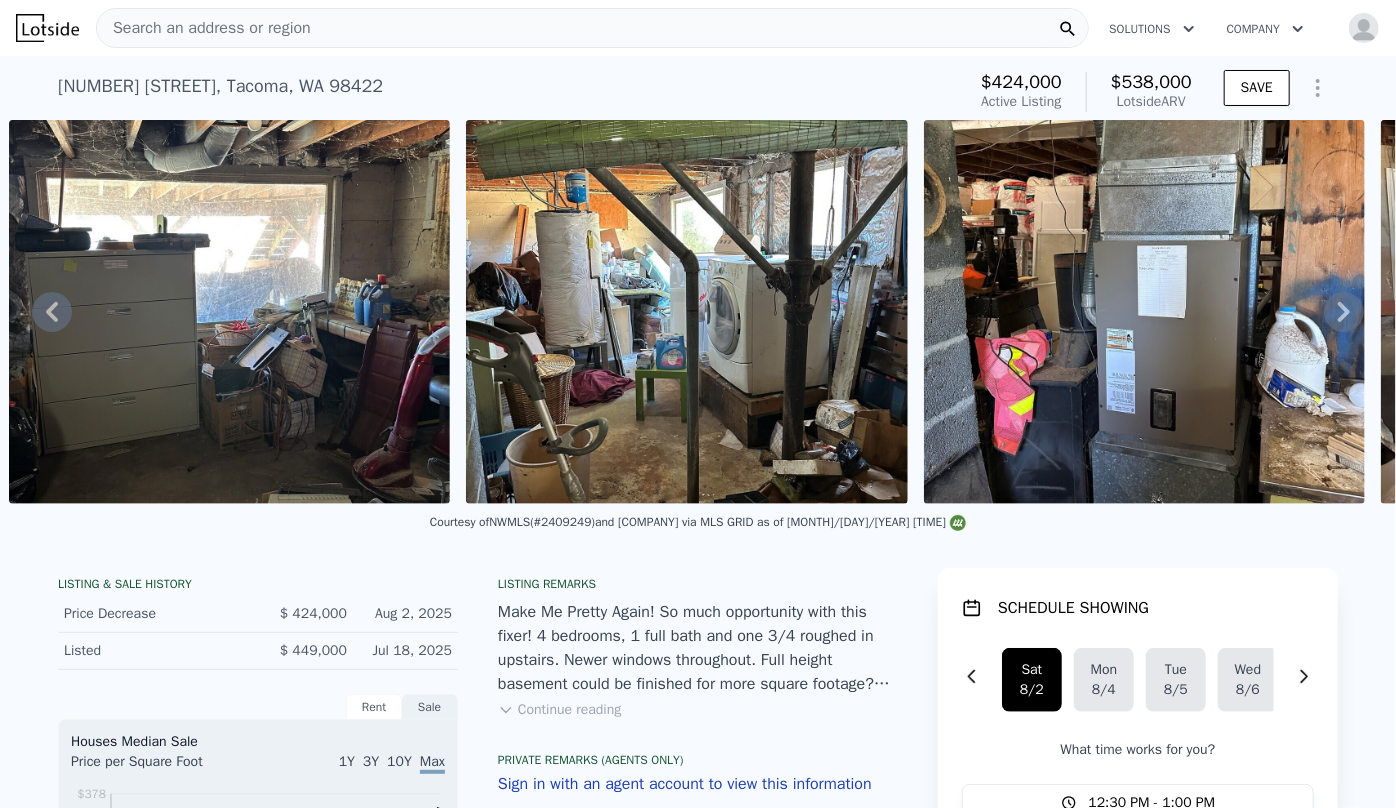 click at bounding box center (1145, 312) 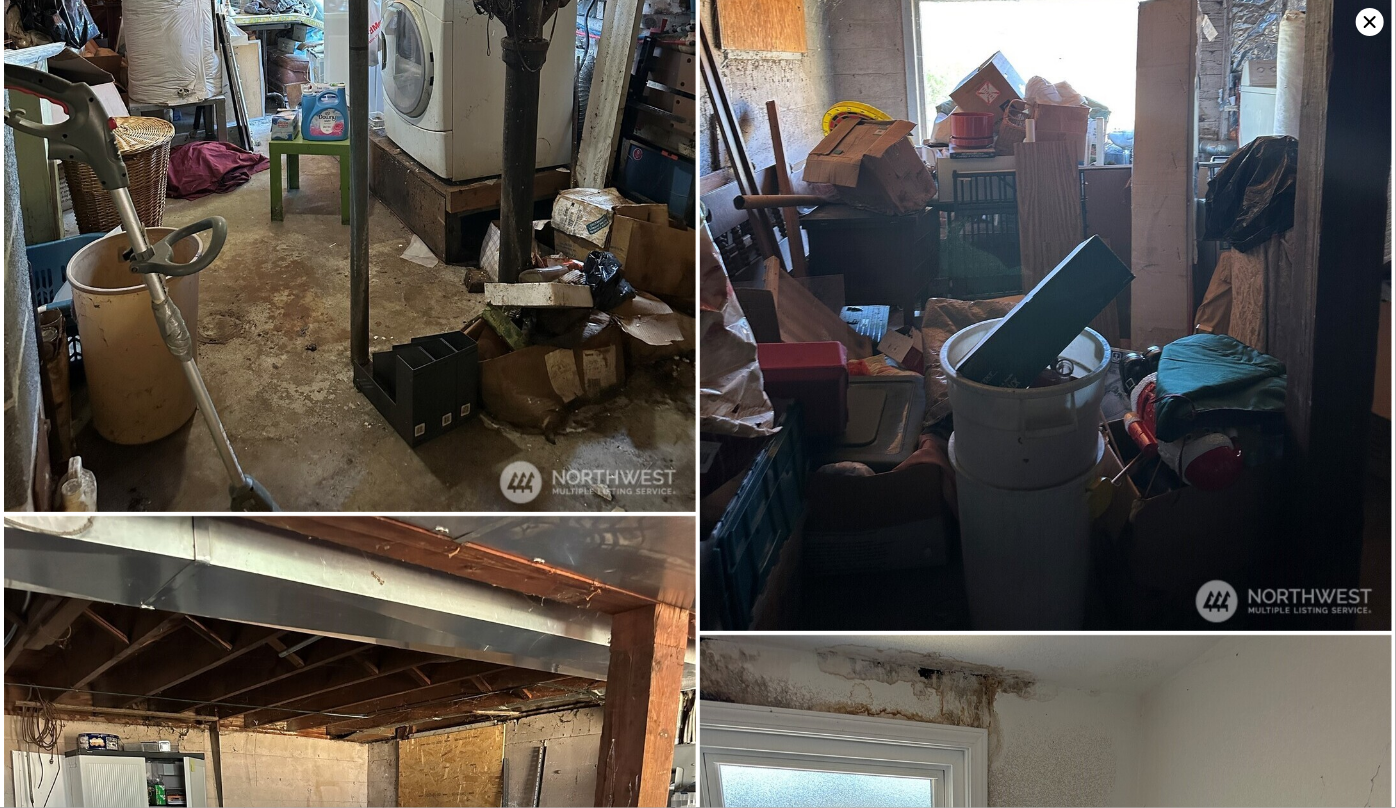 scroll, scrollTop: 6942, scrollLeft: 0, axis: vertical 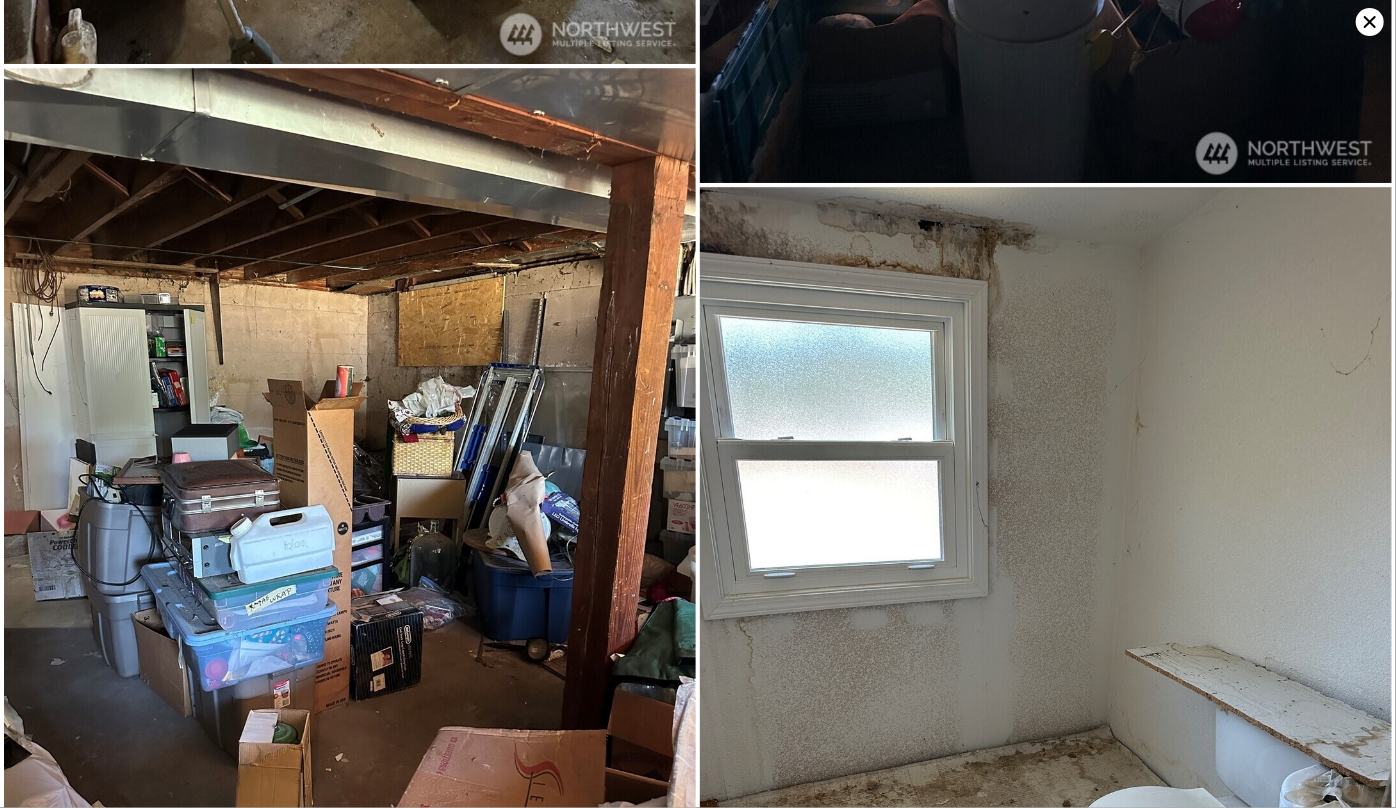click 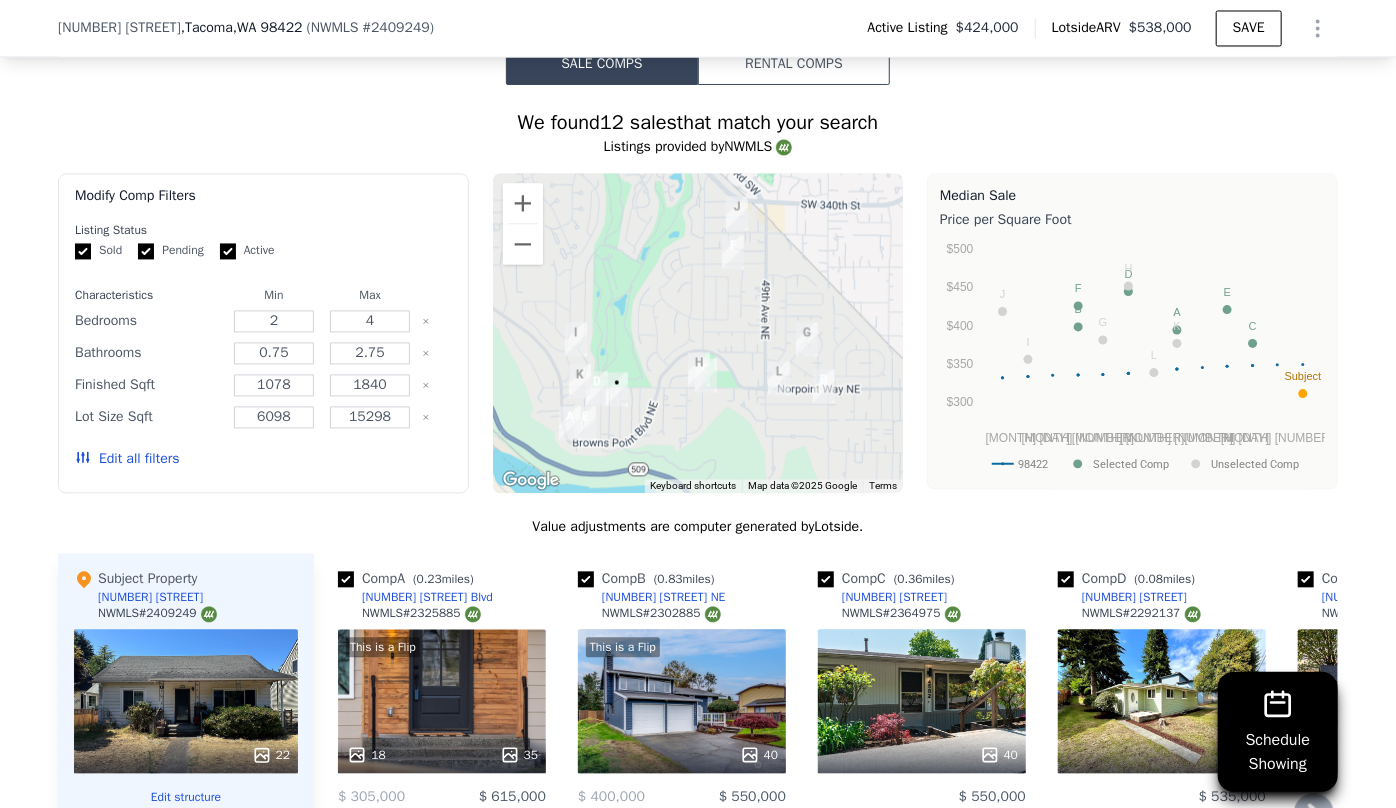 scroll, scrollTop: 2174, scrollLeft: 0, axis: vertical 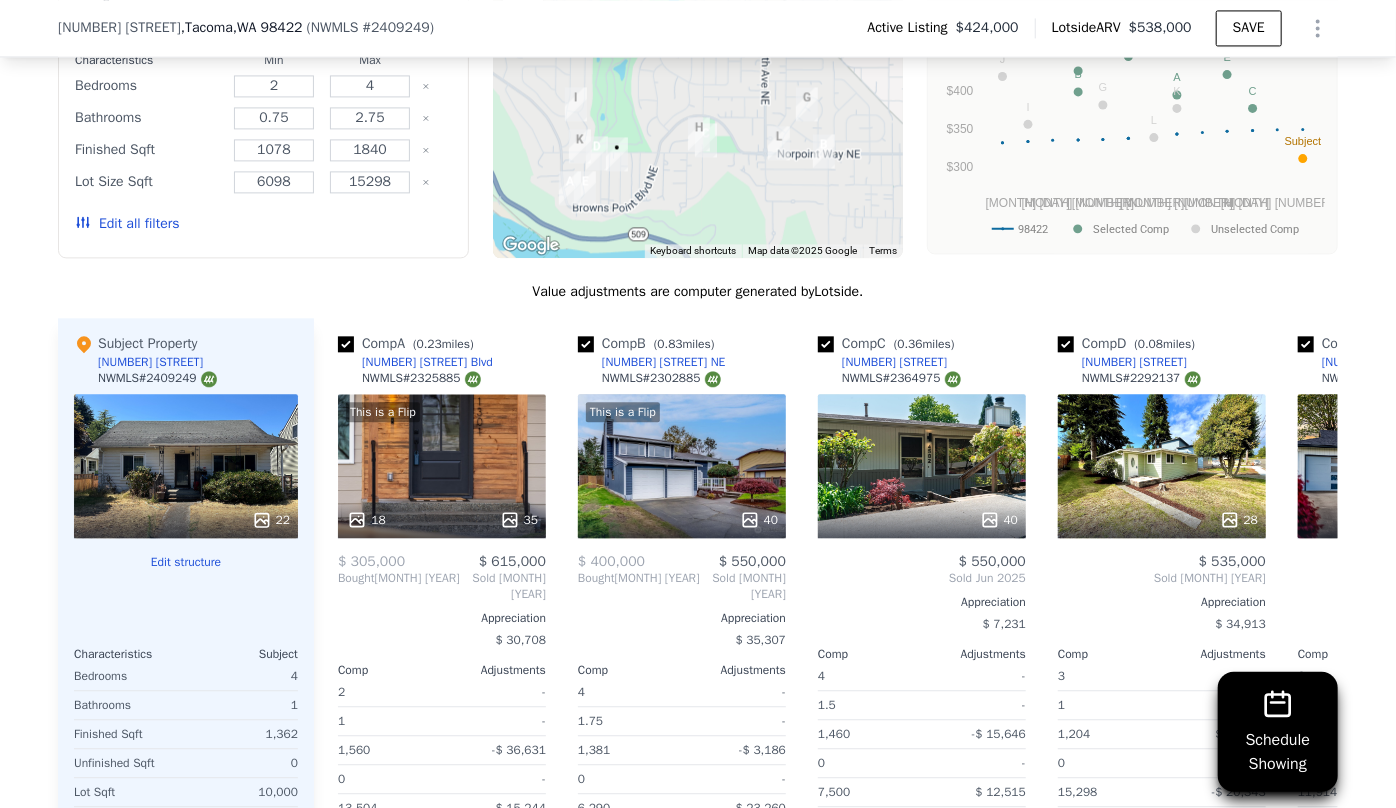 click on "Edit all filters" at bounding box center [127, 224] 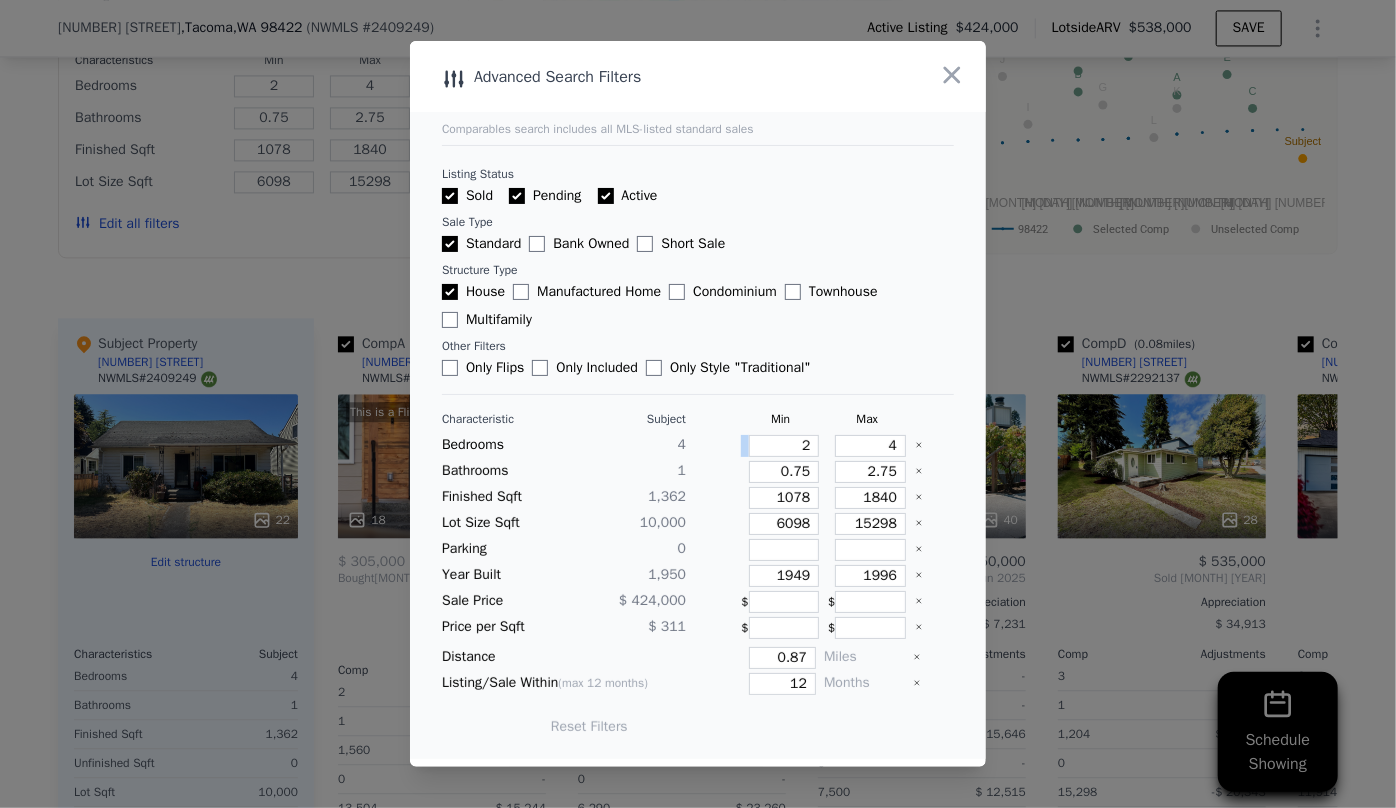drag, startPoint x: 810, startPoint y: 443, endPoint x: 770, endPoint y: 439, distance: 40.1995 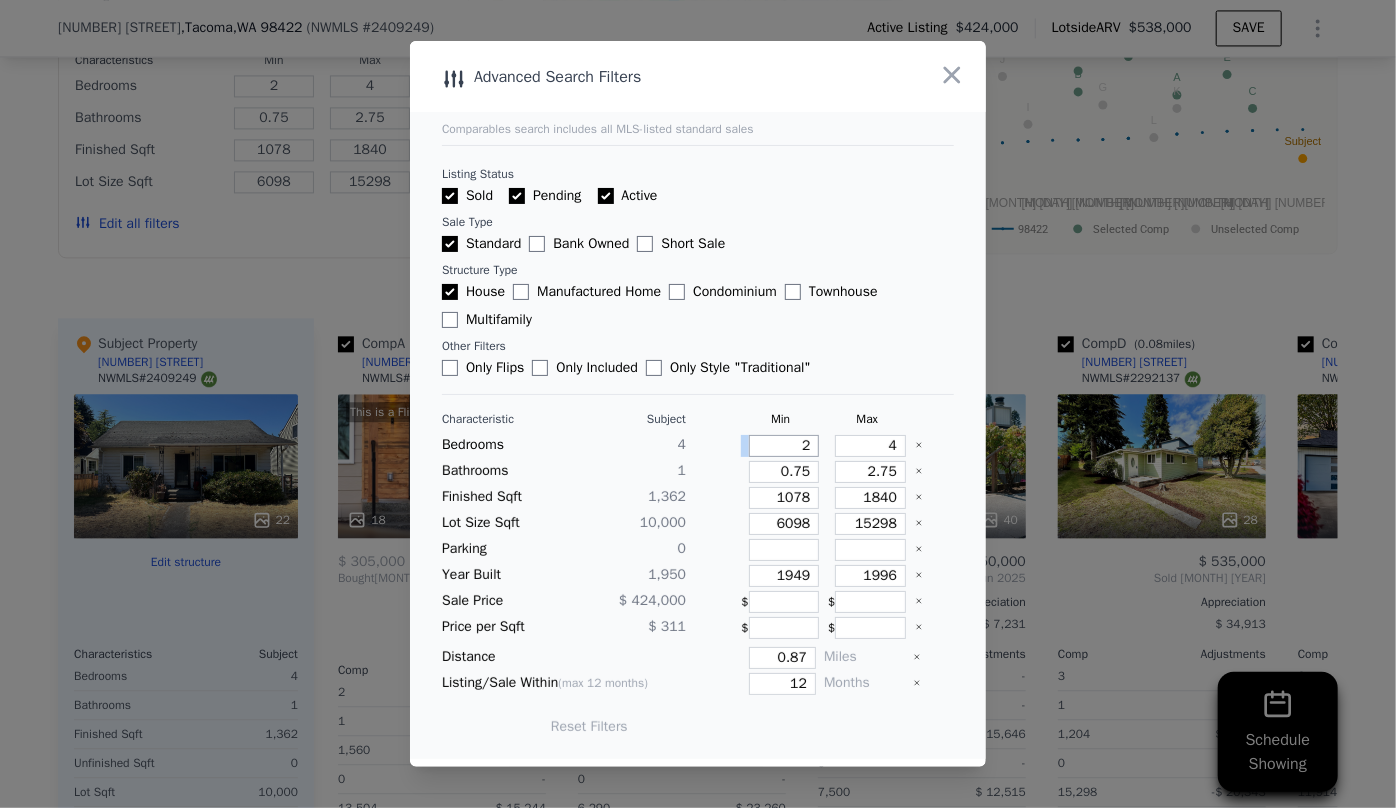 click on "2" at bounding box center (784, 446) 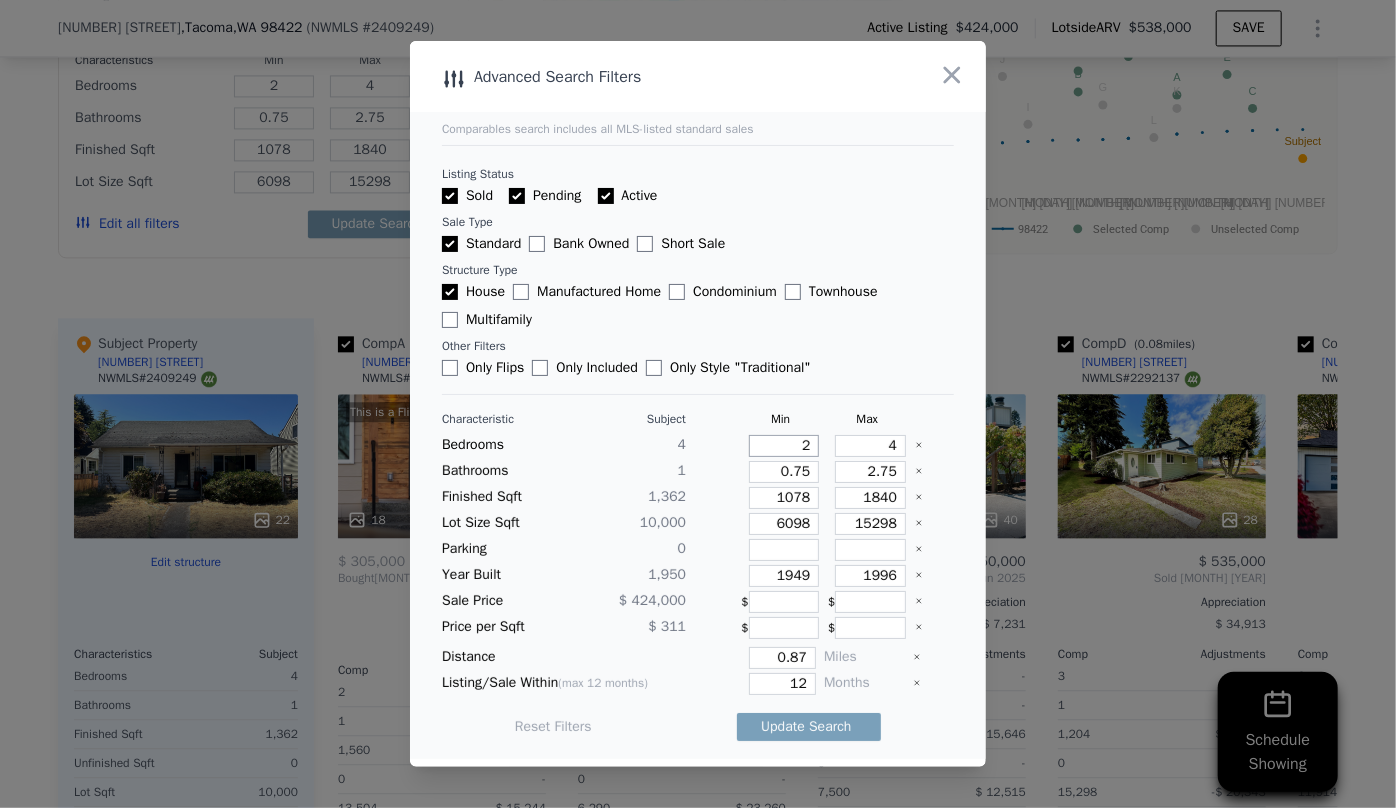 type 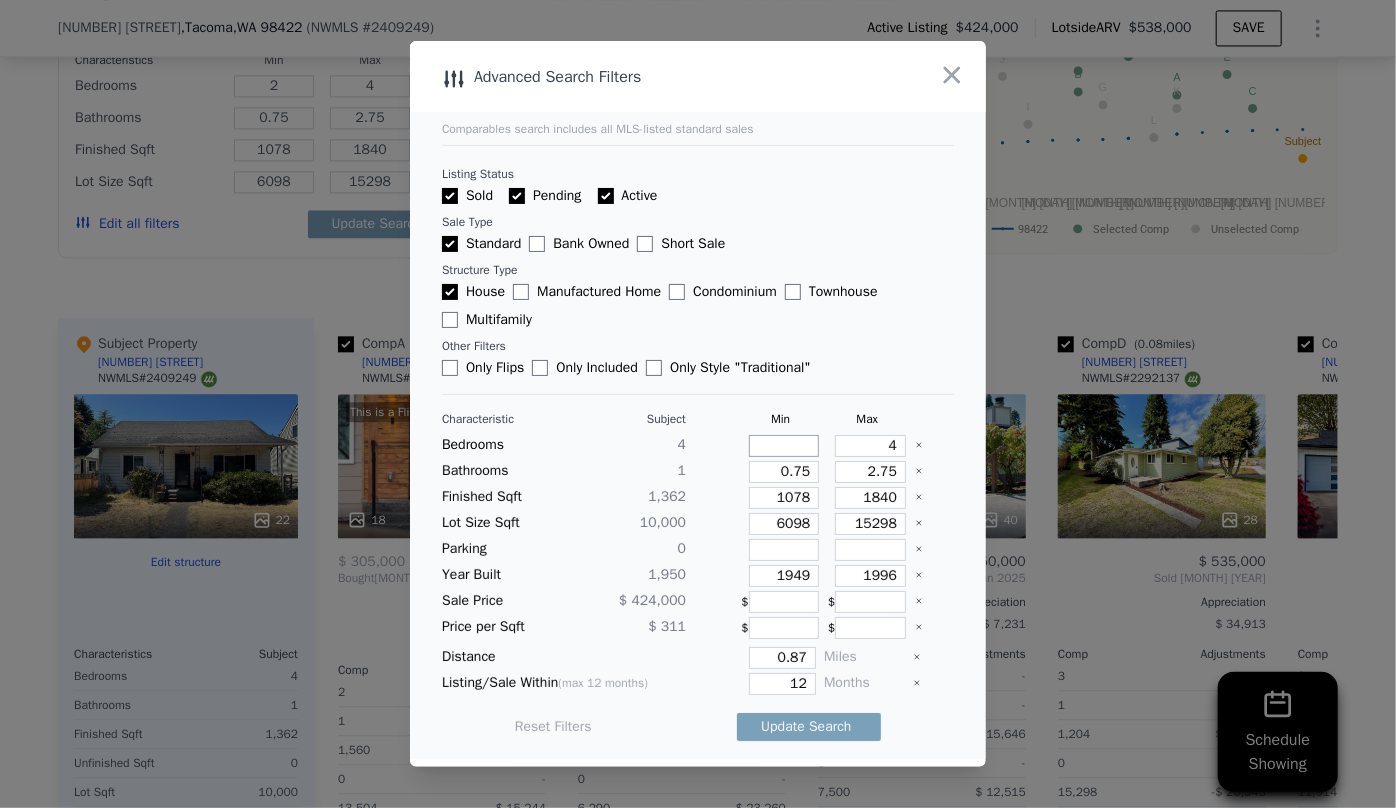 type 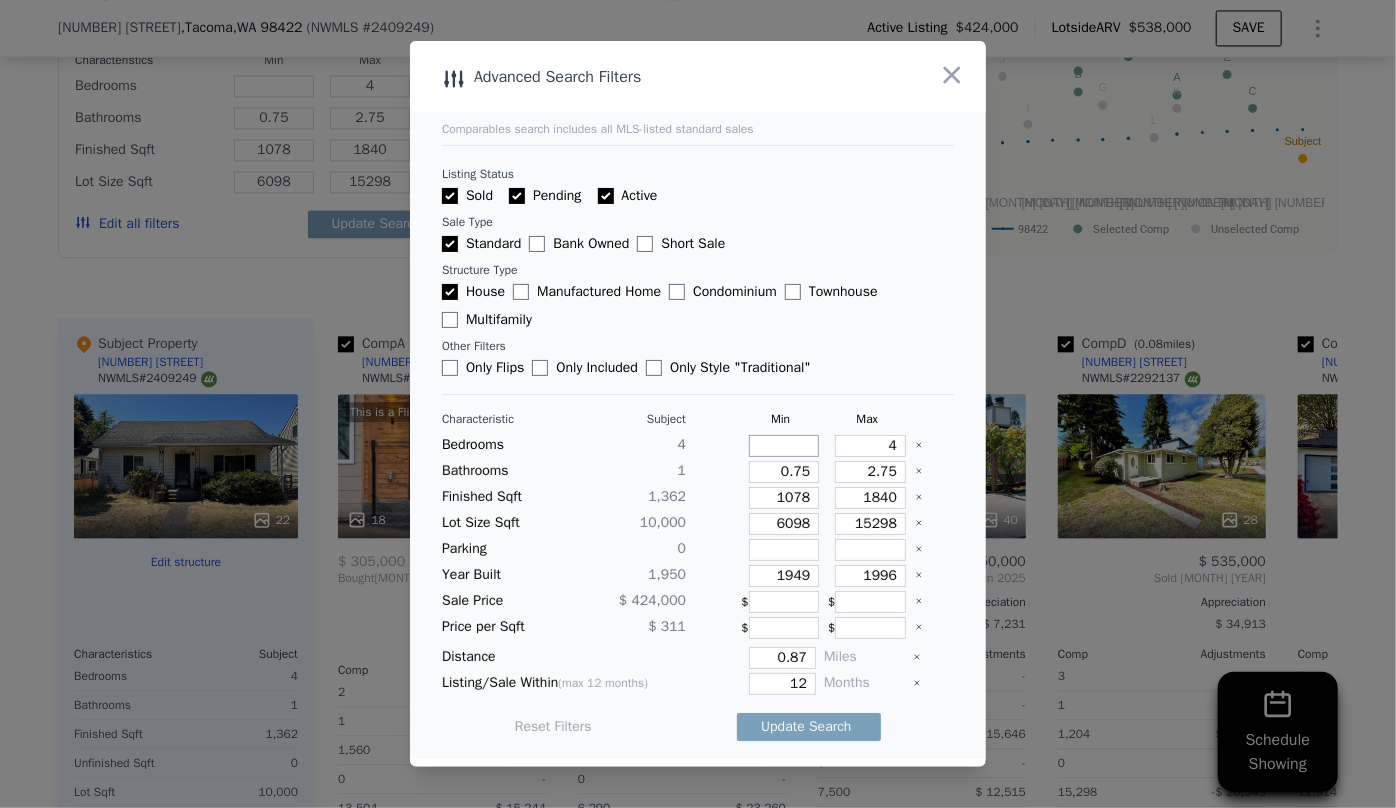 type on "3" 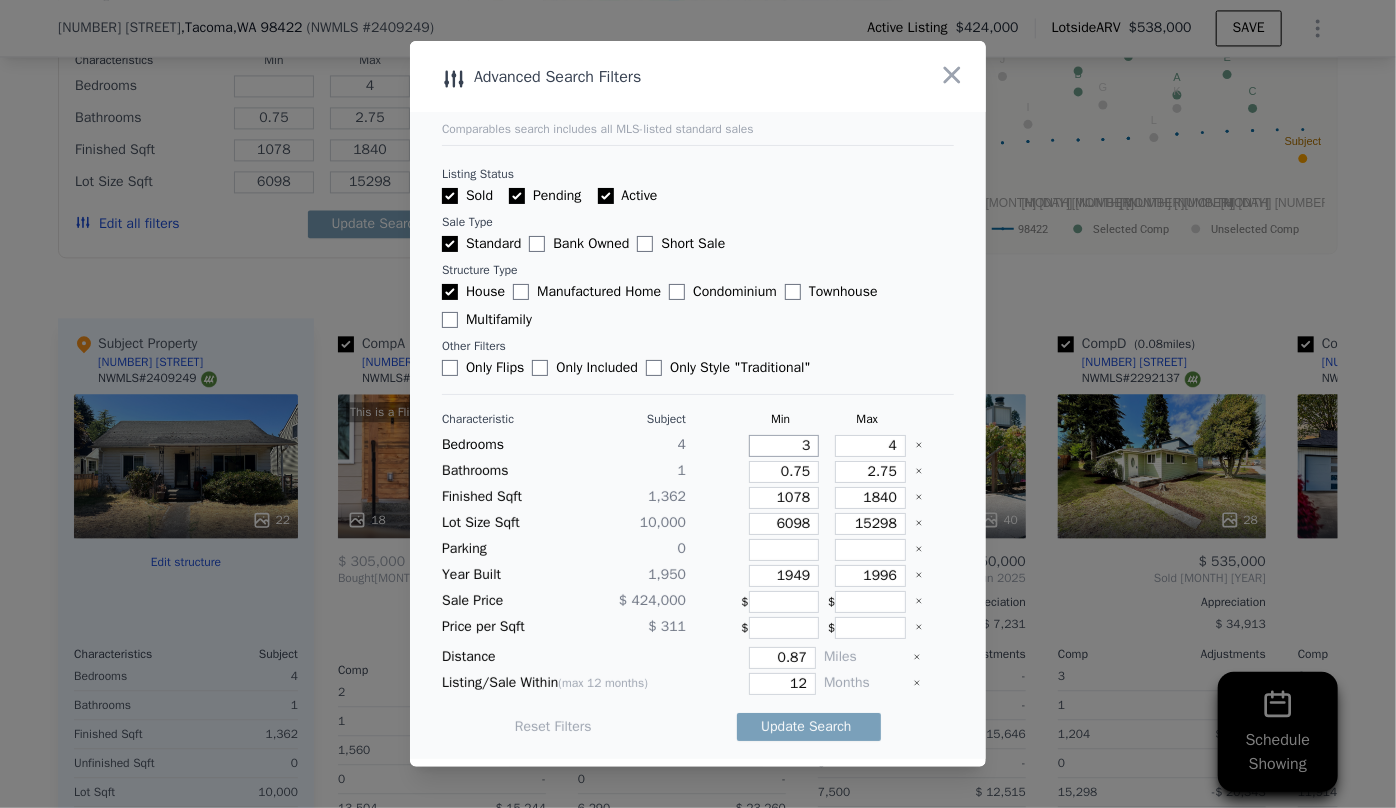 type on "3" 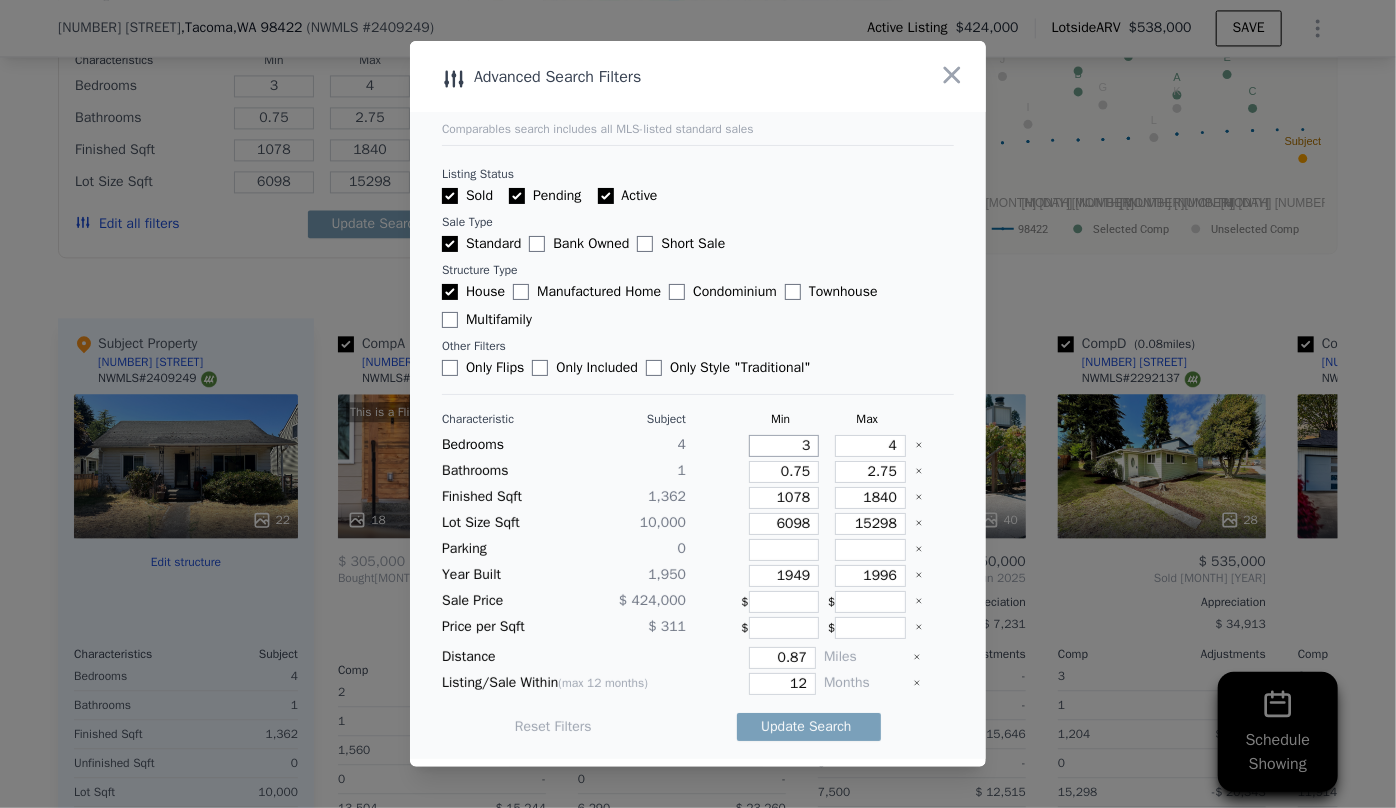 type on "3" 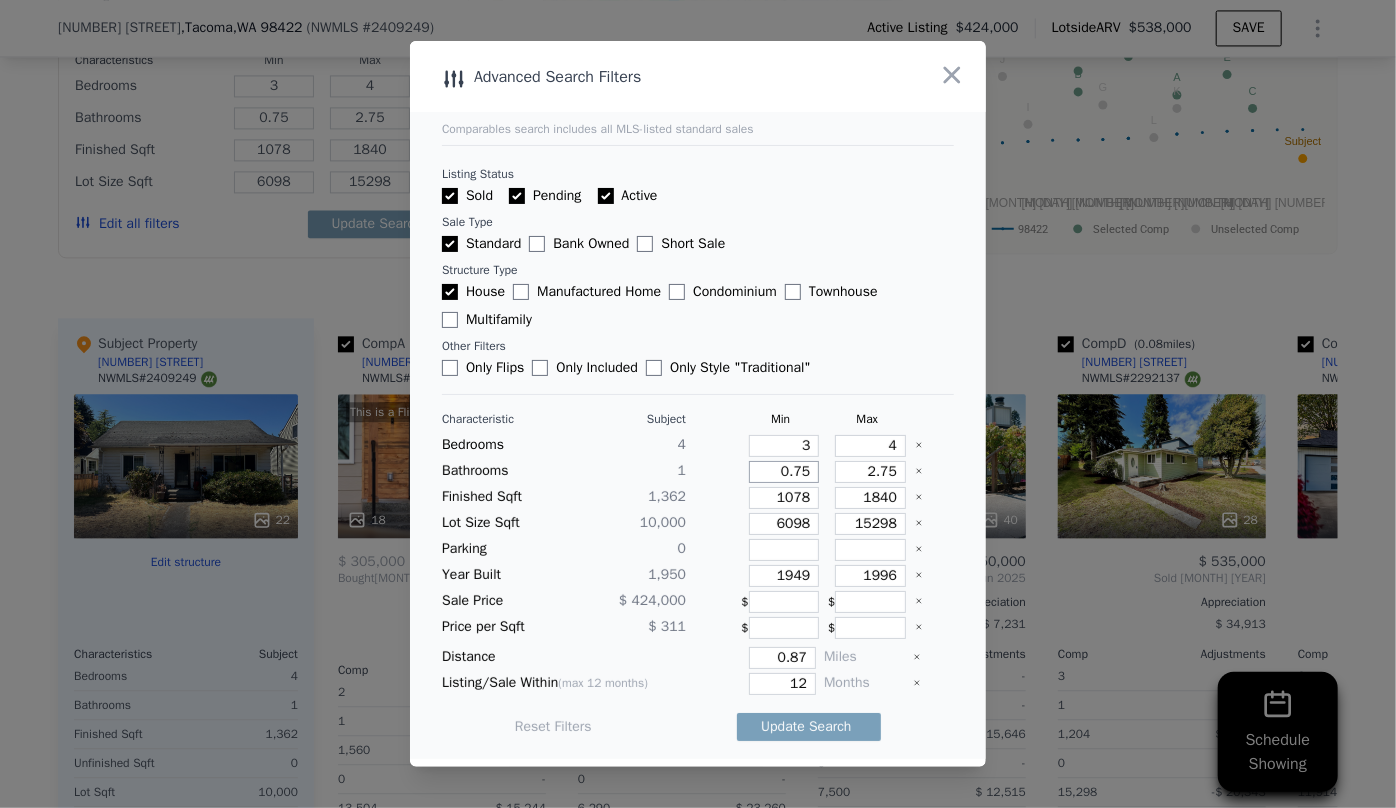 drag, startPoint x: 807, startPoint y: 474, endPoint x: 700, endPoint y: 475, distance: 107.00467 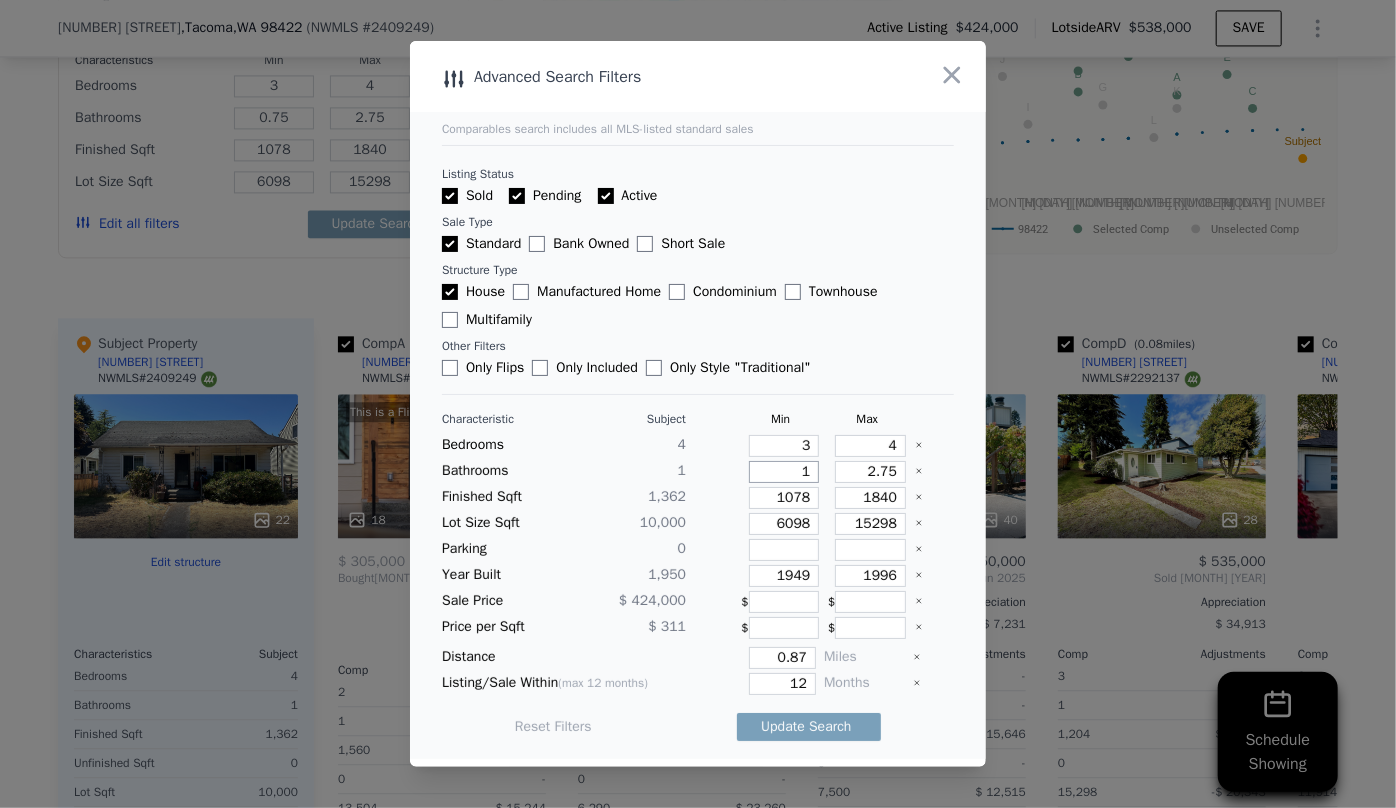 type on "1" 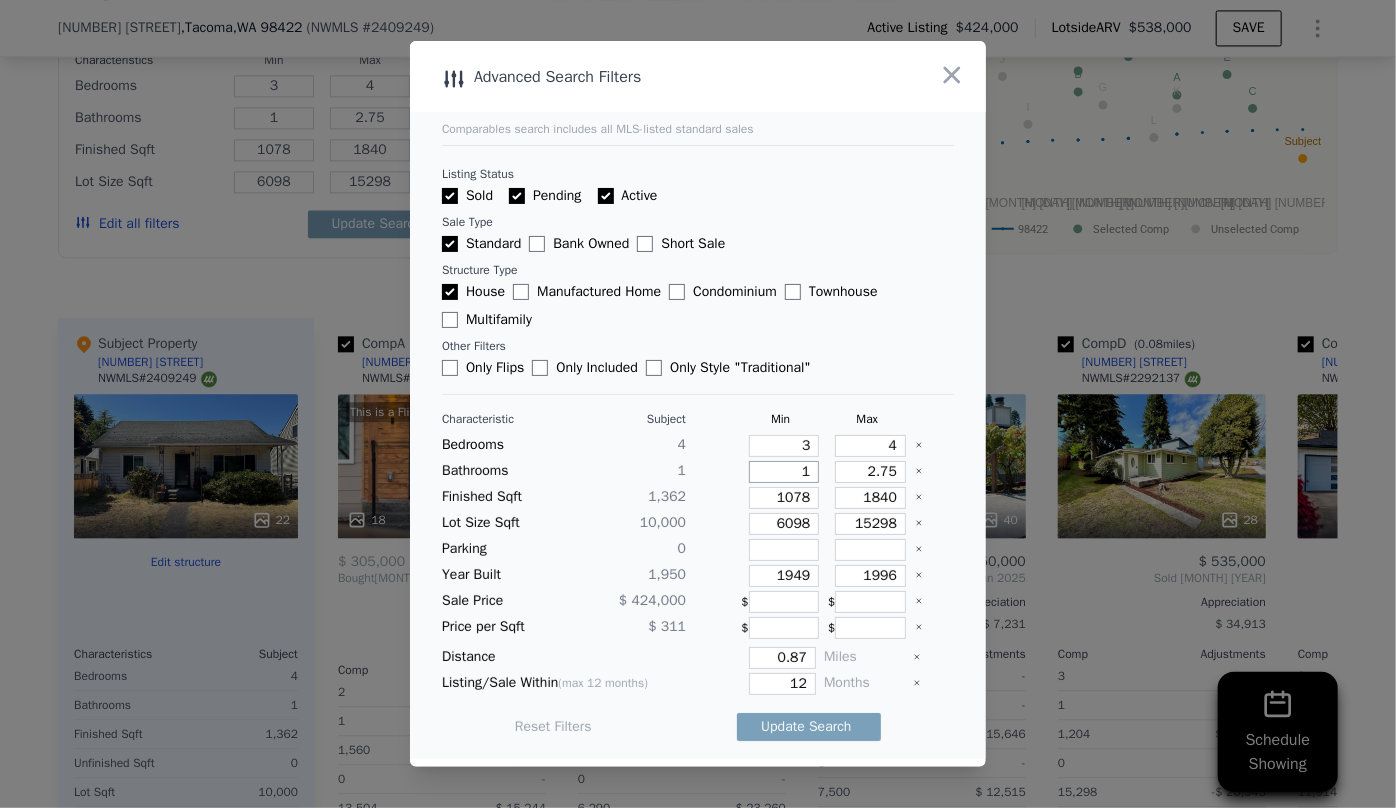 type on "1" 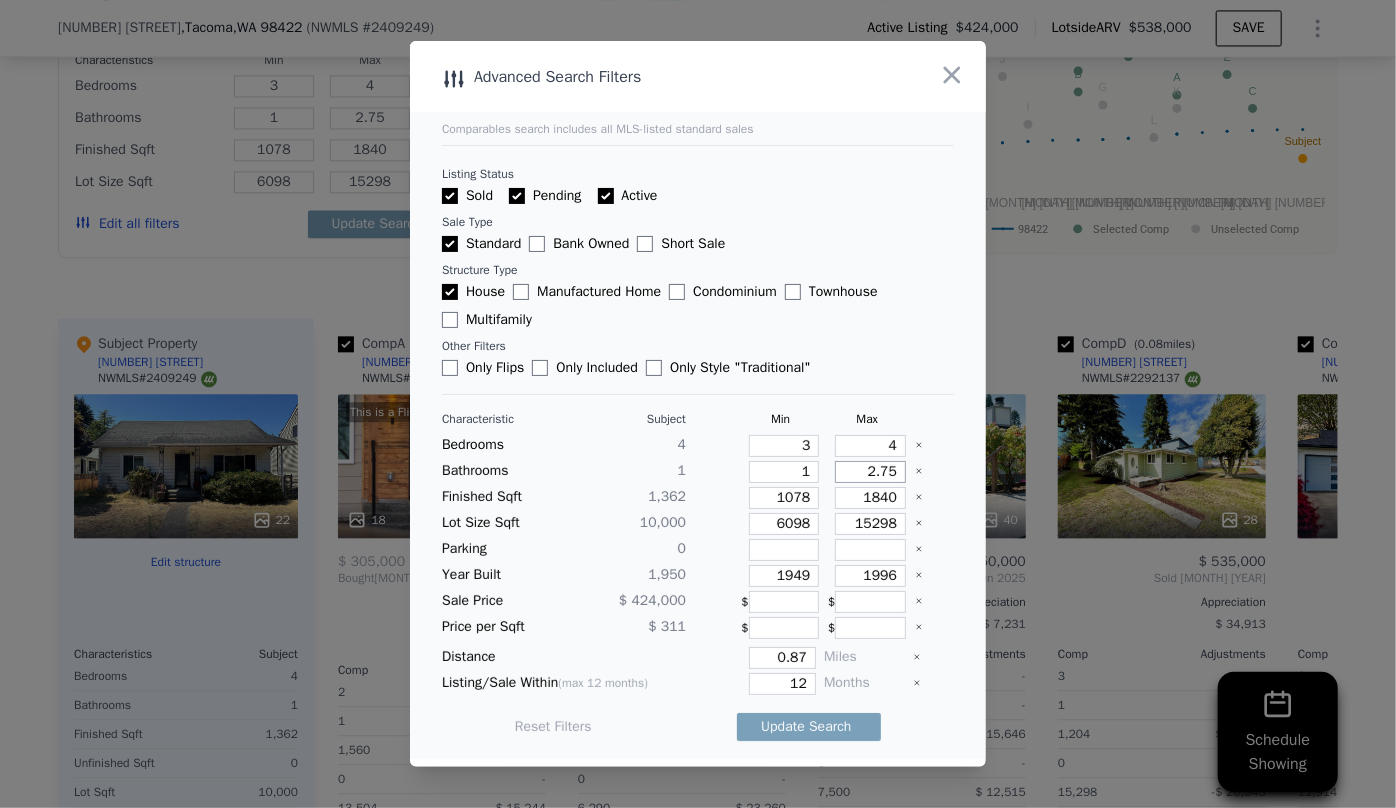 drag, startPoint x: 889, startPoint y: 473, endPoint x: 810, endPoint y: 473, distance: 79 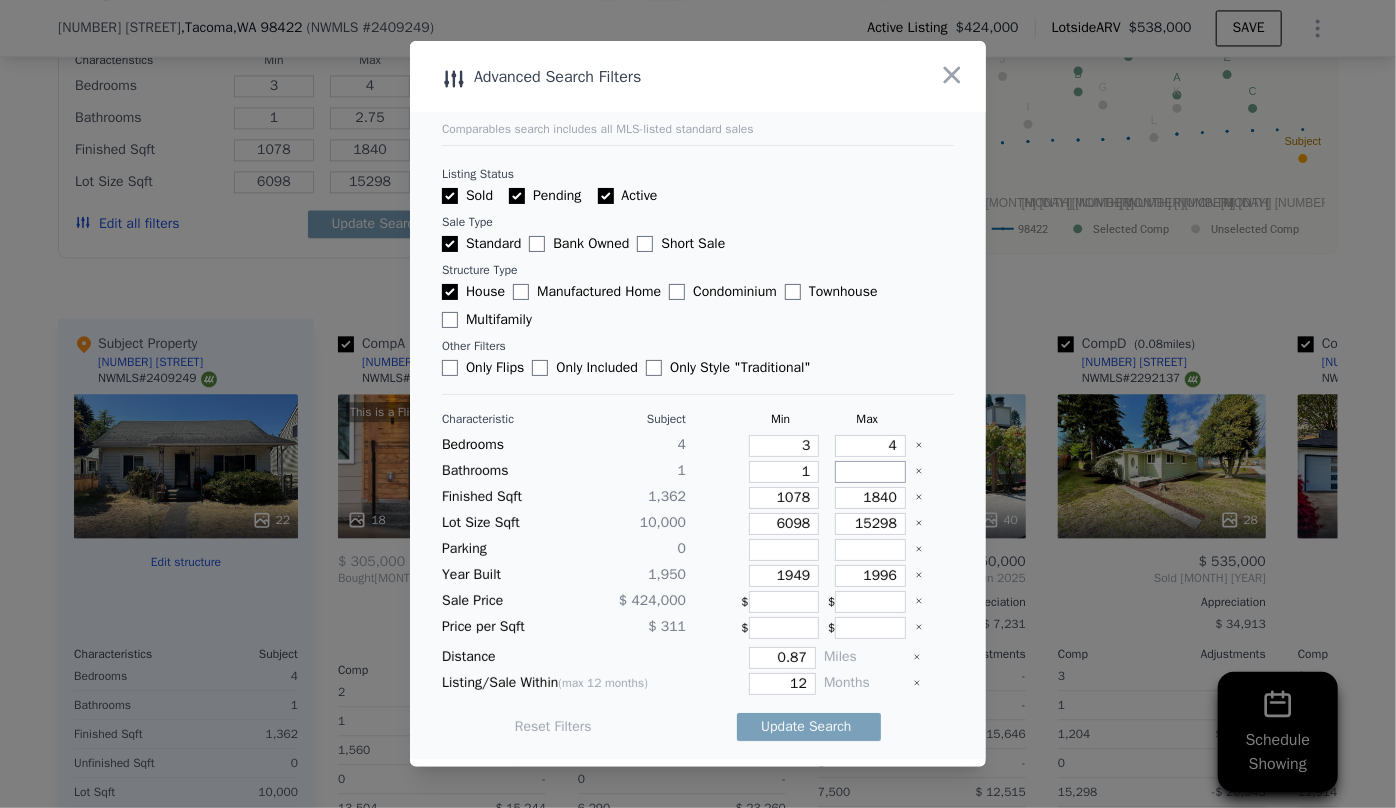 type 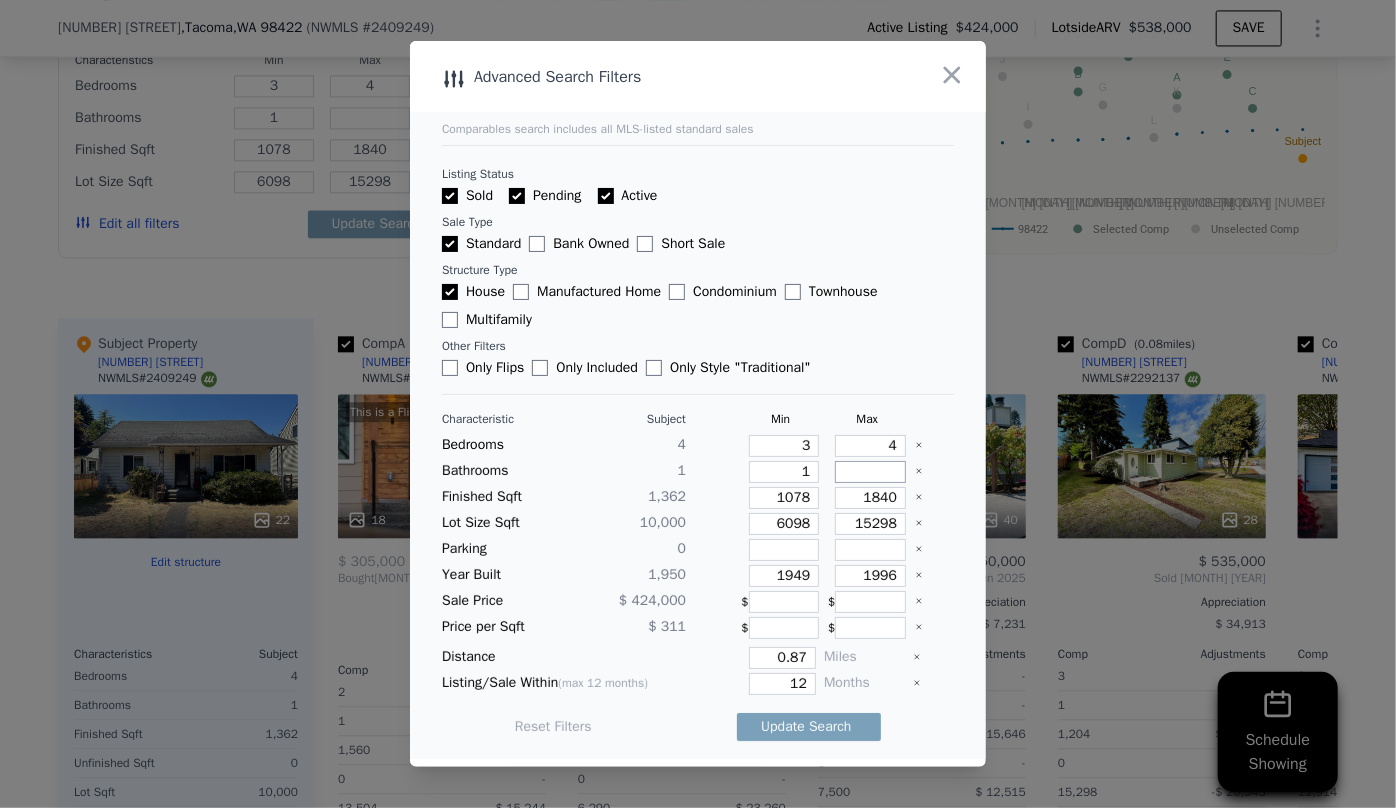 type 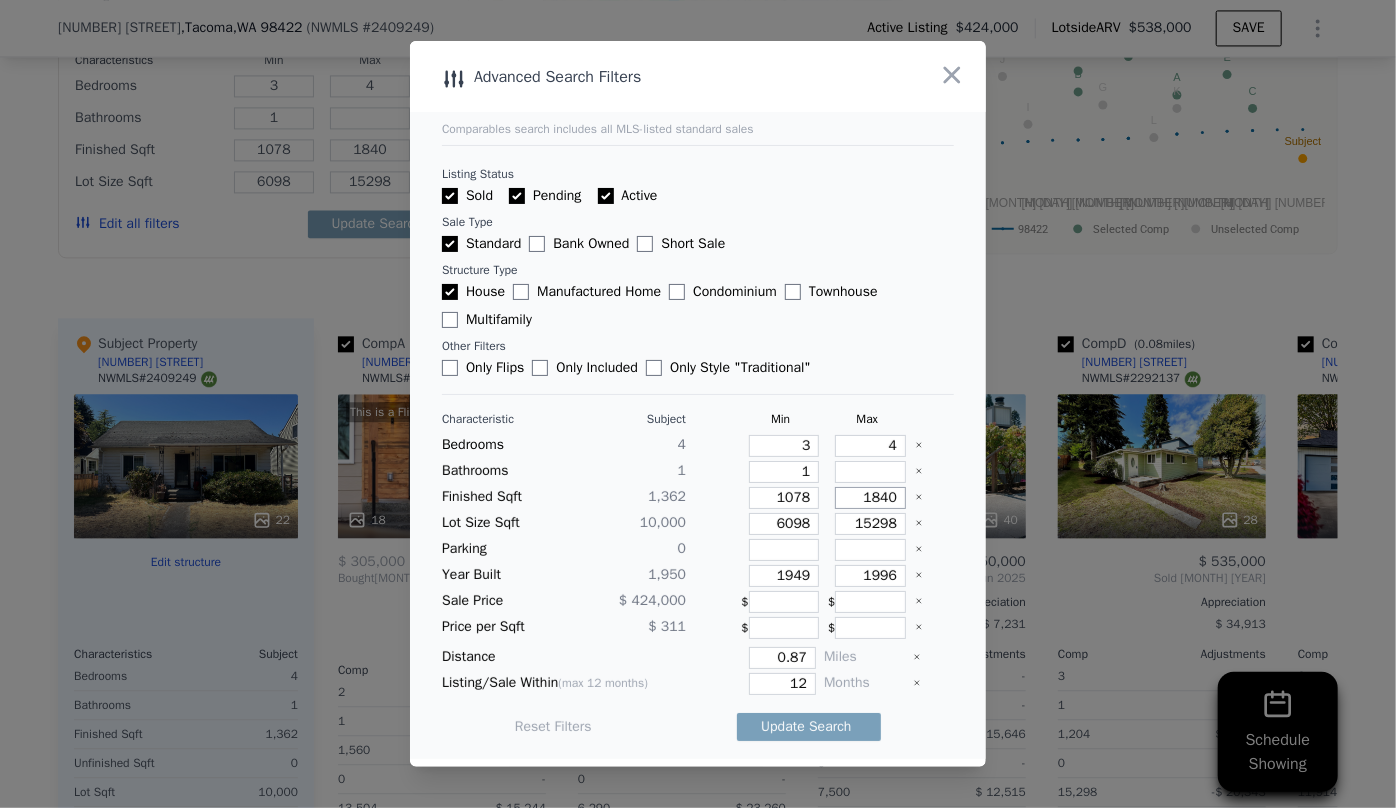 drag, startPoint x: 887, startPoint y: 502, endPoint x: 804, endPoint y: 501, distance: 83.00603 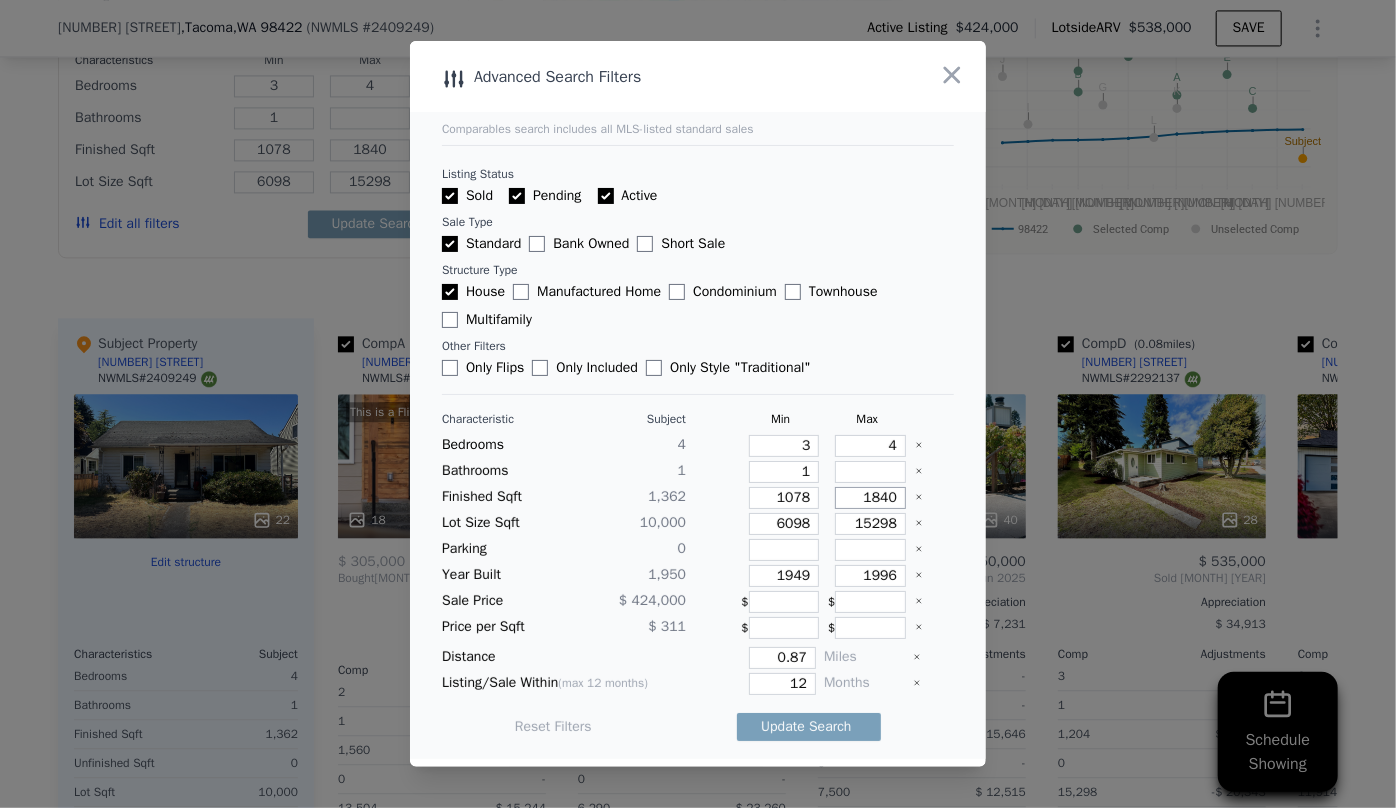 type on "1" 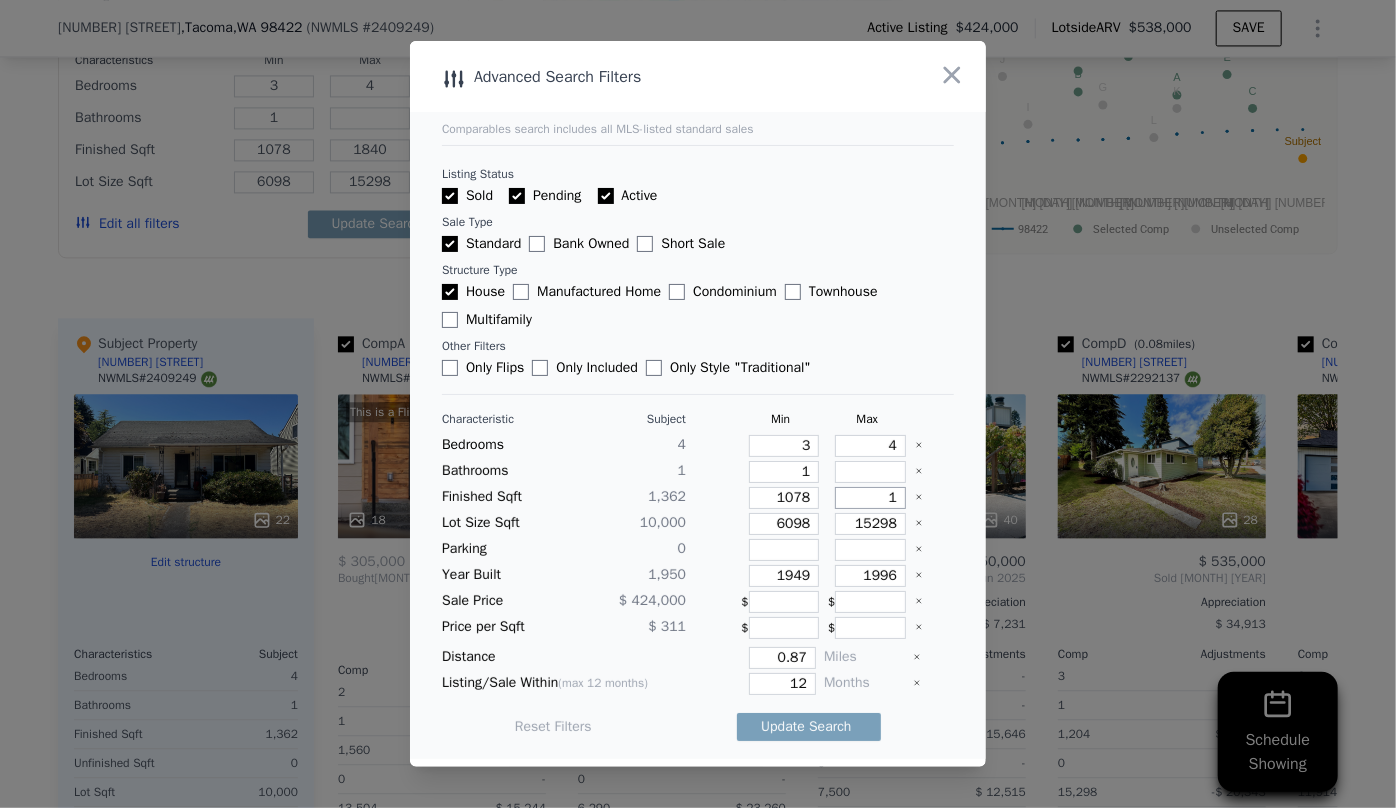 type on "1" 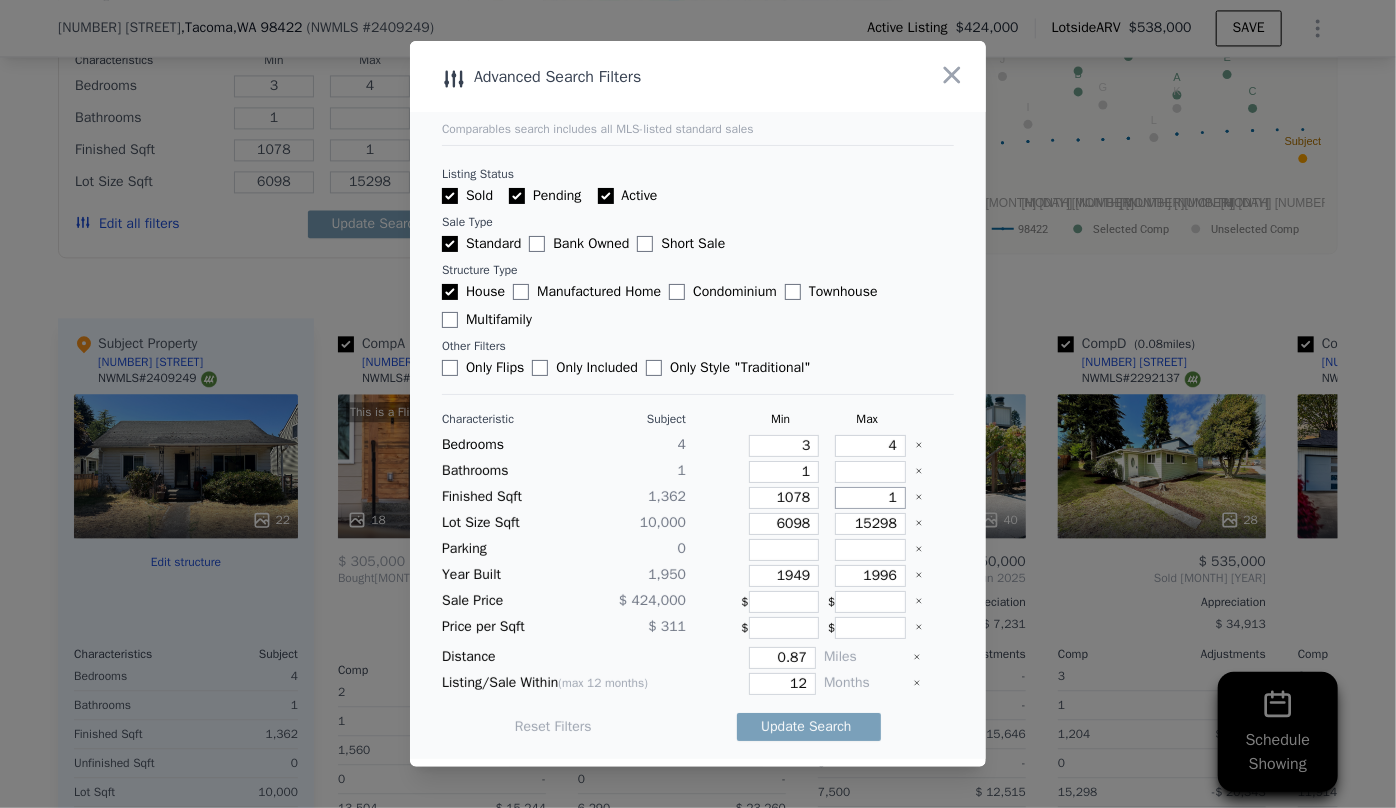 type on "15" 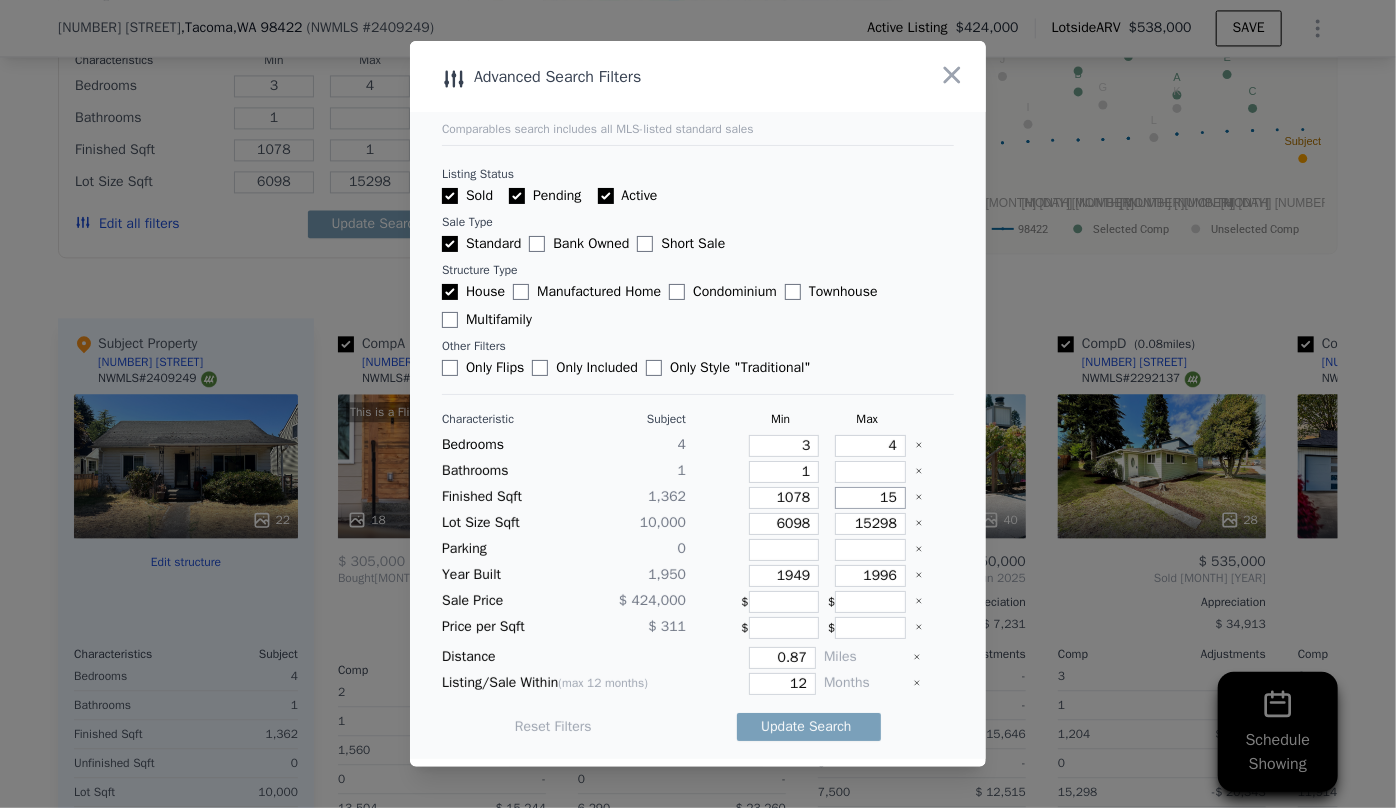 type on "15" 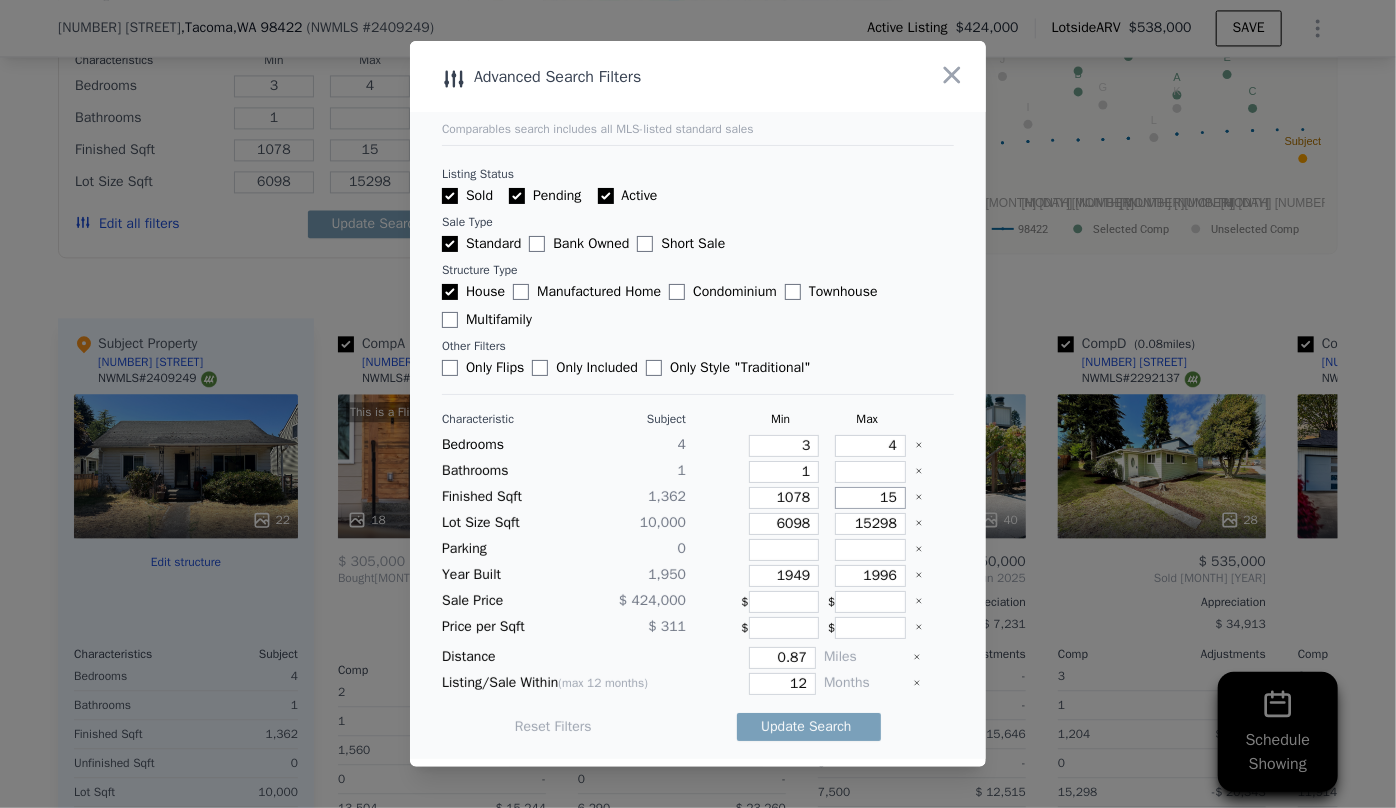 type on "150" 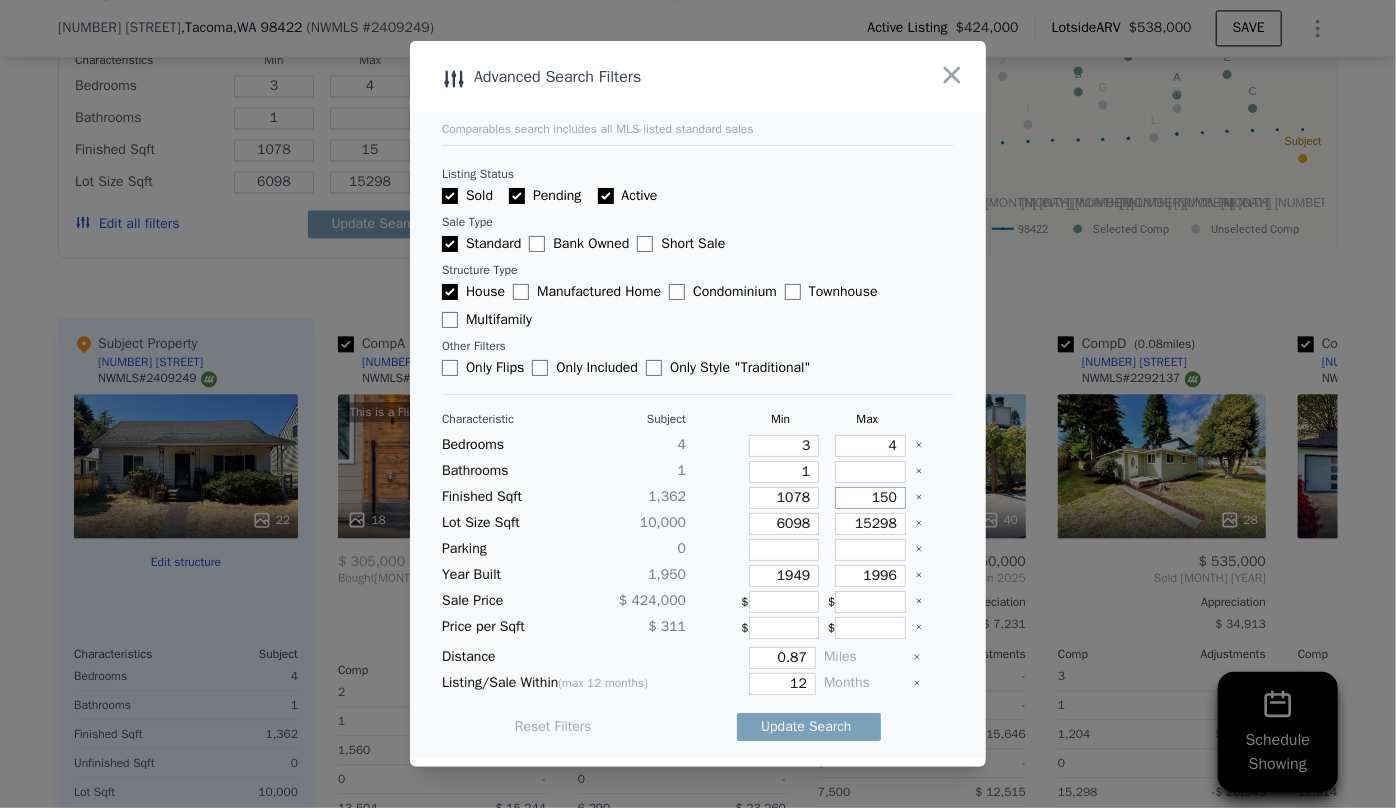type on "150" 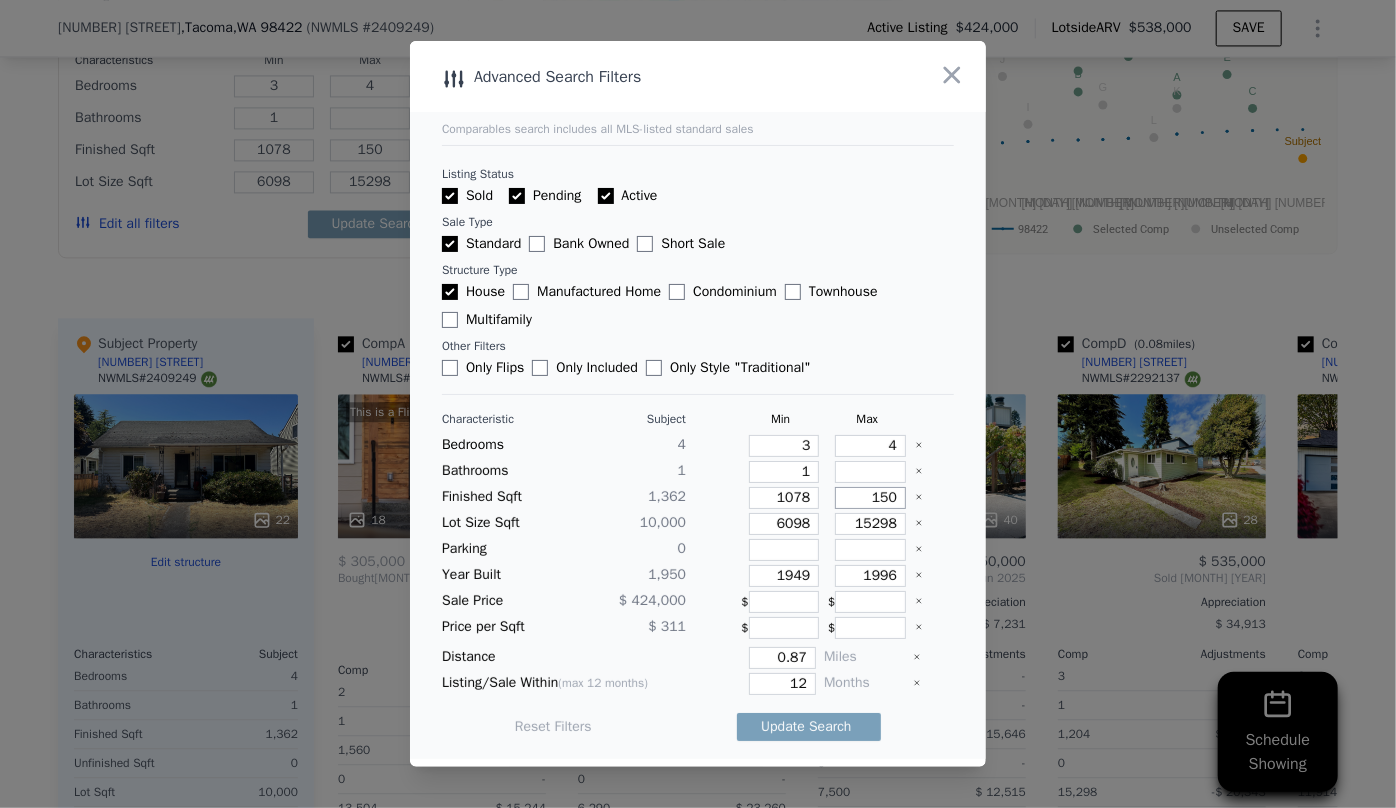 type on "1500" 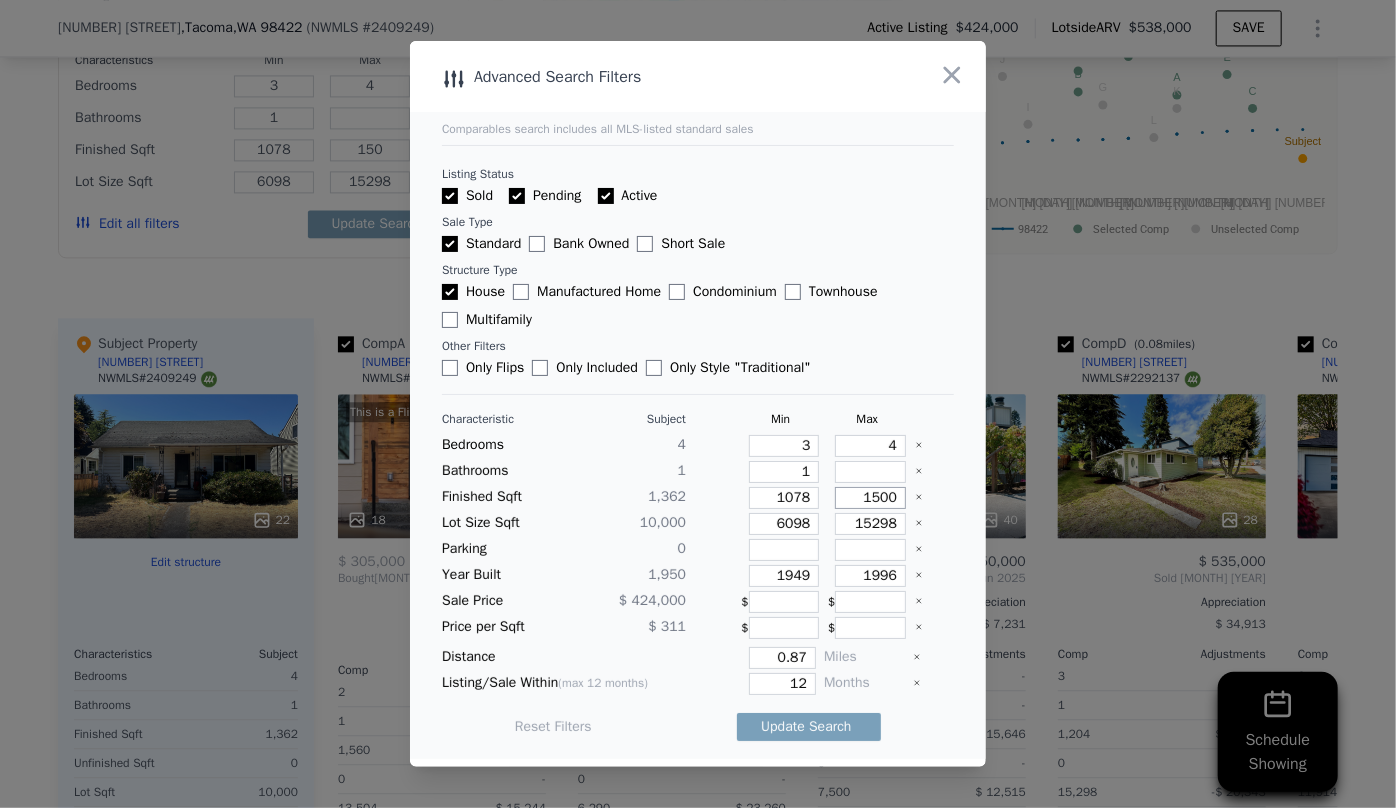 type on "1500" 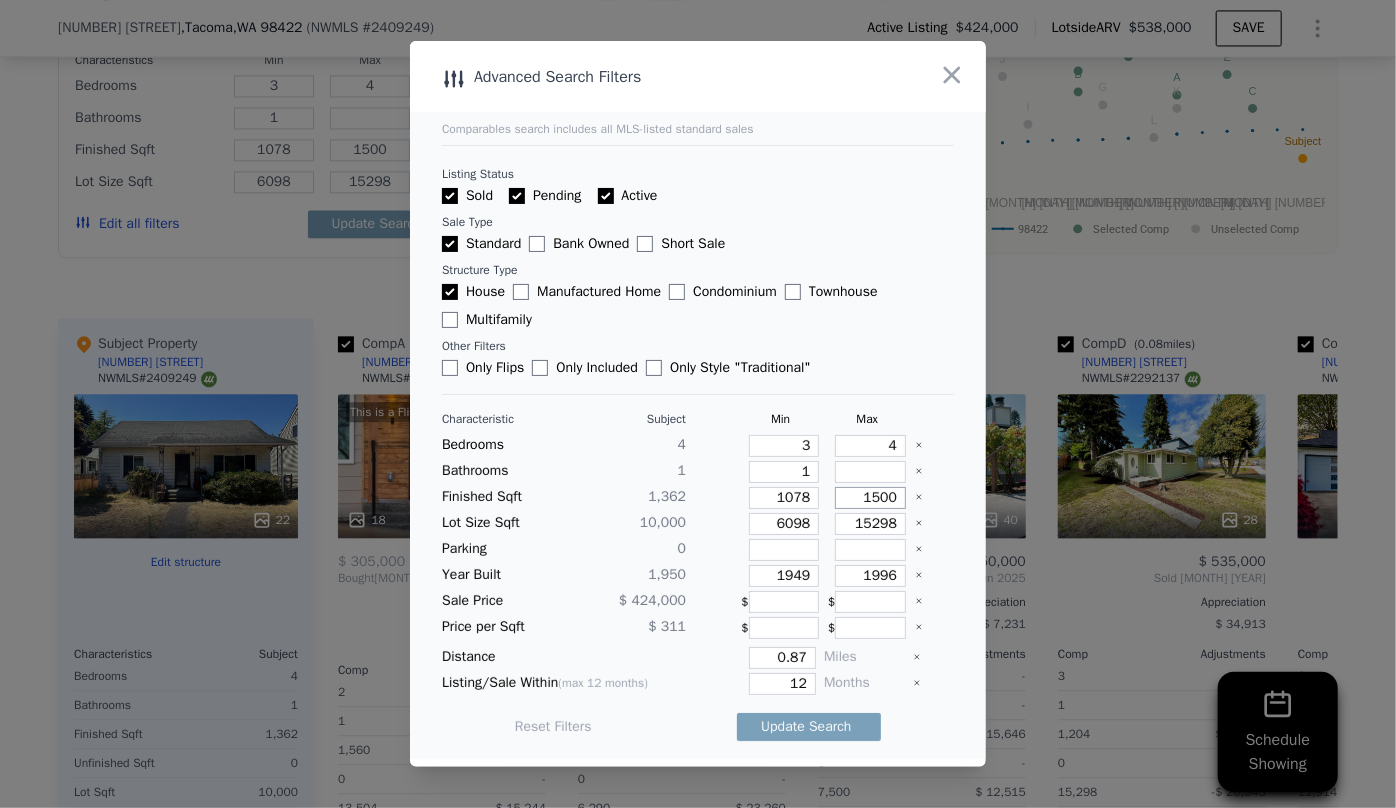 type on "1500" 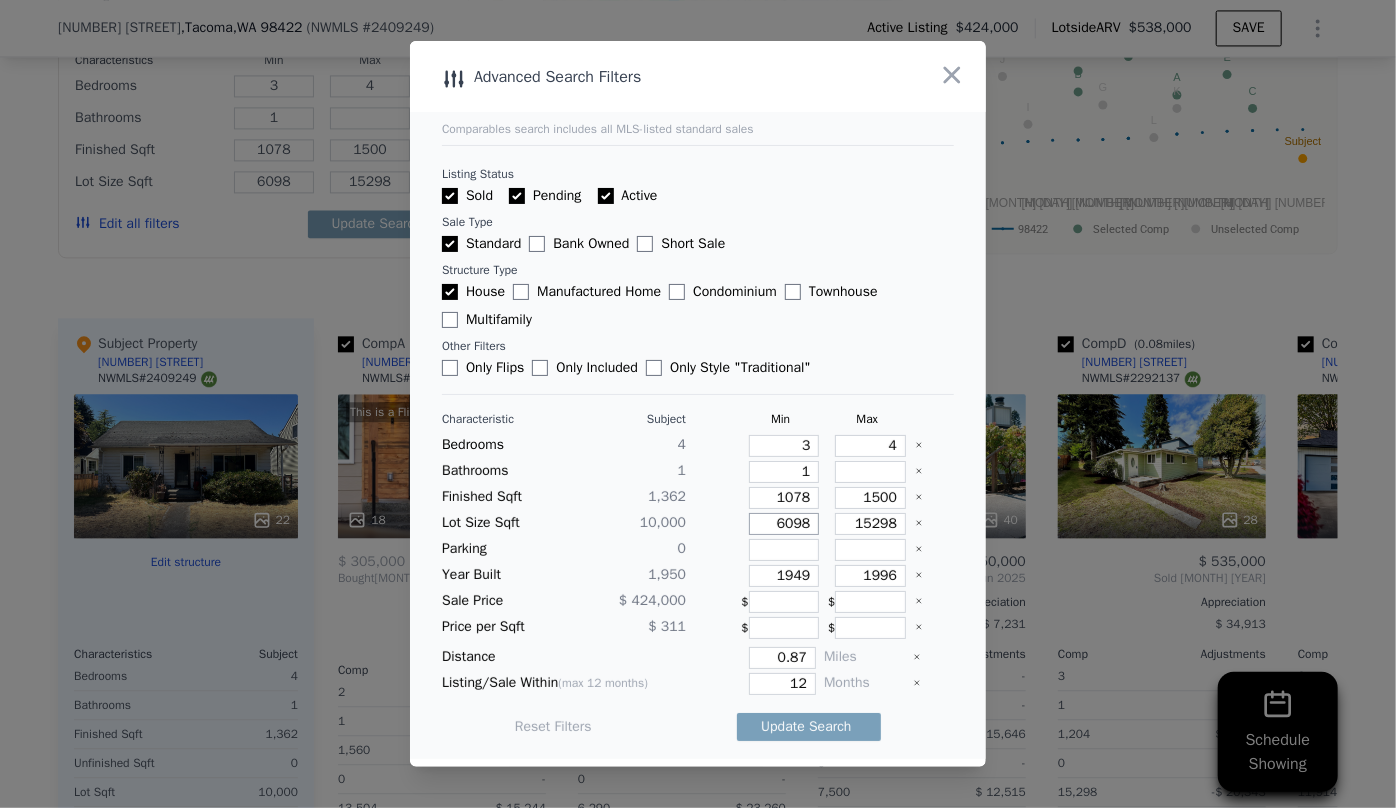 drag, startPoint x: 800, startPoint y: 530, endPoint x: 741, endPoint y: 530, distance: 59 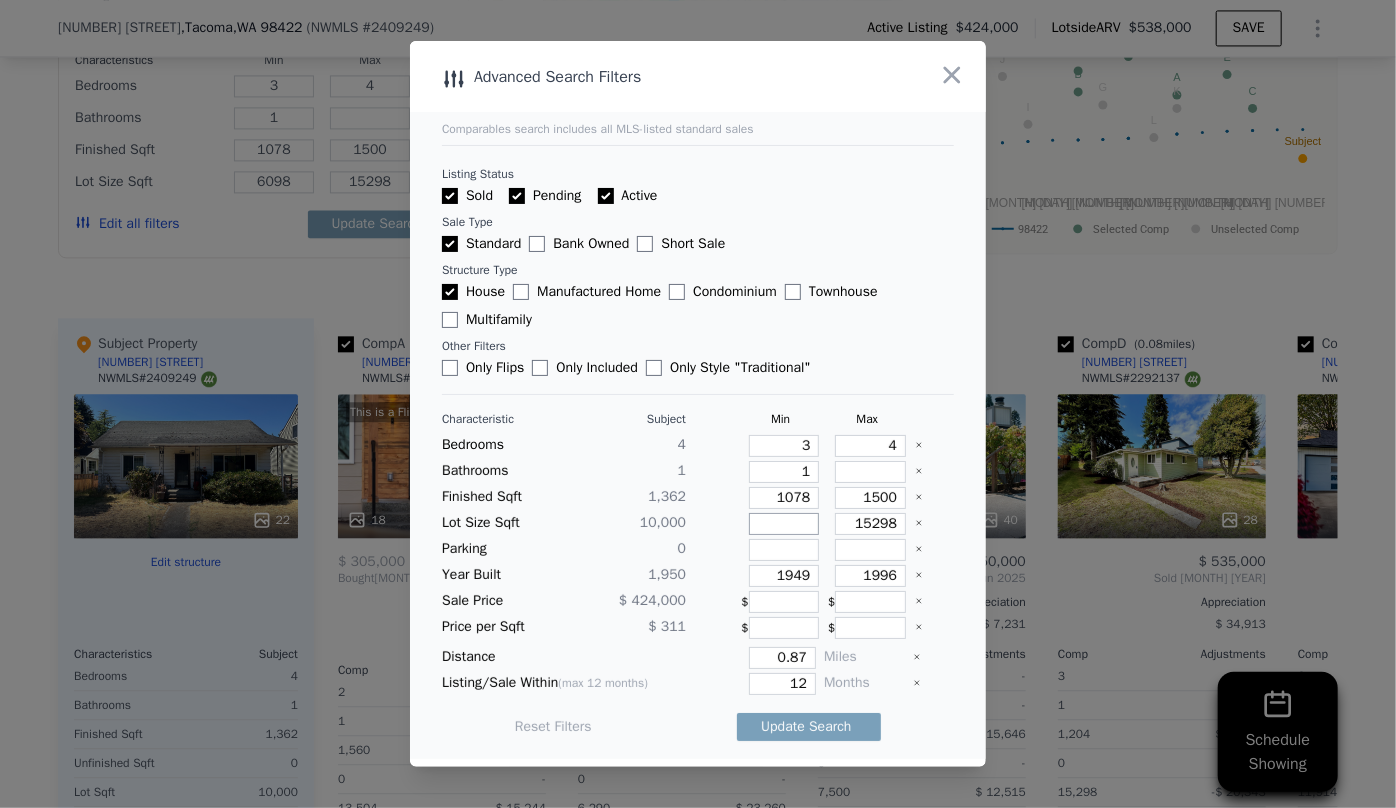 type 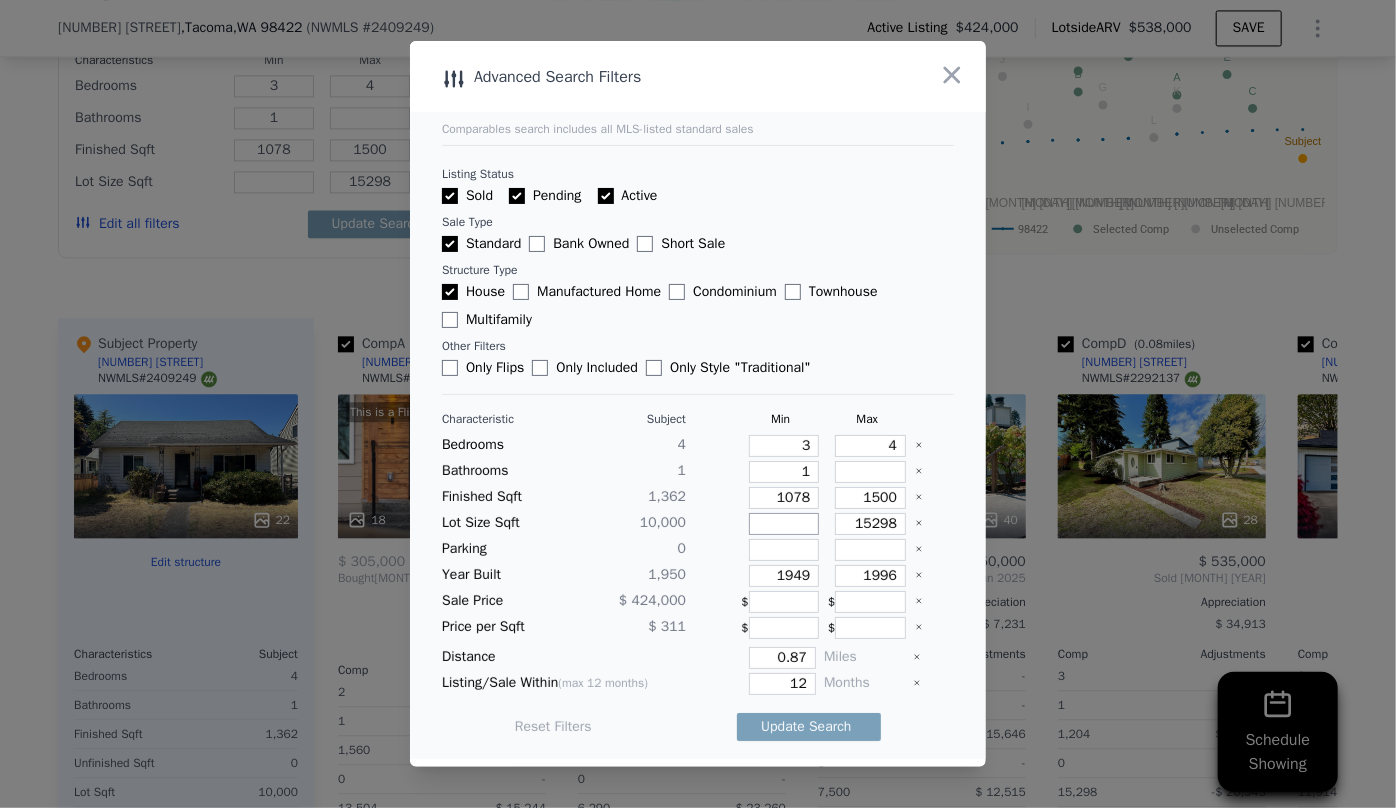 type 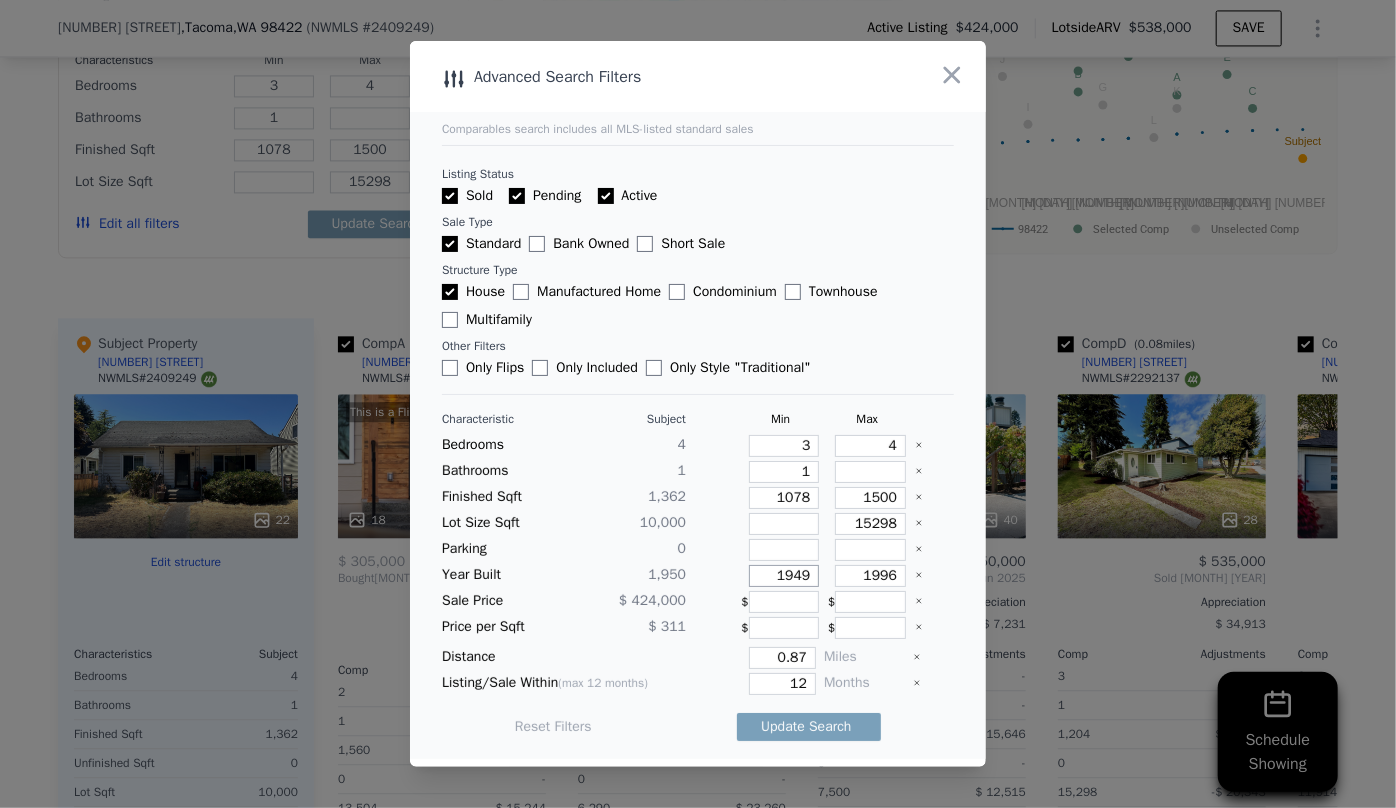 drag, startPoint x: 801, startPoint y: 585, endPoint x: 726, endPoint y: 573, distance: 75.95393 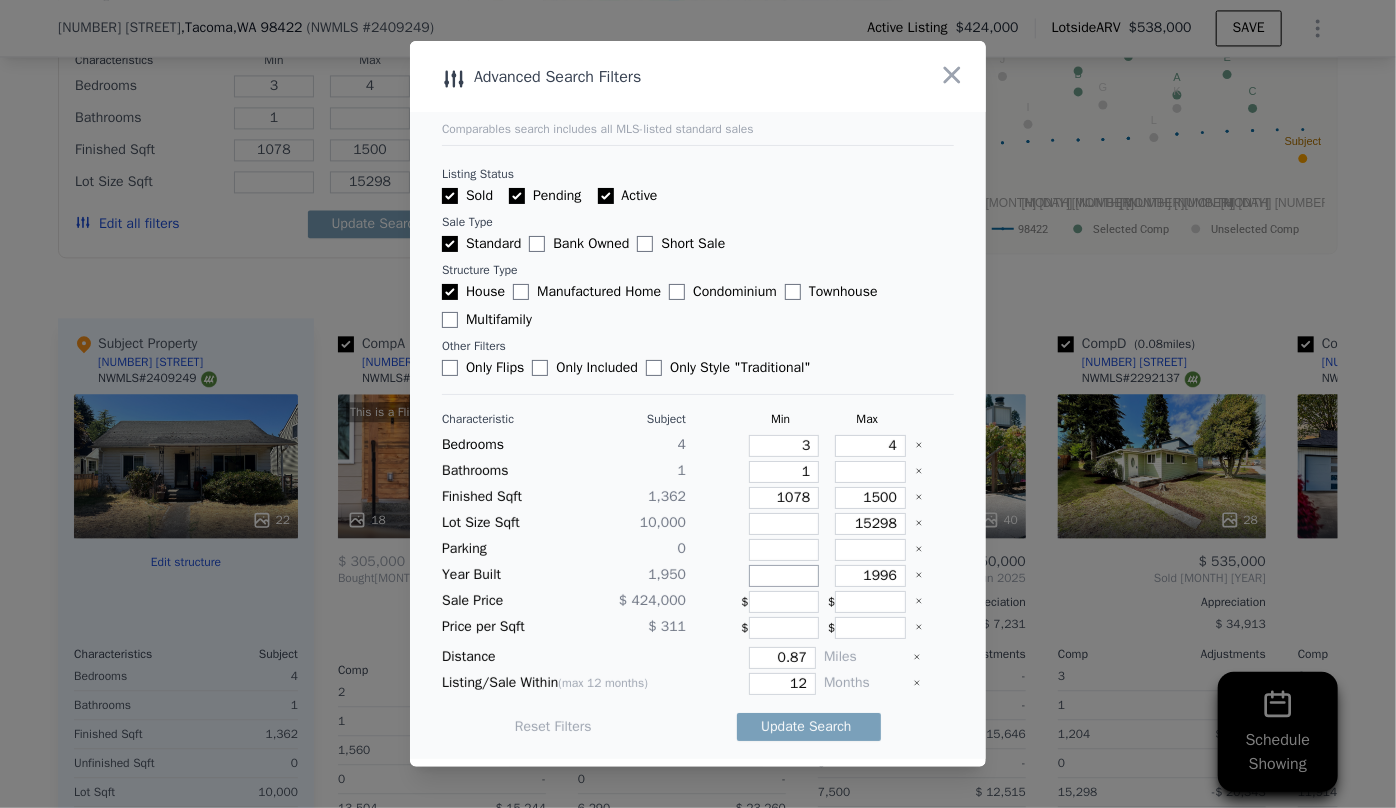type 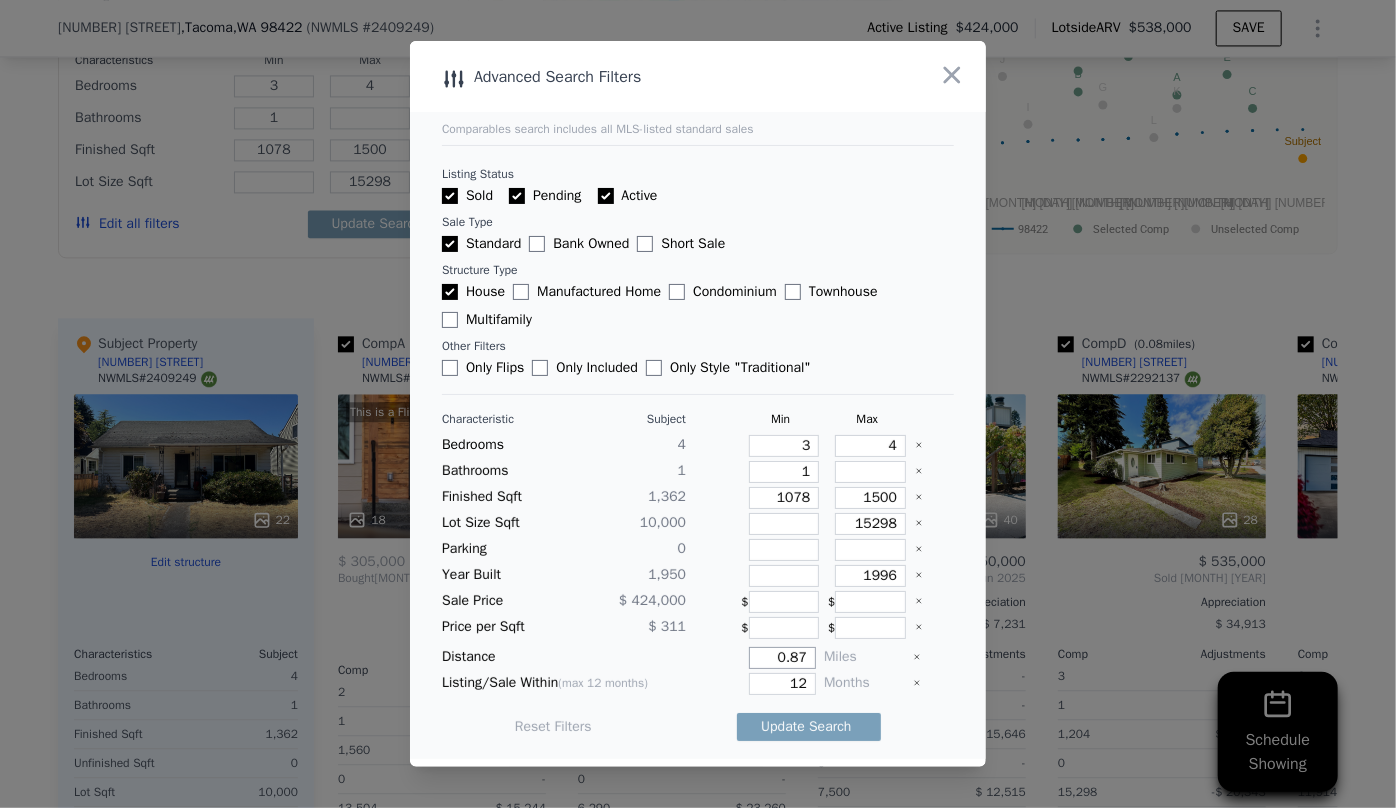 drag, startPoint x: 802, startPoint y: 650, endPoint x: 736, endPoint y: 646, distance: 66.1211 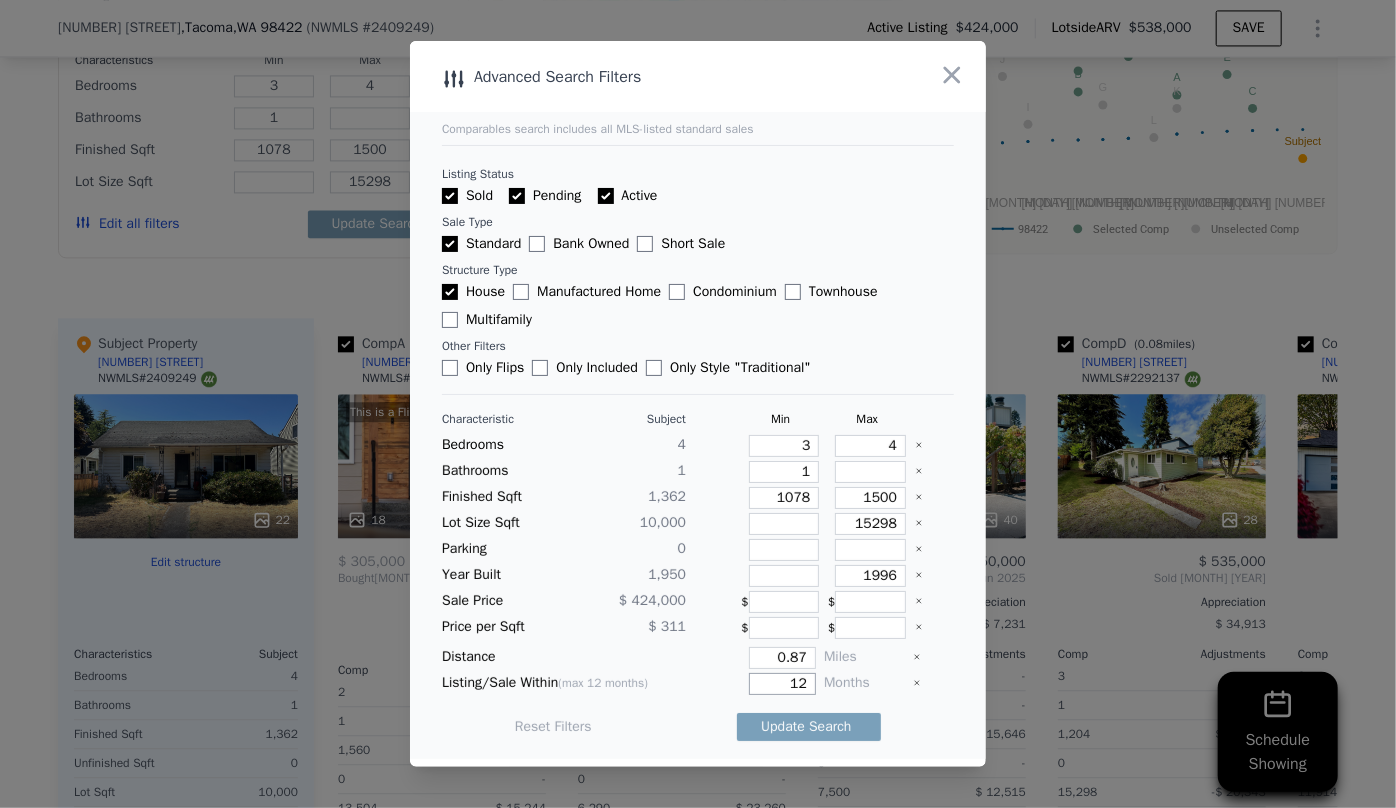 drag, startPoint x: 805, startPoint y: 683, endPoint x: 694, endPoint y: 670, distance: 111.75867 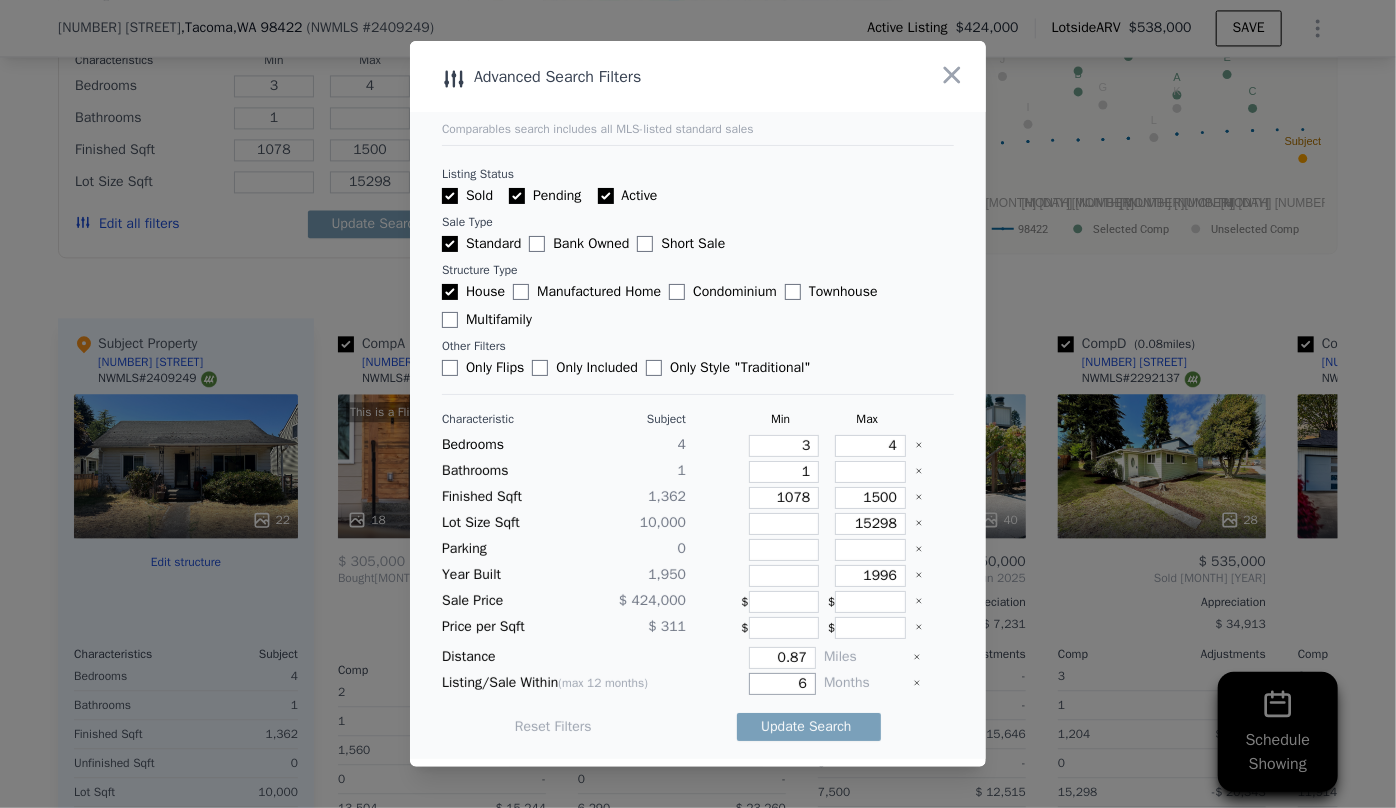 type on "6" 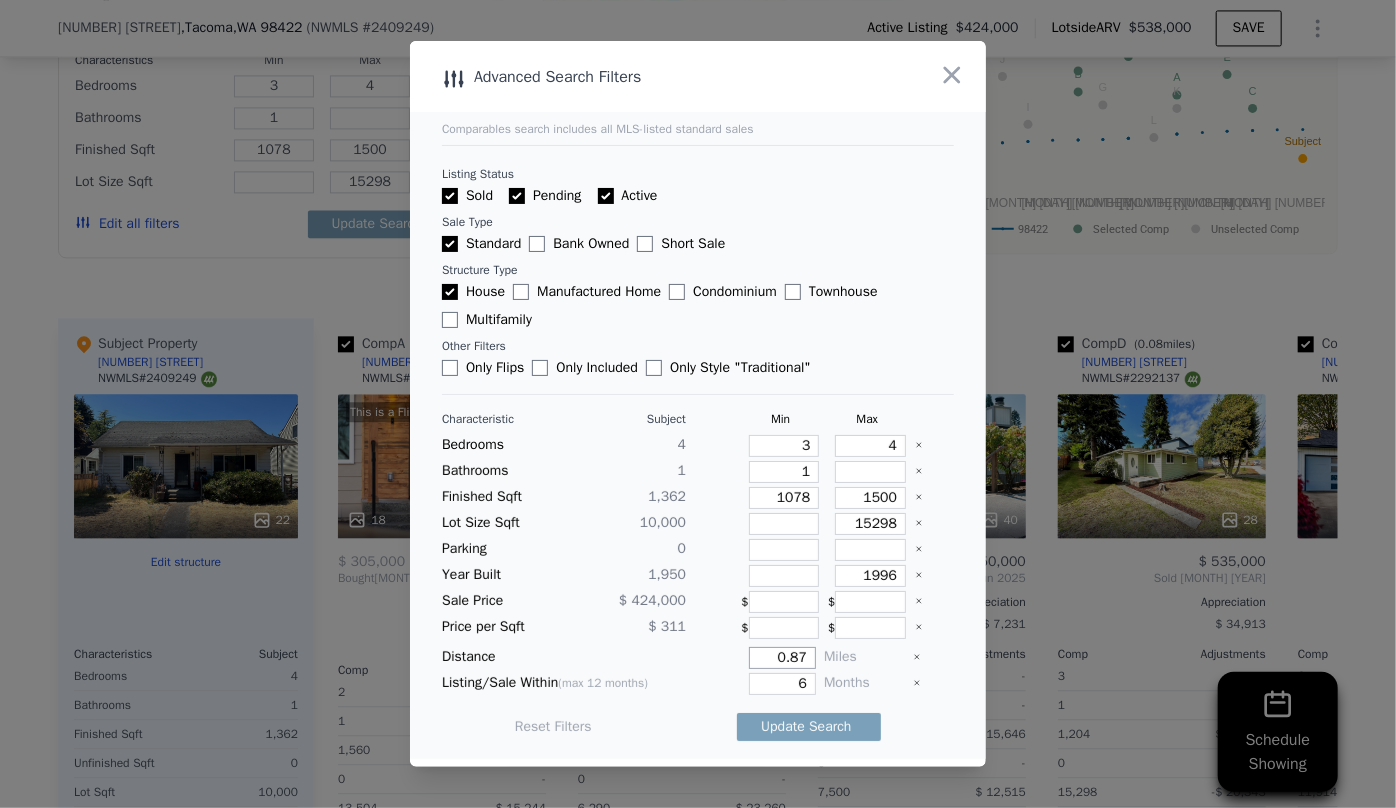 click on "0.87" at bounding box center [782, 658] 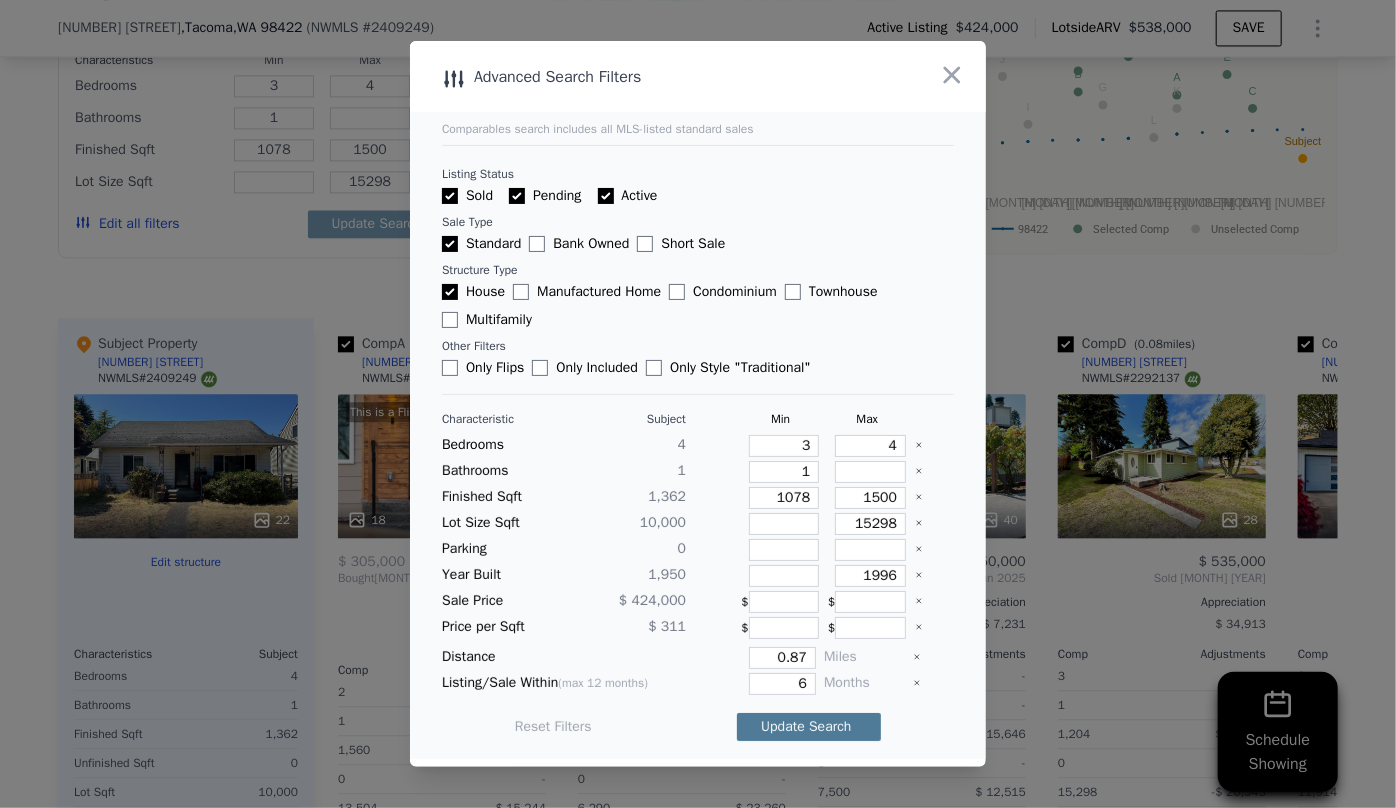 click on "Update Search" at bounding box center [809, 727] 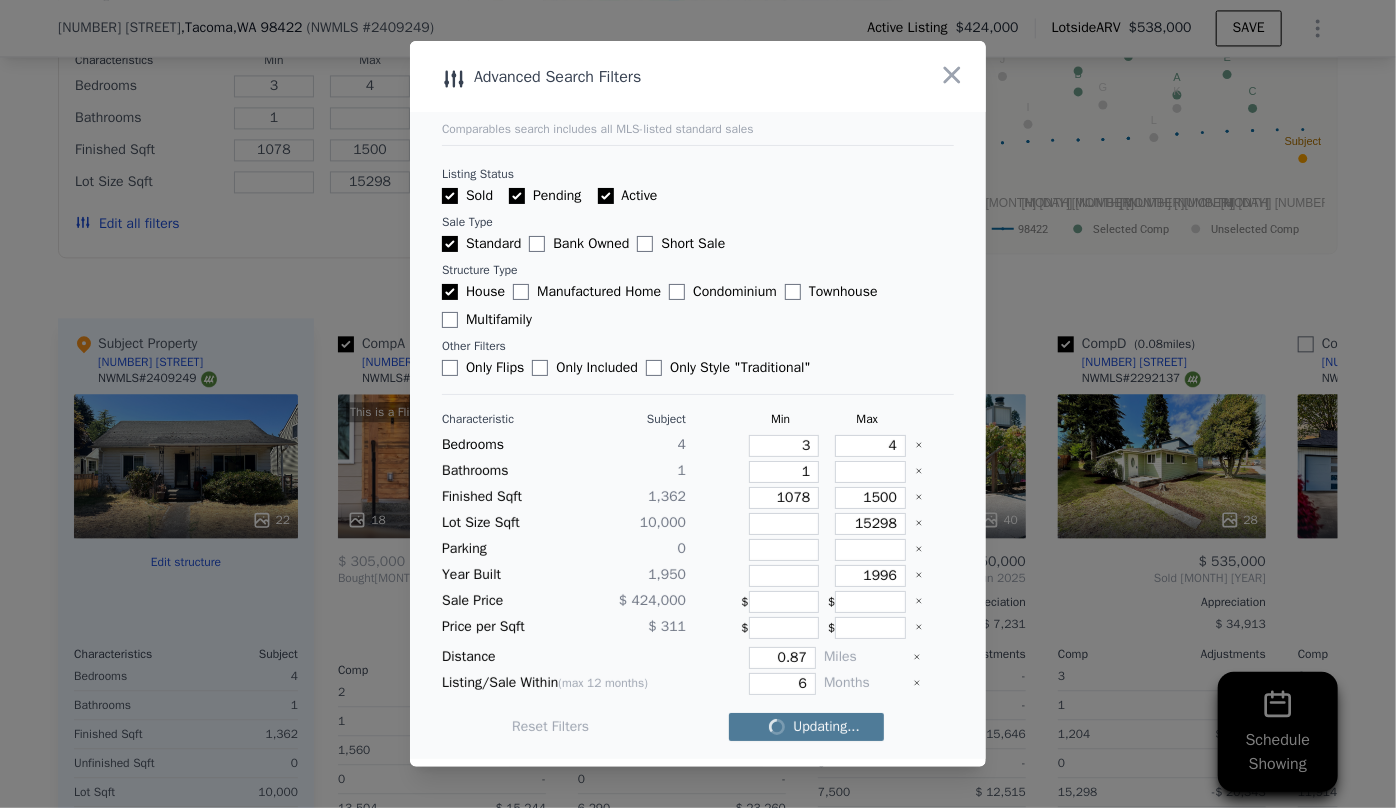 checkbox on "false" 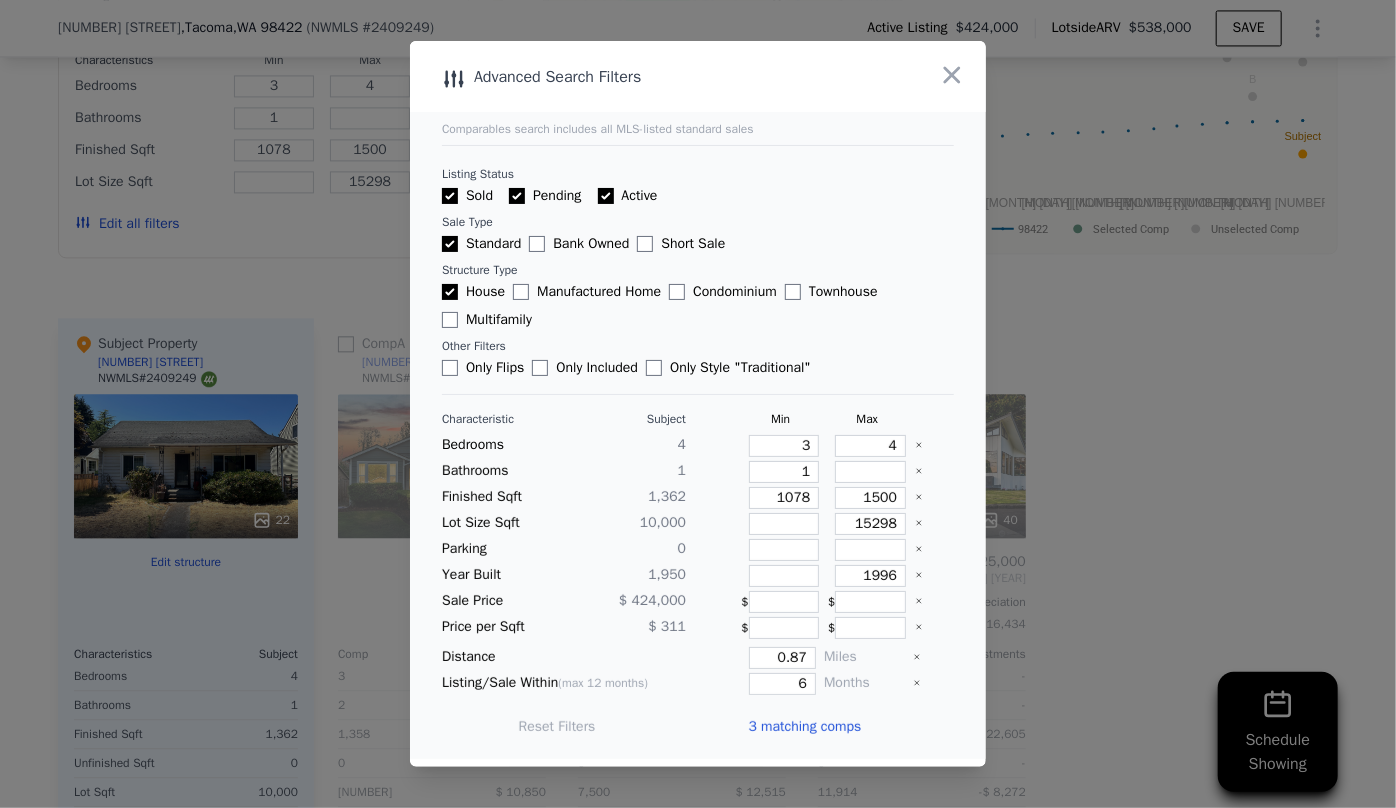 click on "3 matching comps" at bounding box center (804, 727) 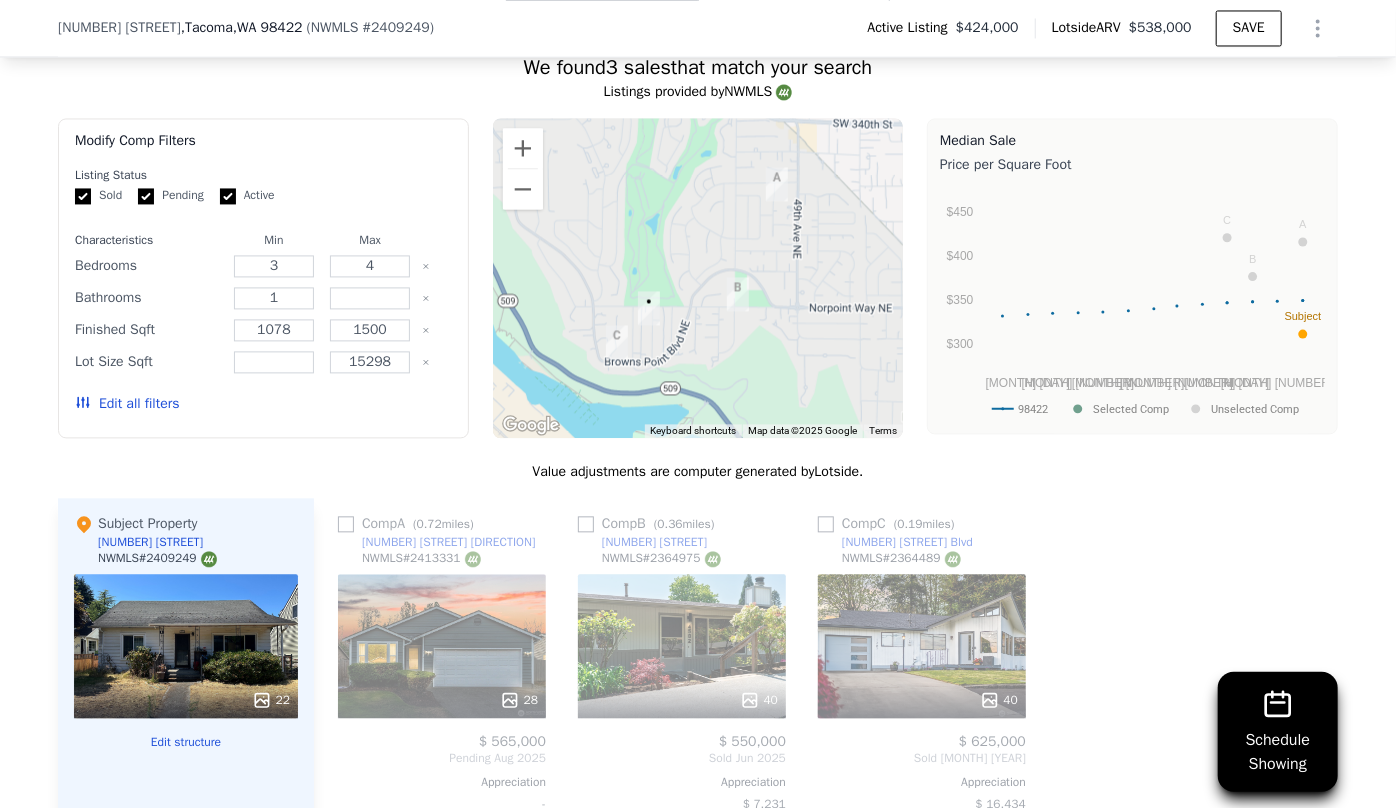 scroll, scrollTop: 1992, scrollLeft: 0, axis: vertical 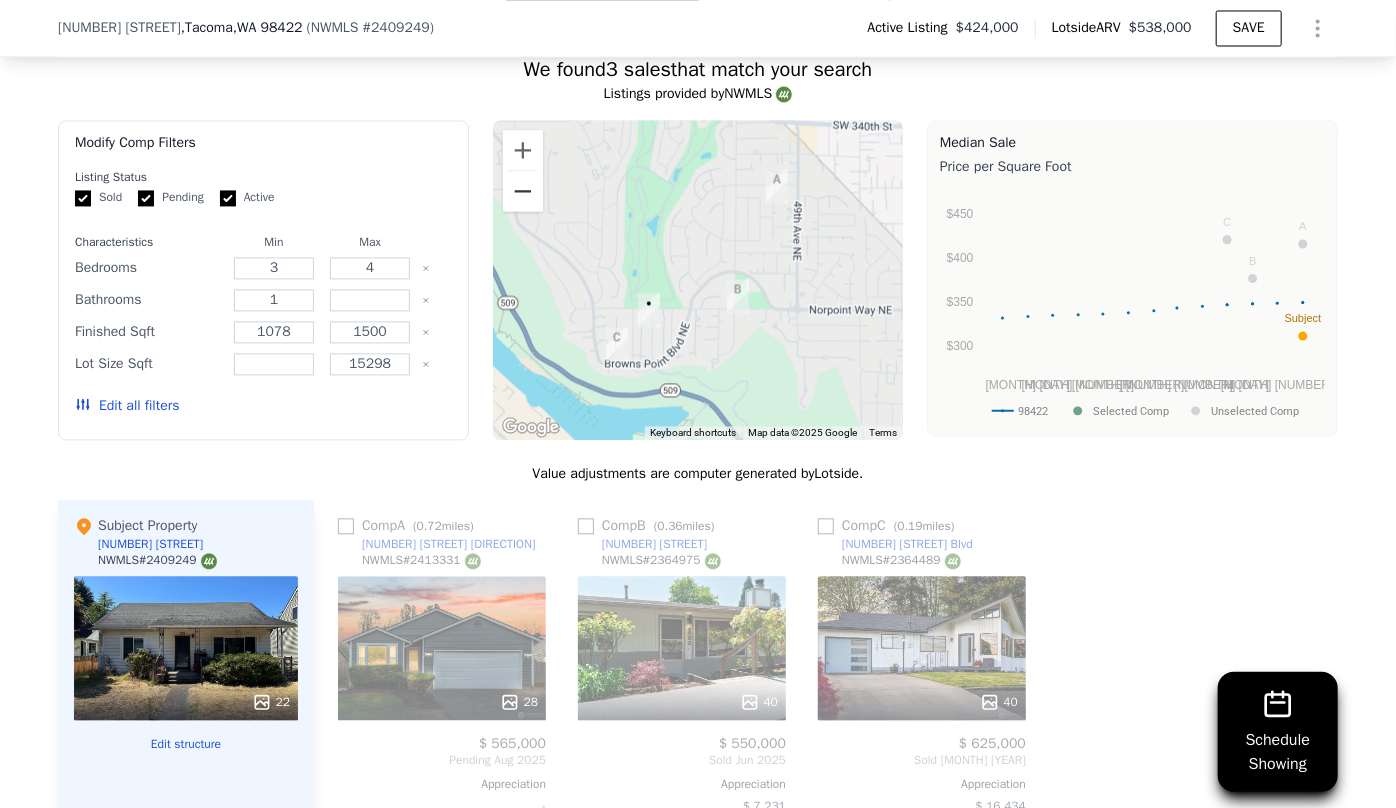 click at bounding box center (523, 191) 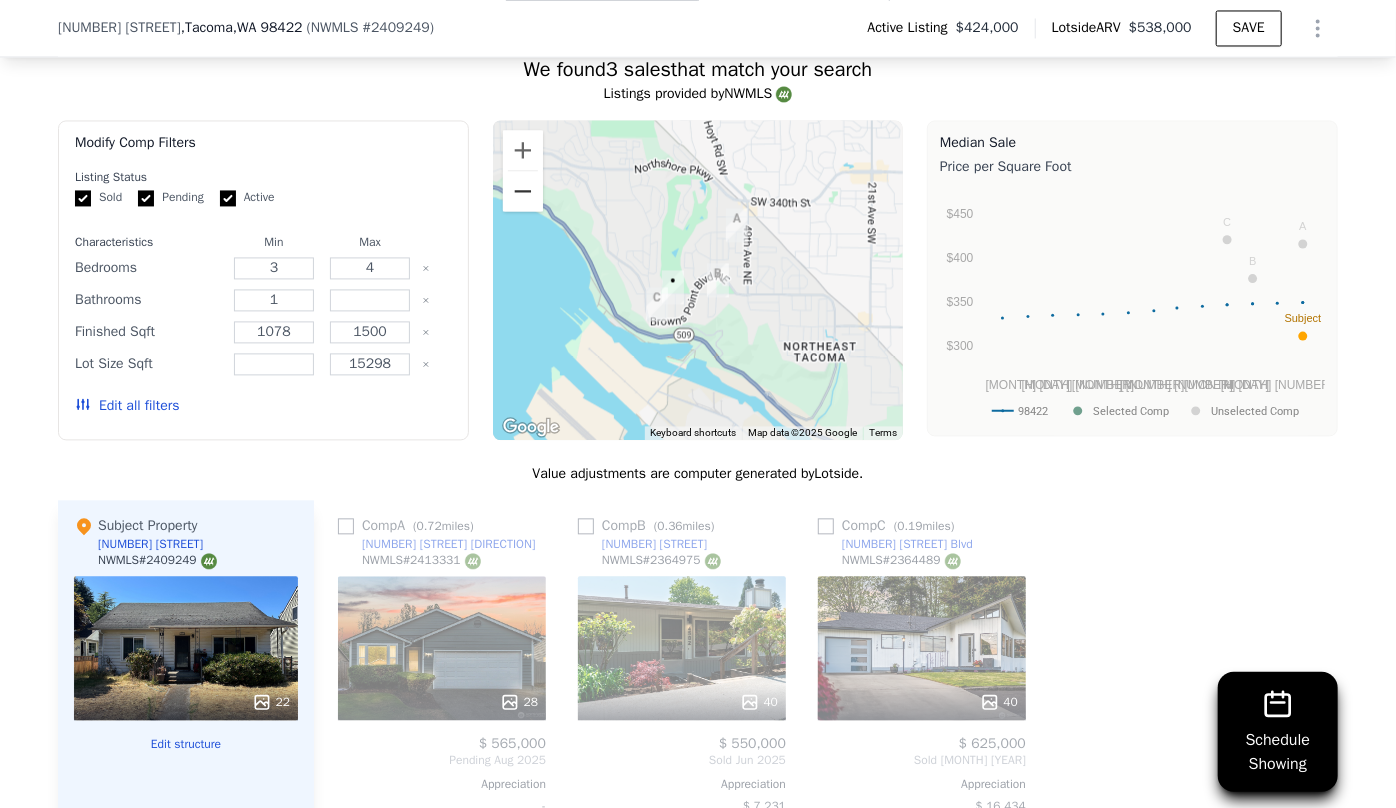 click at bounding box center [523, 191] 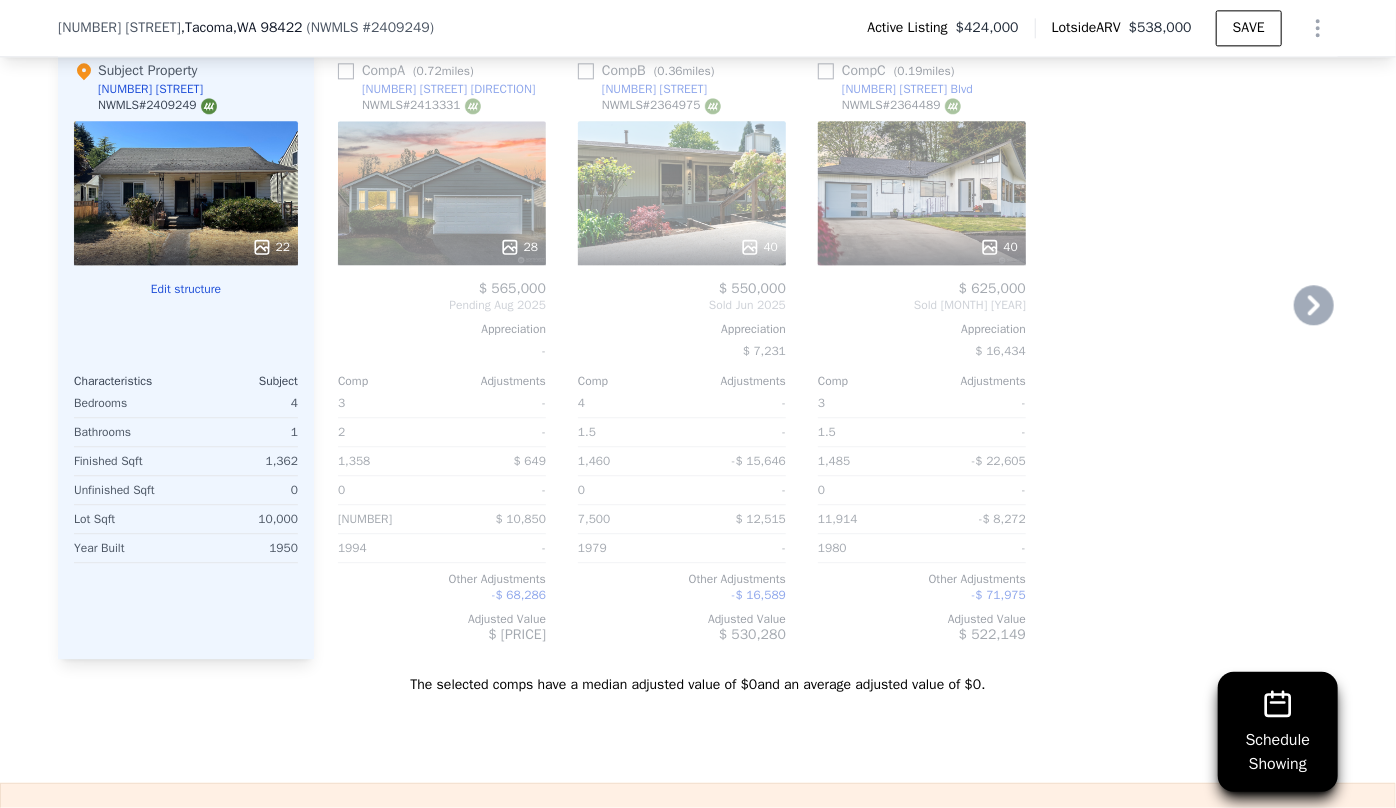 scroll, scrollTop: 2356, scrollLeft: 0, axis: vertical 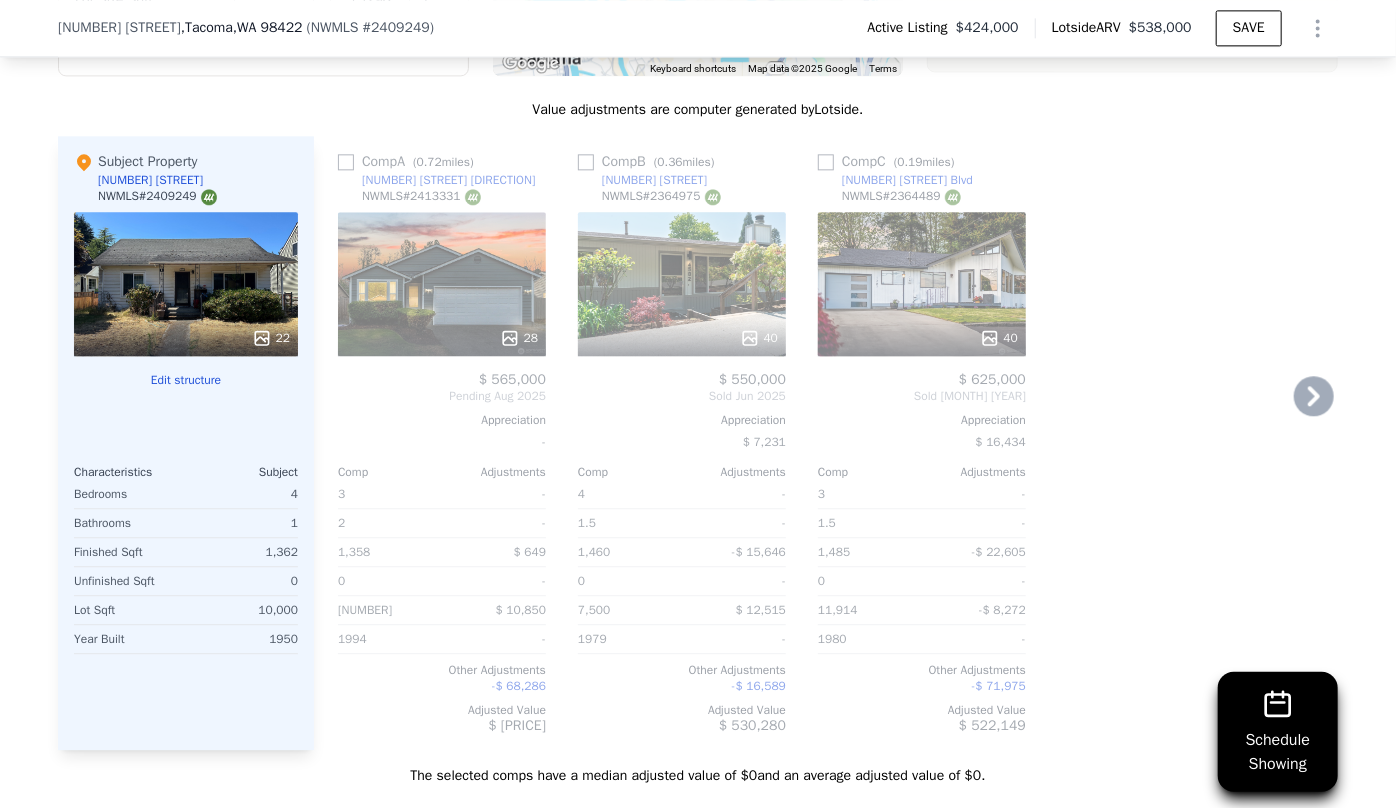 click on "40" at bounding box center (682, 284) 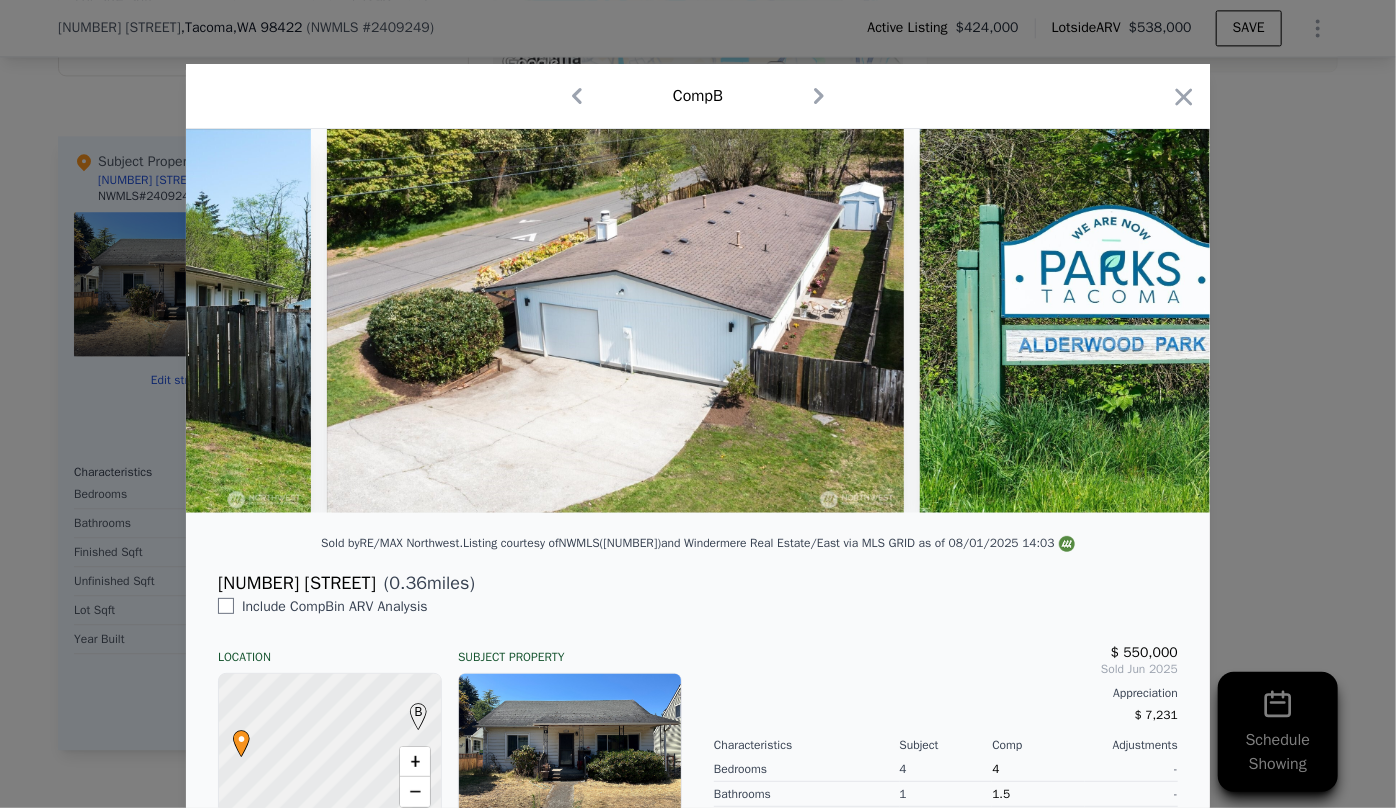 scroll, scrollTop: 0, scrollLeft: 19704, axis: horizontal 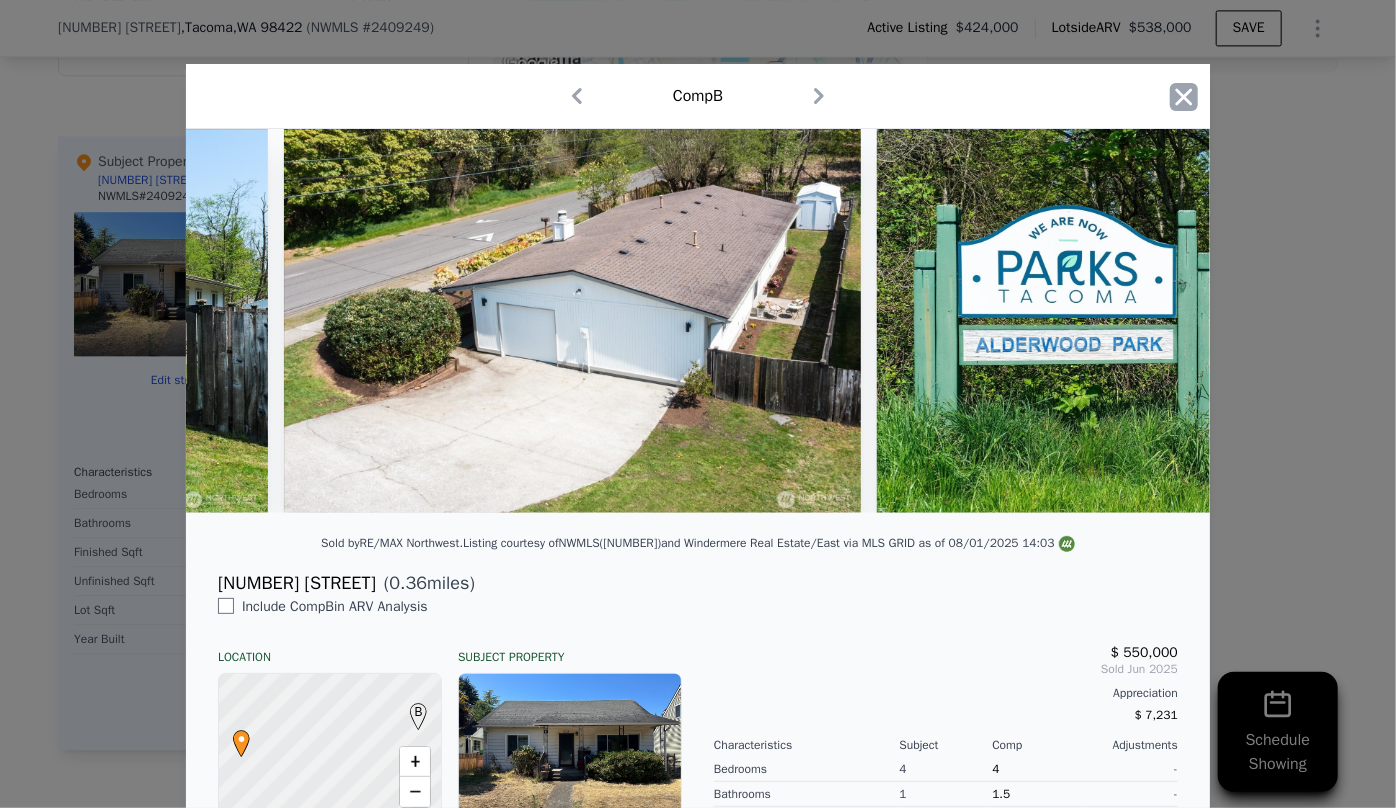 click 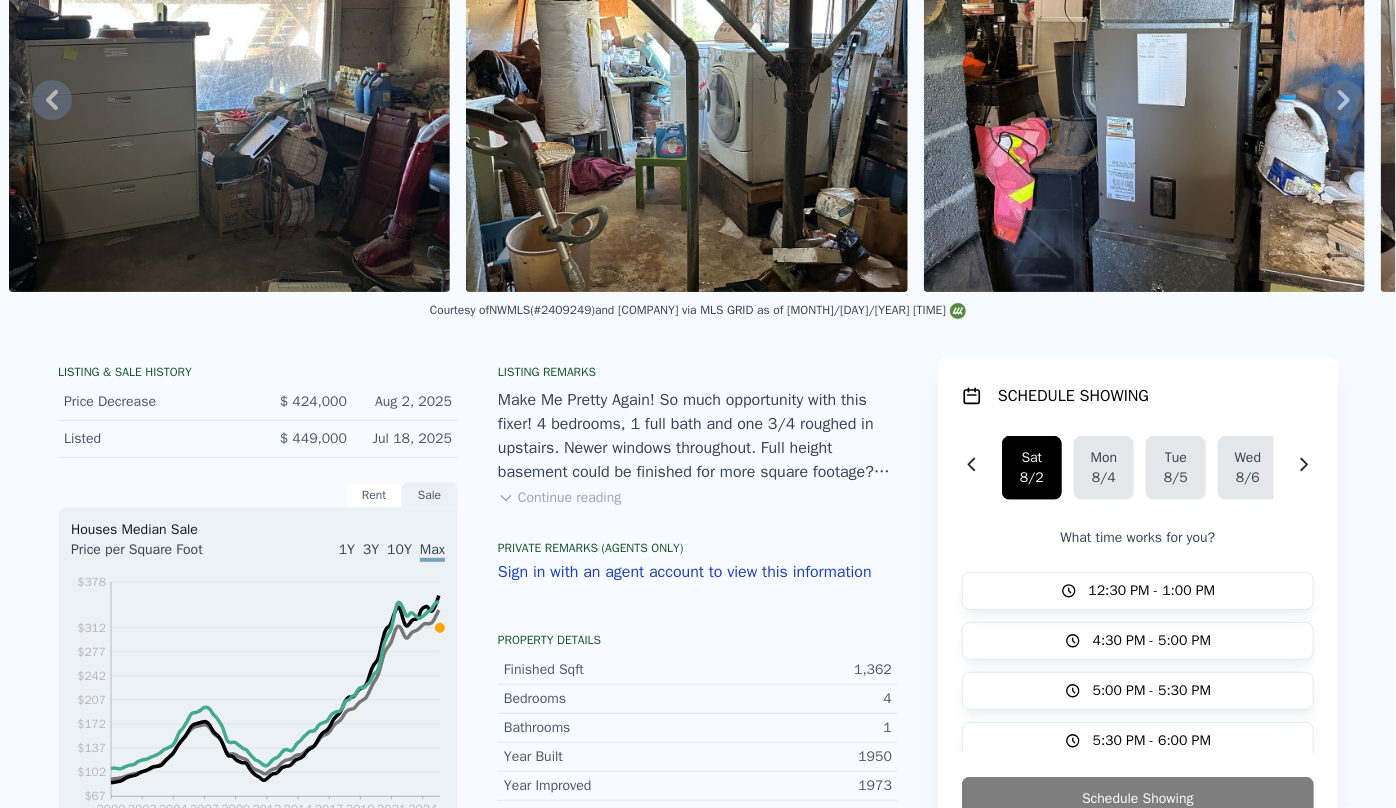 scroll, scrollTop: 0, scrollLeft: 0, axis: both 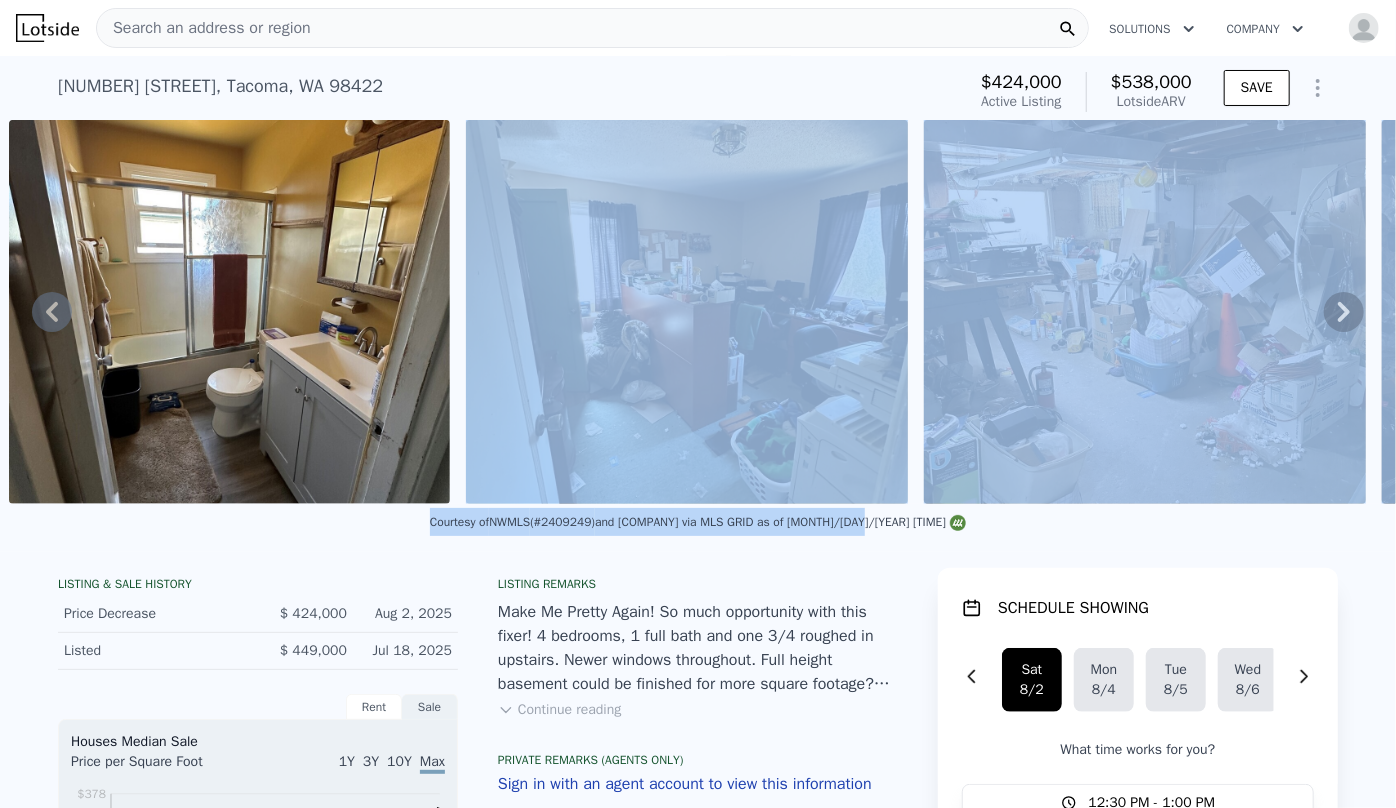 drag, startPoint x: 843, startPoint y: 517, endPoint x: 814, endPoint y: 519, distance: 29.068884 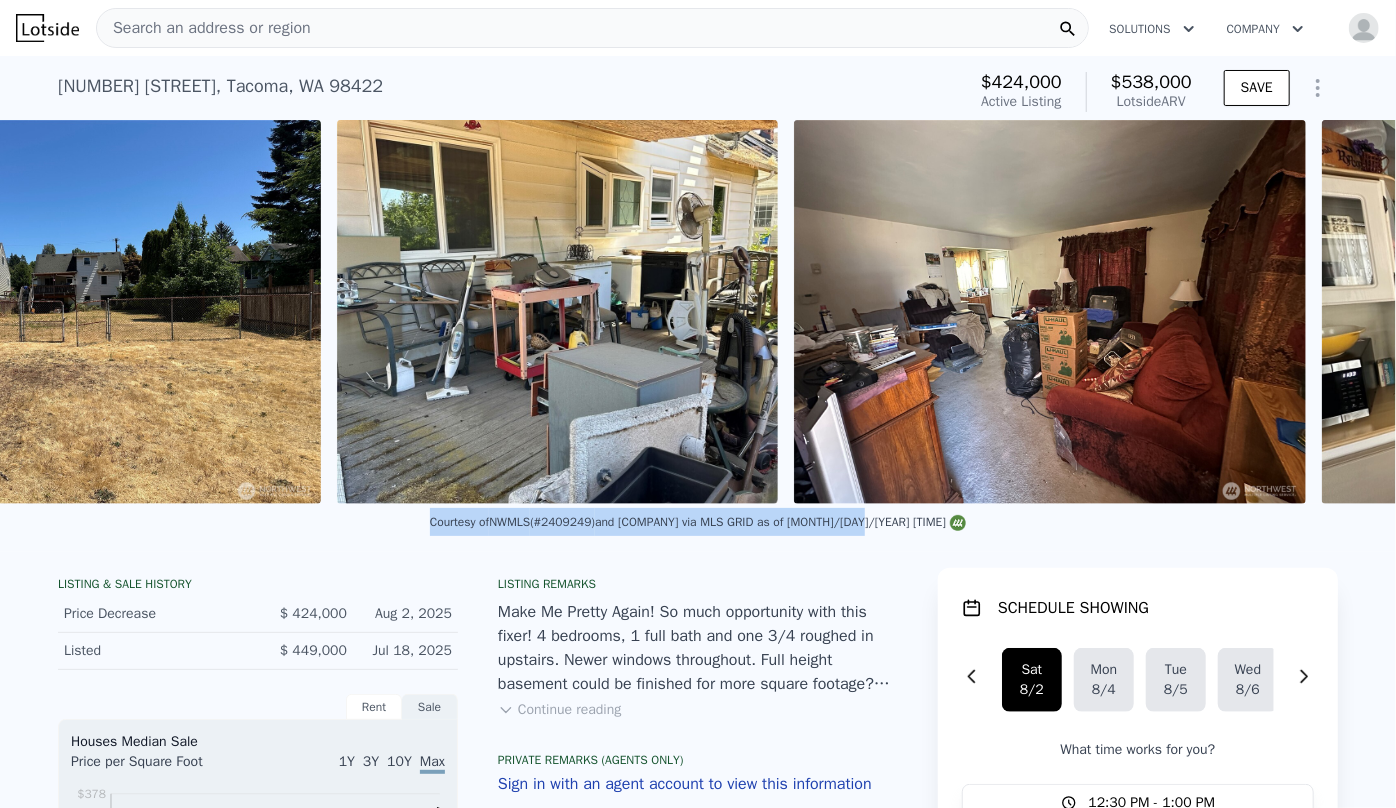 scroll, scrollTop: 0, scrollLeft: 2703, axis: horizontal 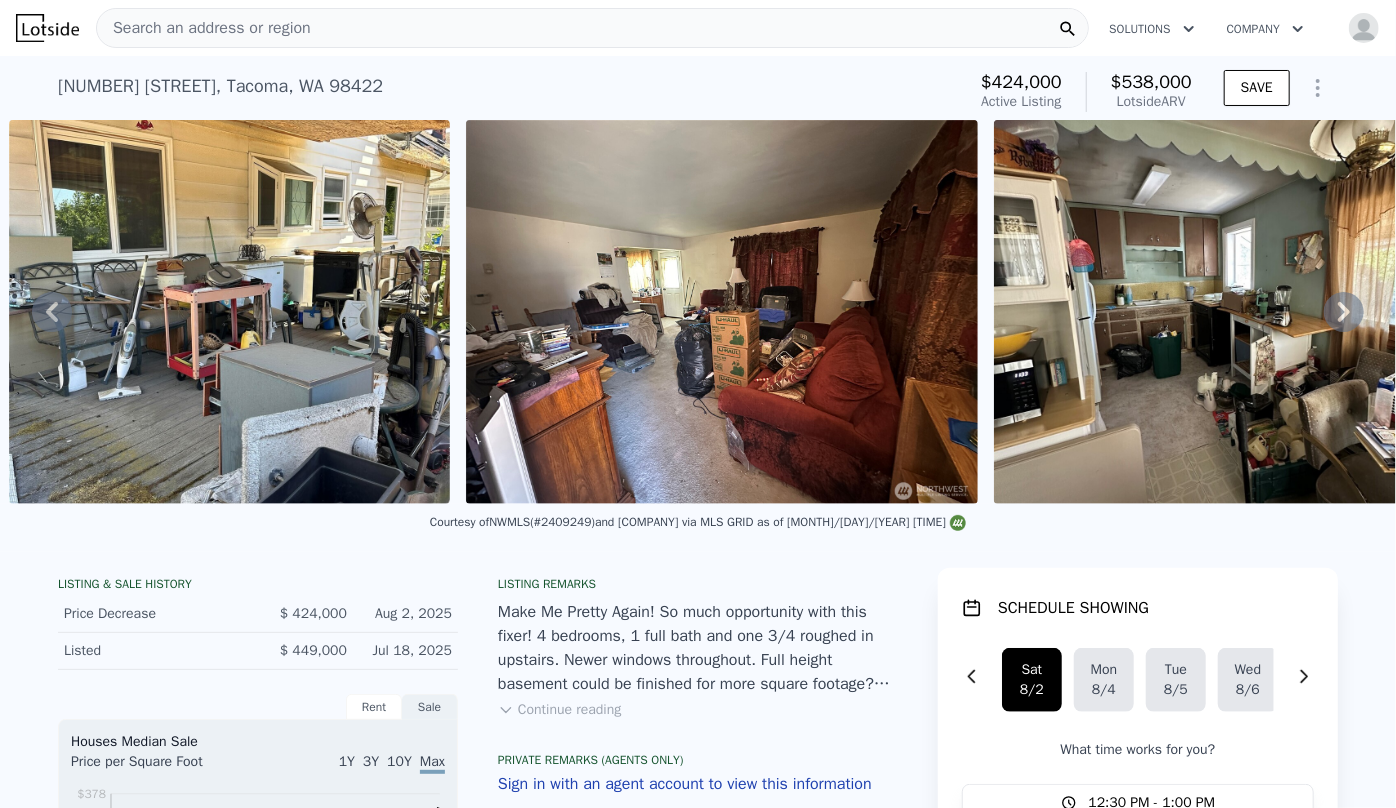 click on "Courtesy of NWMLS (#2409249) and Better Properties N. Proctor via MLS GRID as of [MONTH] [DAY], [YEAR] [HOUR]:[MINUTE]" at bounding box center (698, 528) 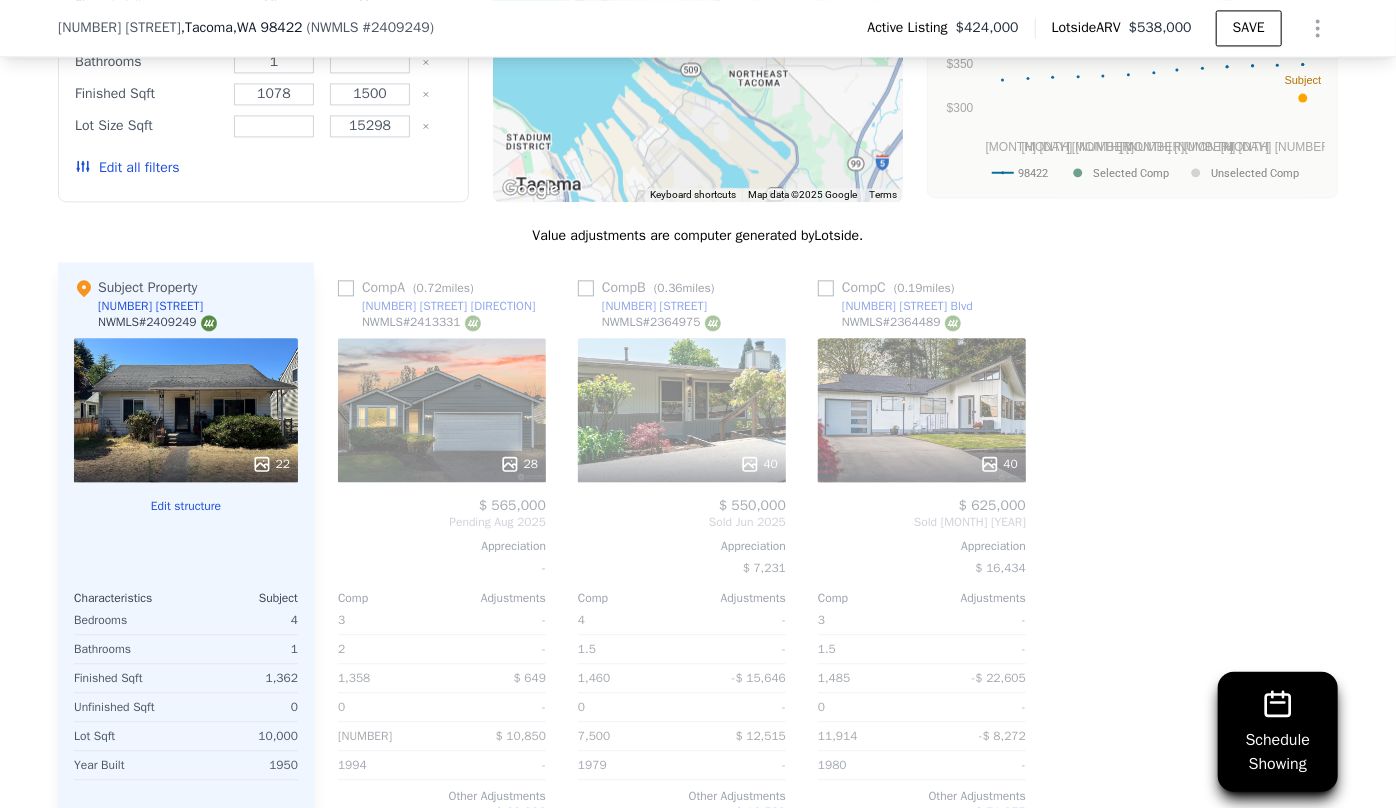 scroll, scrollTop: 2265, scrollLeft: 0, axis: vertical 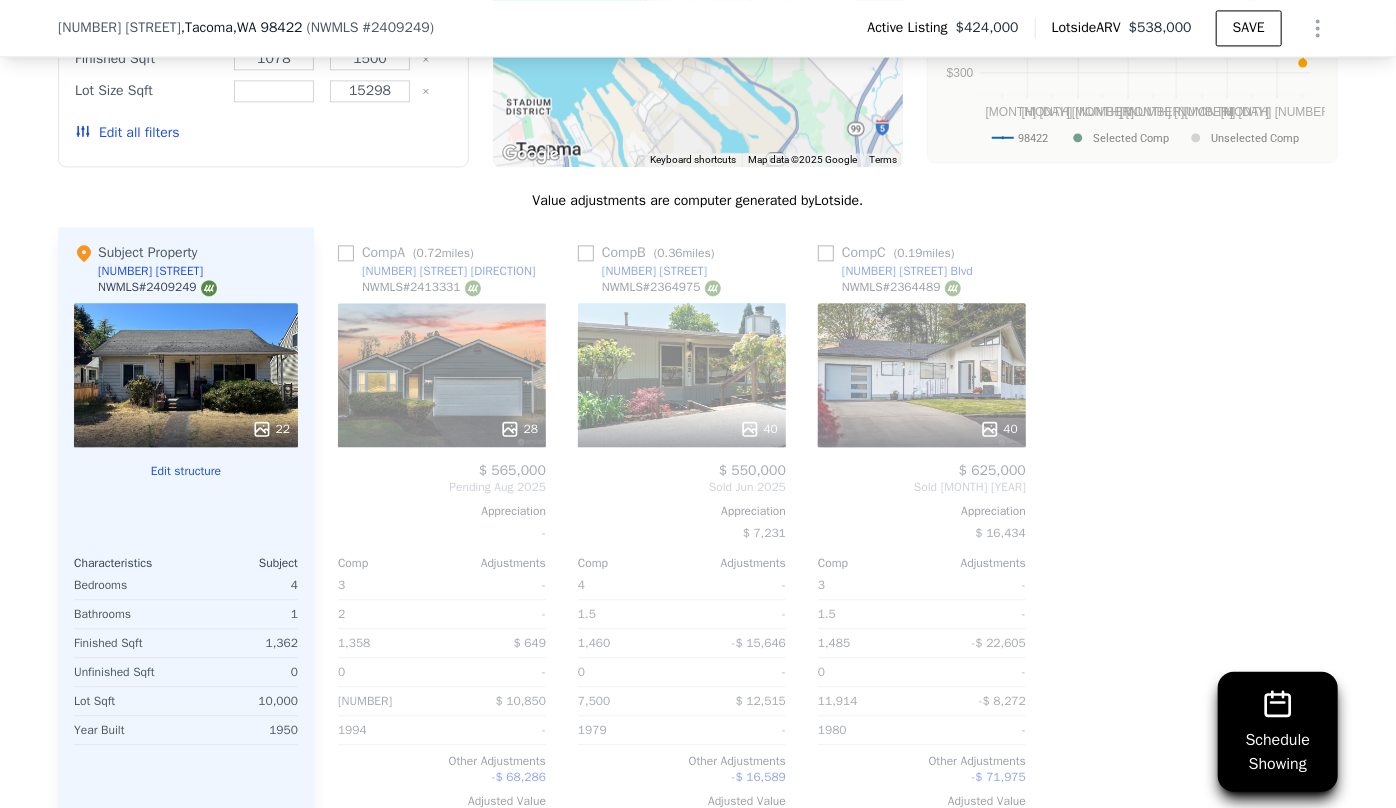 click on "40" at bounding box center (922, 375) 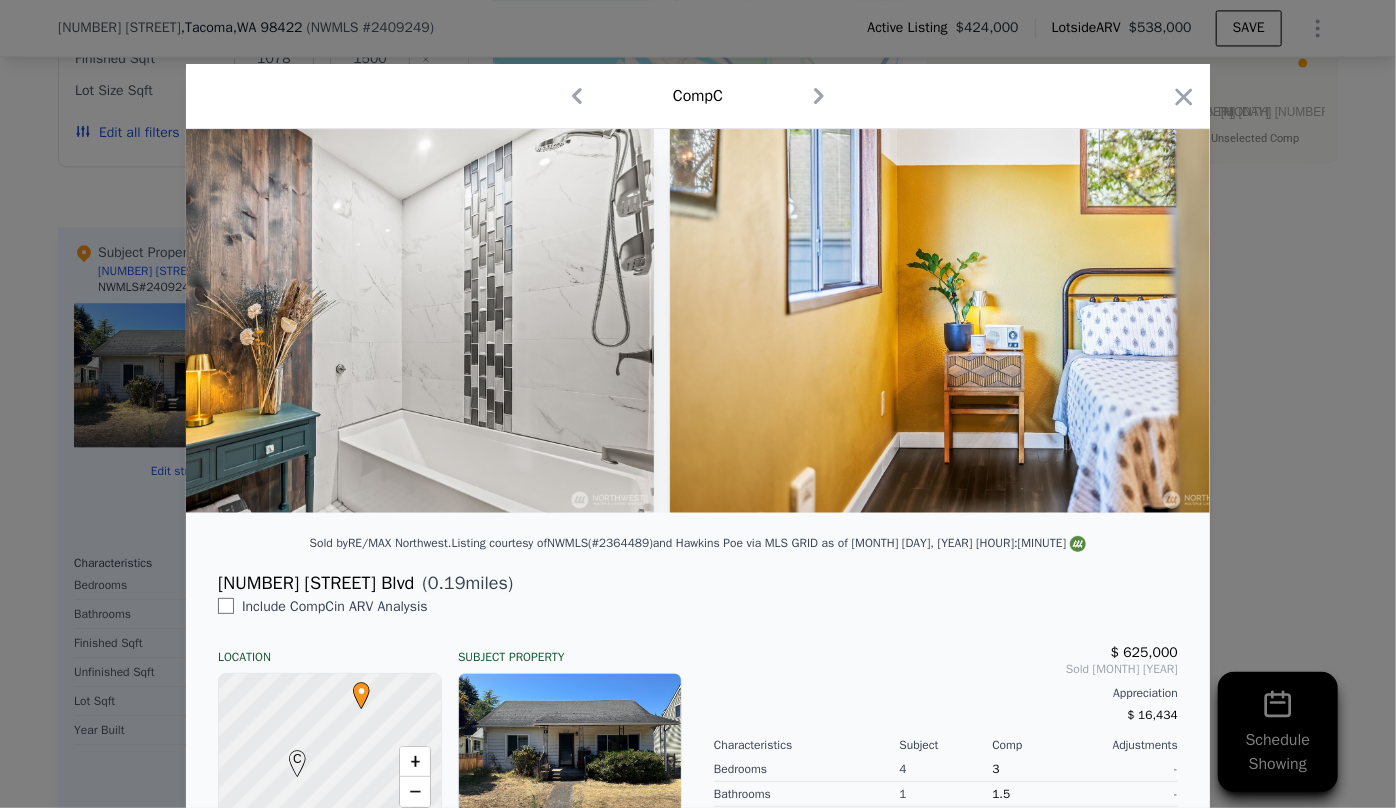 scroll, scrollTop: 0, scrollLeft: 12983, axis: horizontal 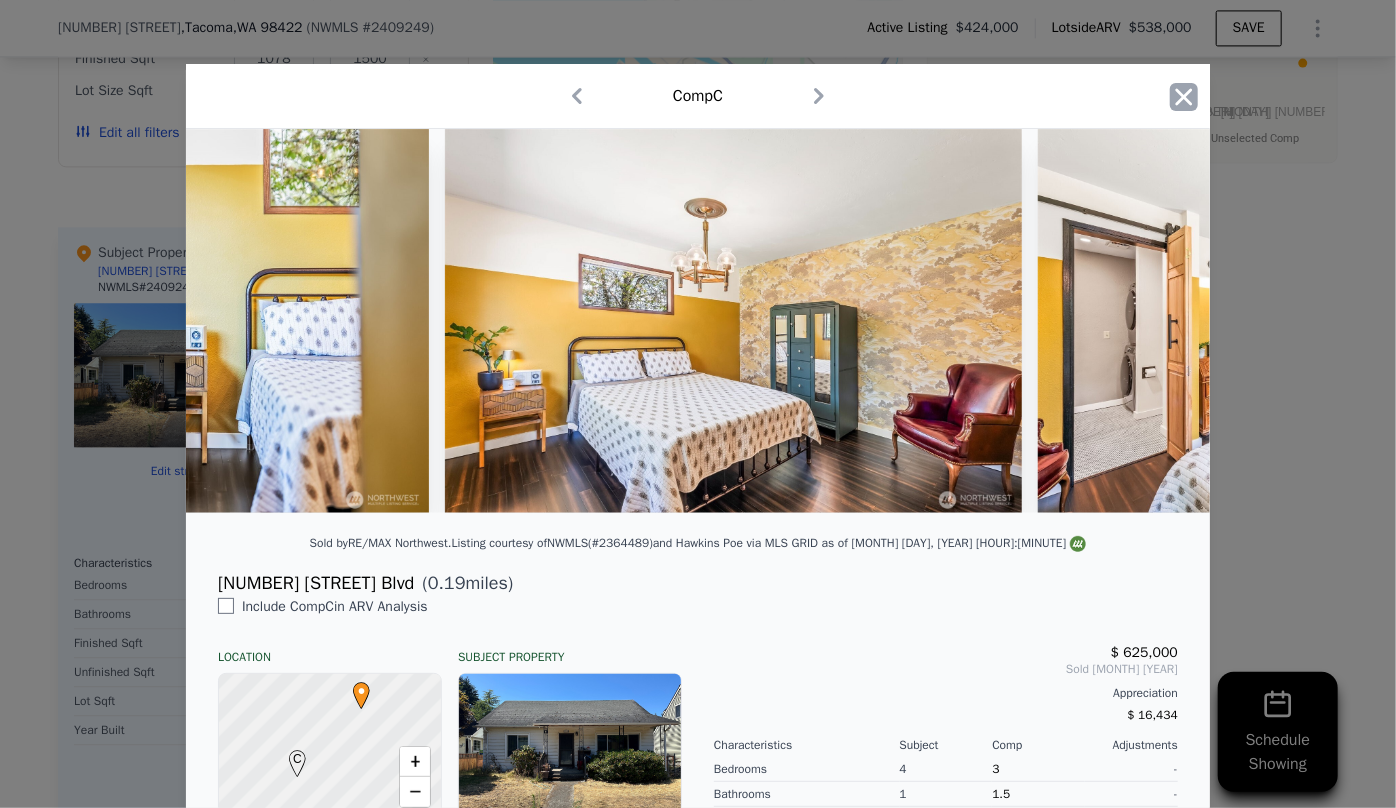 click 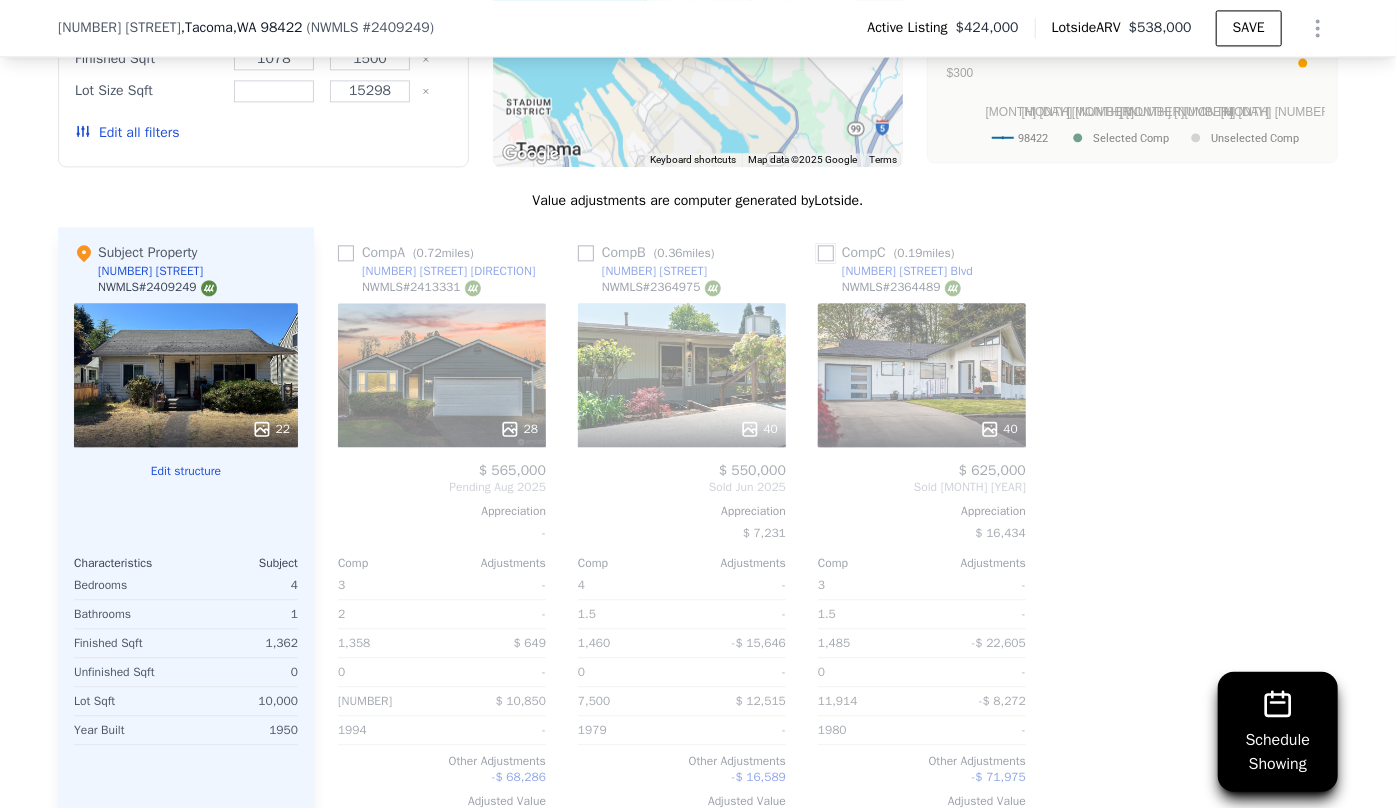 click at bounding box center (826, 253) 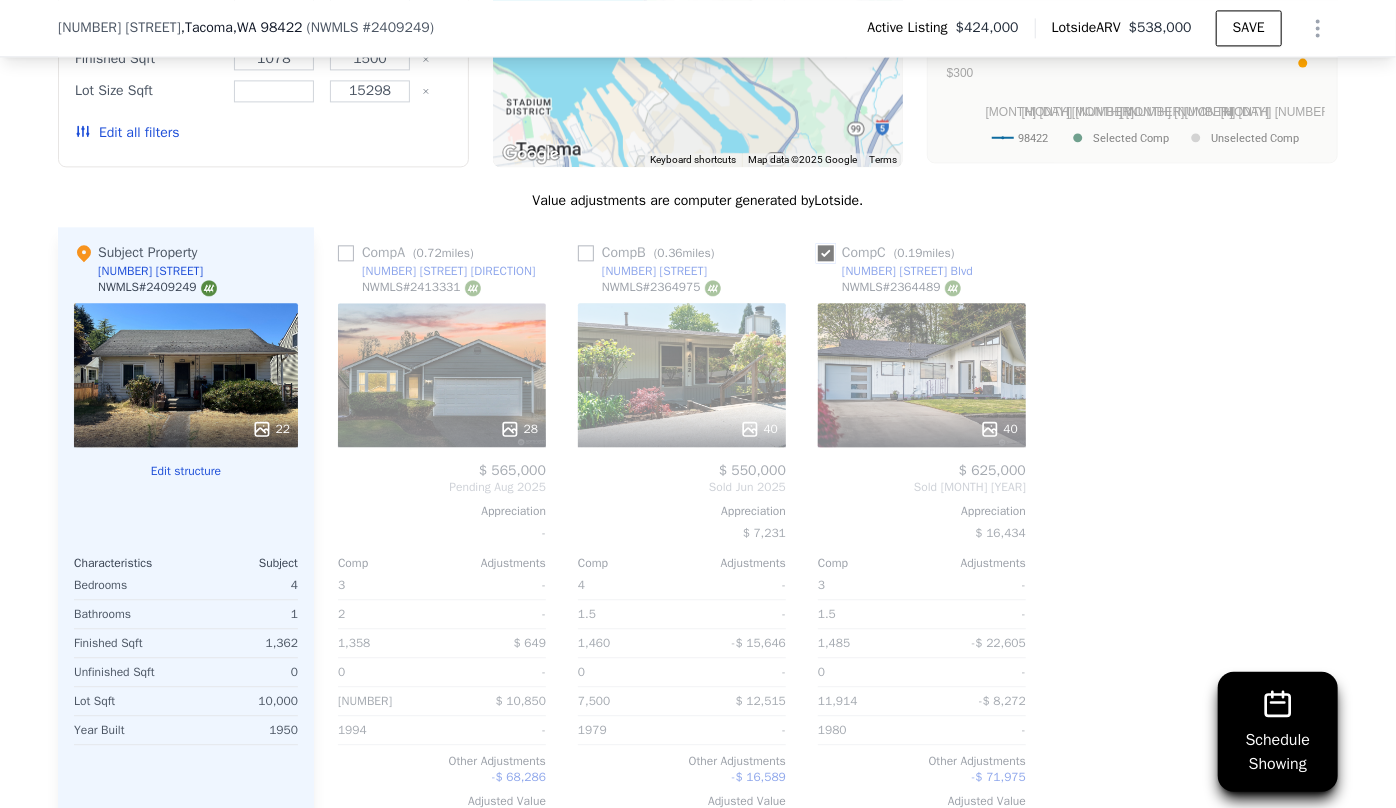 checkbox on "true" 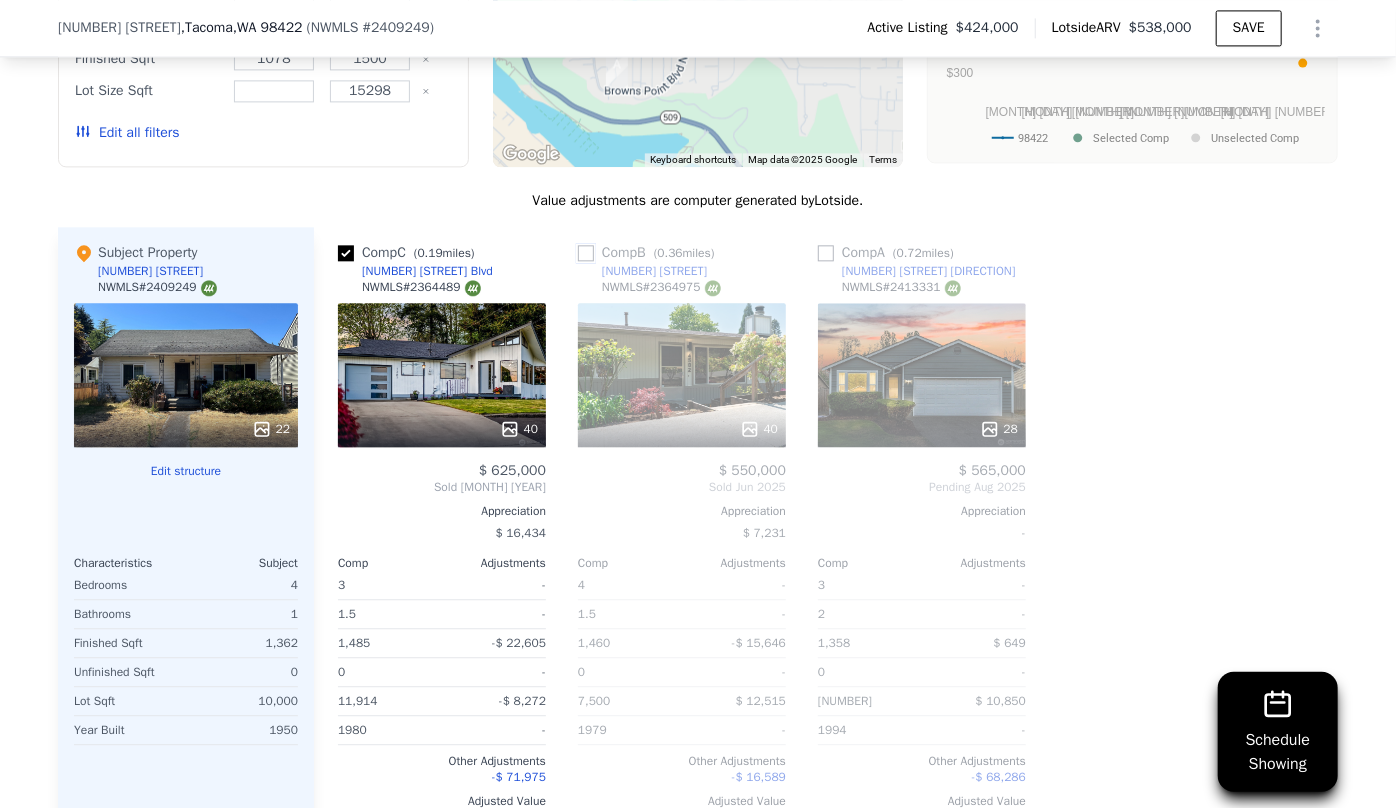 click at bounding box center (586, 253) 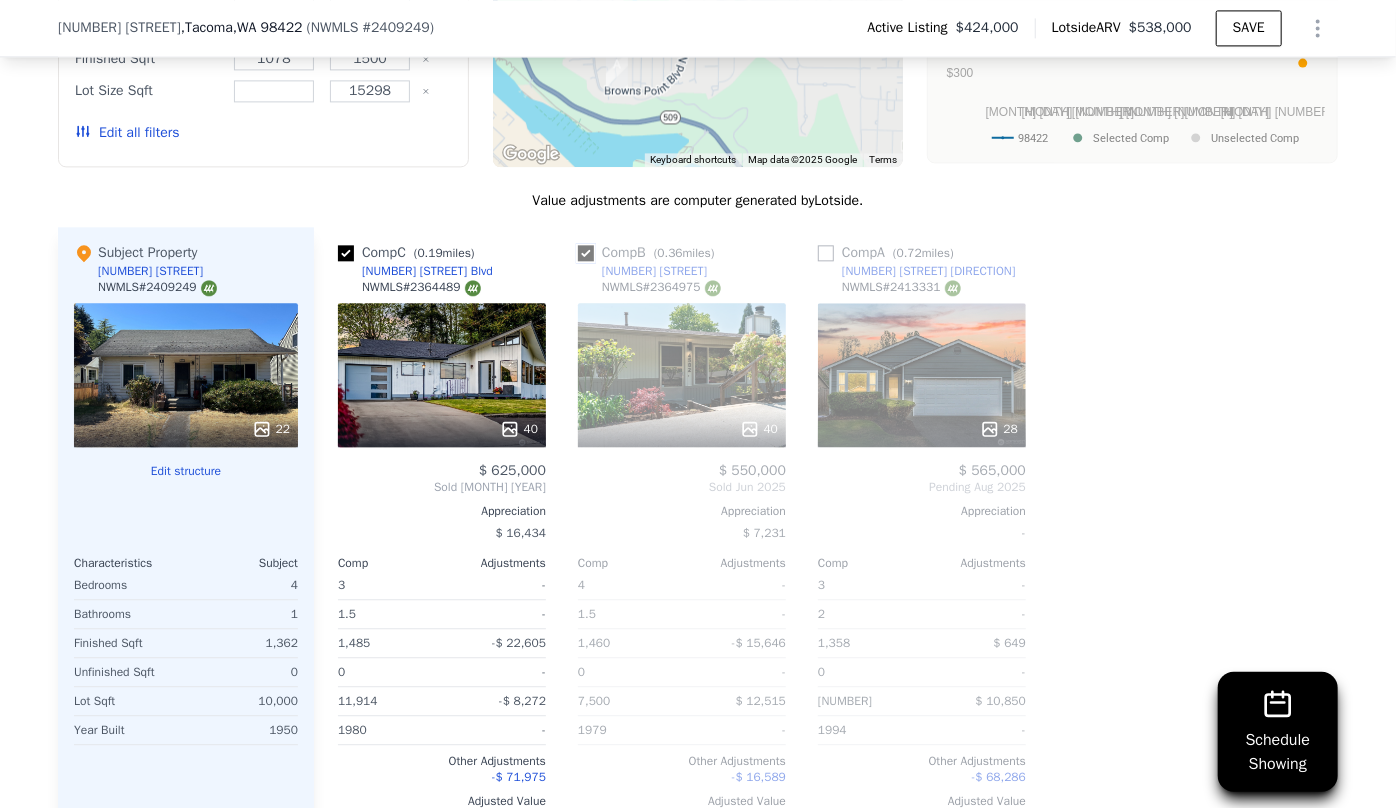 checkbox on "true" 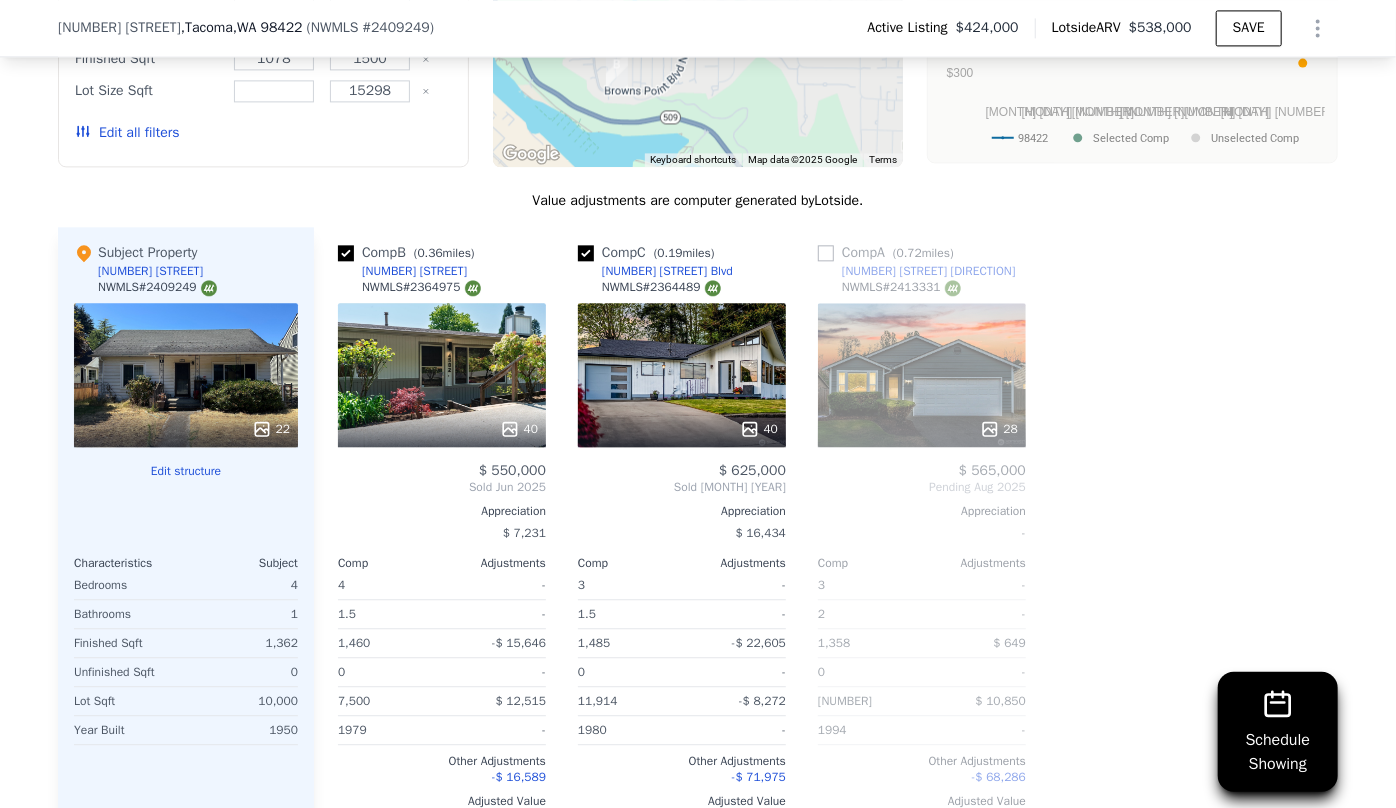 click on "28" at bounding box center (922, 375) 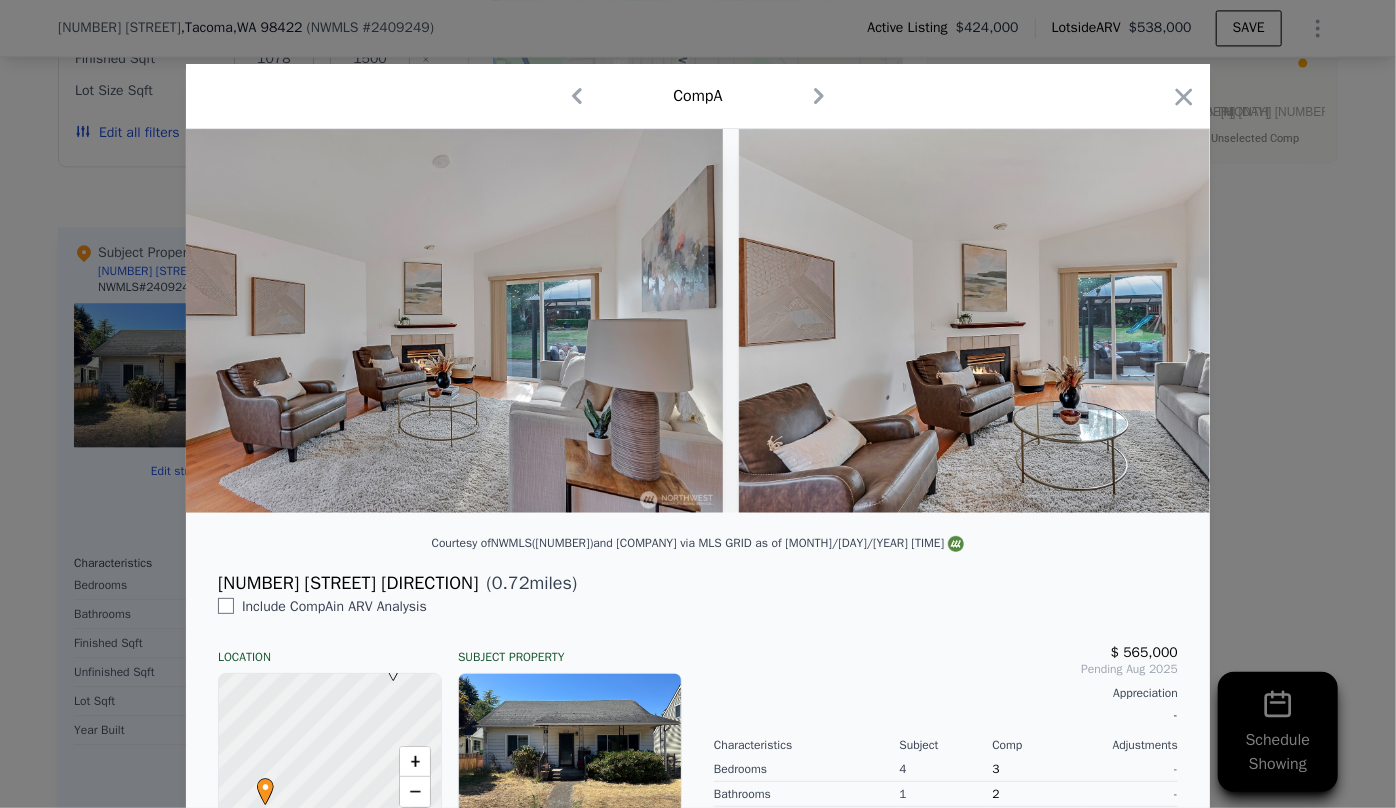 scroll, scrollTop: 0, scrollLeft: 7117, axis: horizontal 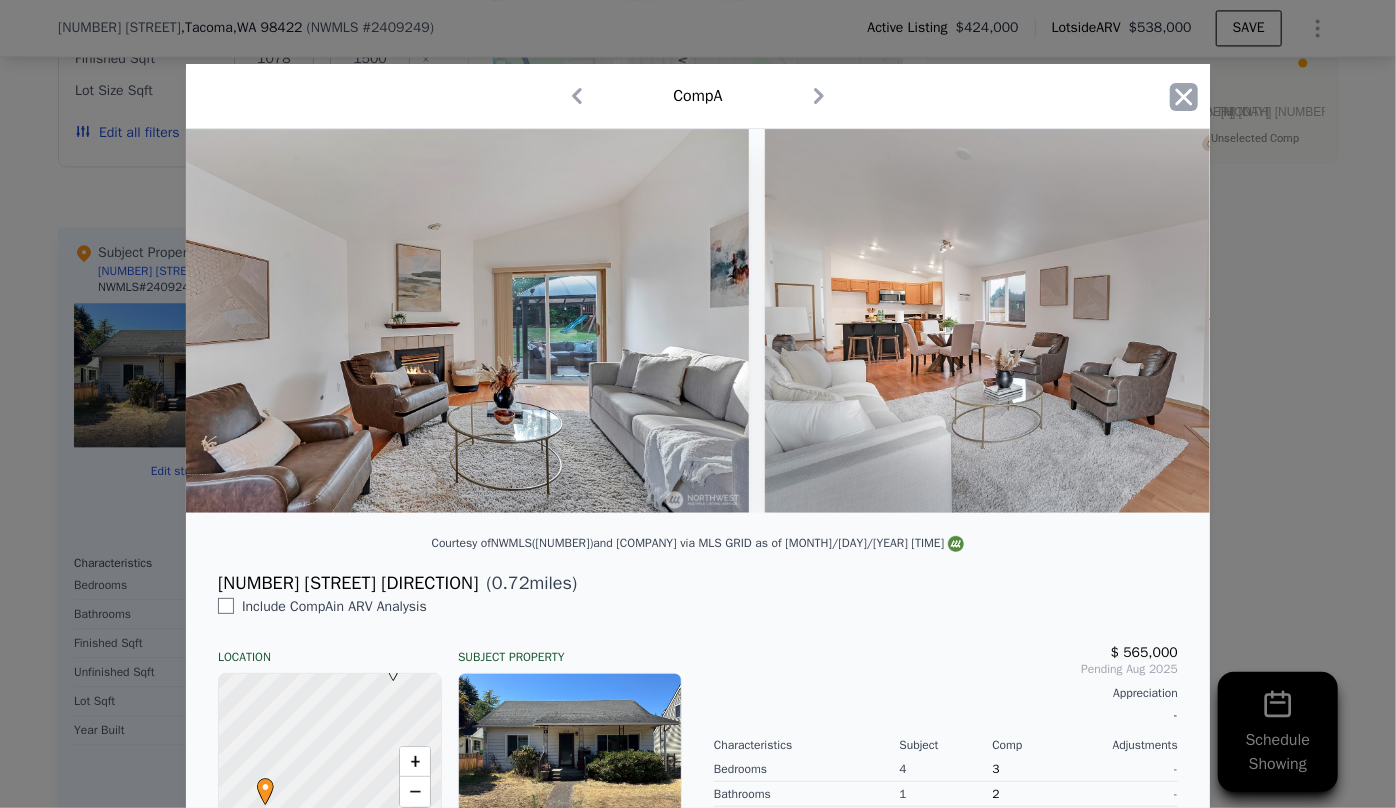 click 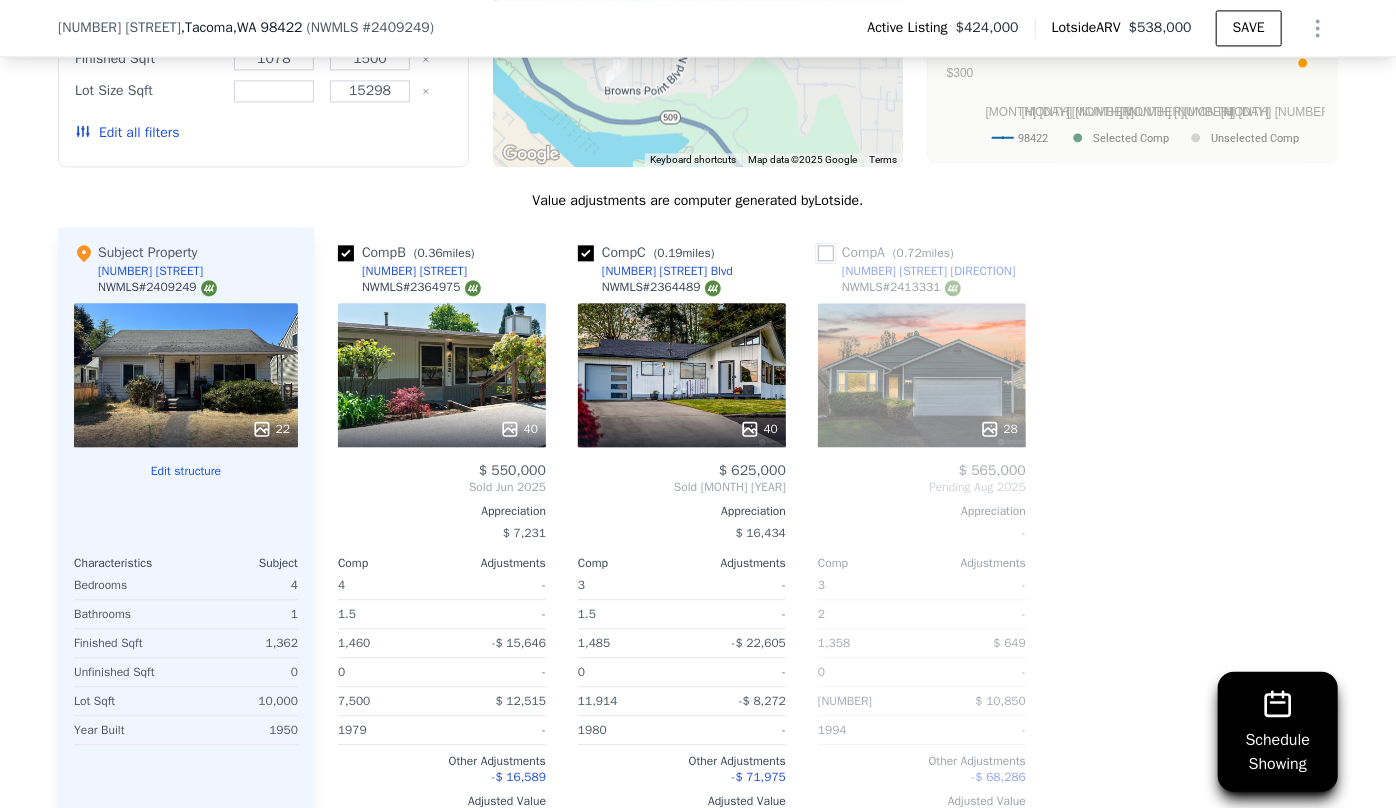 drag, startPoint x: 817, startPoint y: 244, endPoint x: 836, endPoint y: 249, distance: 19.646883 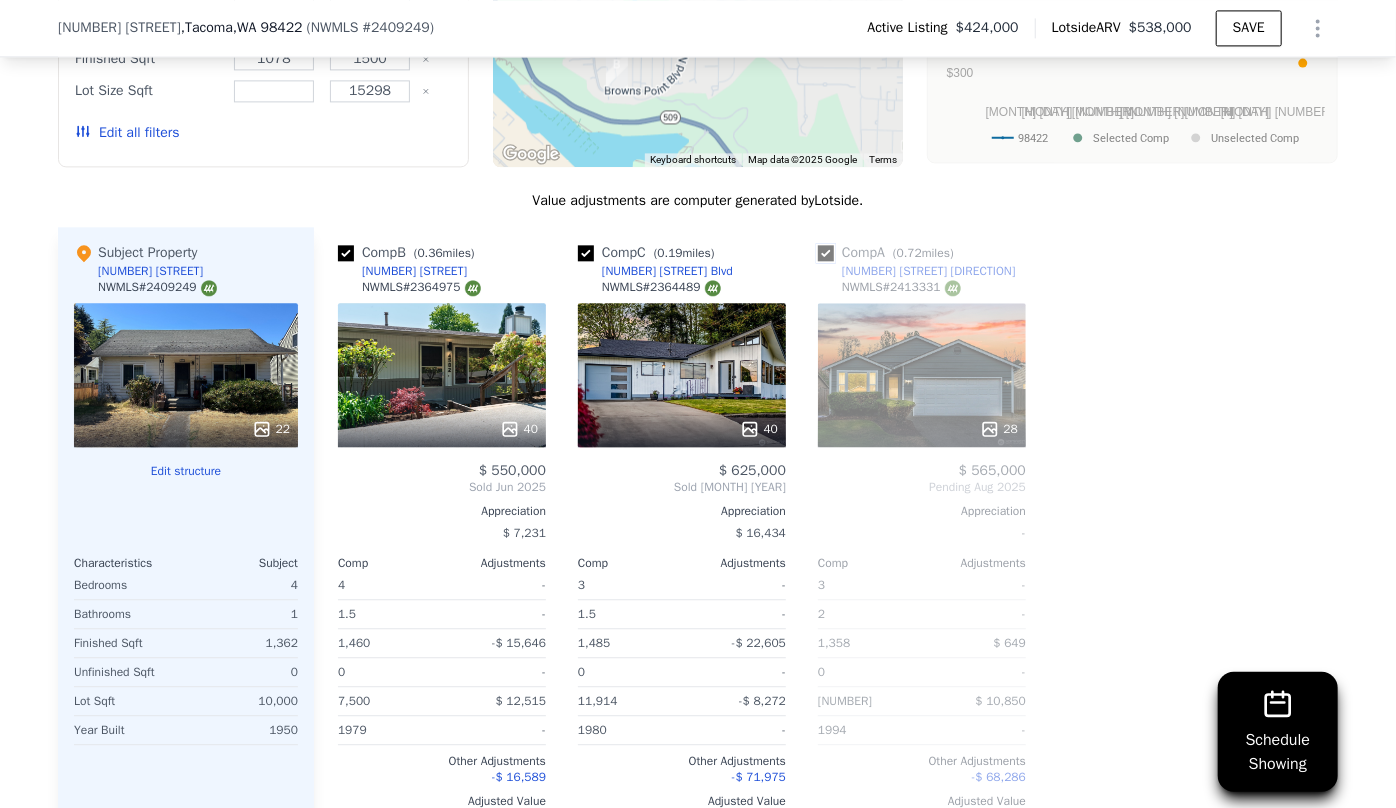 checkbox on "true" 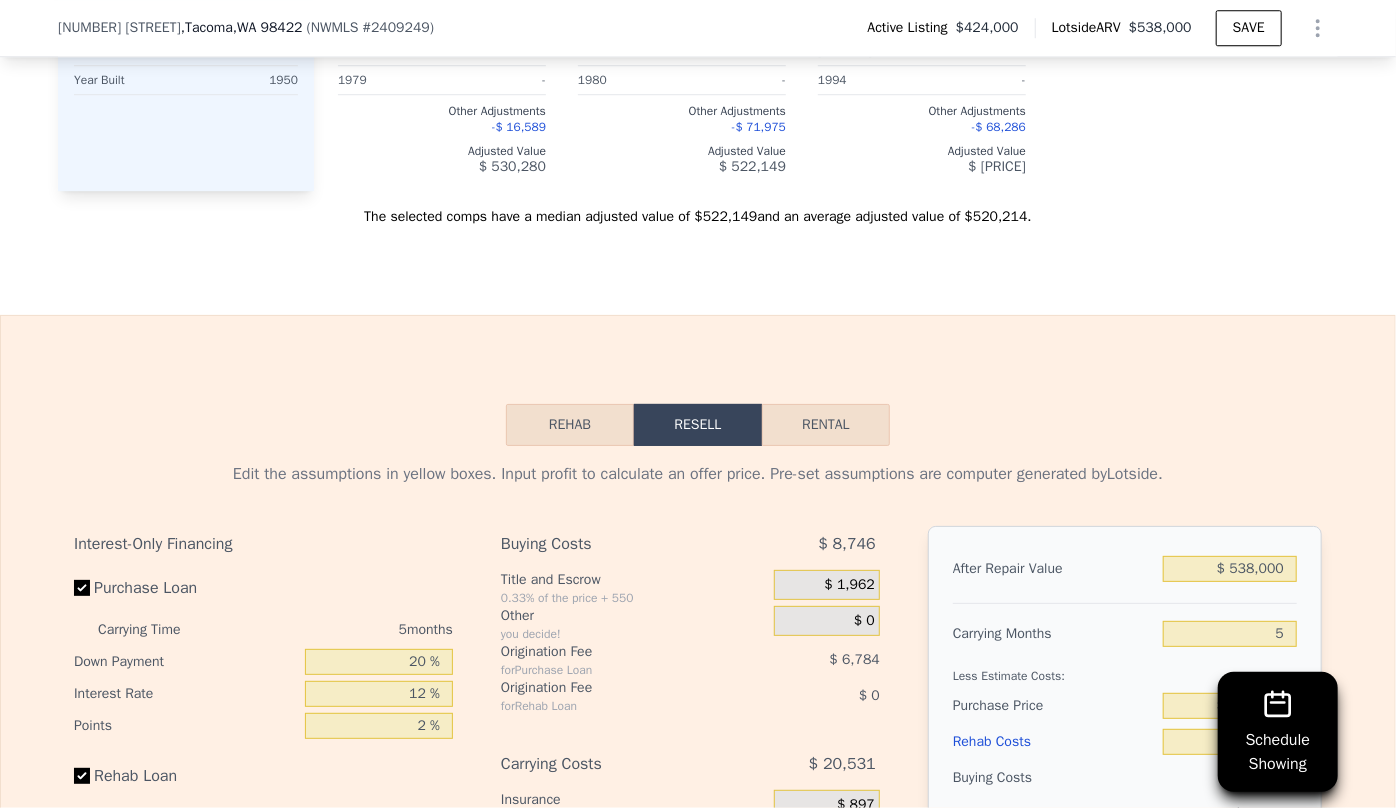 scroll, scrollTop: 3083, scrollLeft: 0, axis: vertical 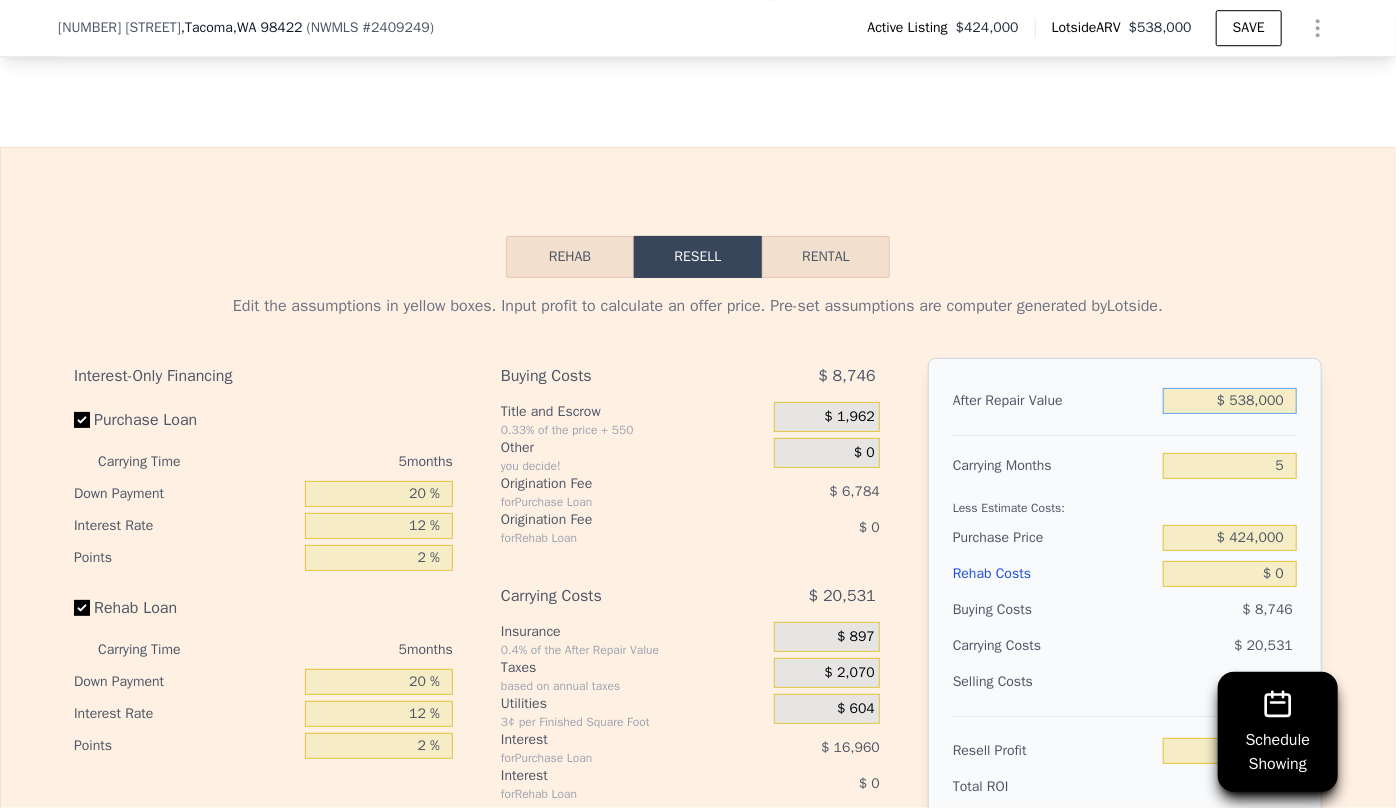 click on "$ 538,000" at bounding box center (1230, 401) 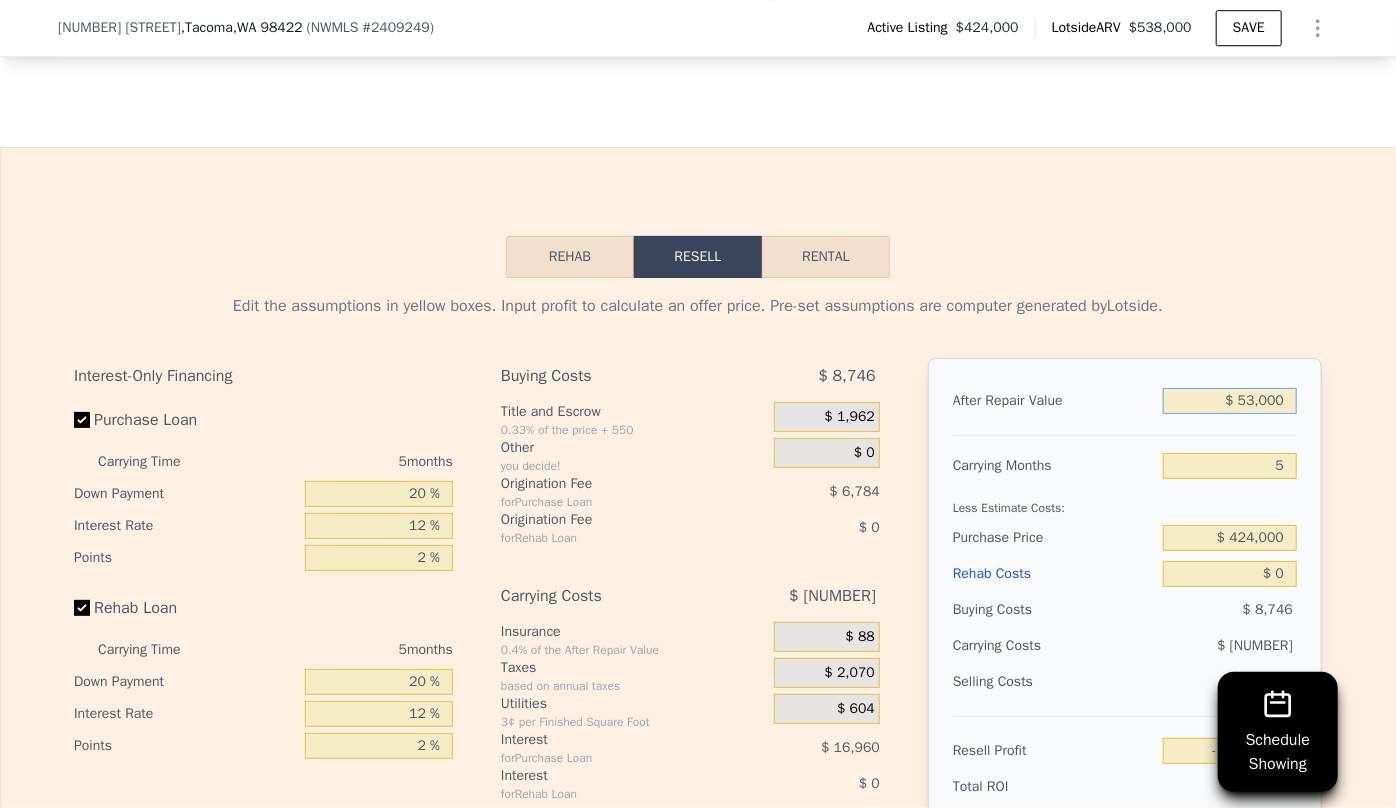 type on "-$ 403,787" 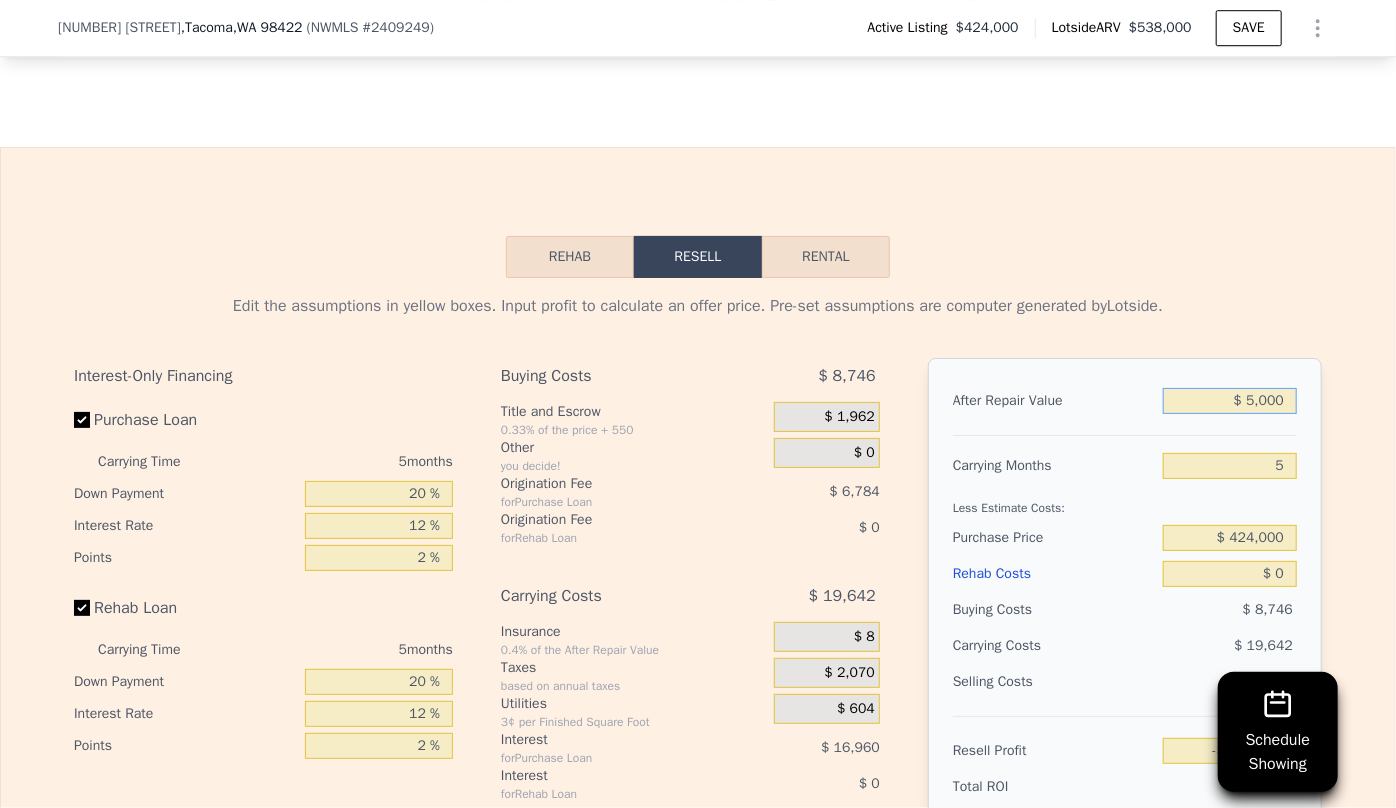 type on "-$ 448,294" 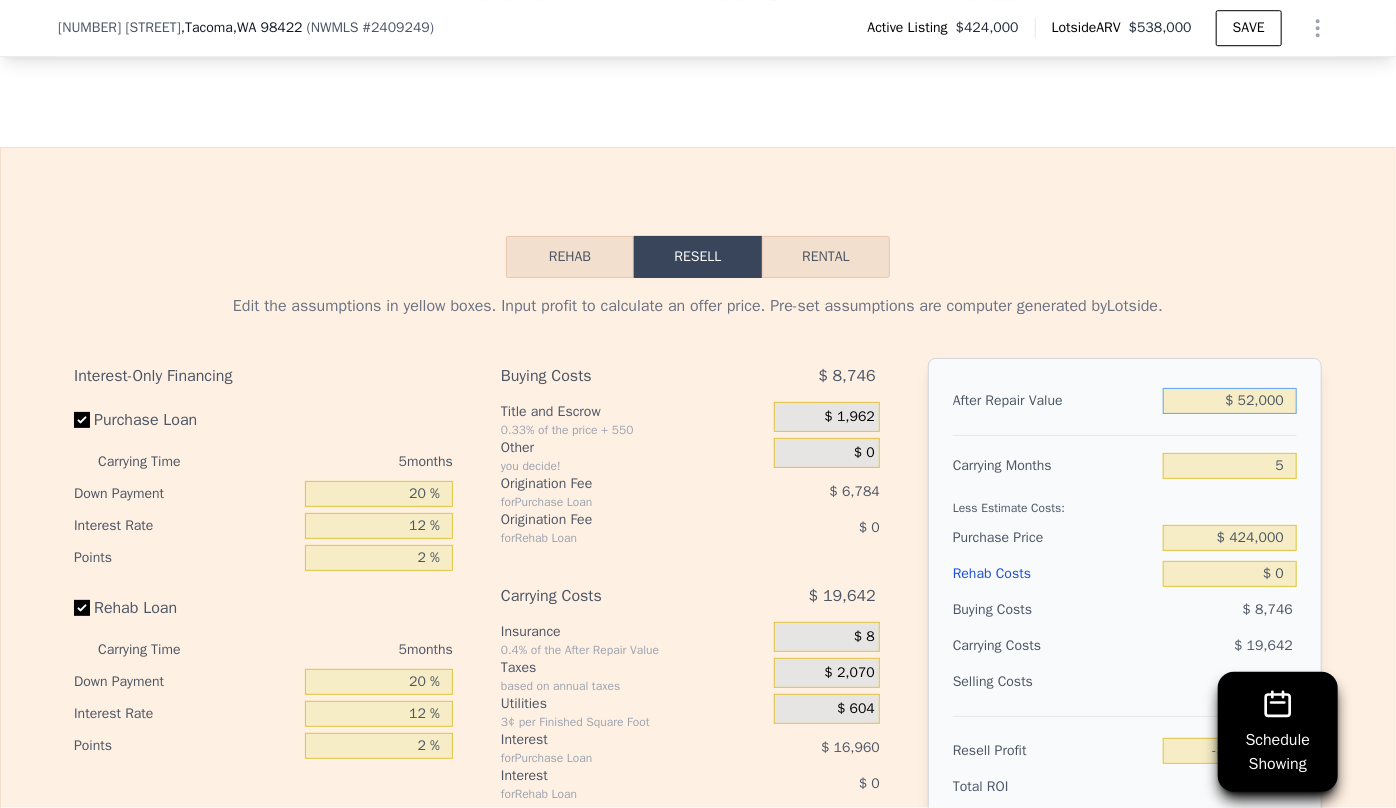 type on "-$ 404,716" 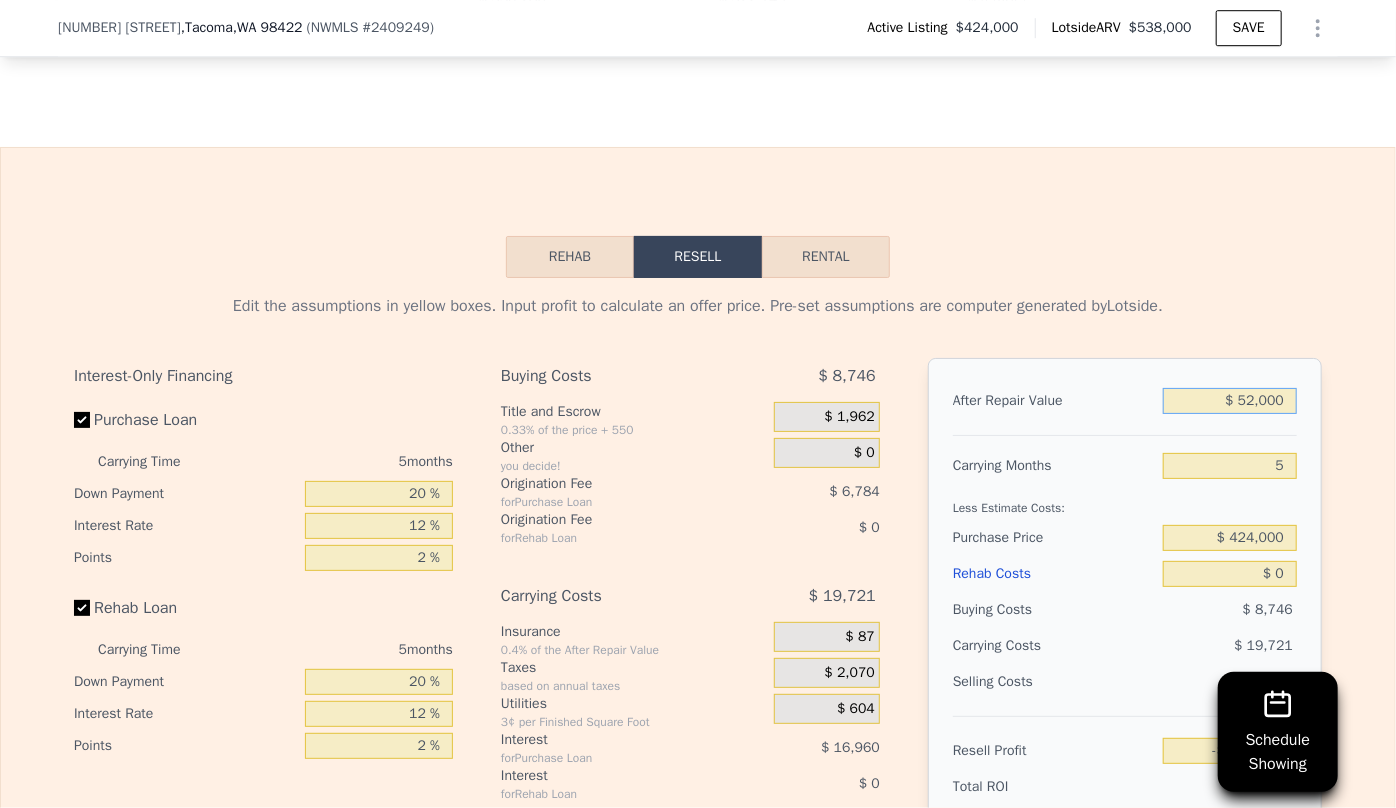 type on "$ 520,000" 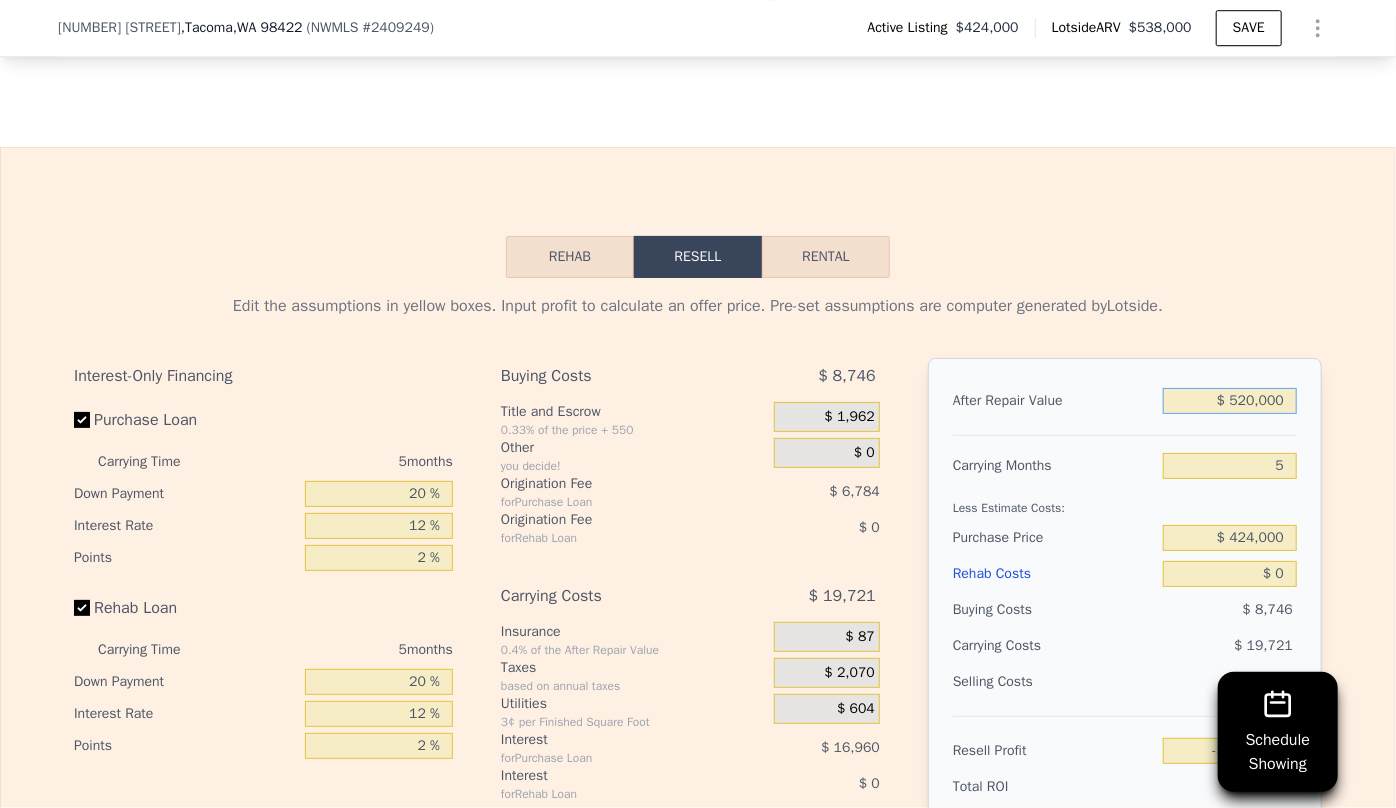 type on "$ 29,215" 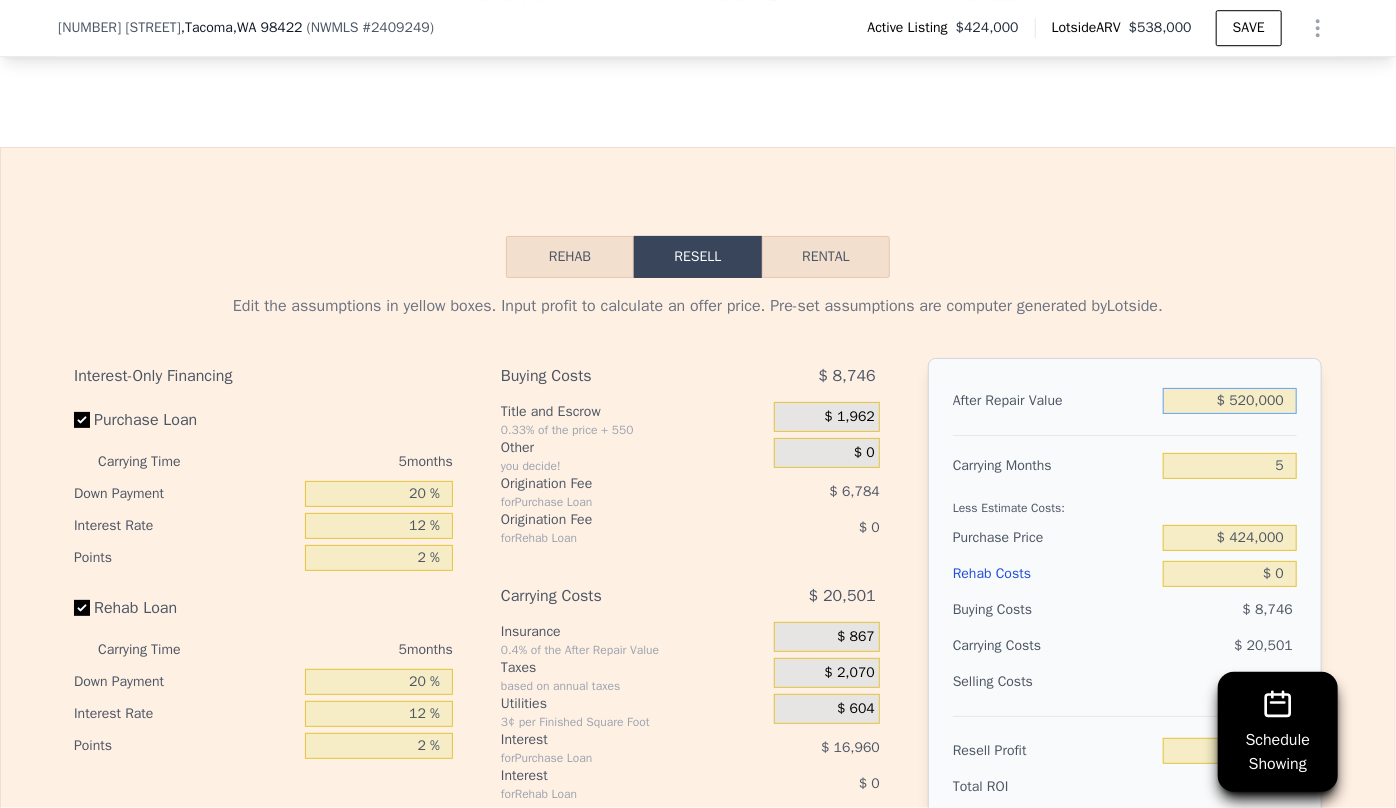 type on "$ 520,000" 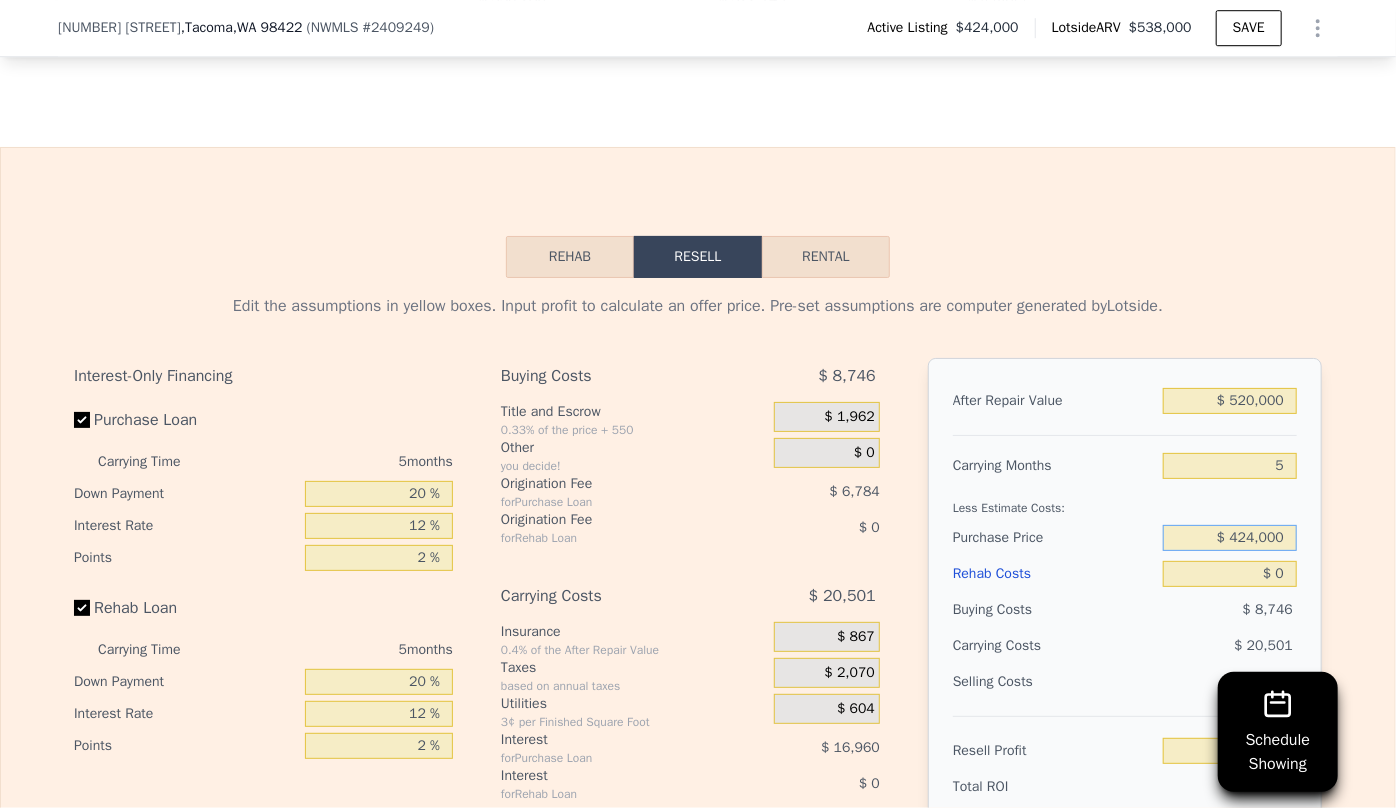 click on "$ 424,000" at bounding box center (1230, 538) 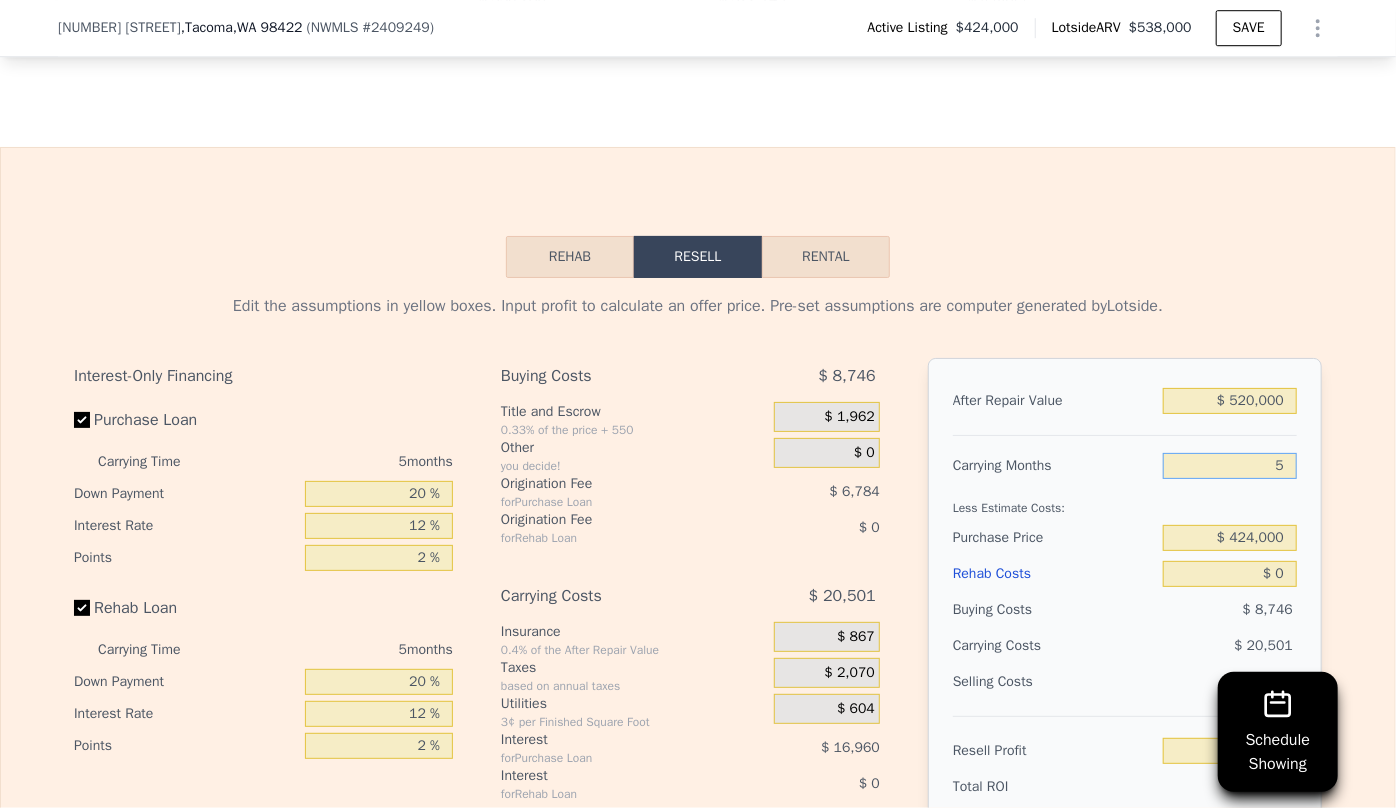 click on "5" at bounding box center (1230, 466) 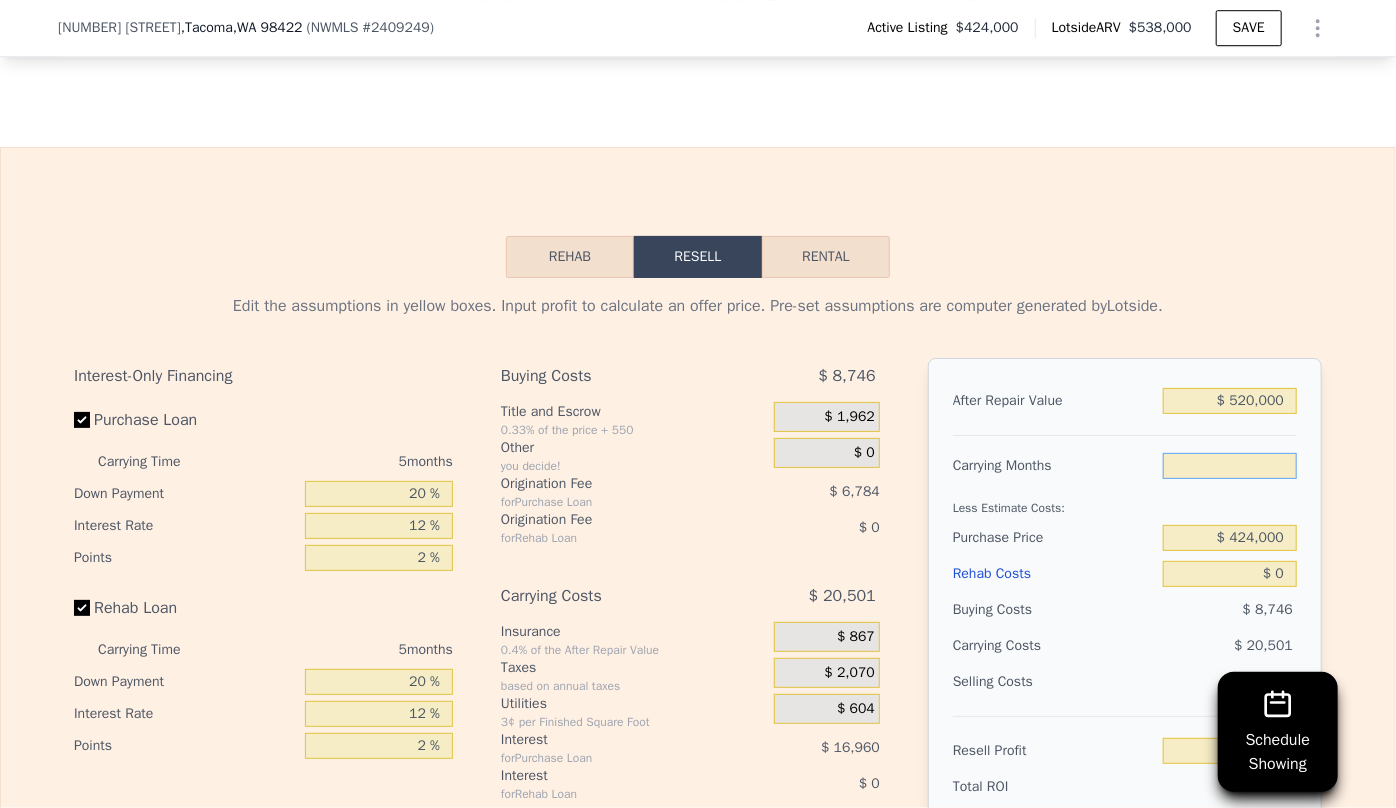 type on "6" 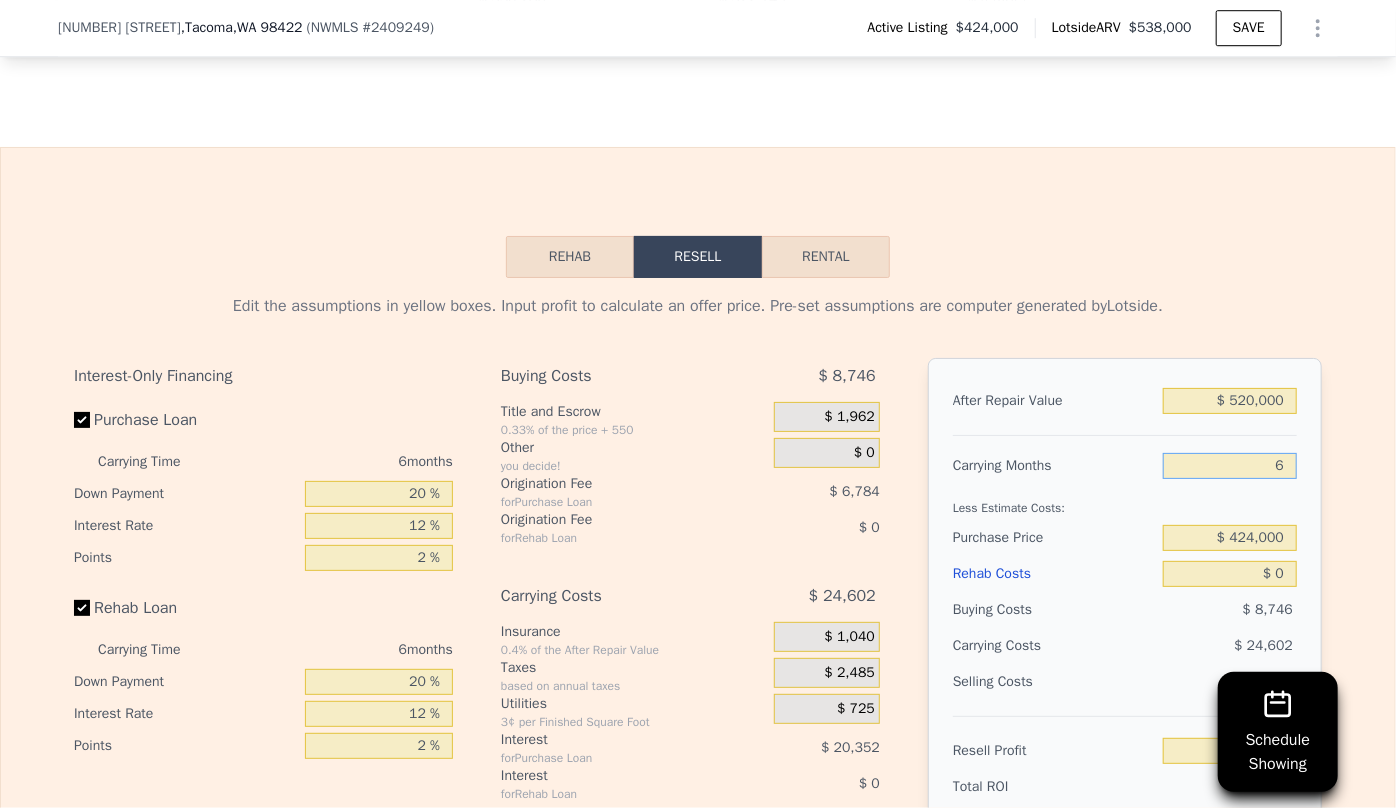 type on "$ 25,114" 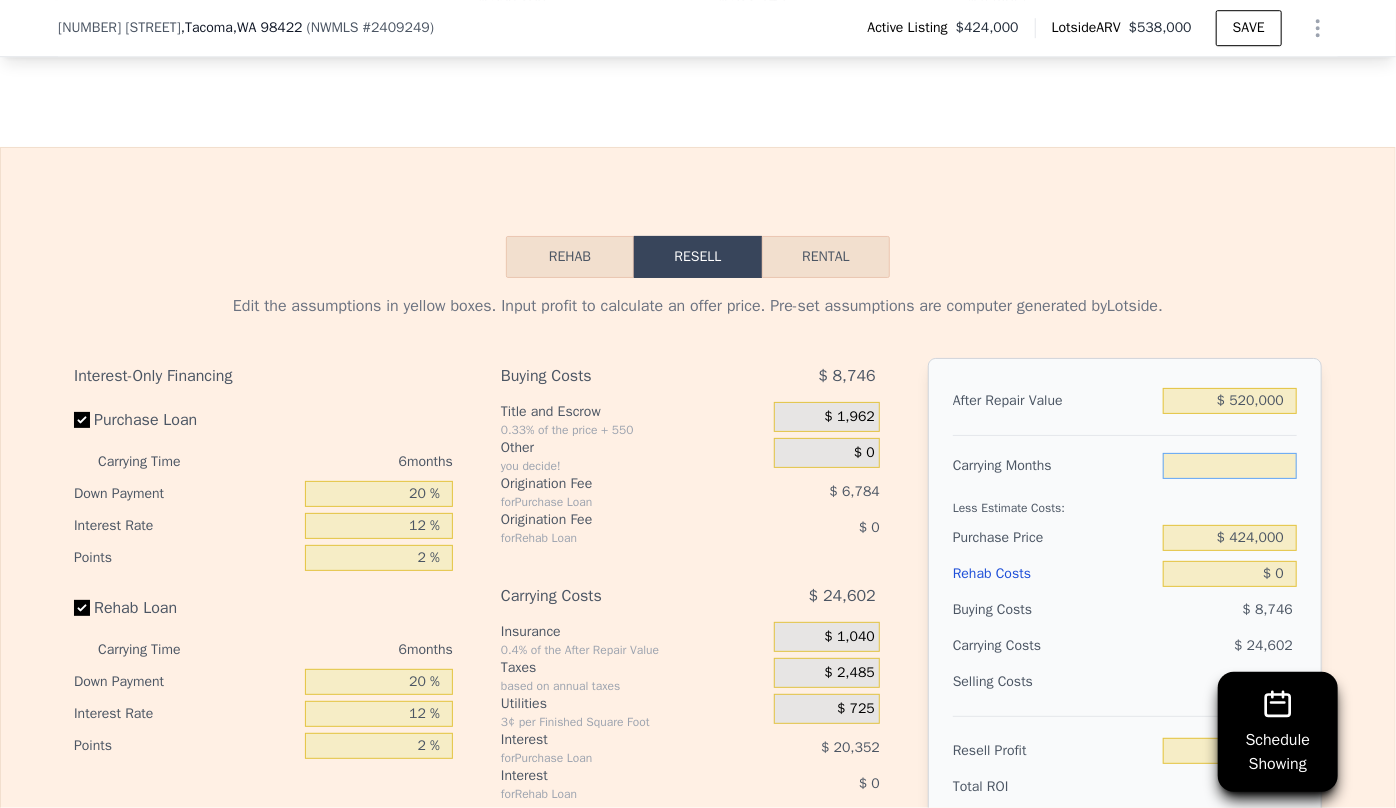 type on "7" 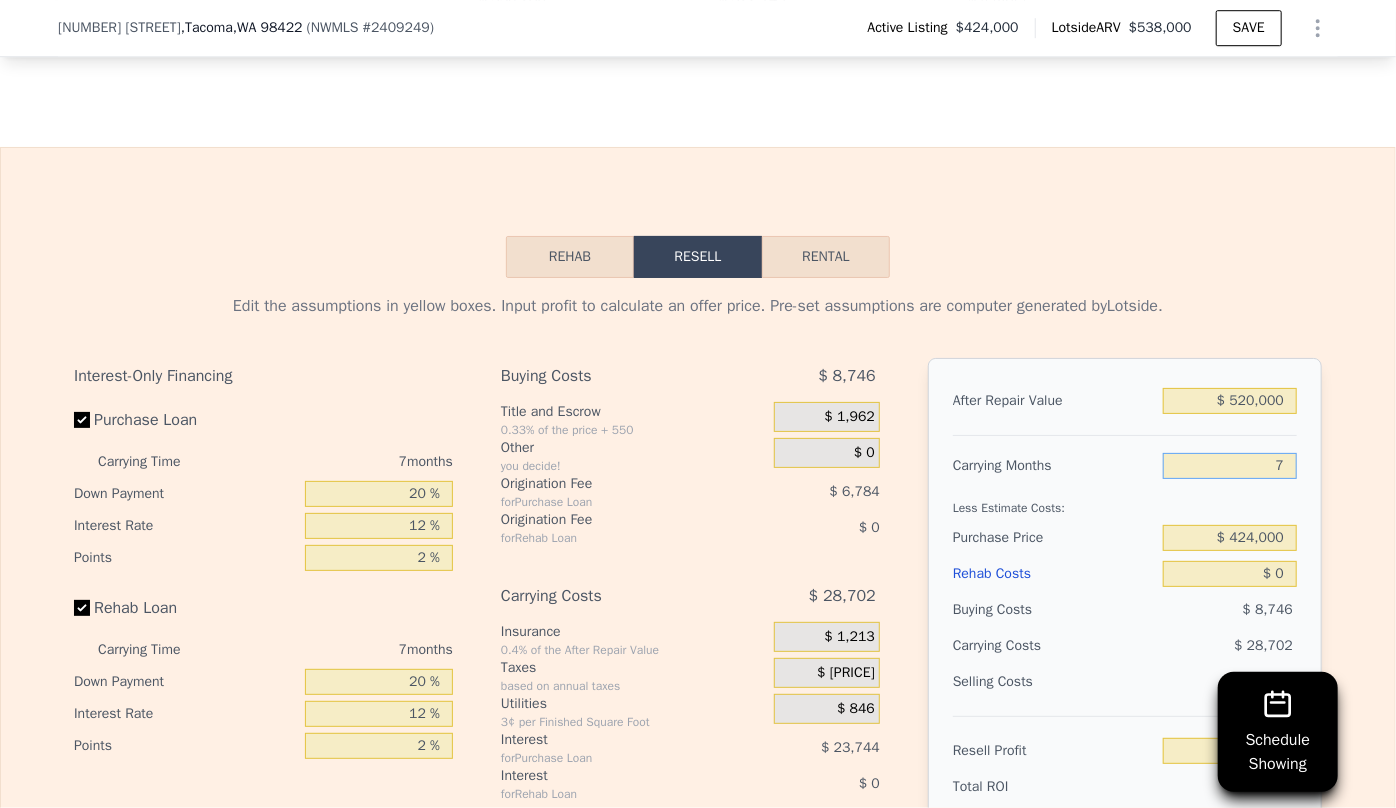 type on "$ 21,014" 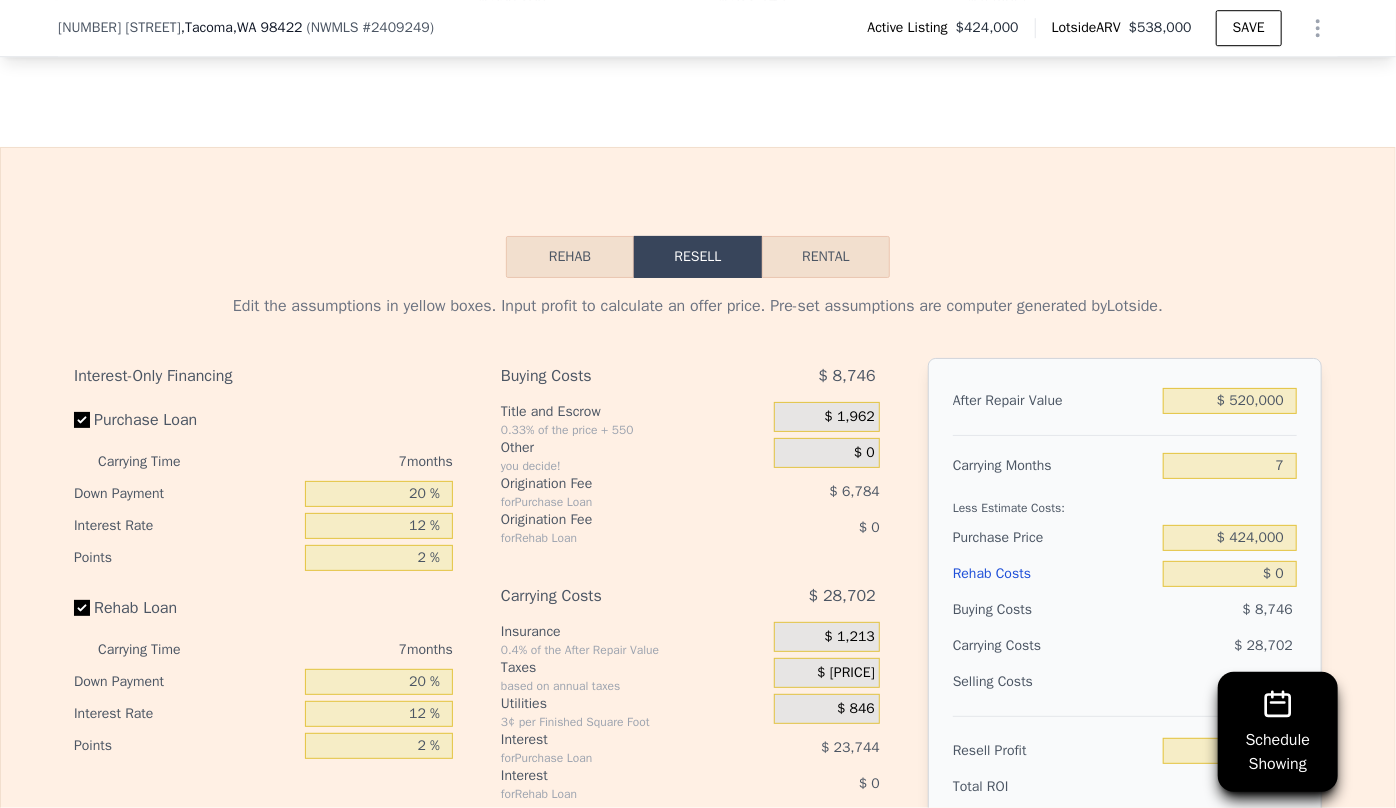 click on "Rehab Costs" at bounding box center [1054, 574] 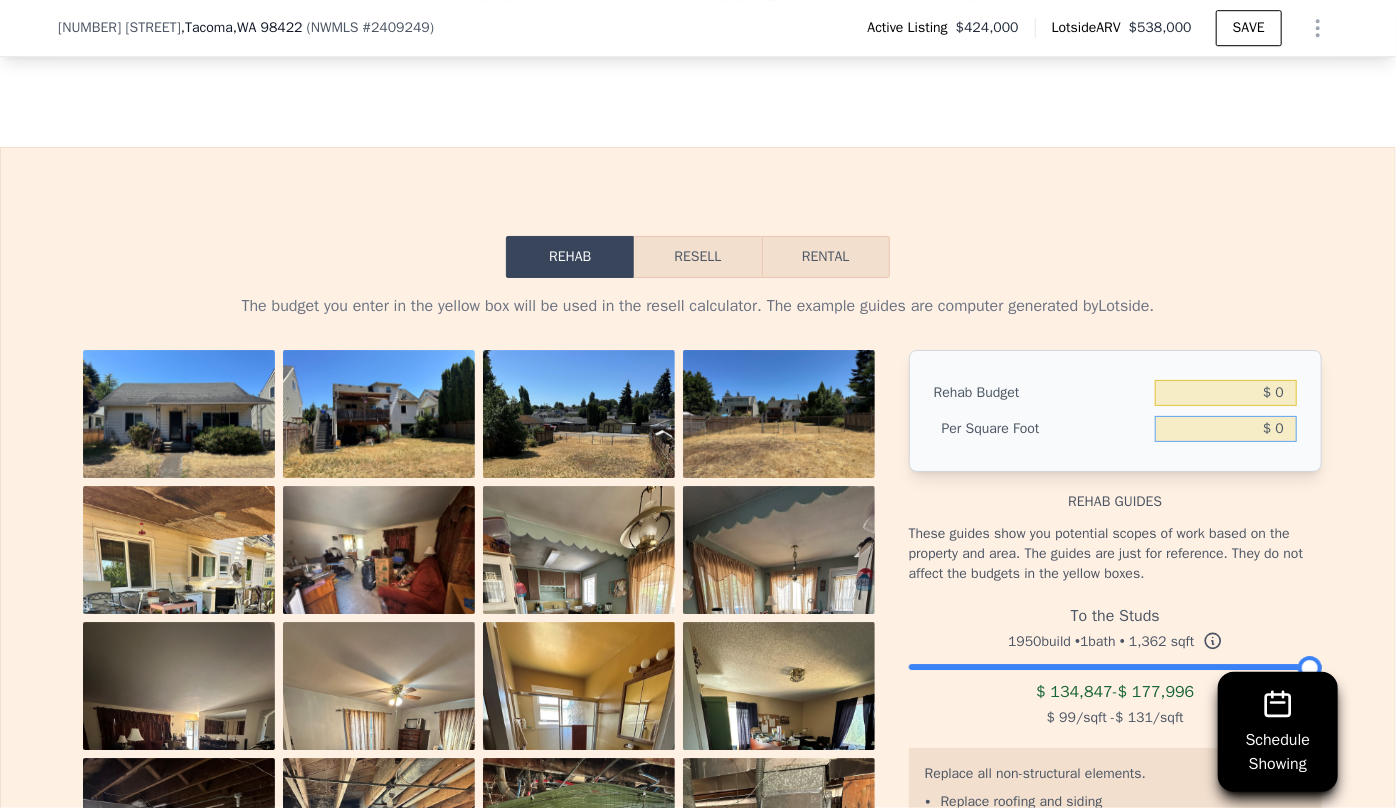 click on "$ 0" at bounding box center [1226, 429] 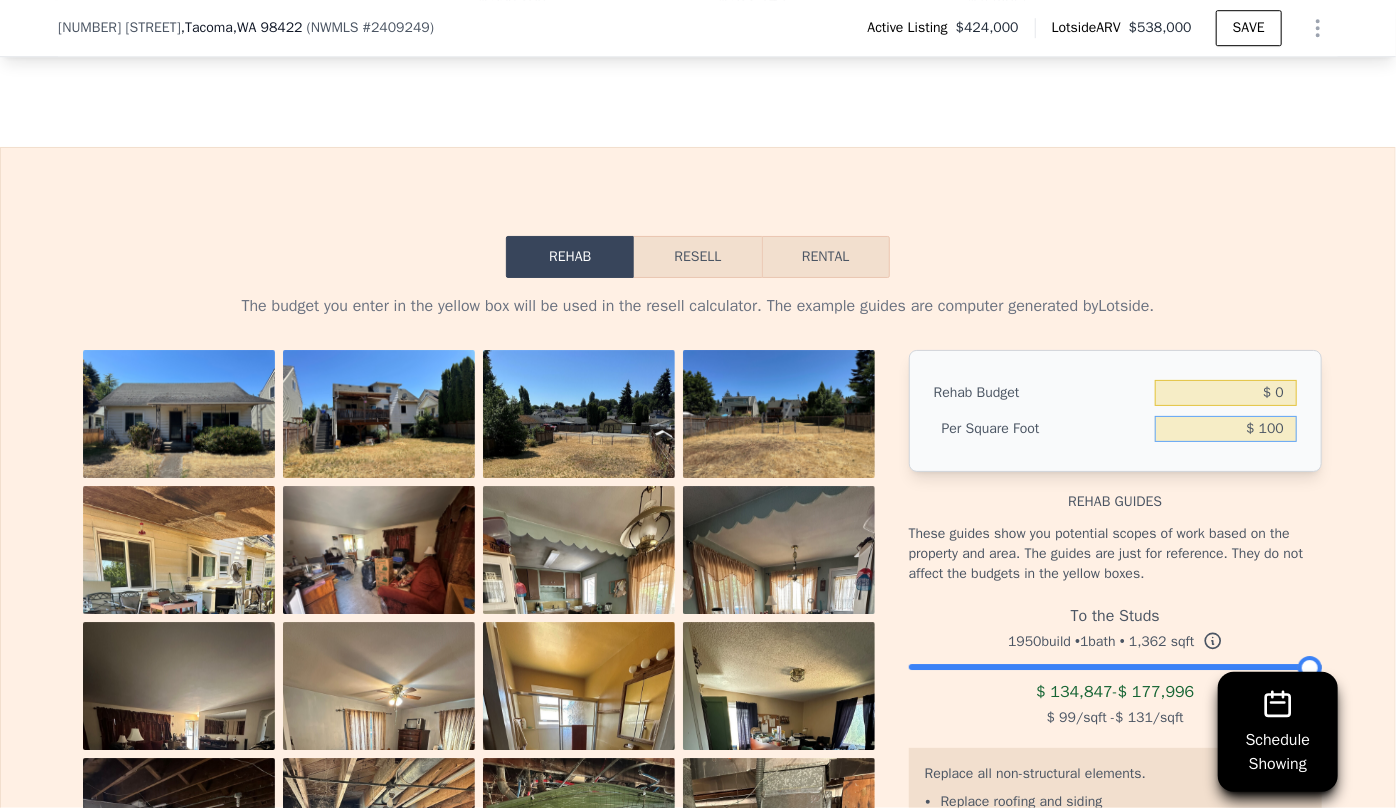 type on "$ 100" 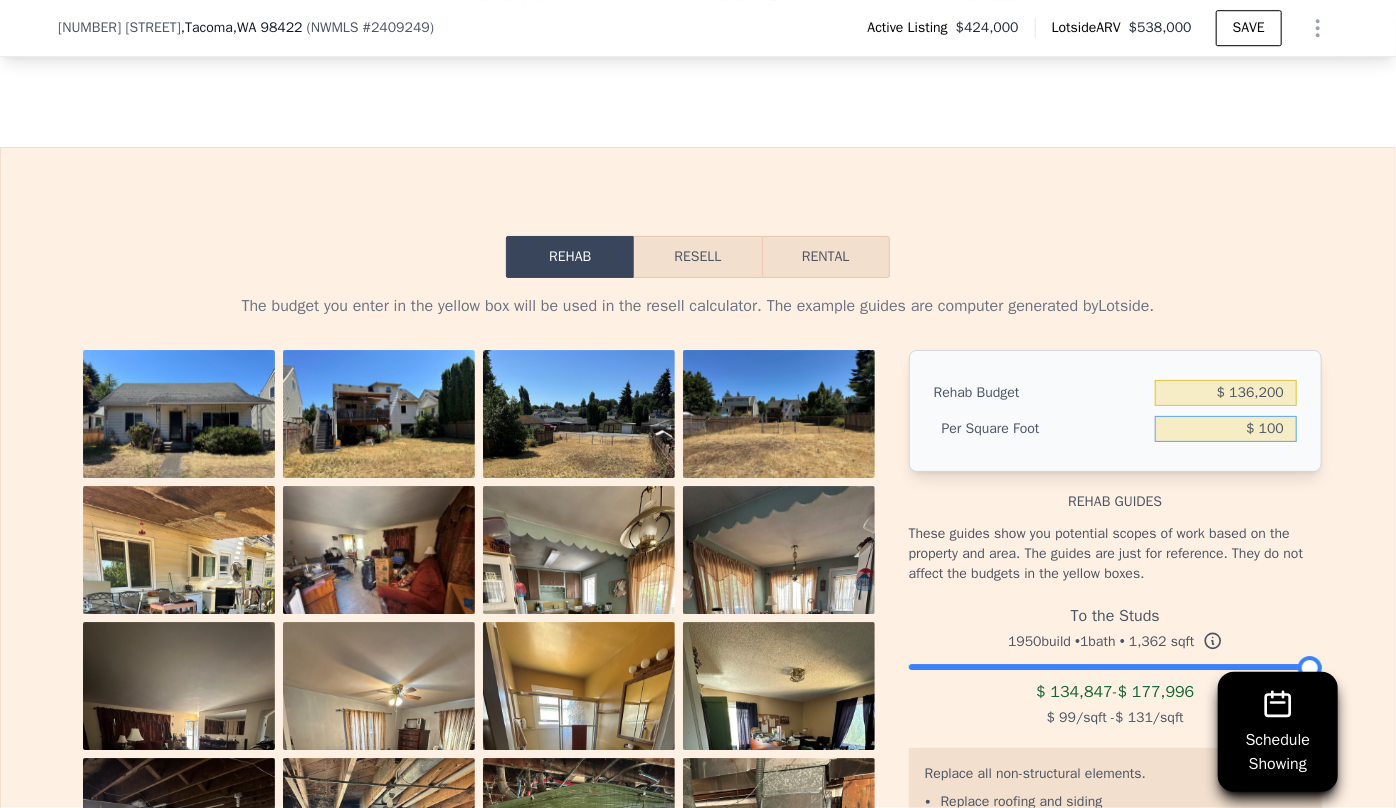click on "Resell" at bounding box center (697, 257) 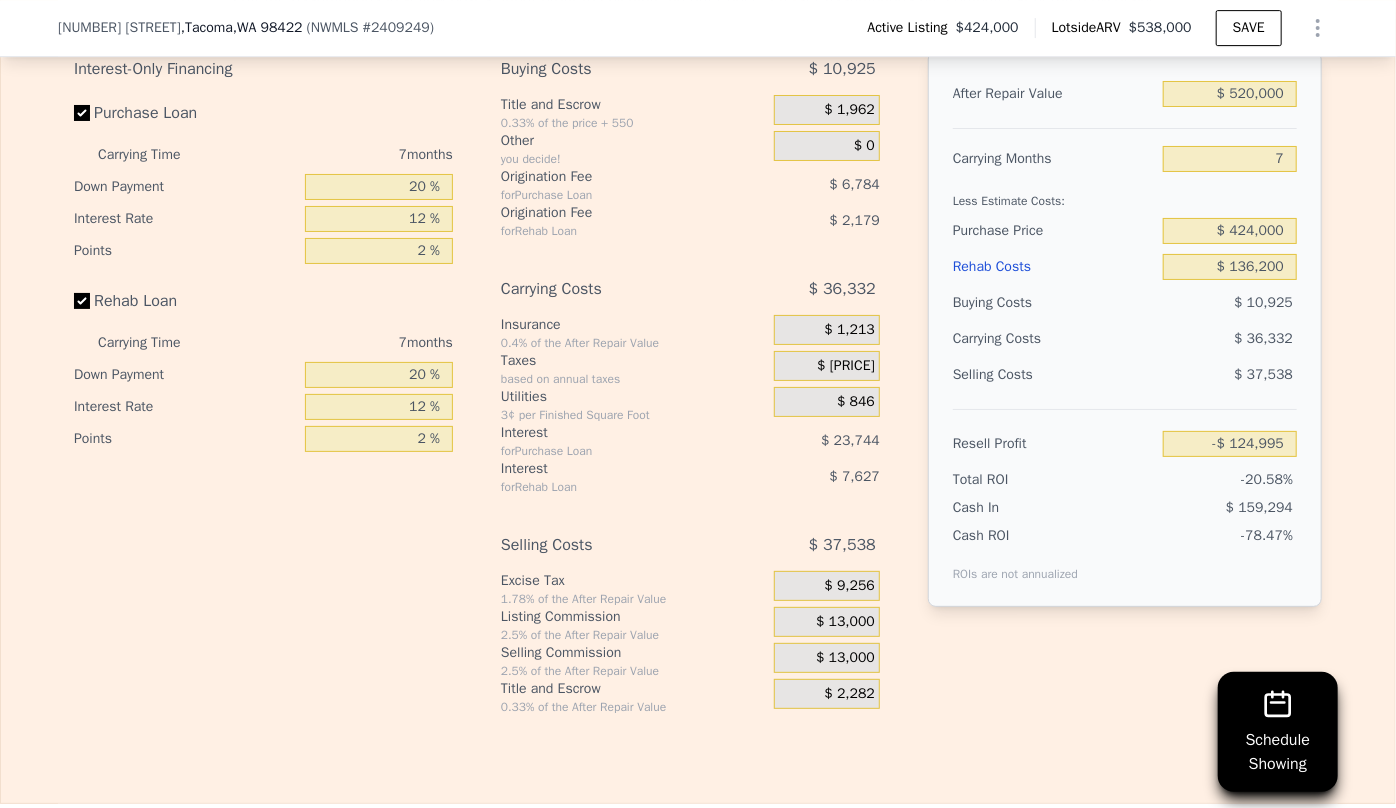 scroll, scrollTop: 3447, scrollLeft: 0, axis: vertical 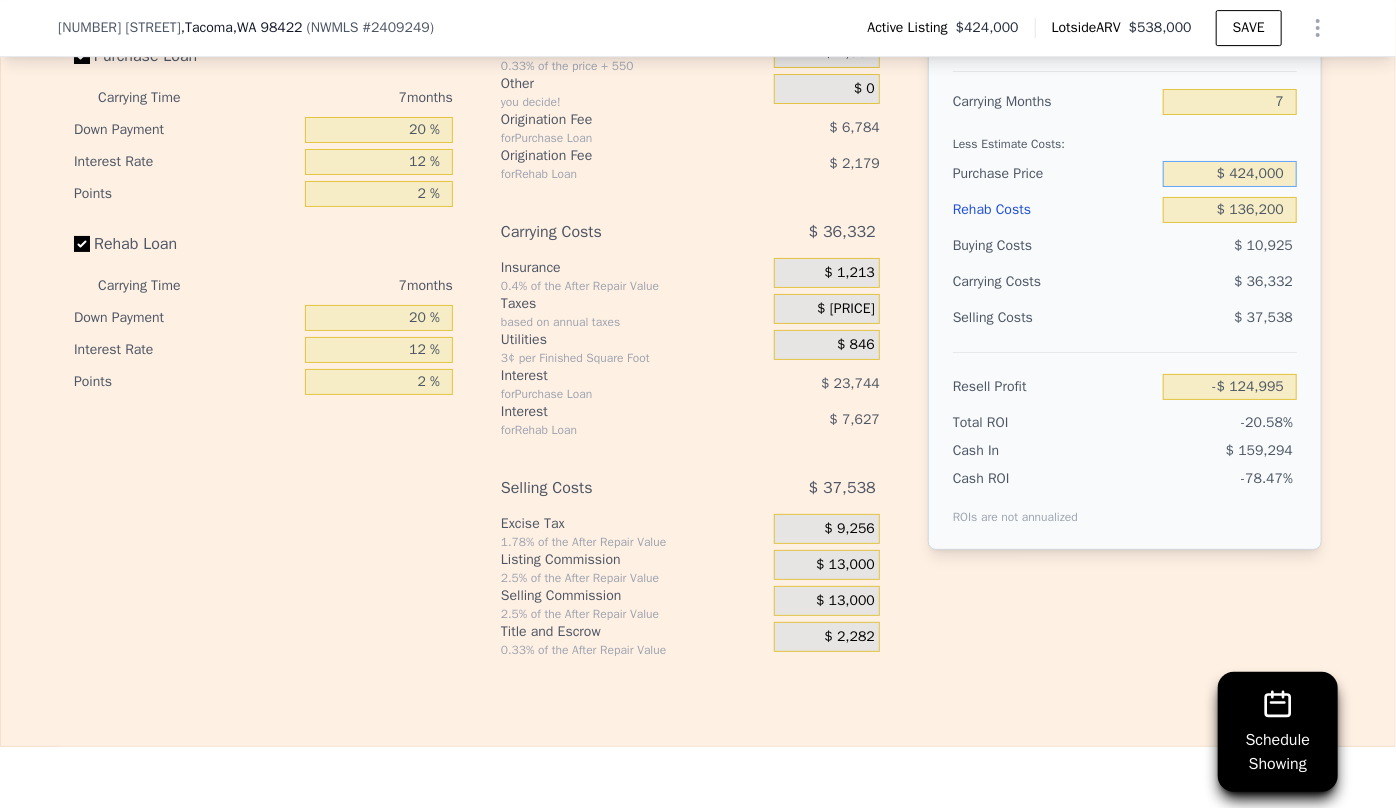 click on "$ 424,000" at bounding box center (1230, 174) 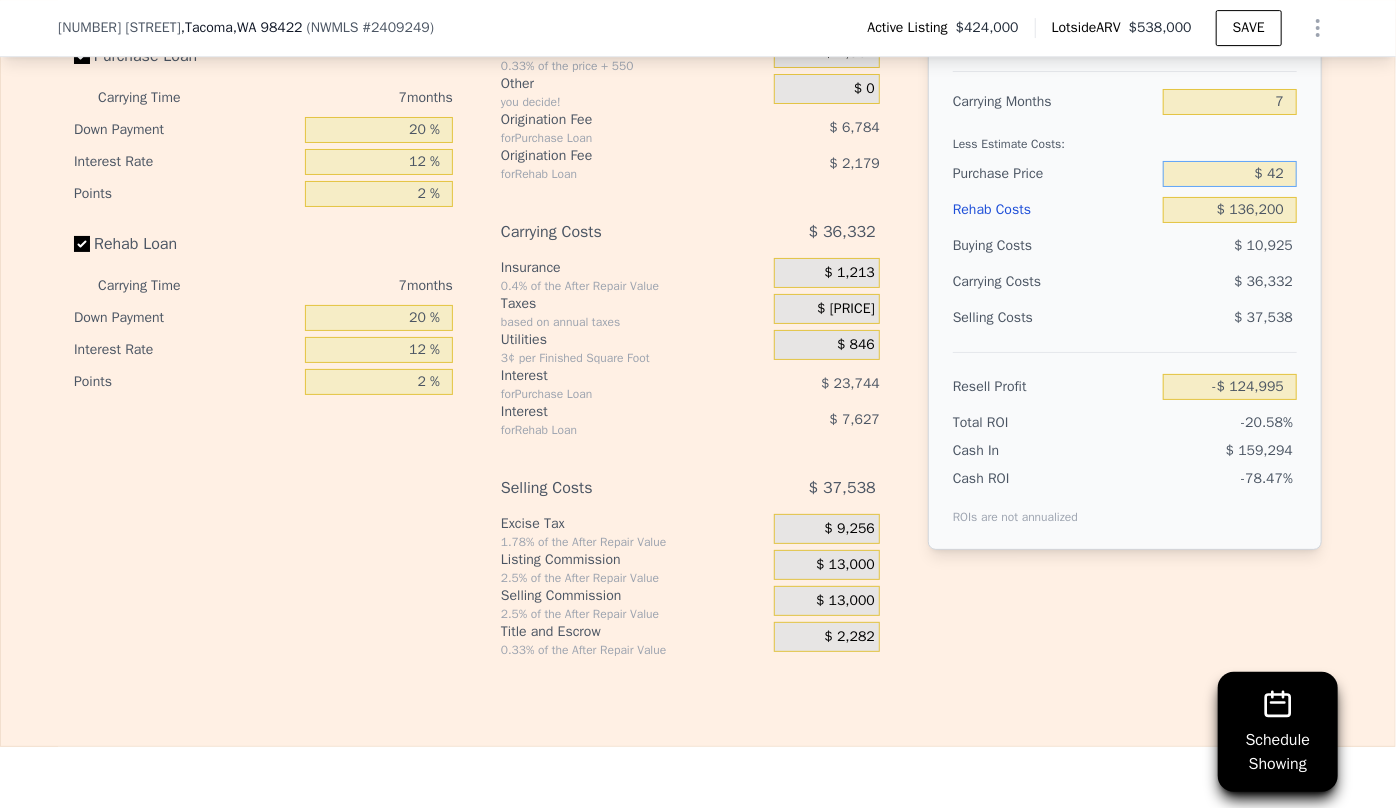 type on "$ 4" 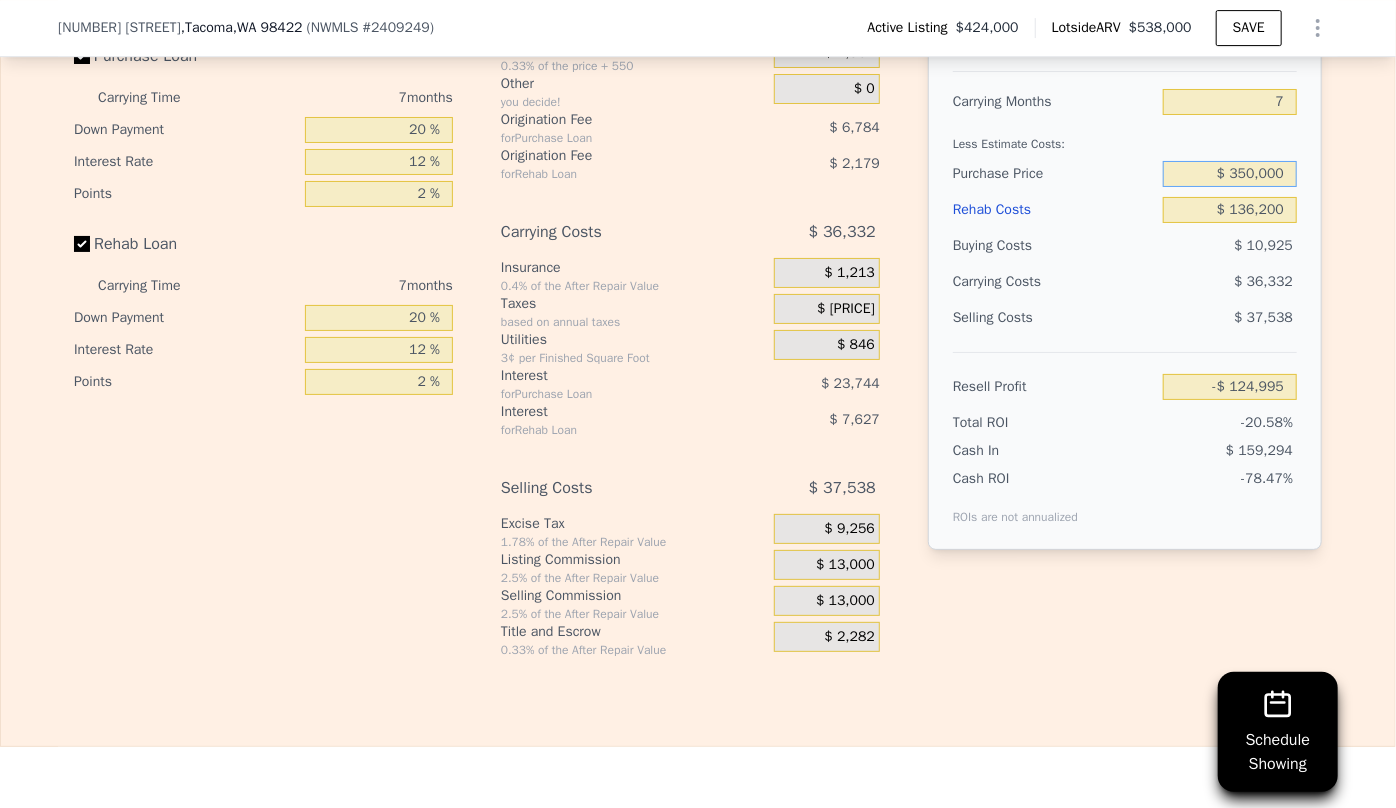 type on "$ 350,000" 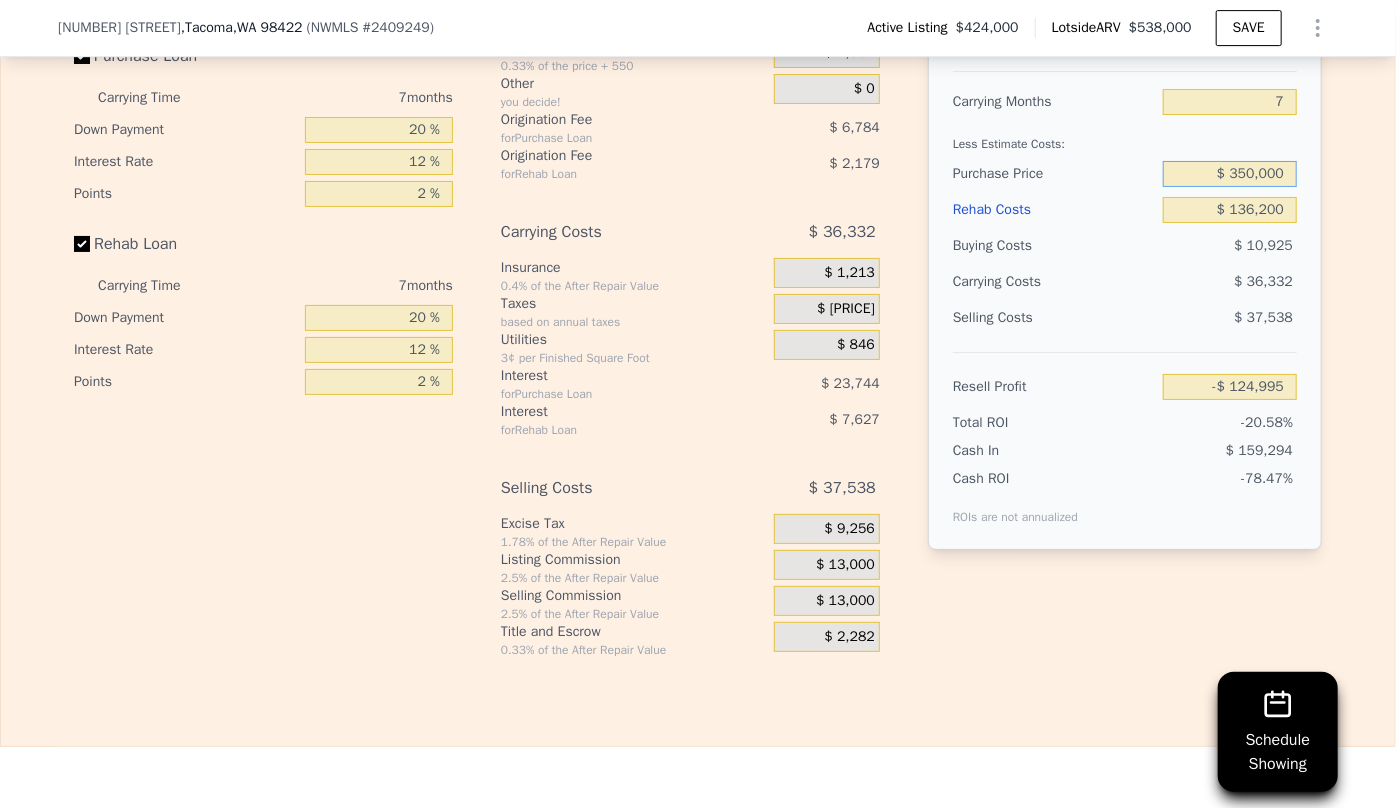 type on "-$ 45,421" 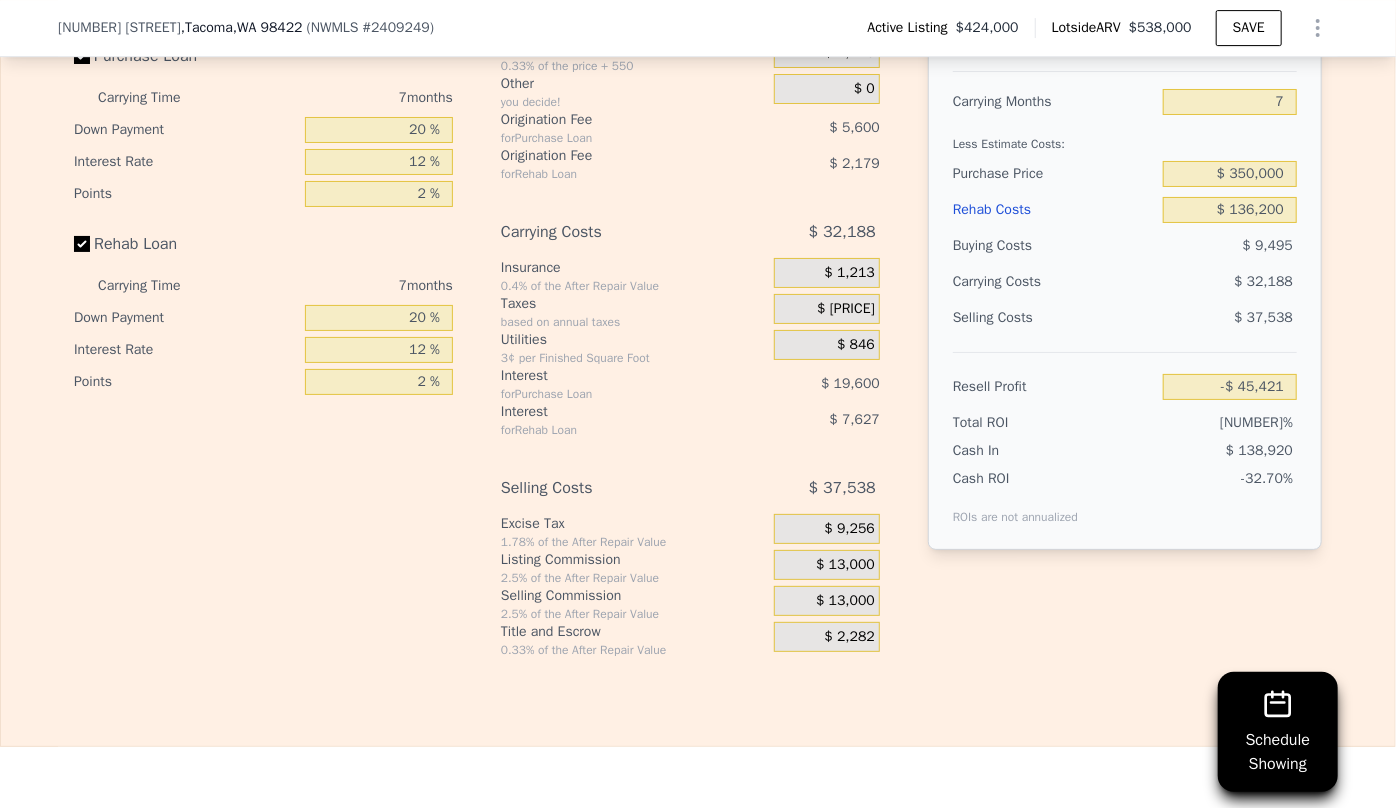 click on "Rehab Costs" at bounding box center (1054, 210) 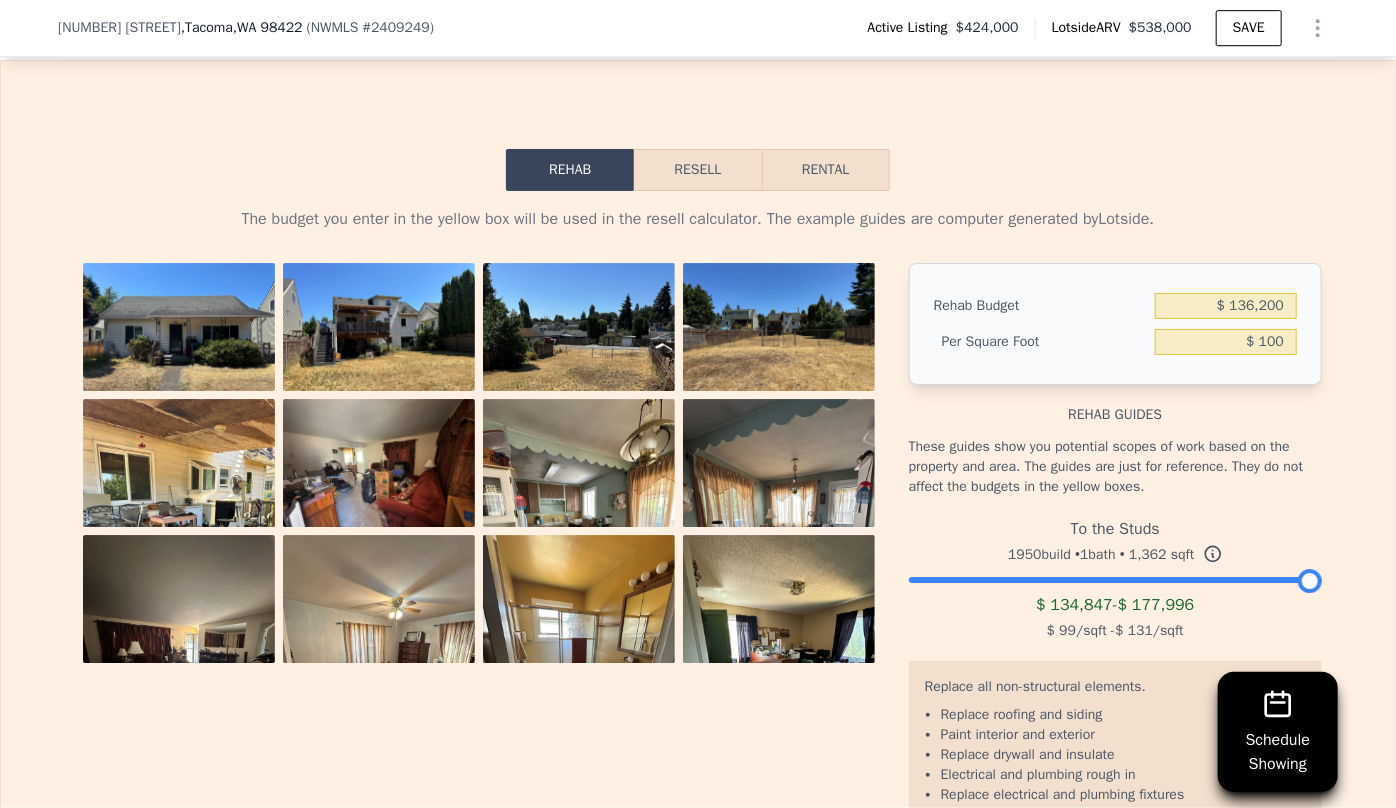 scroll, scrollTop: 3173, scrollLeft: 0, axis: vertical 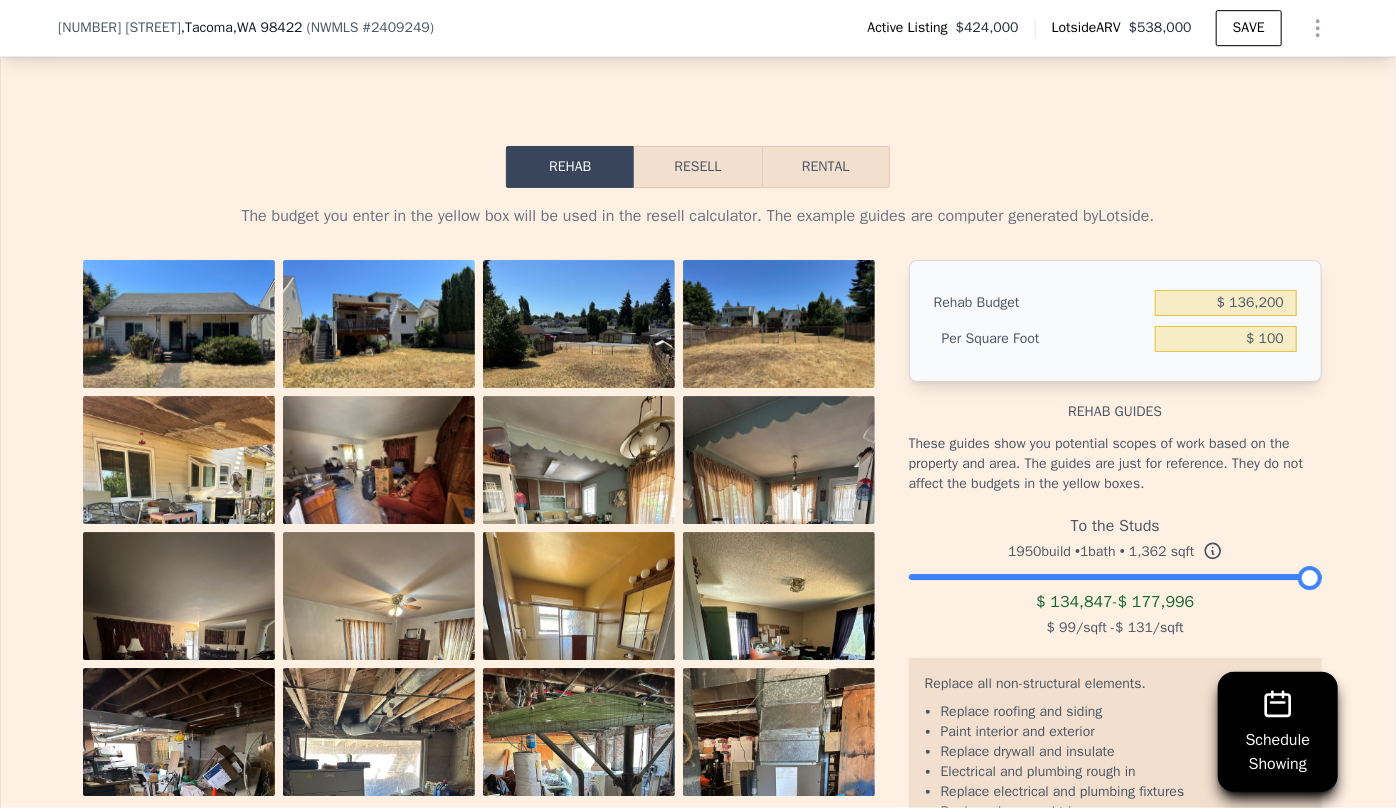 click on "Resell" at bounding box center (697, 167) 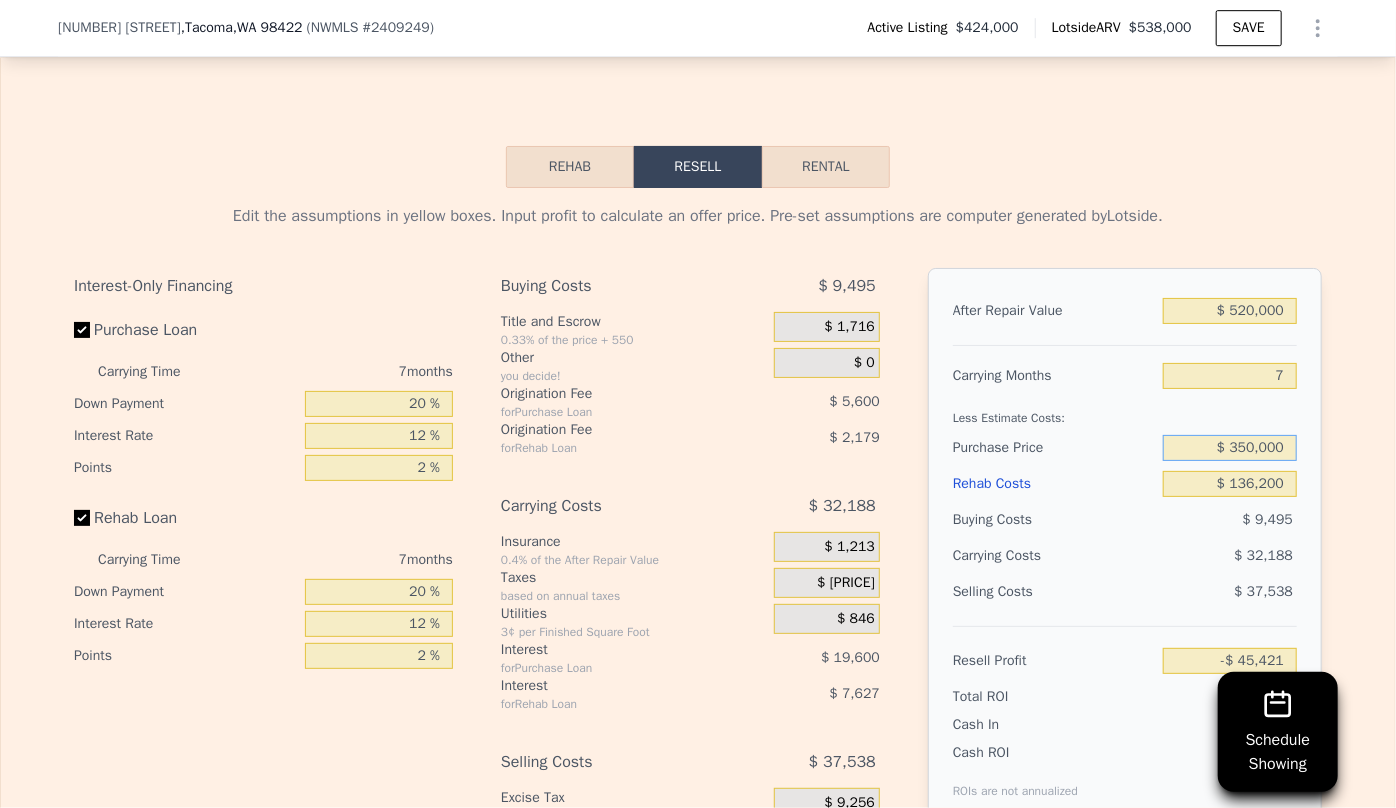 click on "$ 350,000" at bounding box center (1230, 448) 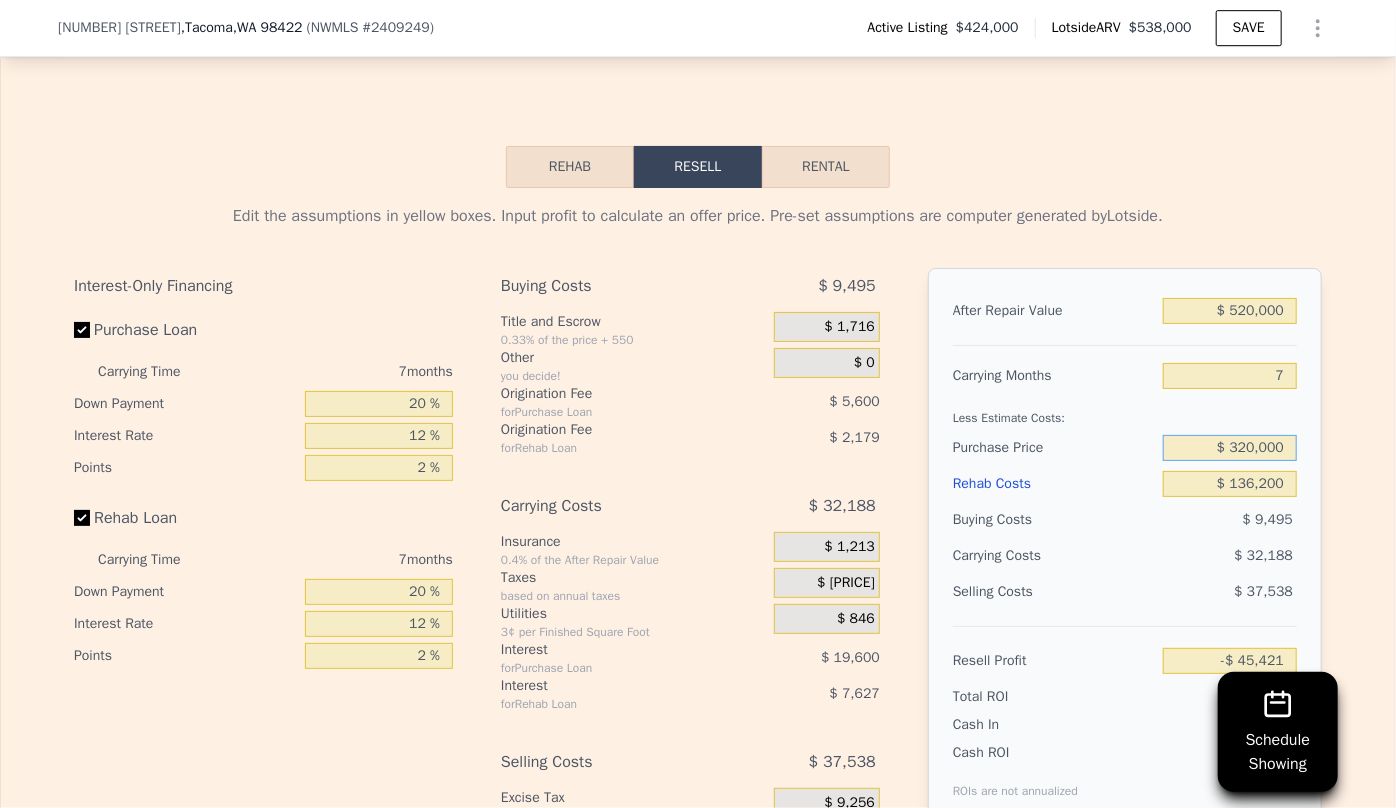 type on "$ 320,000" 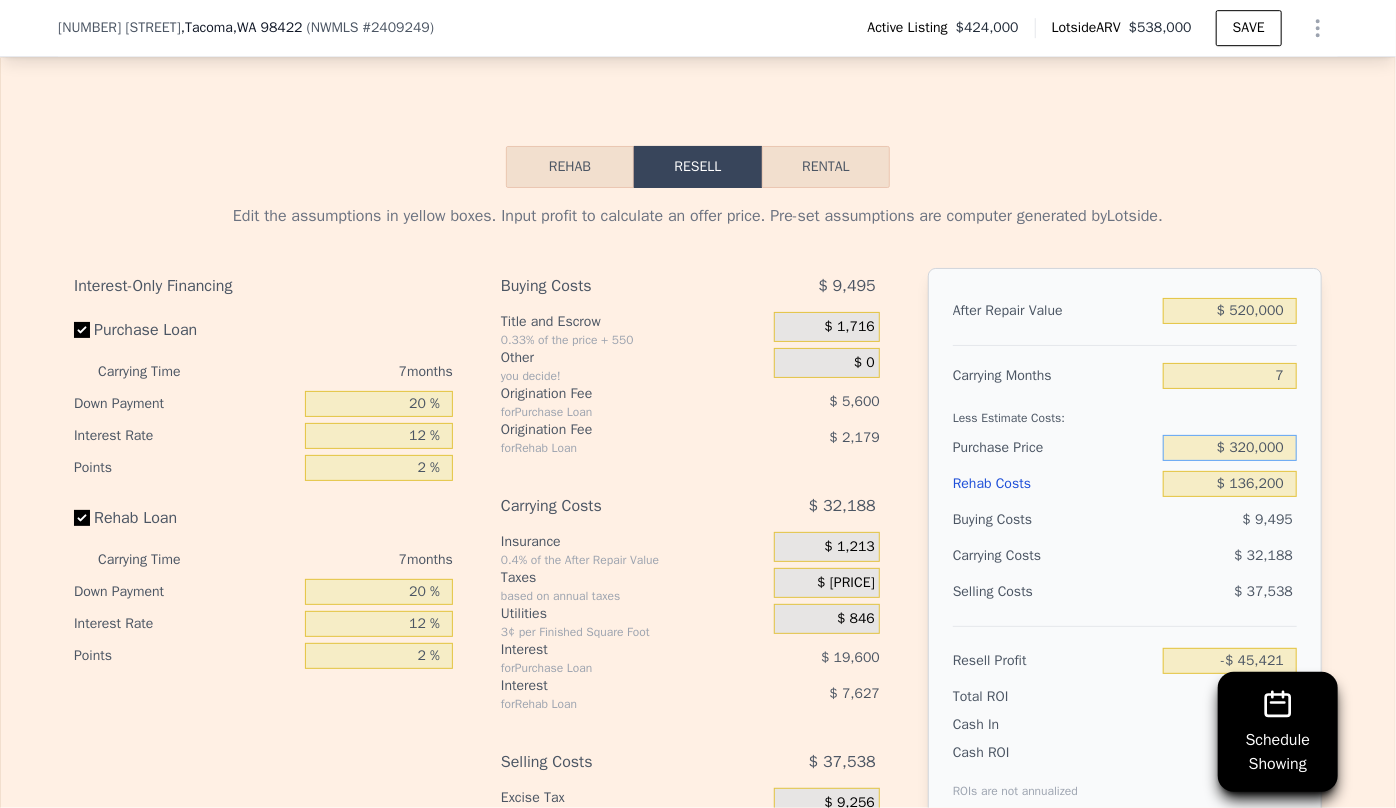 type on "-$ 13,161" 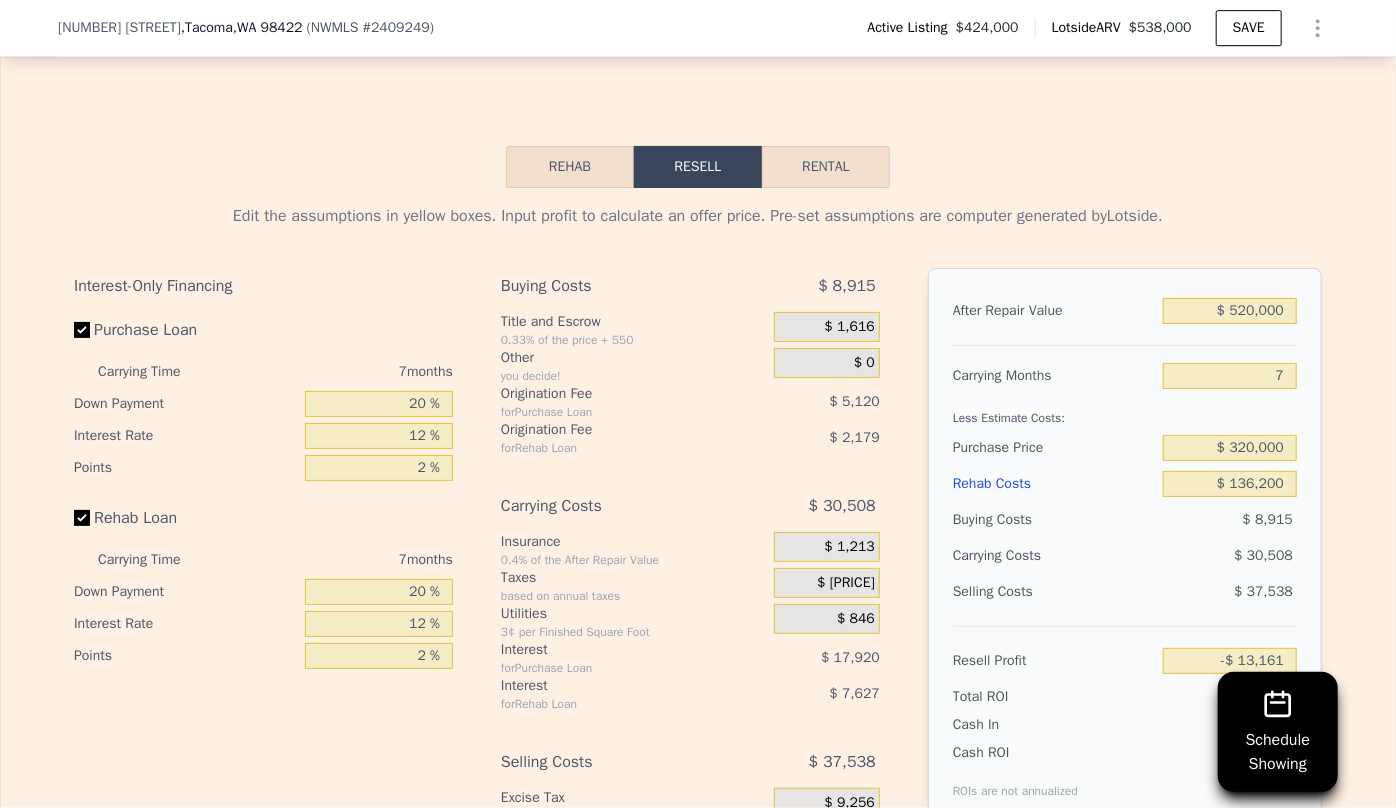 click on "$ 37,538" at bounding box center (1230, 592) 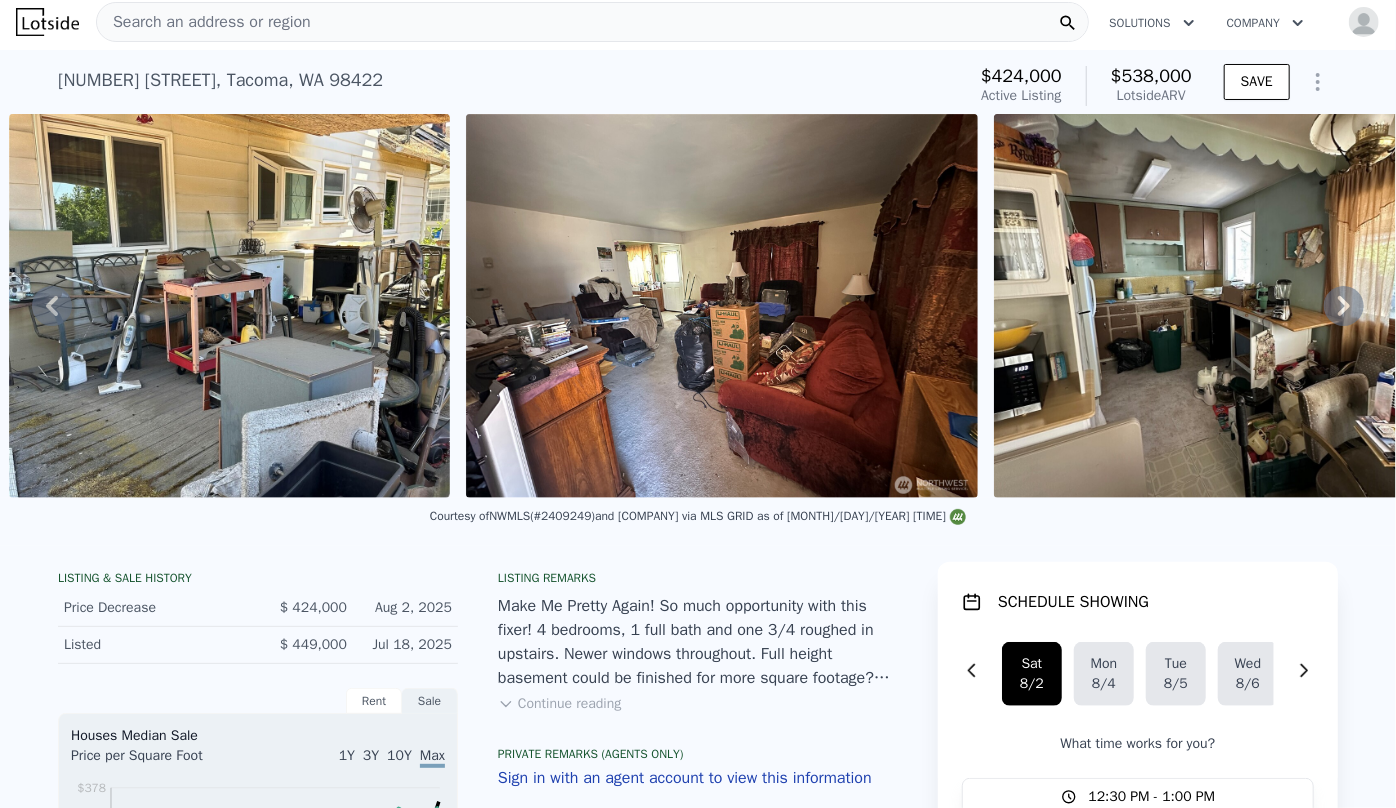 scroll, scrollTop: 0, scrollLeft: 0, axis: both 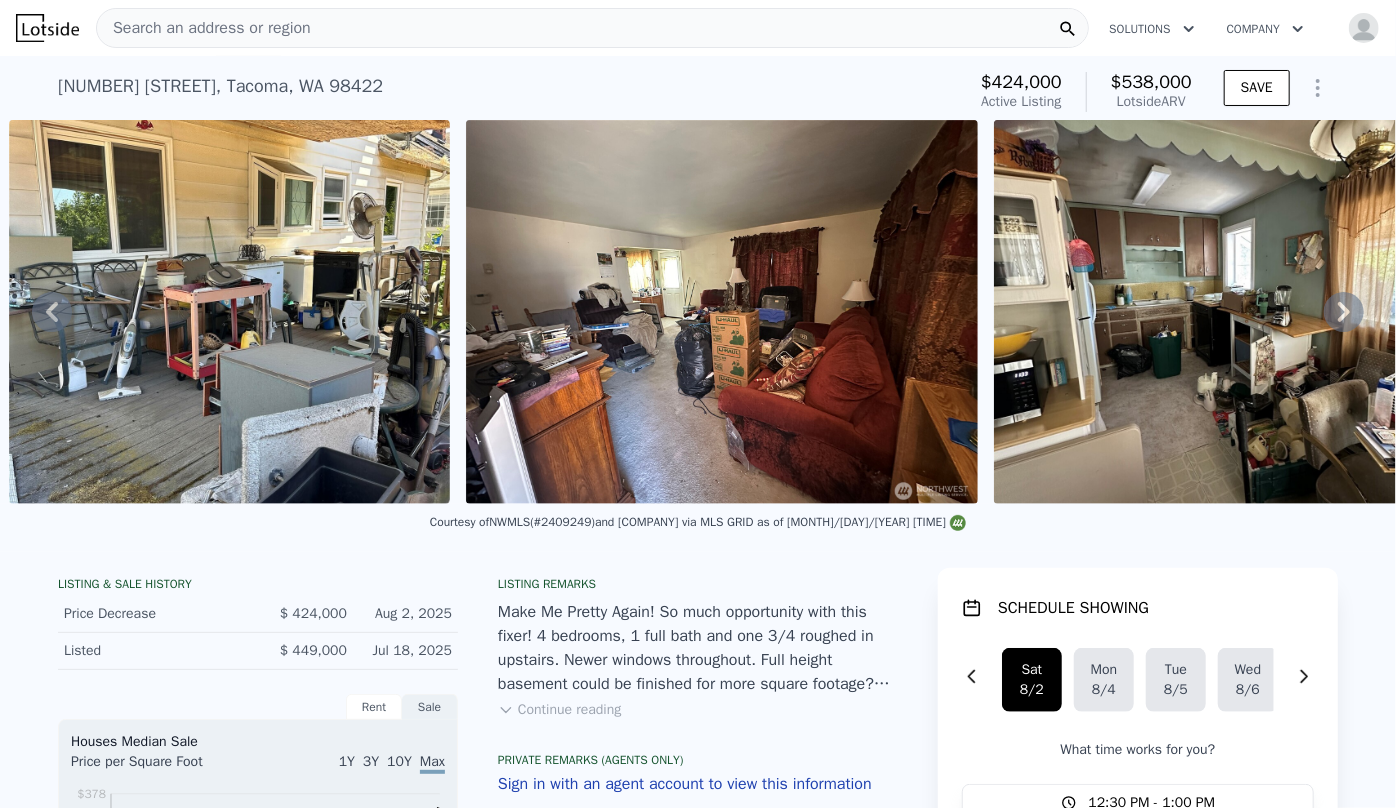 click on "Search an address or region" at bounding box center (204, 28) 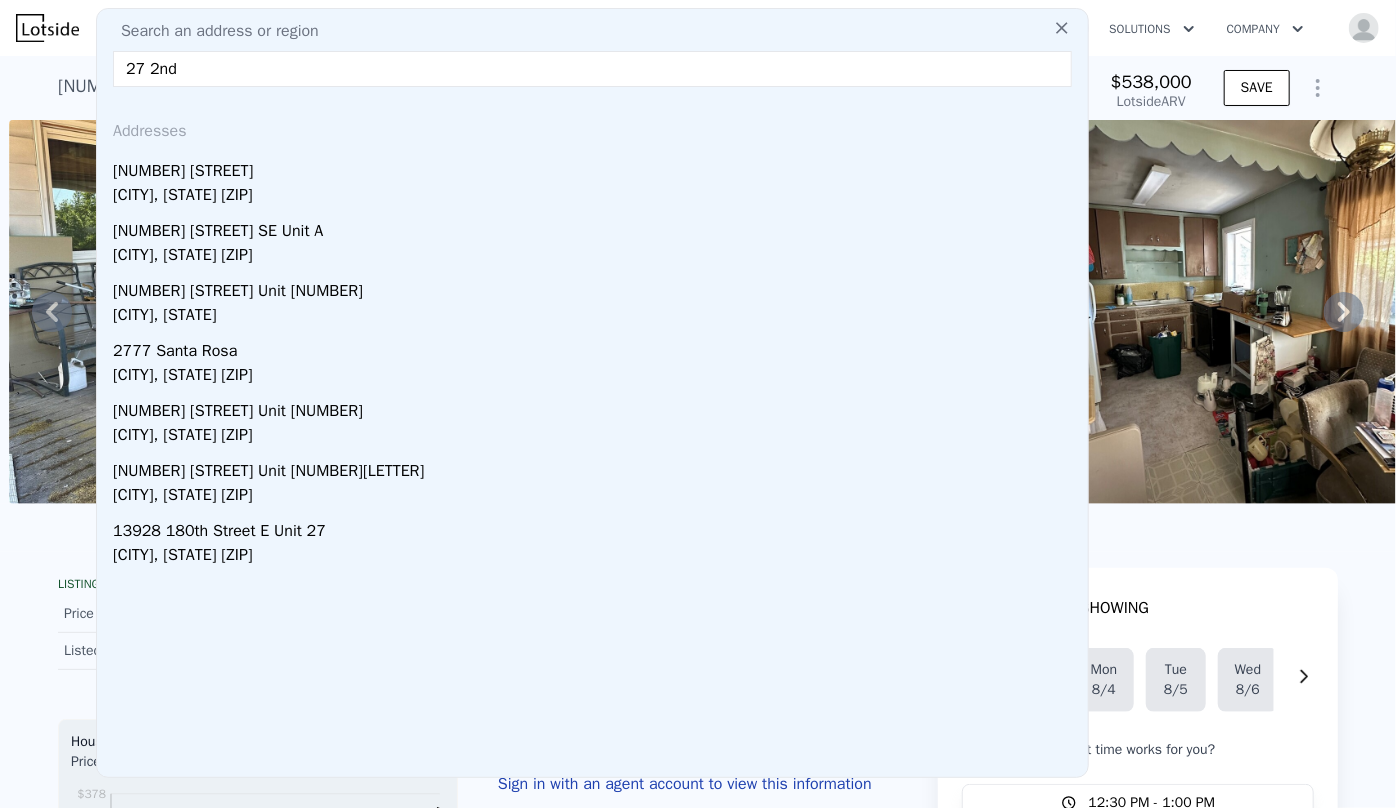type on "27 2nd" 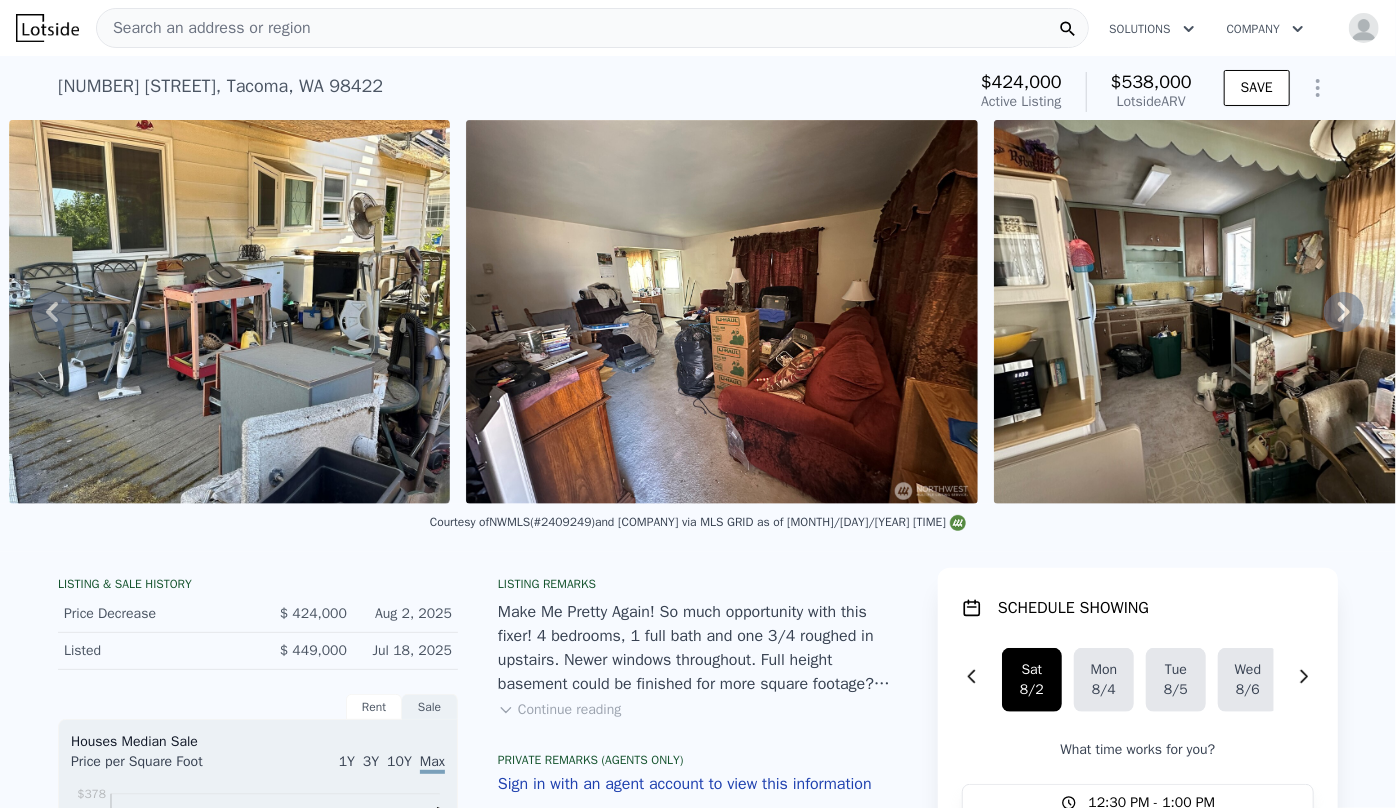 click on "Search an address or region Solutions Company Open main menu Open user menu" at bounding box center [698, 28] 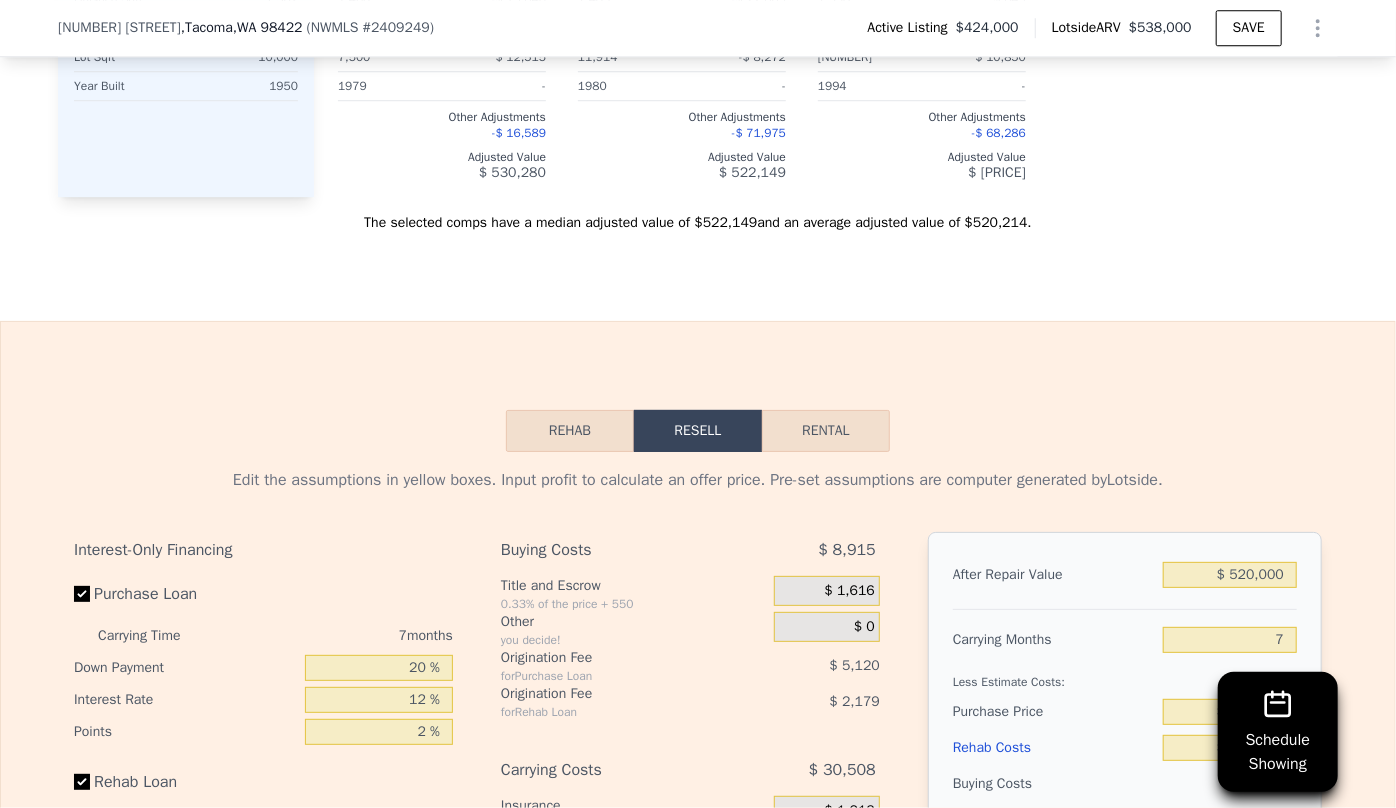 scroll, scrollTop: 3363, scrollLeft: 0, axis: vertical 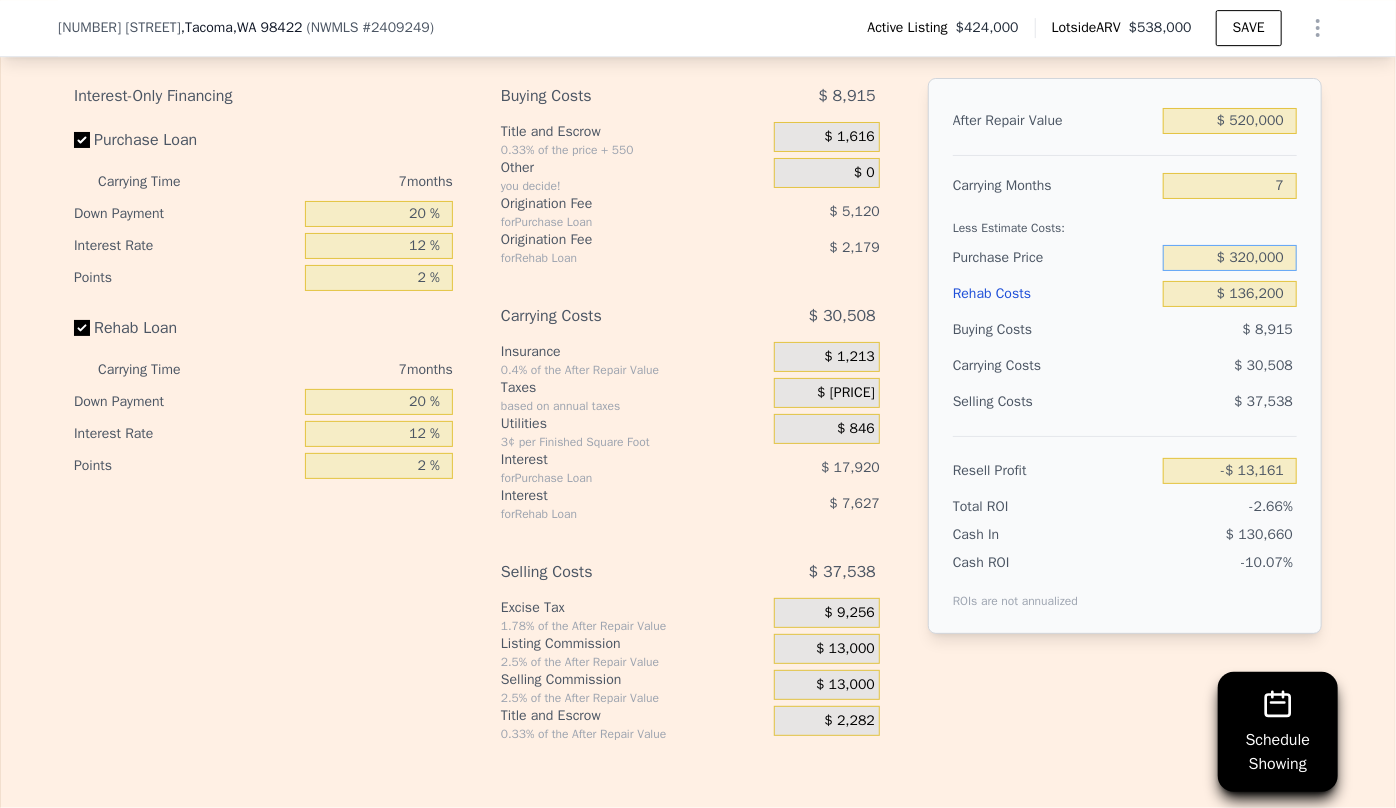 click on "$ 320,000" at bounding box center [1230, 258] 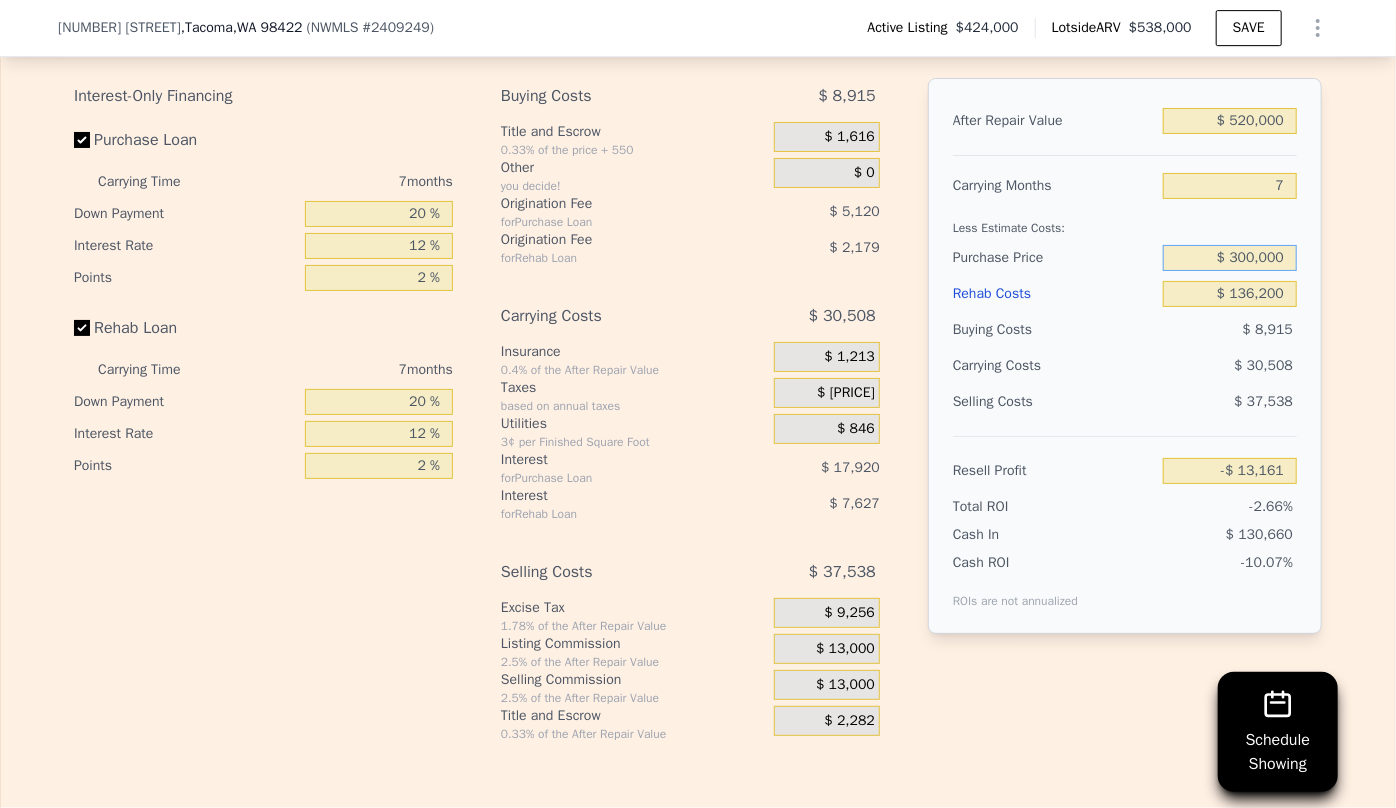 type on "$ 300,000" 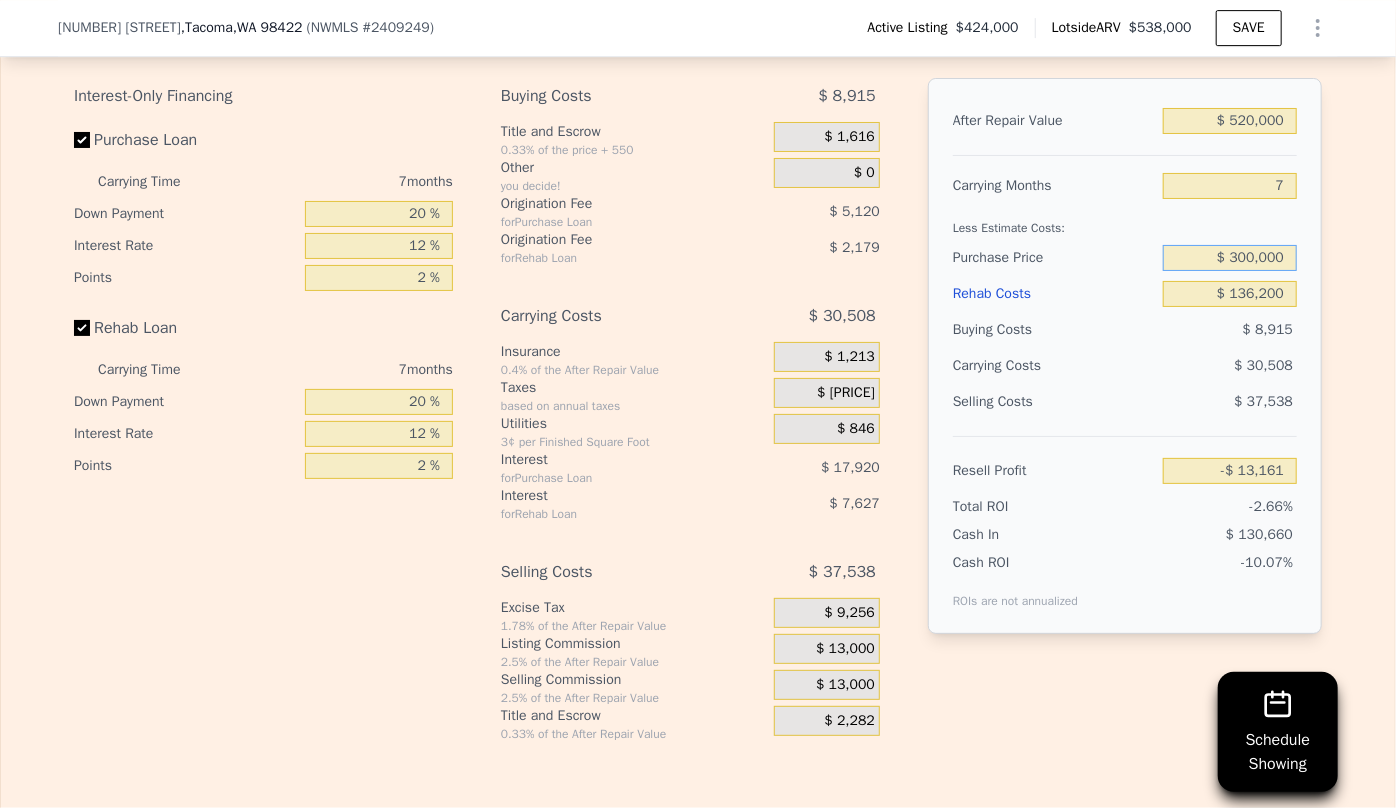 type on "$ 8,346" 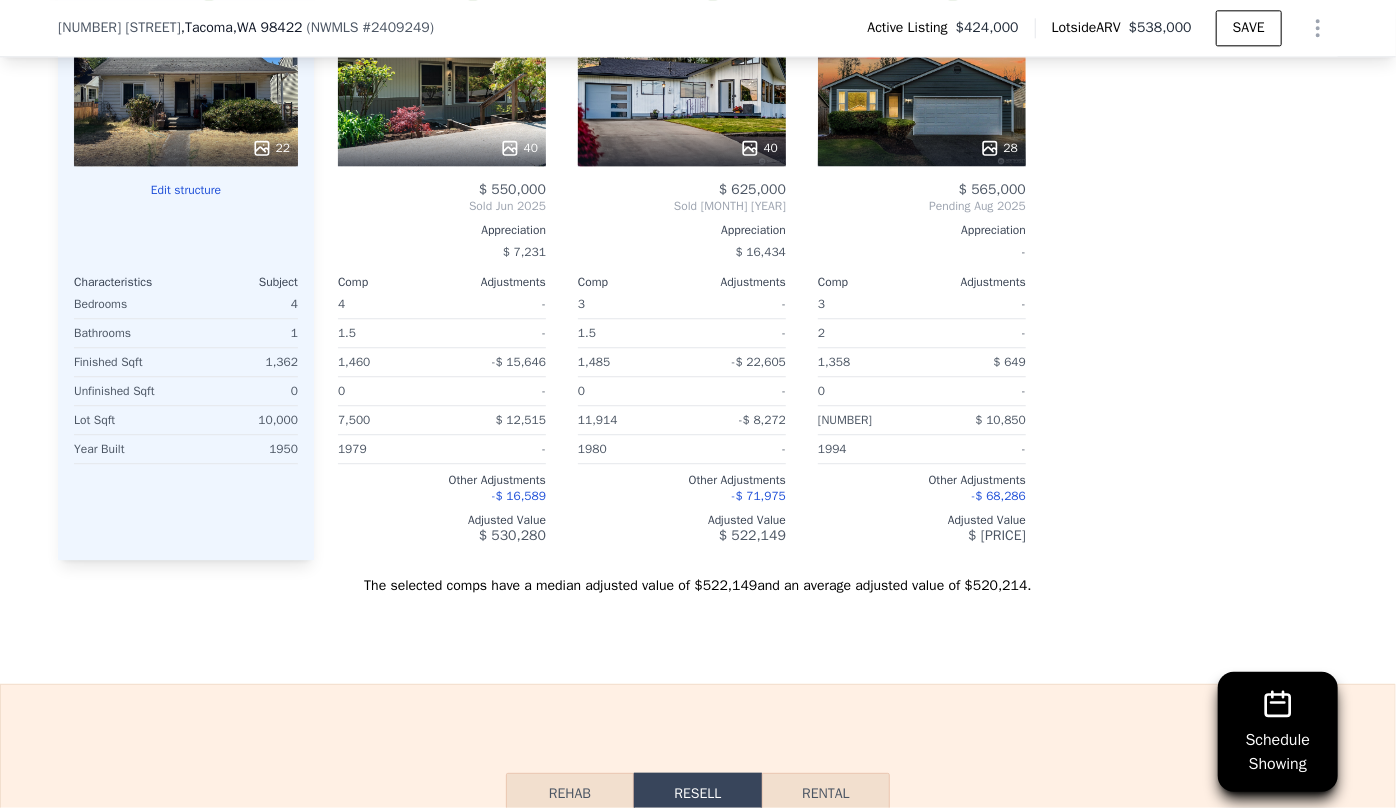 scroll, scrollTop: 2545, scrollLeft: 0, axis: vertical 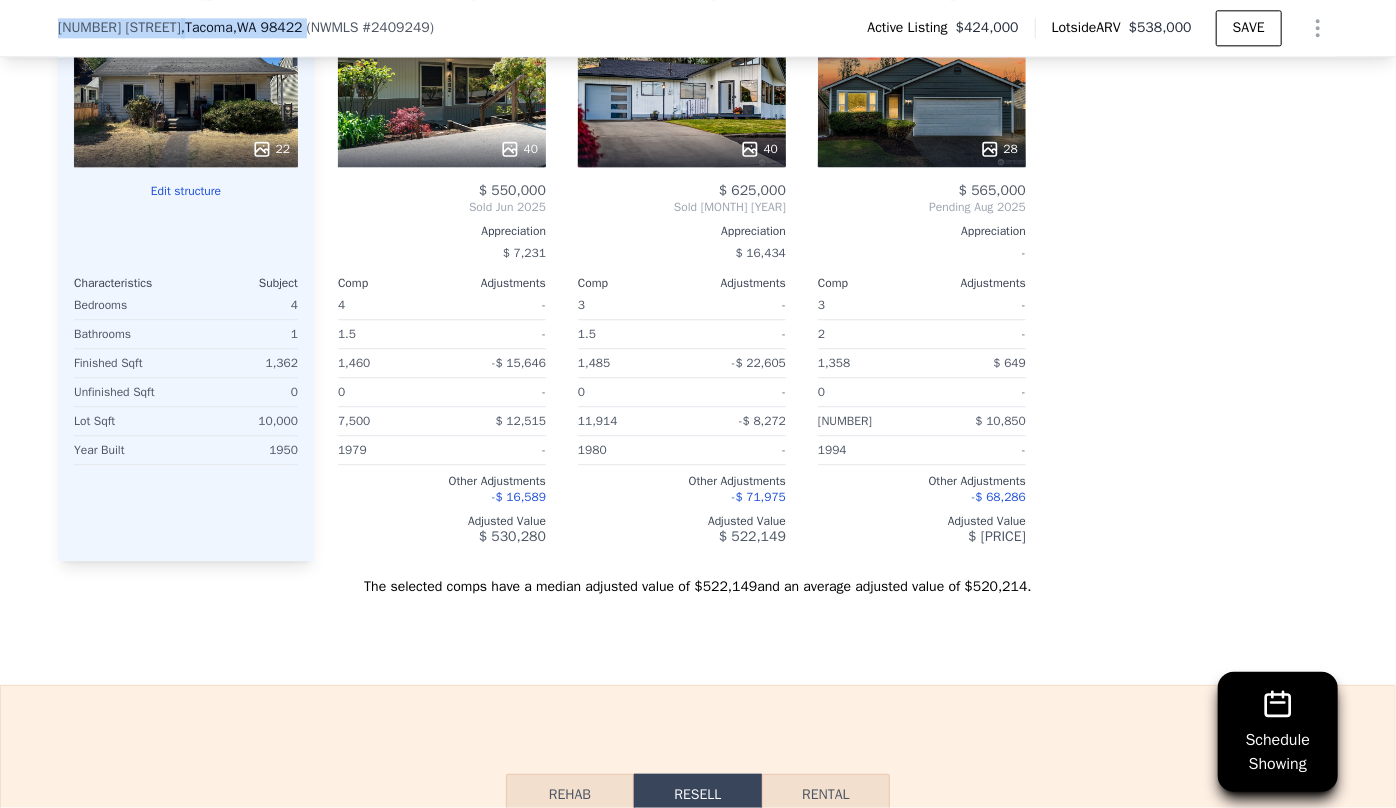 drag, startPoint x: 70, startPoint y: 36, endPoint x: 298, endPoint y: 46, distance: 228.2192 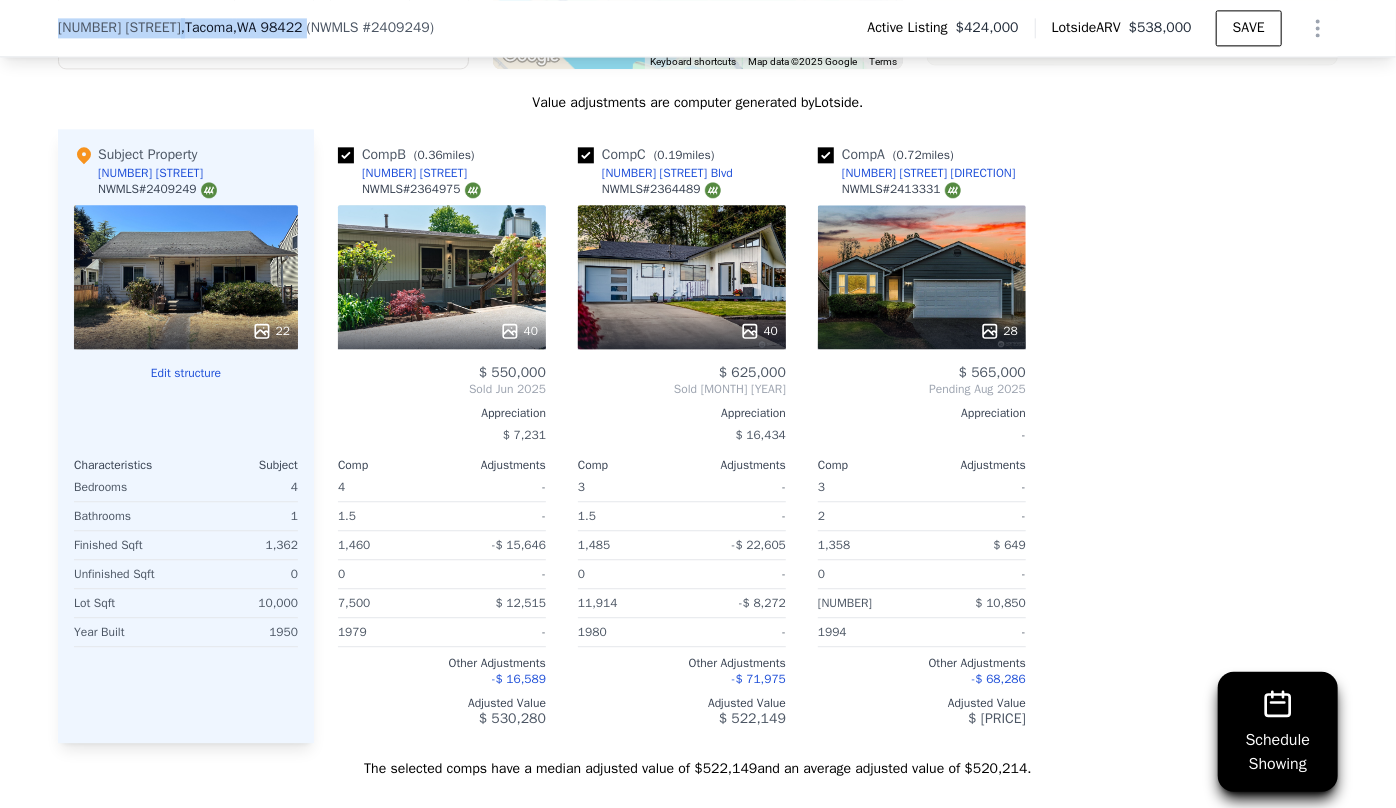scroll, scrollTop: 1909, scrollLeft: 0, axis: vertical 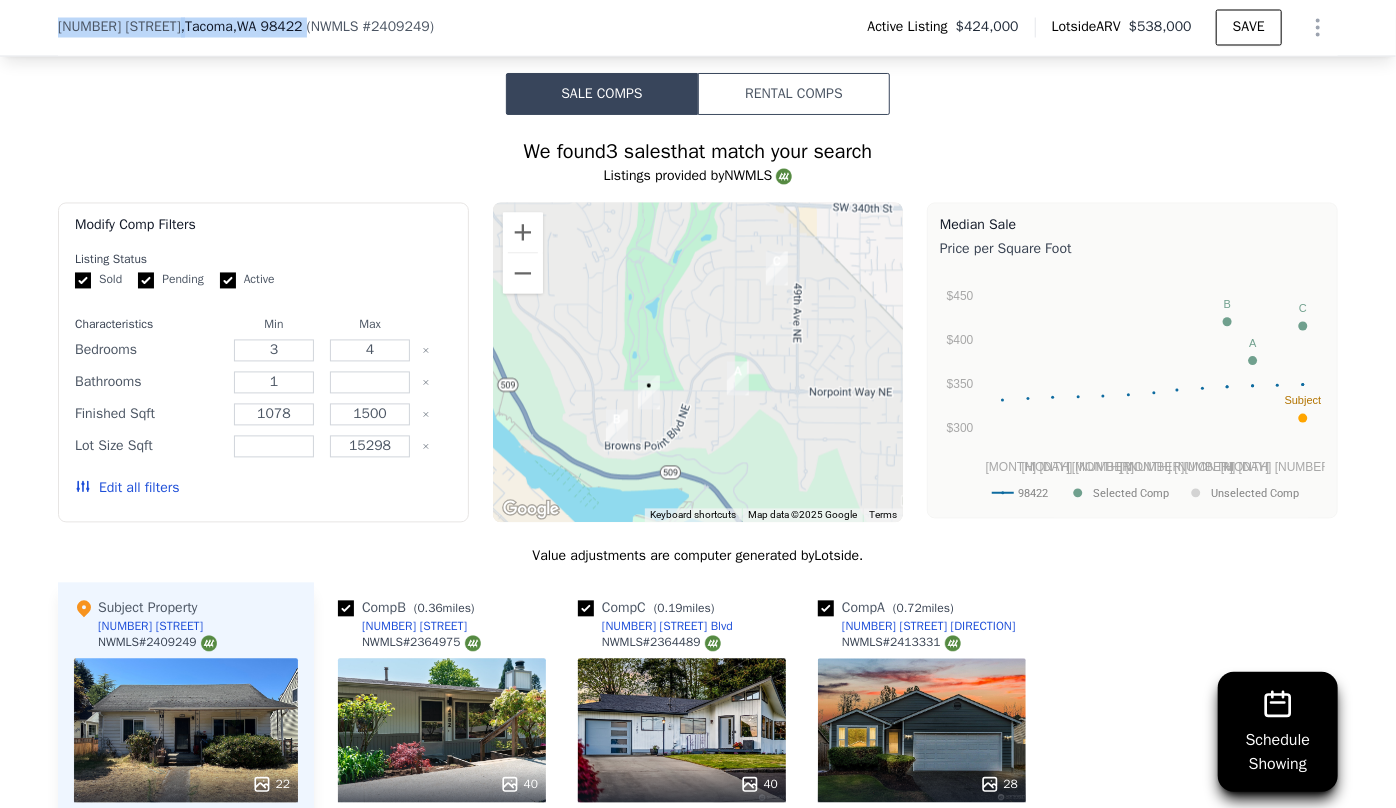 click on "Edit all filters" at bounding box center [127, 489] 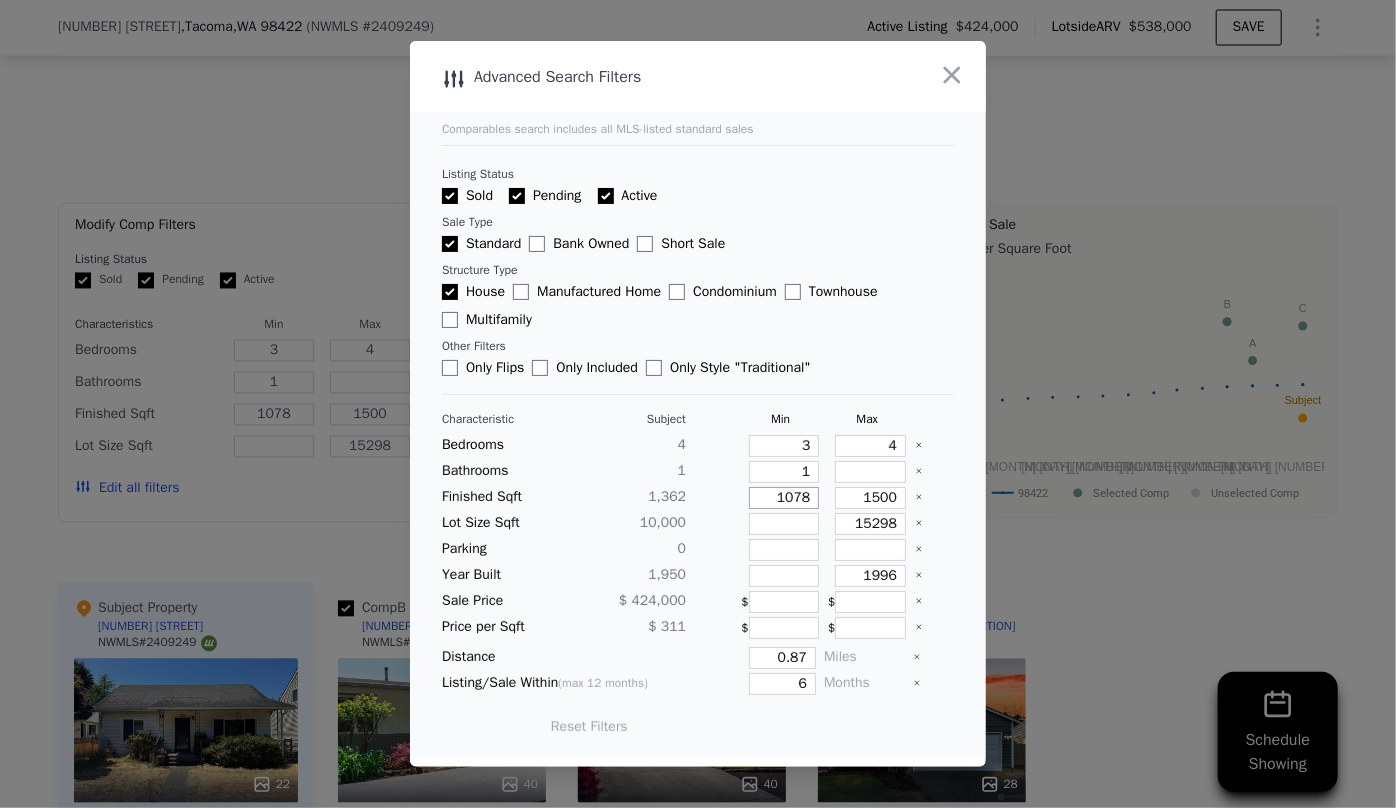 click on "1078" at bounding box center [784, 498] 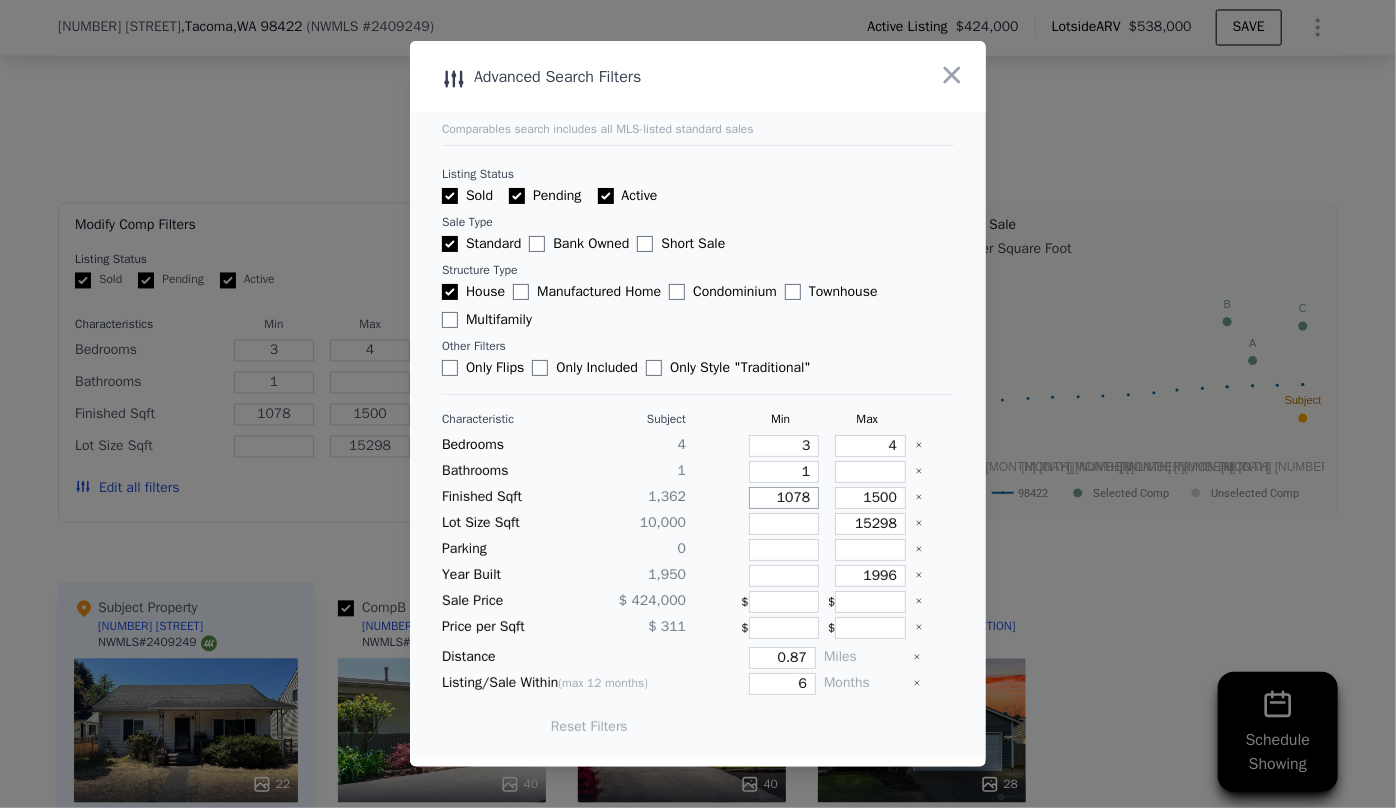 type on "178" 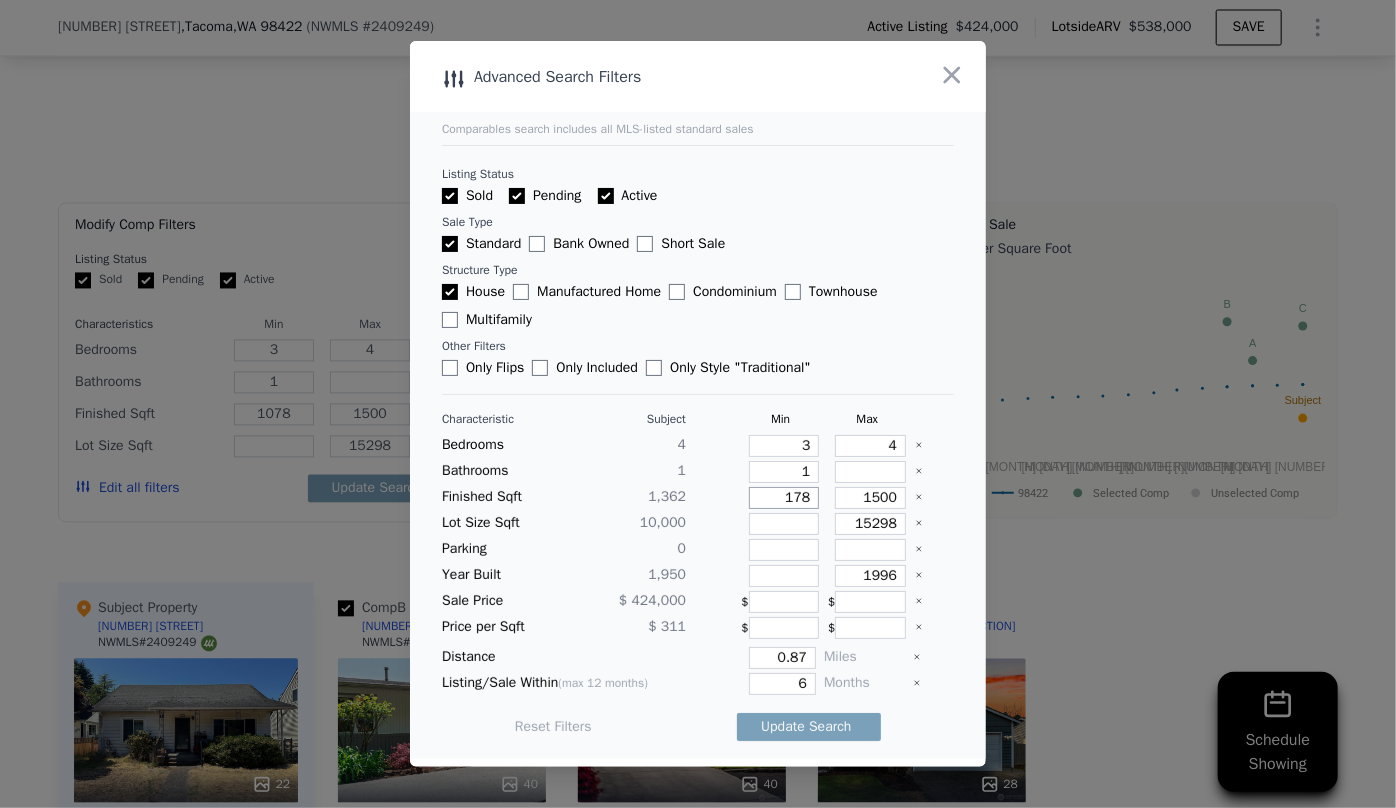 type on "178" 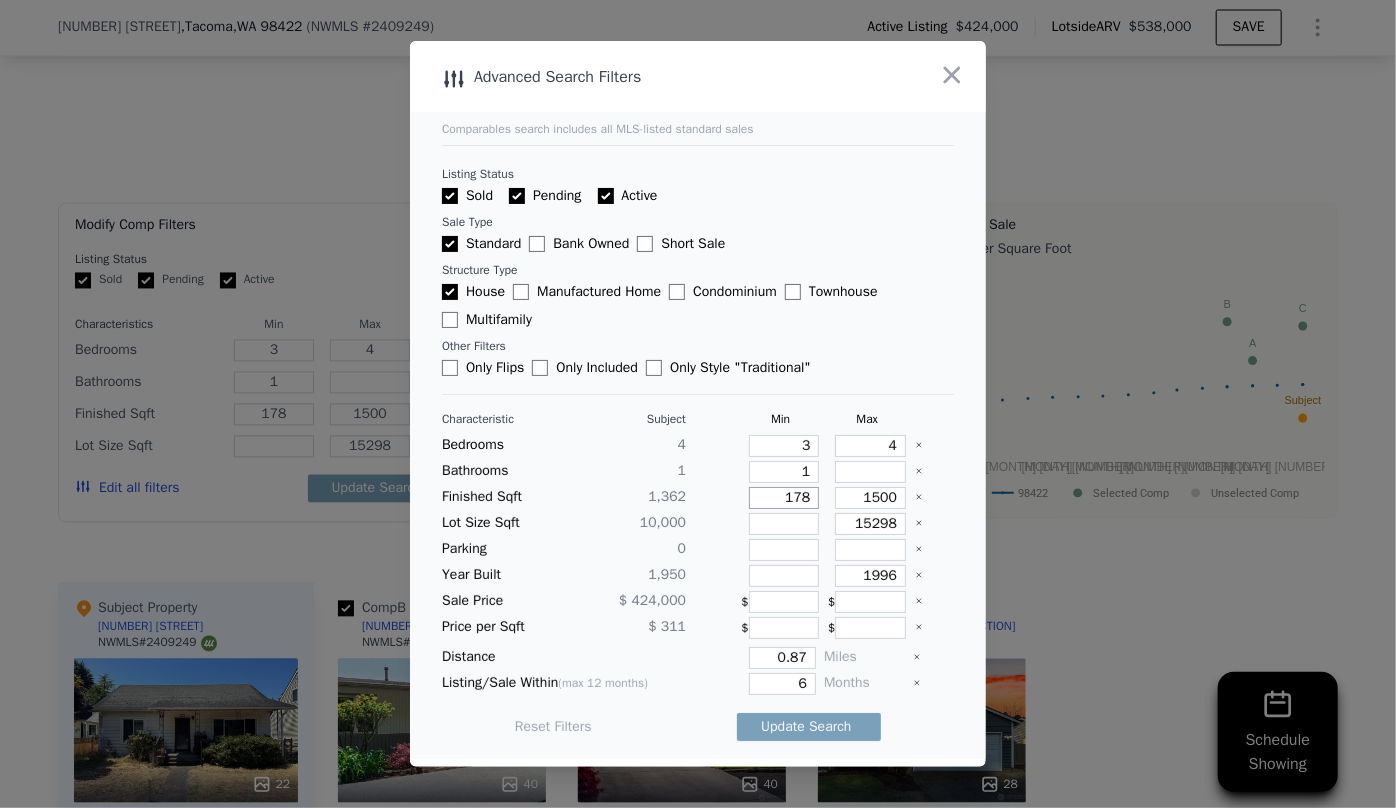 type on "1178" 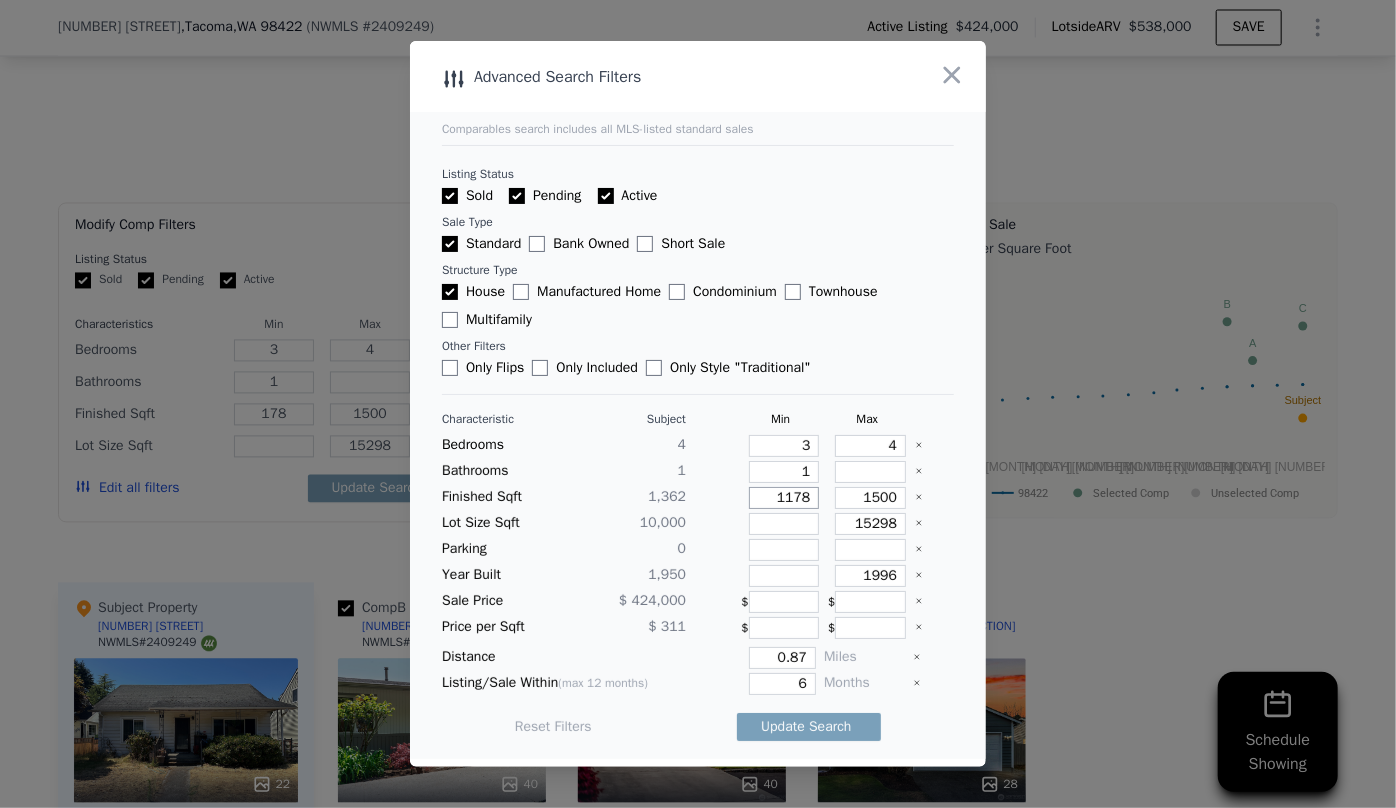 type on "1178" 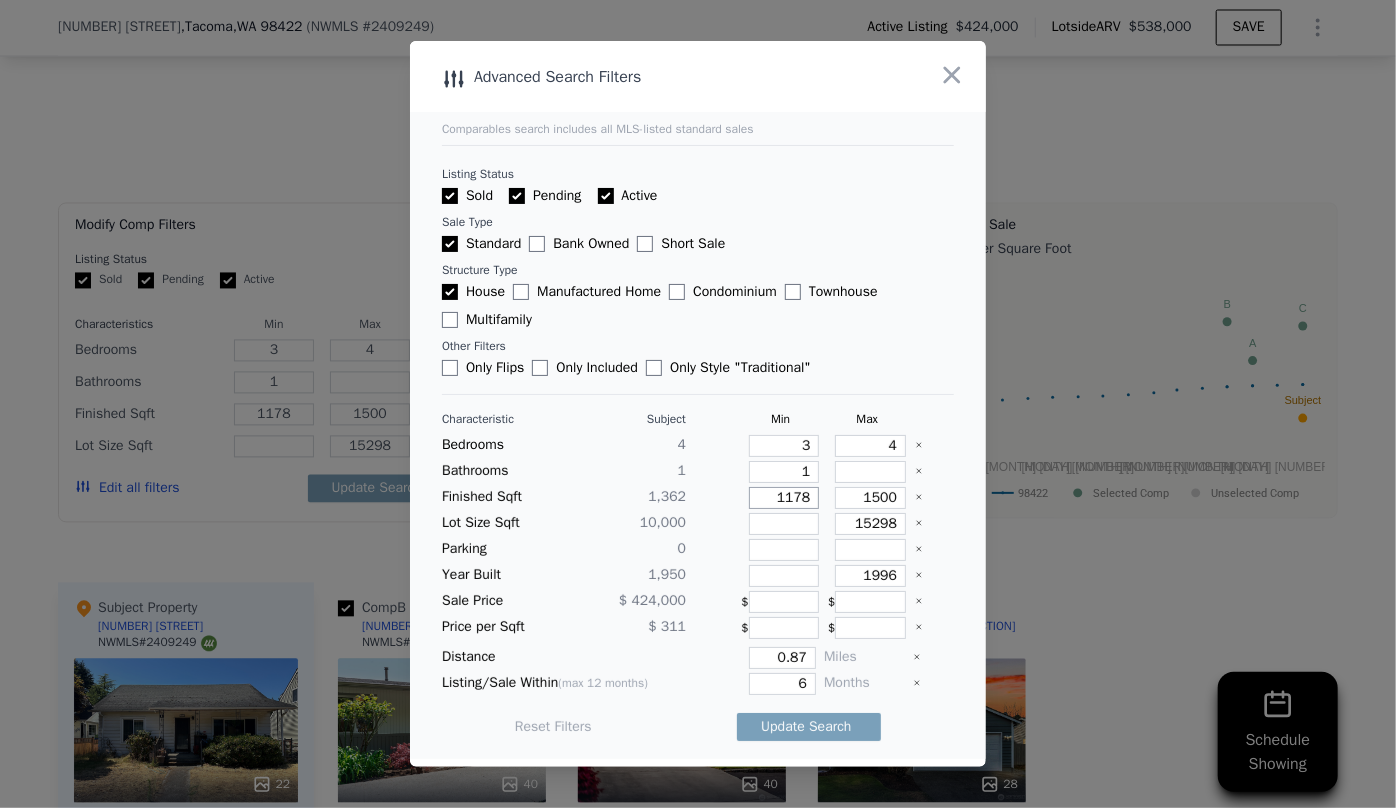 type on "1178" 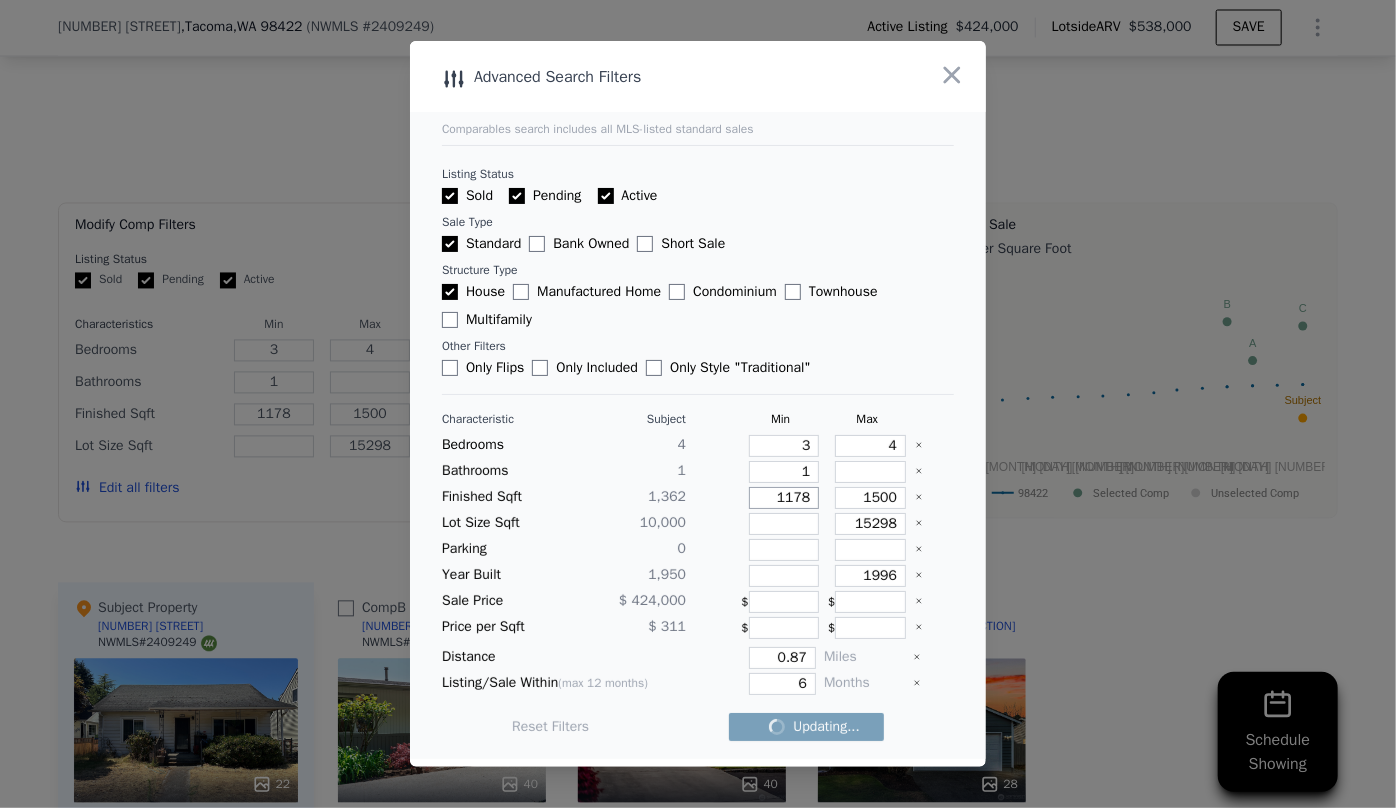 checkbox on "false" 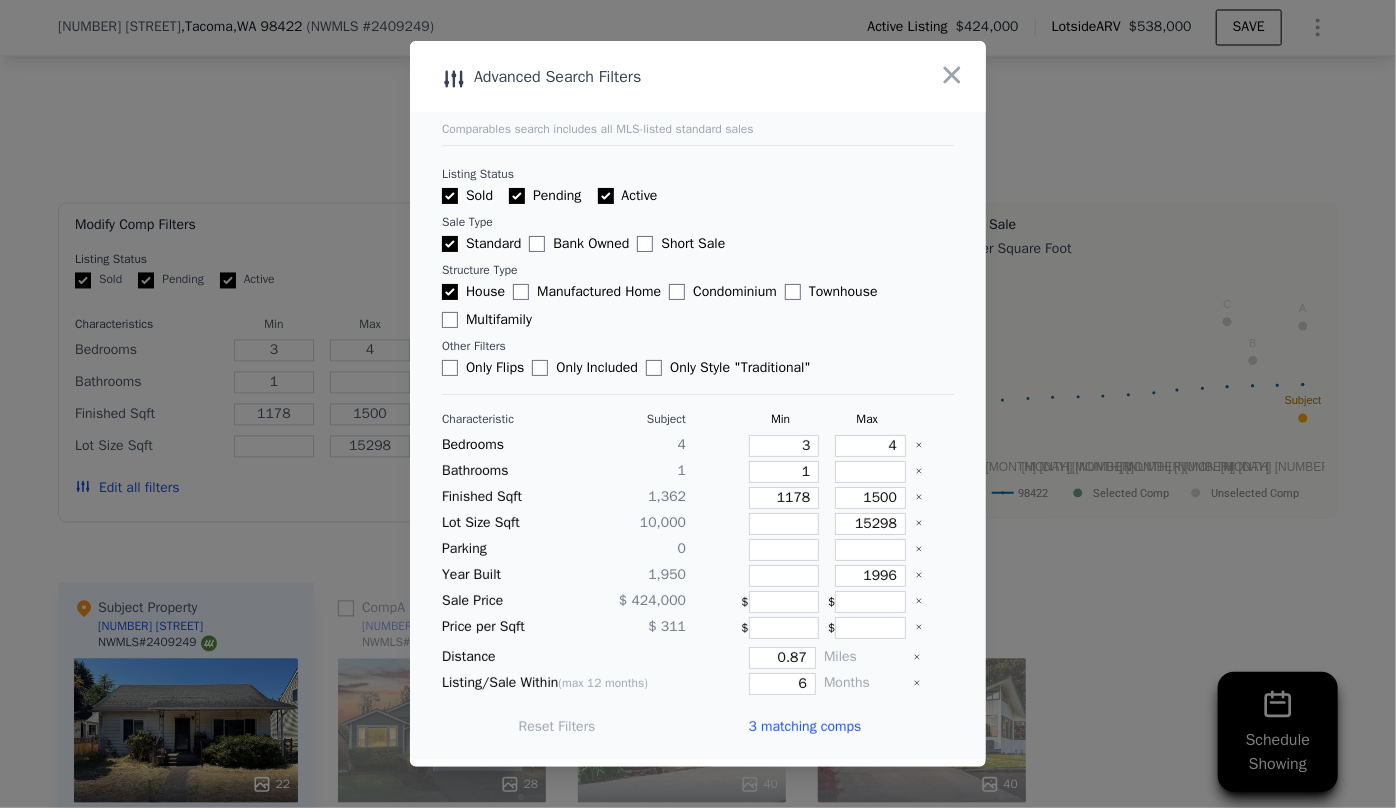 click on "3 matching comps" at bounding box center (812, 727) 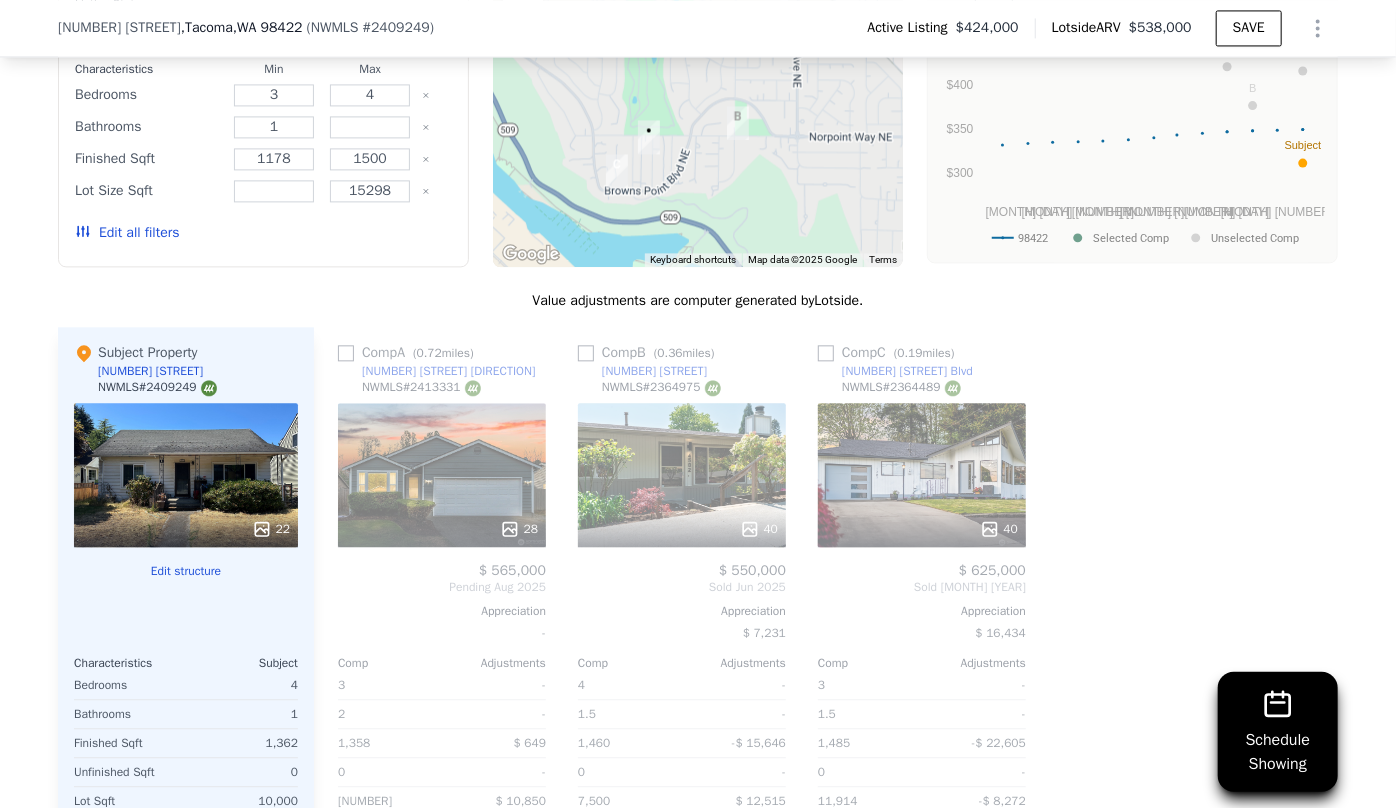 scroll, scrollTop: 2181, scrollLeft: 0, axis: vertical 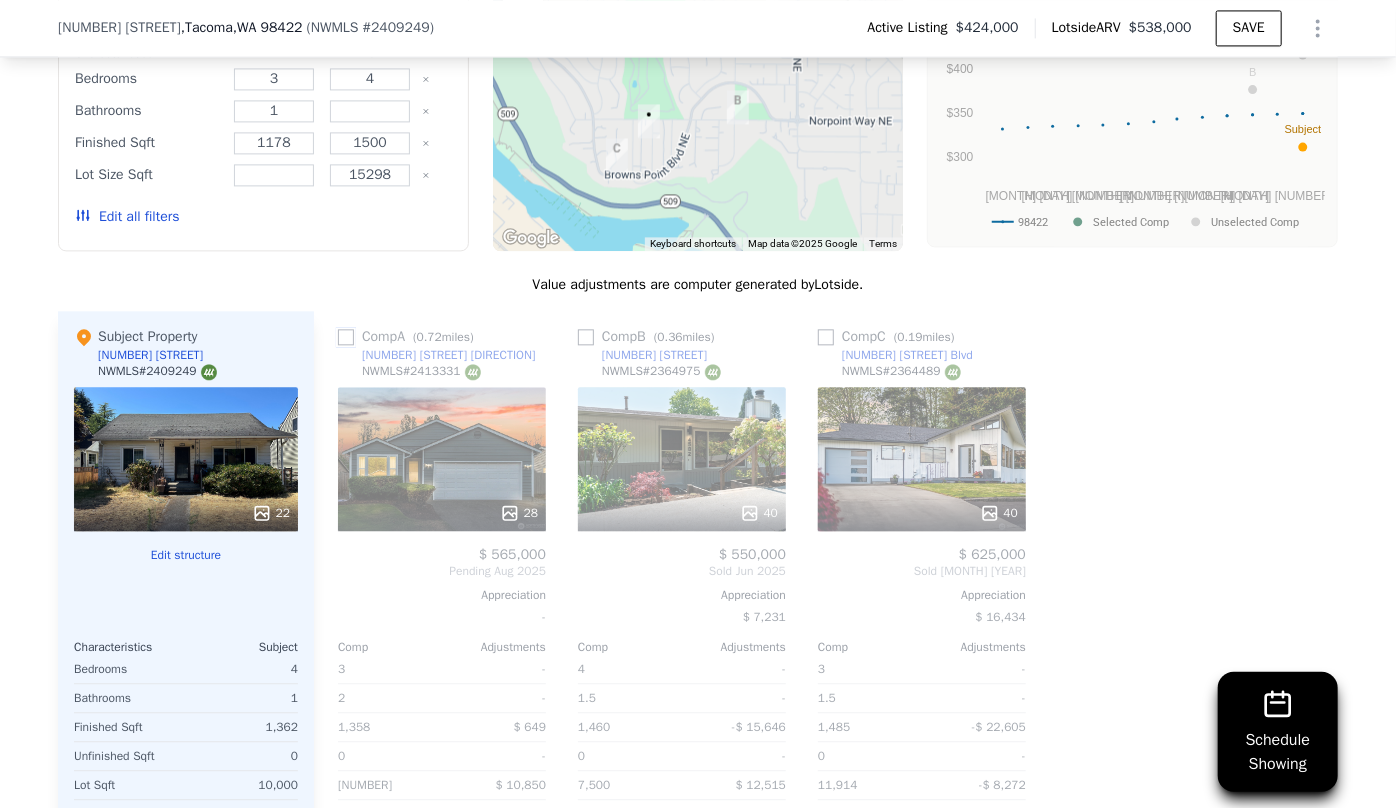click at bounding box center (346, 337) 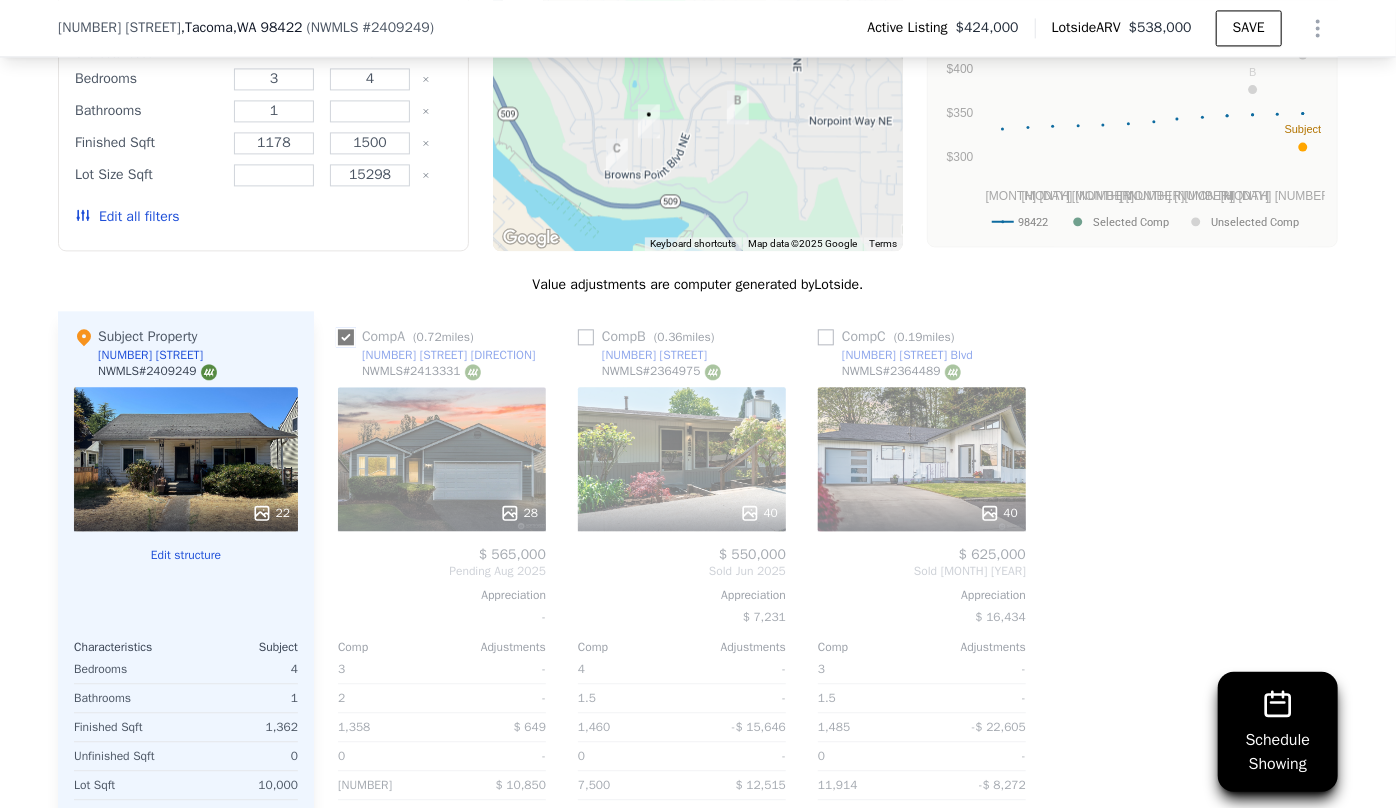 checkbox on "true" 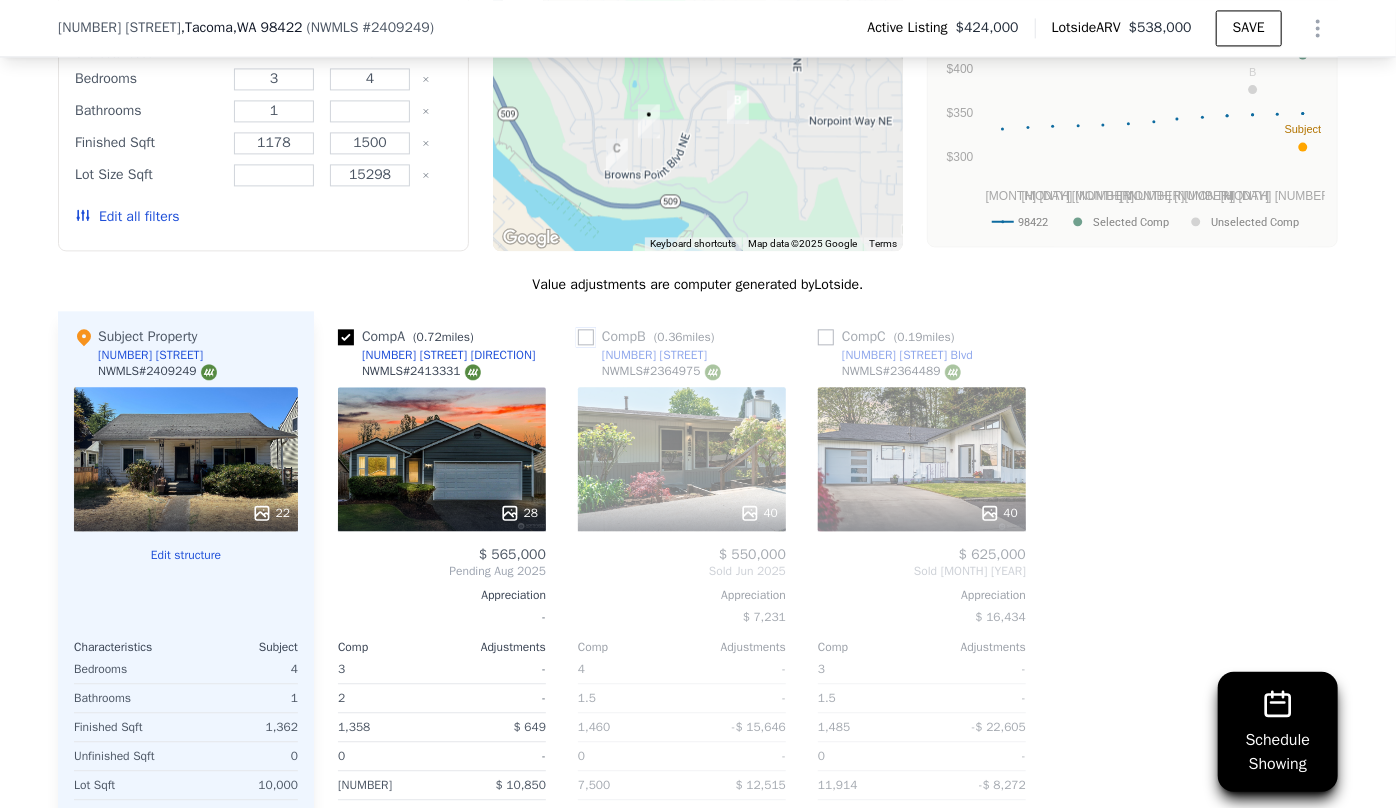click at bounding box center [586, 337] 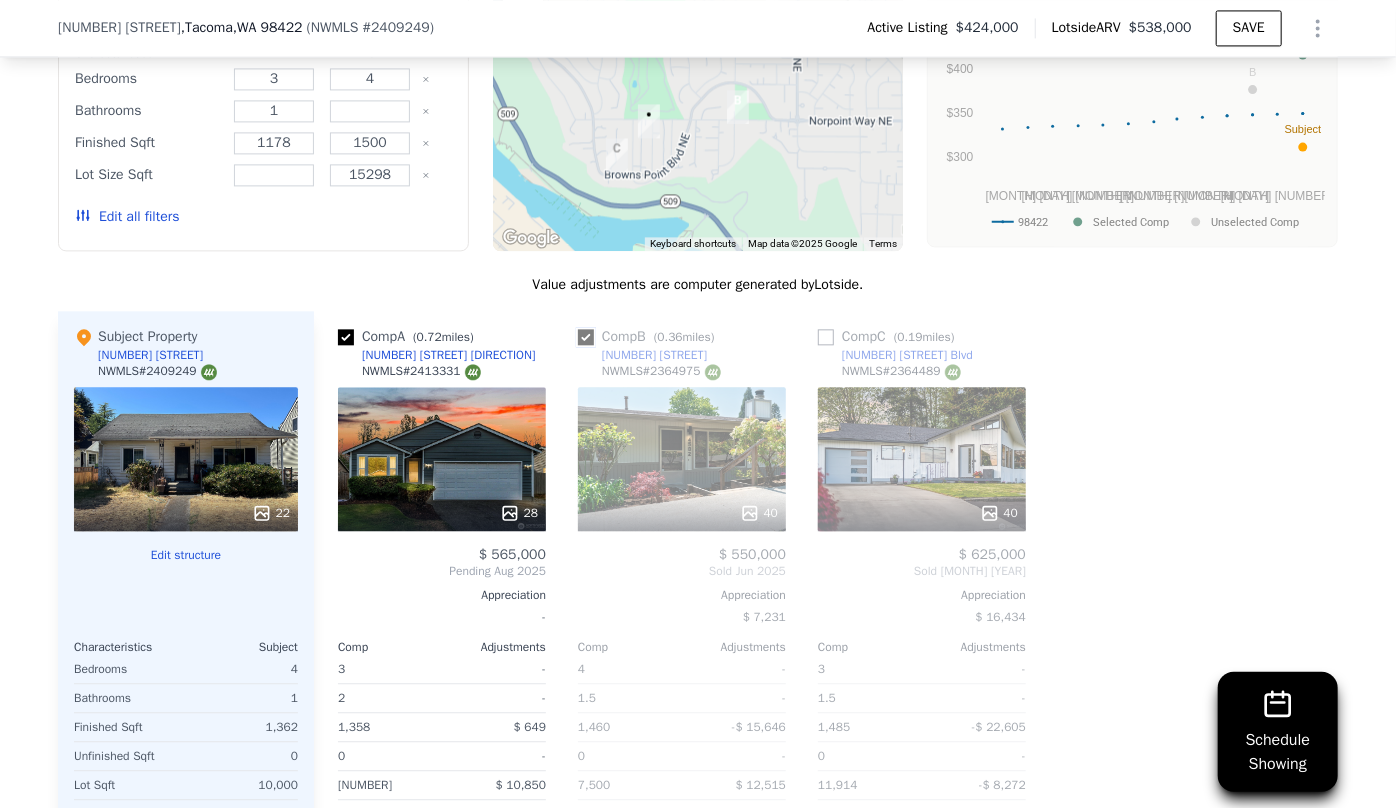 checkbox on "true" 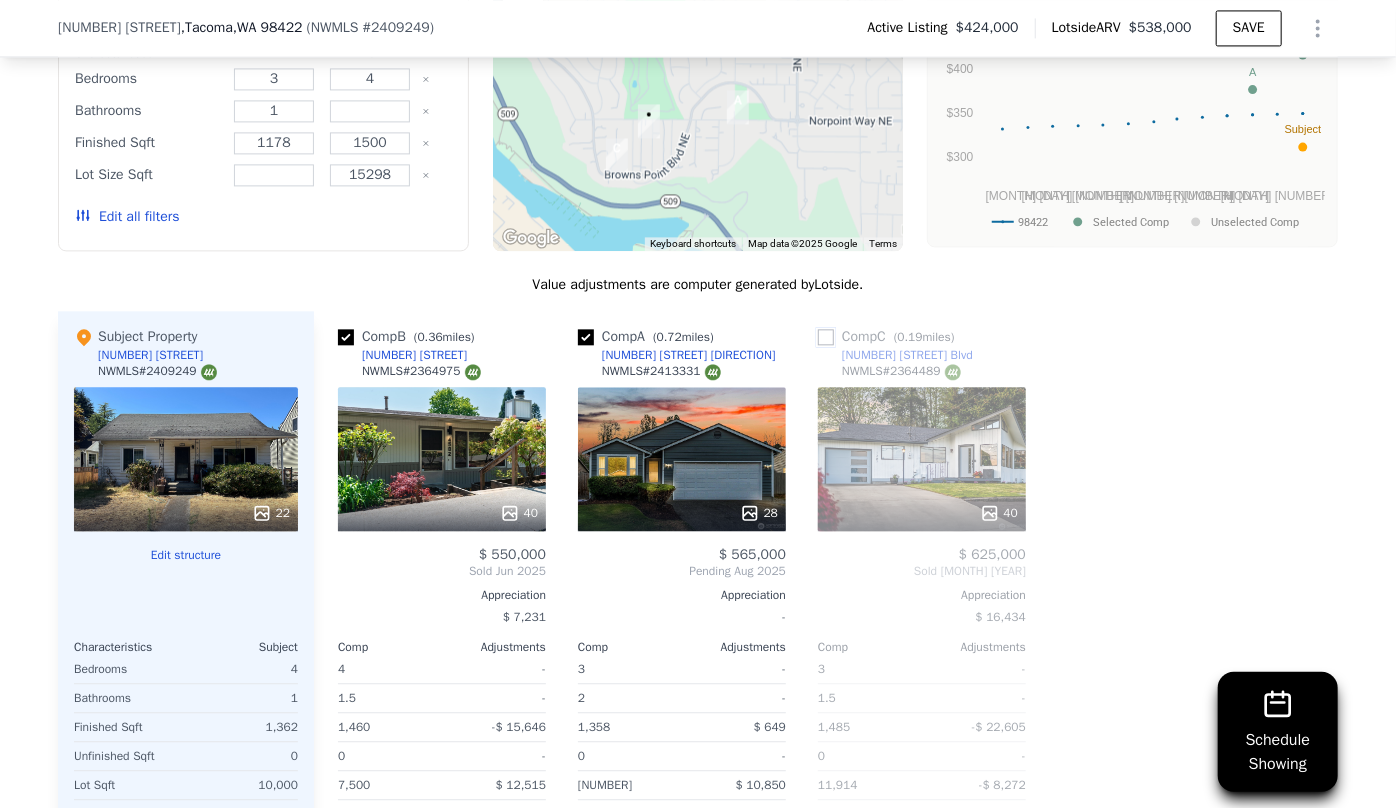 click at bounding box center [826, 337] 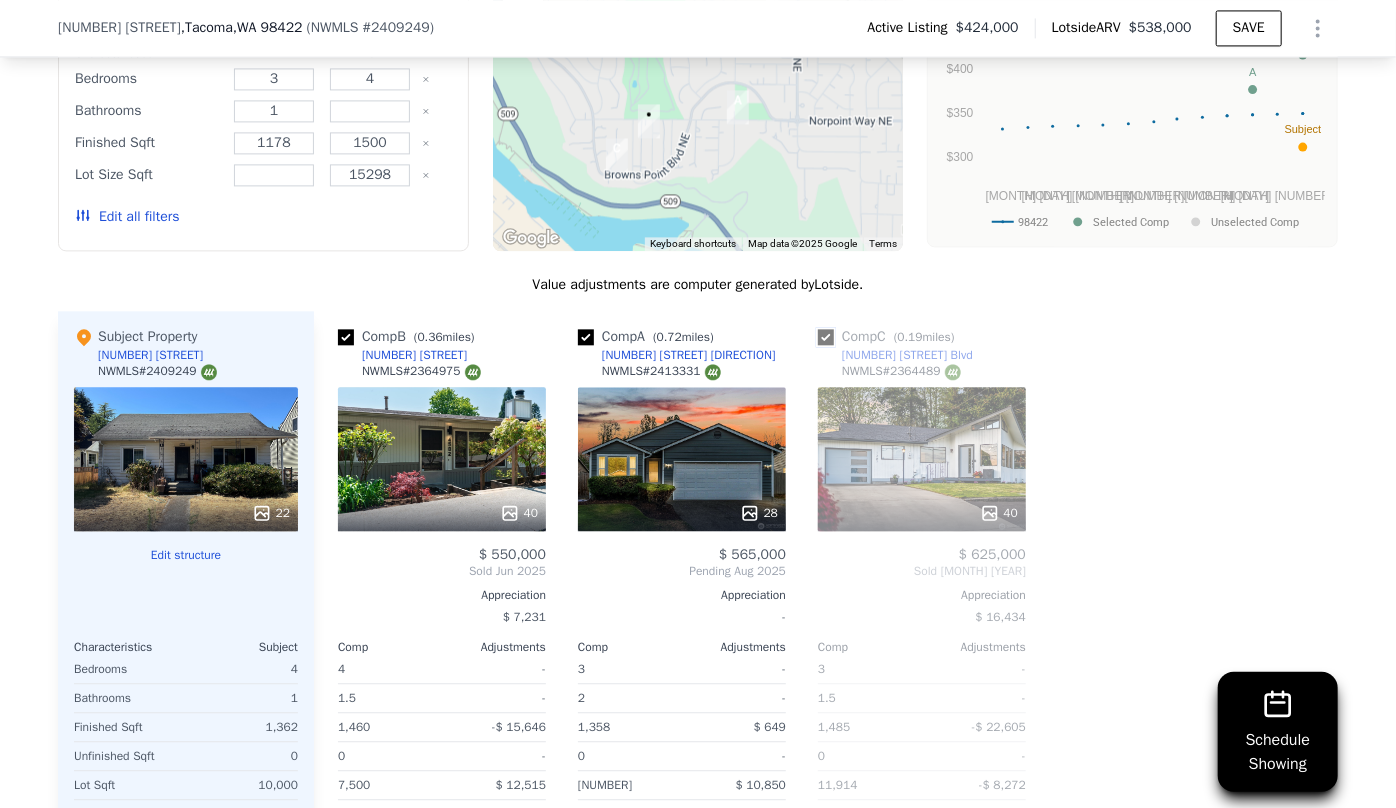 checkbox on "true" 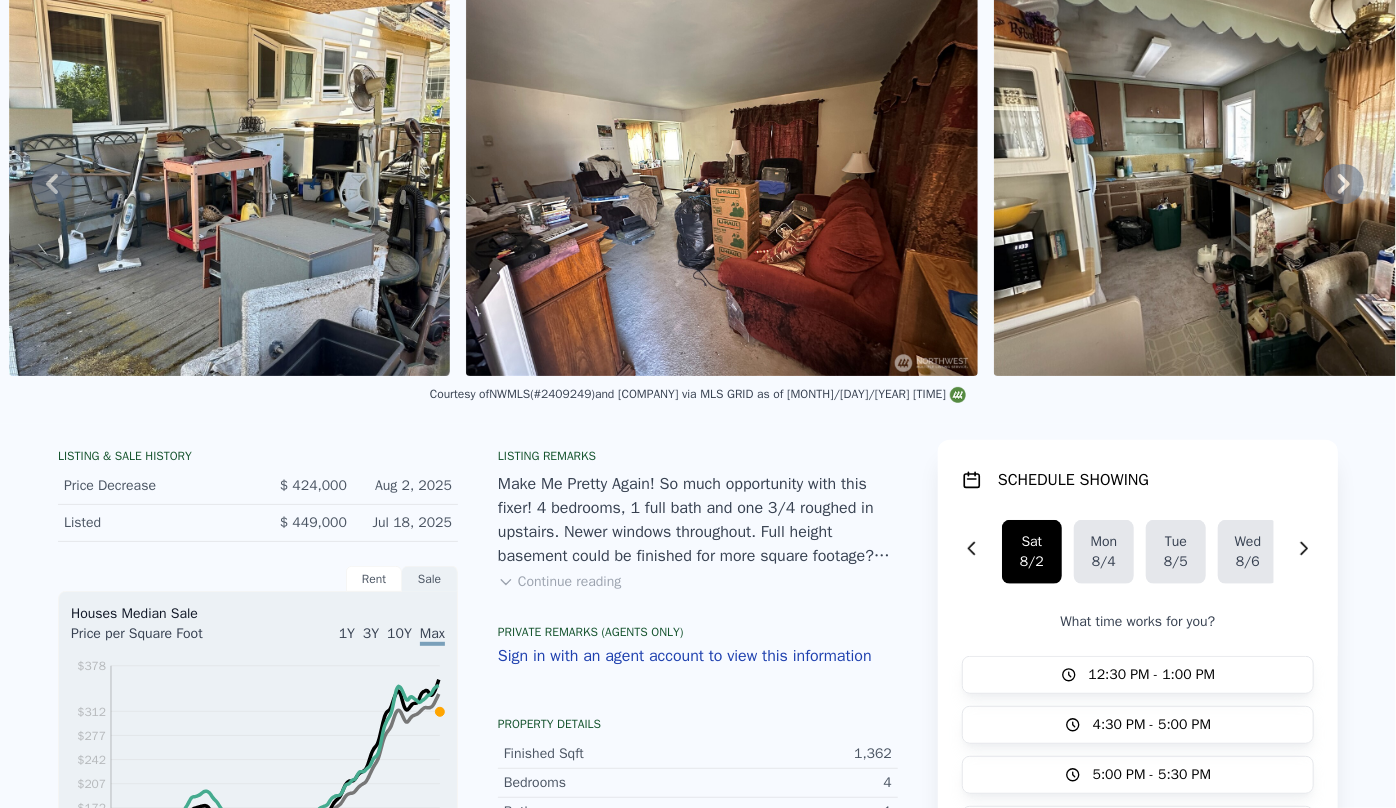 scroll, scrollTop: 0, scrollLeft: 0, axis: both 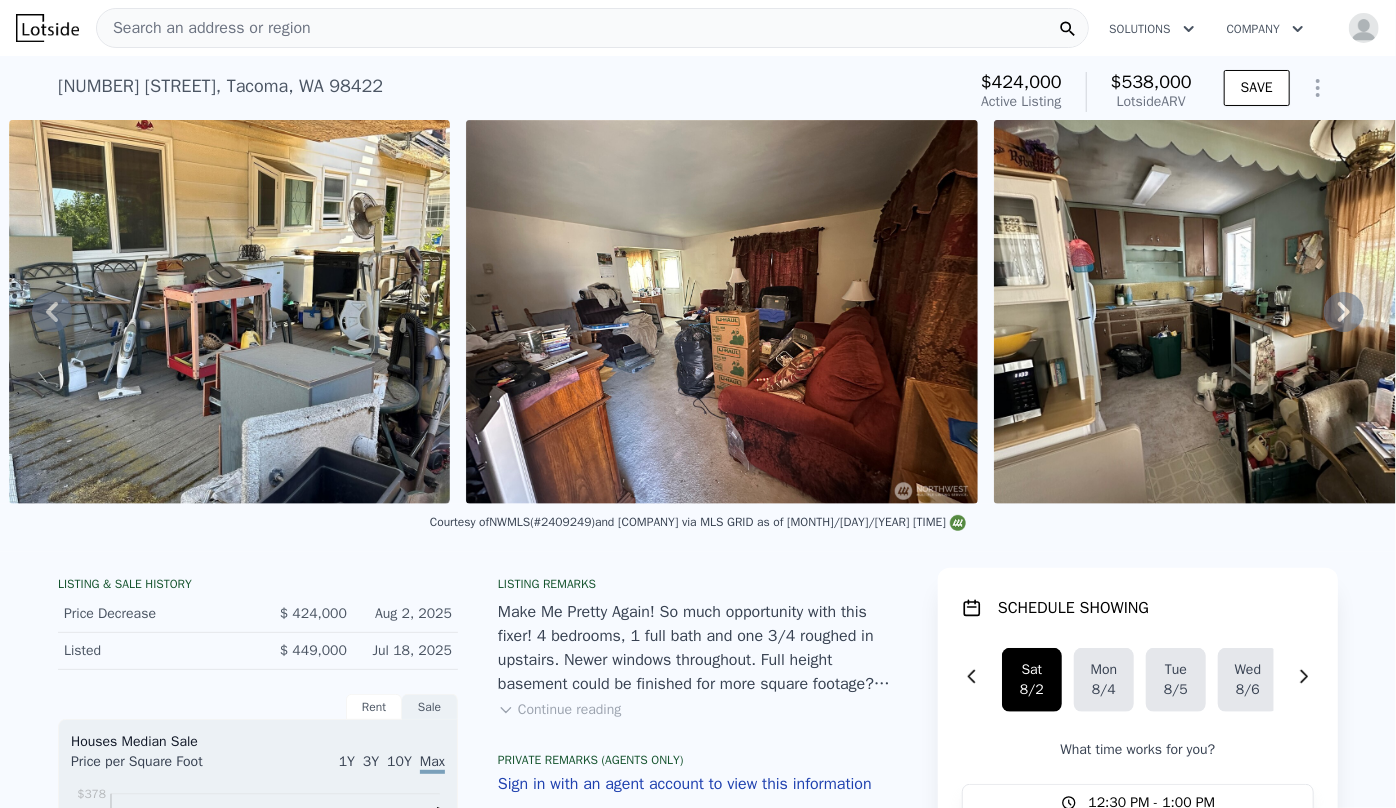 click on "Search an address or region" at bounding box center [204, 28] 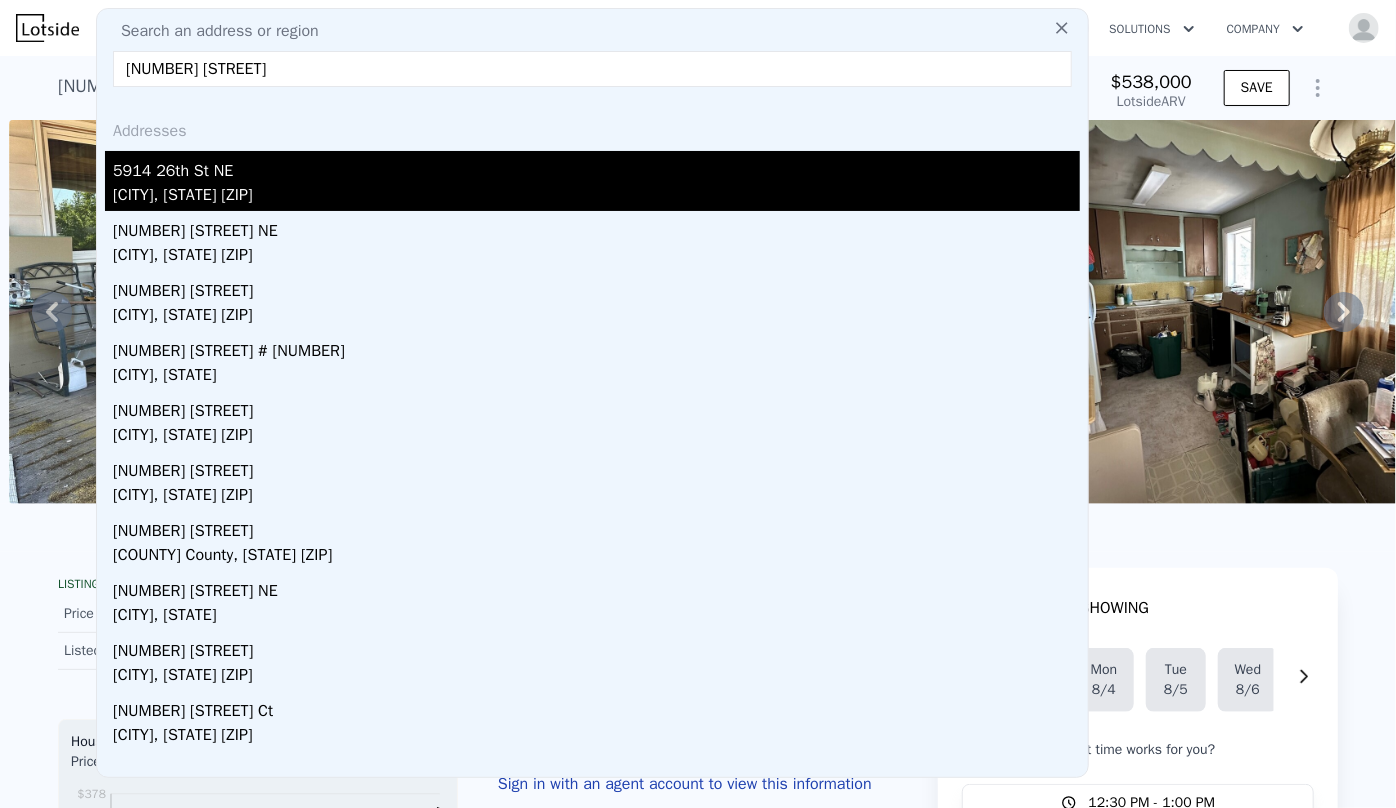 type on "[NUMBER] [STREET]" 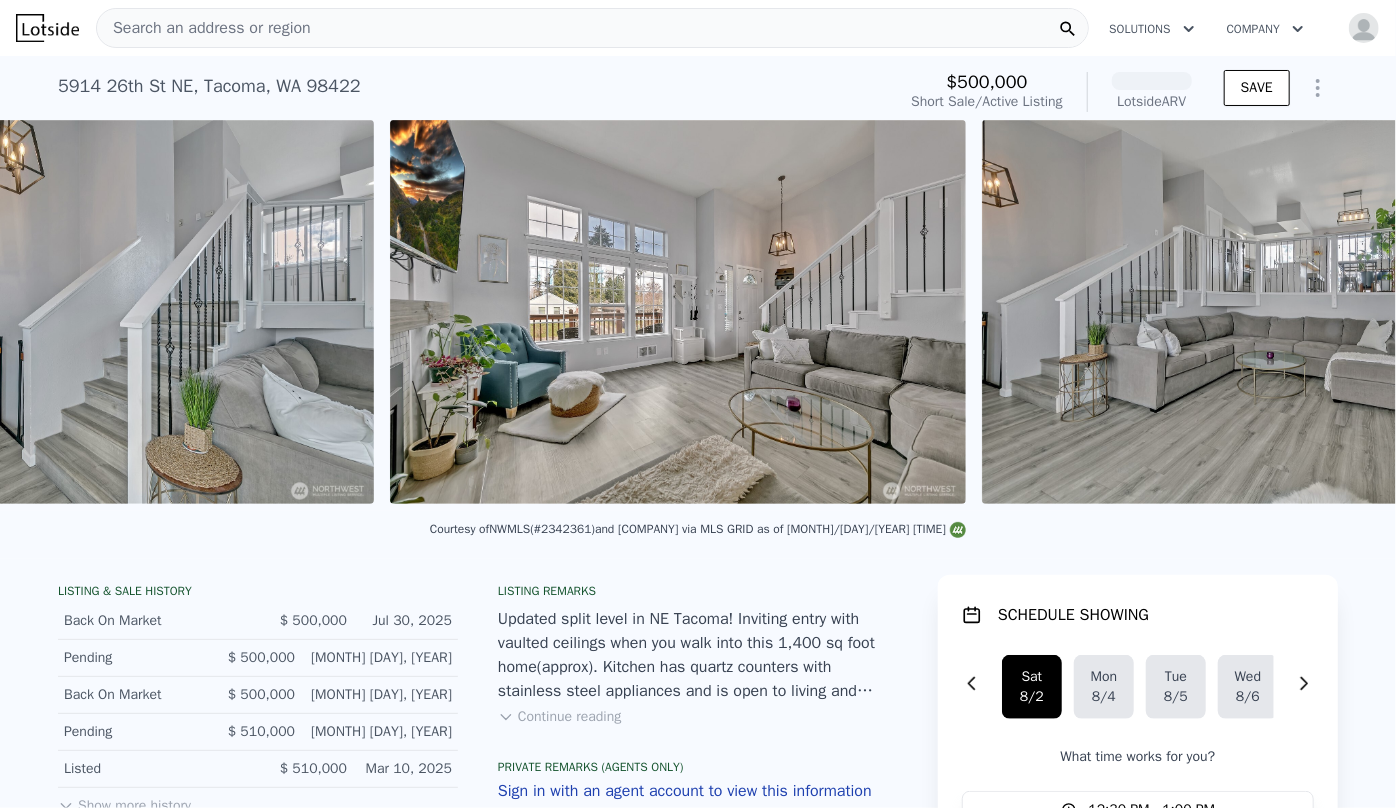 scroll, scrollTop: 0, scrollLeft: 2745, axis: horizontal 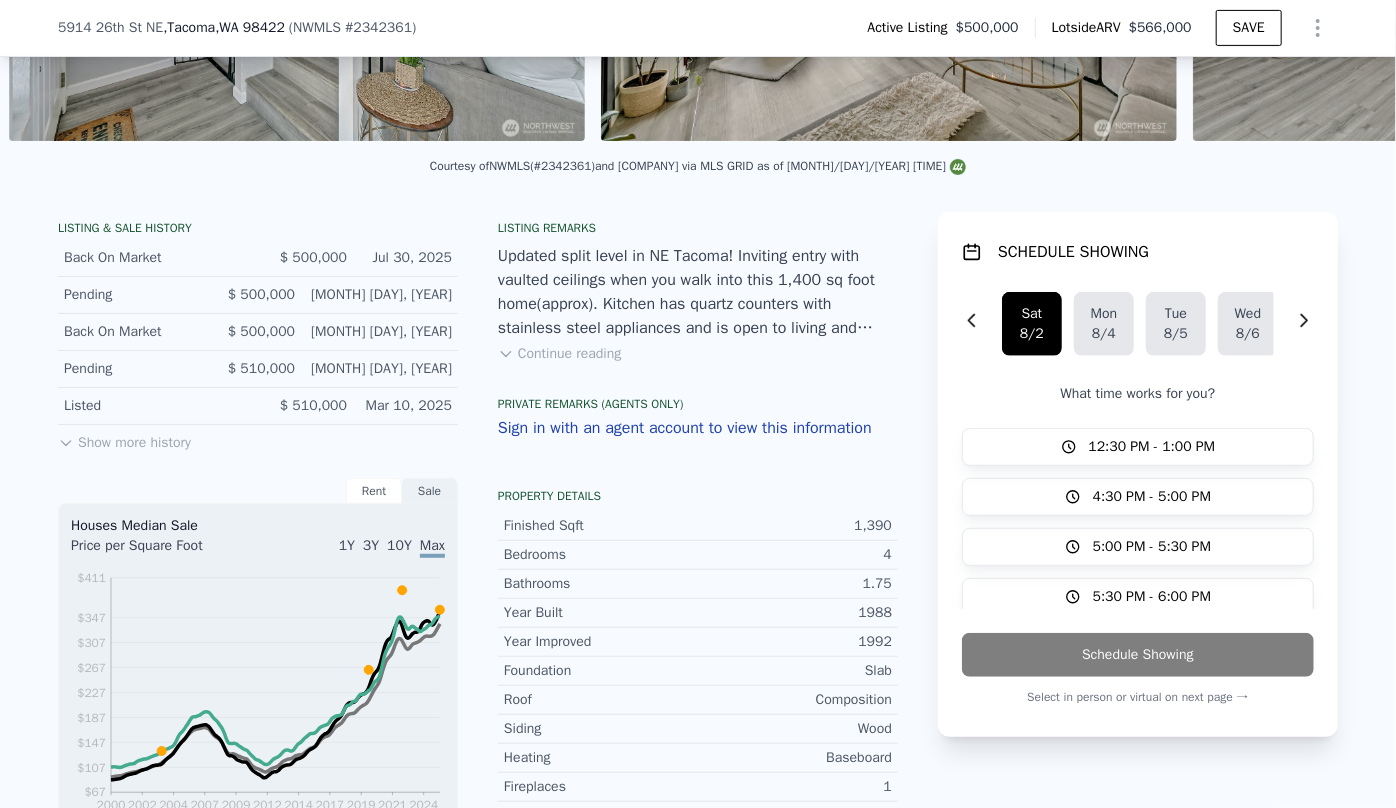 click on "Continue reading" at bounding box center [559, 354] 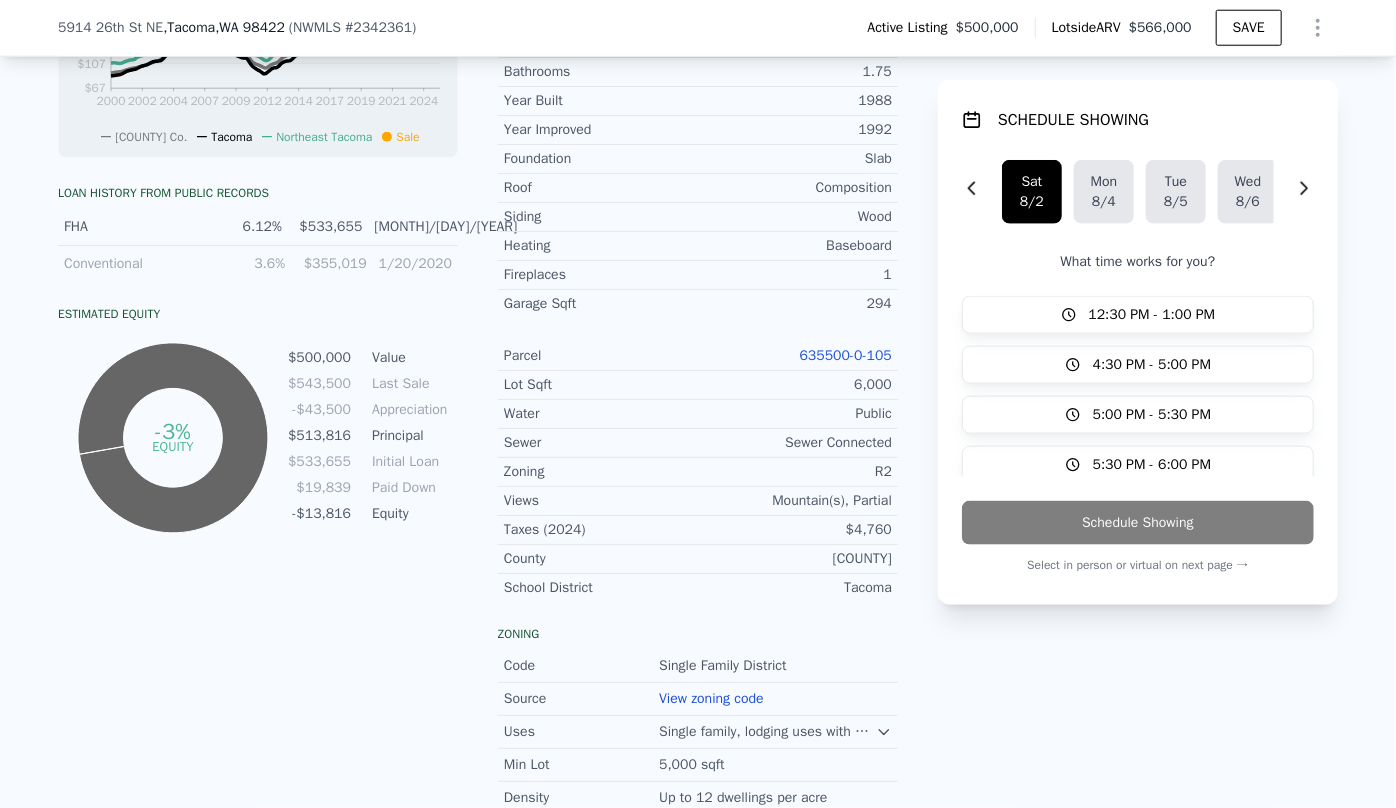 scroll, scrollTop: 1174, scrollLeft: 0, axis: vertical 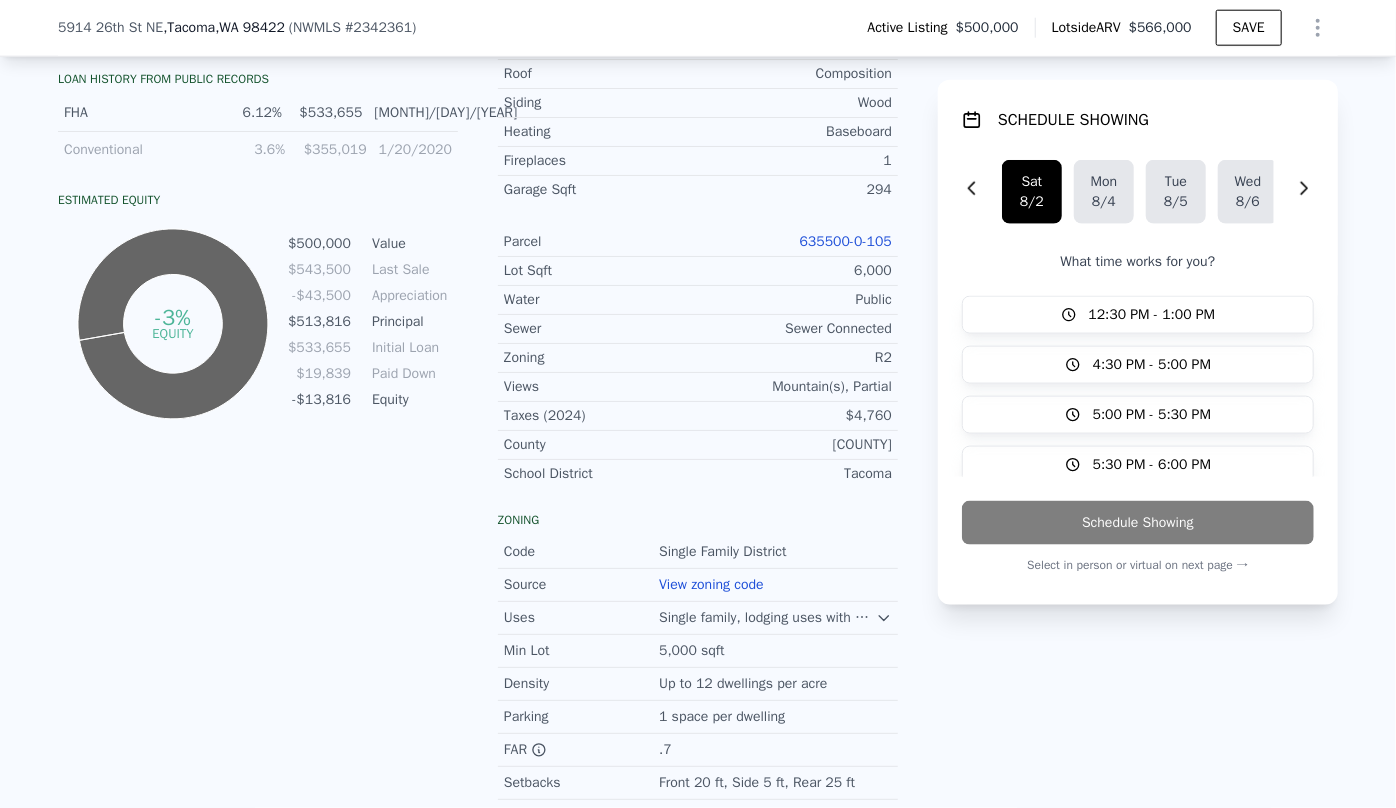 click on "635500-0-105" at bounding box center (846, 241) 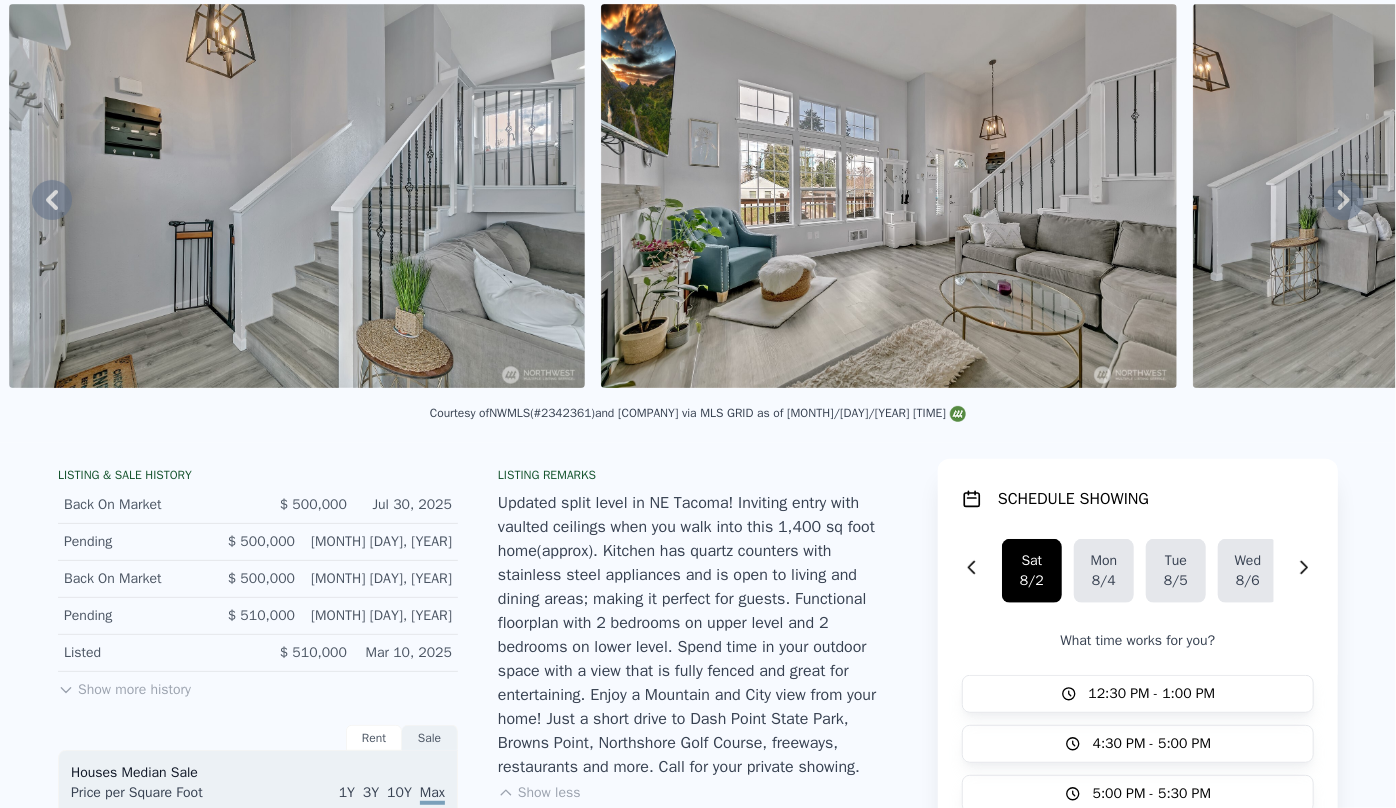 scroll, scrollTop: 7, scrollLeft: 0, axis: vertical 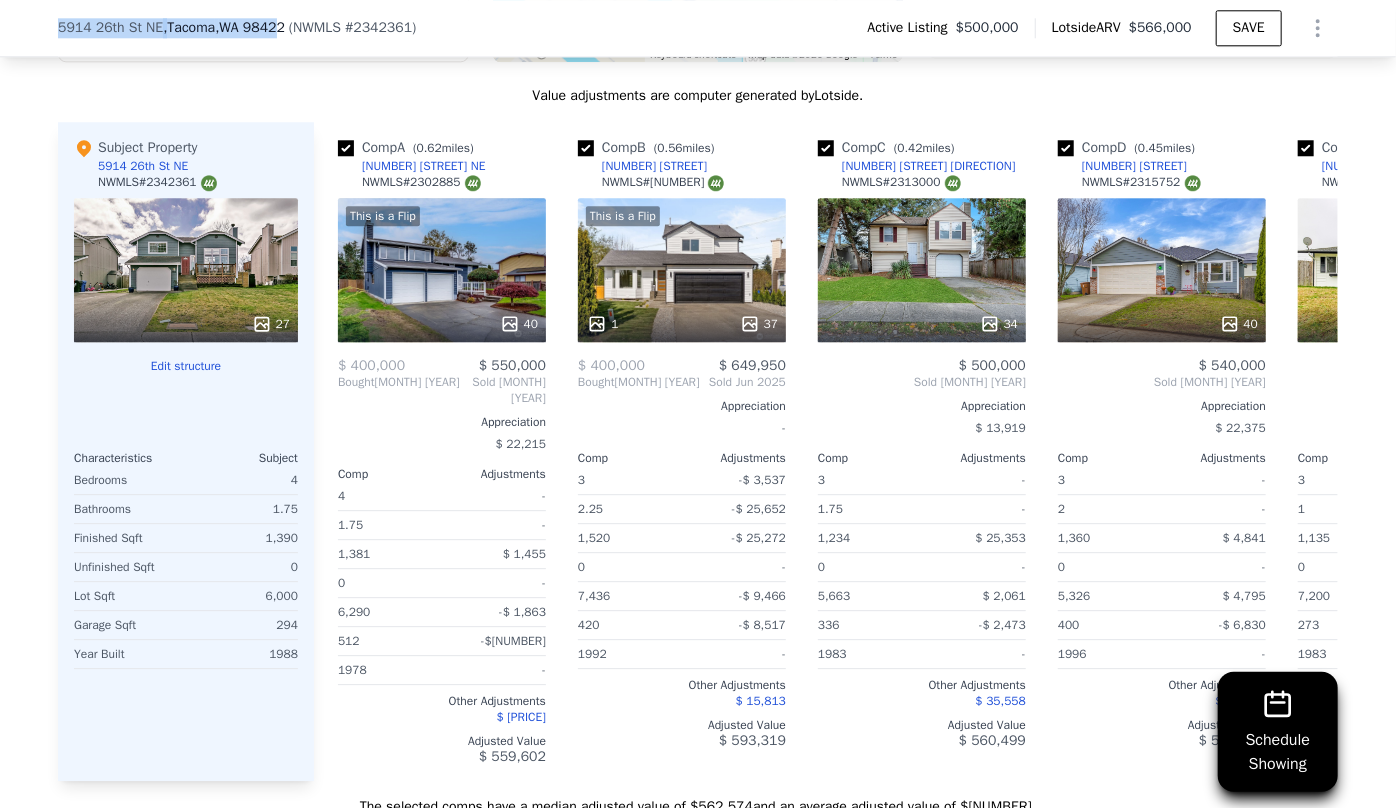drag, startPoint x: 48, startPoint y: 20, endPoint x: 268, endPoint y: 36, distance: 220.58105 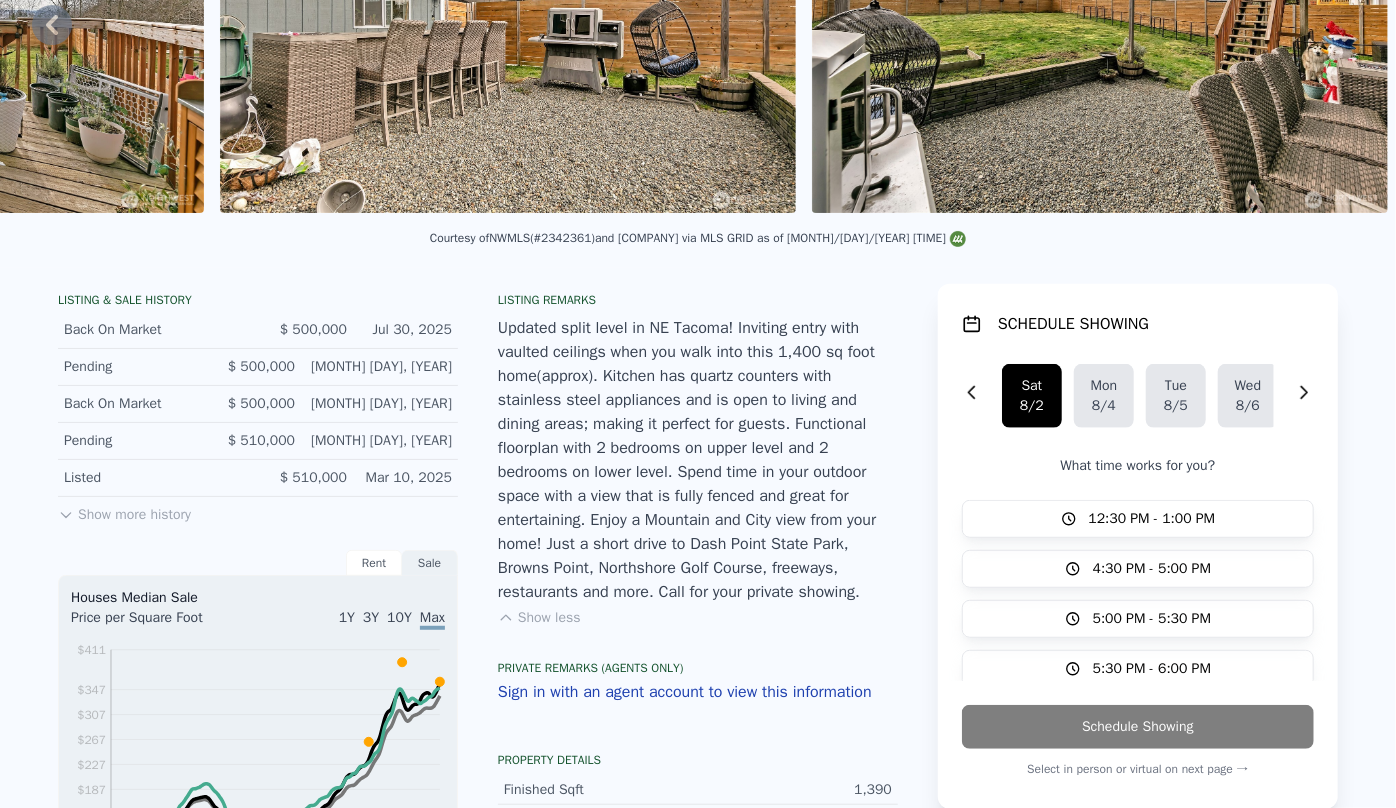 scroll, scrollTop: 0, scrollLeft: 0, axis: both 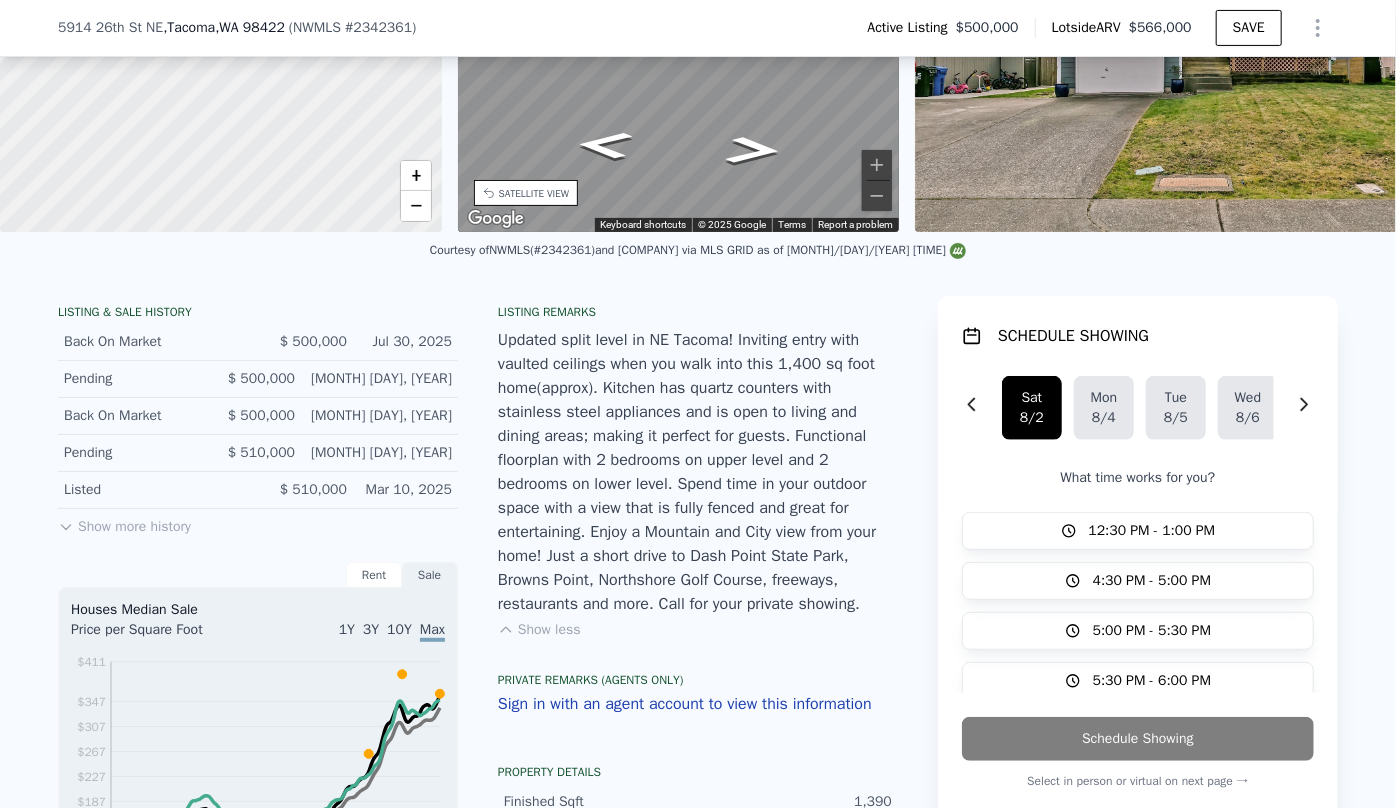 click on "Show more history" at bounding box center [124, 523] 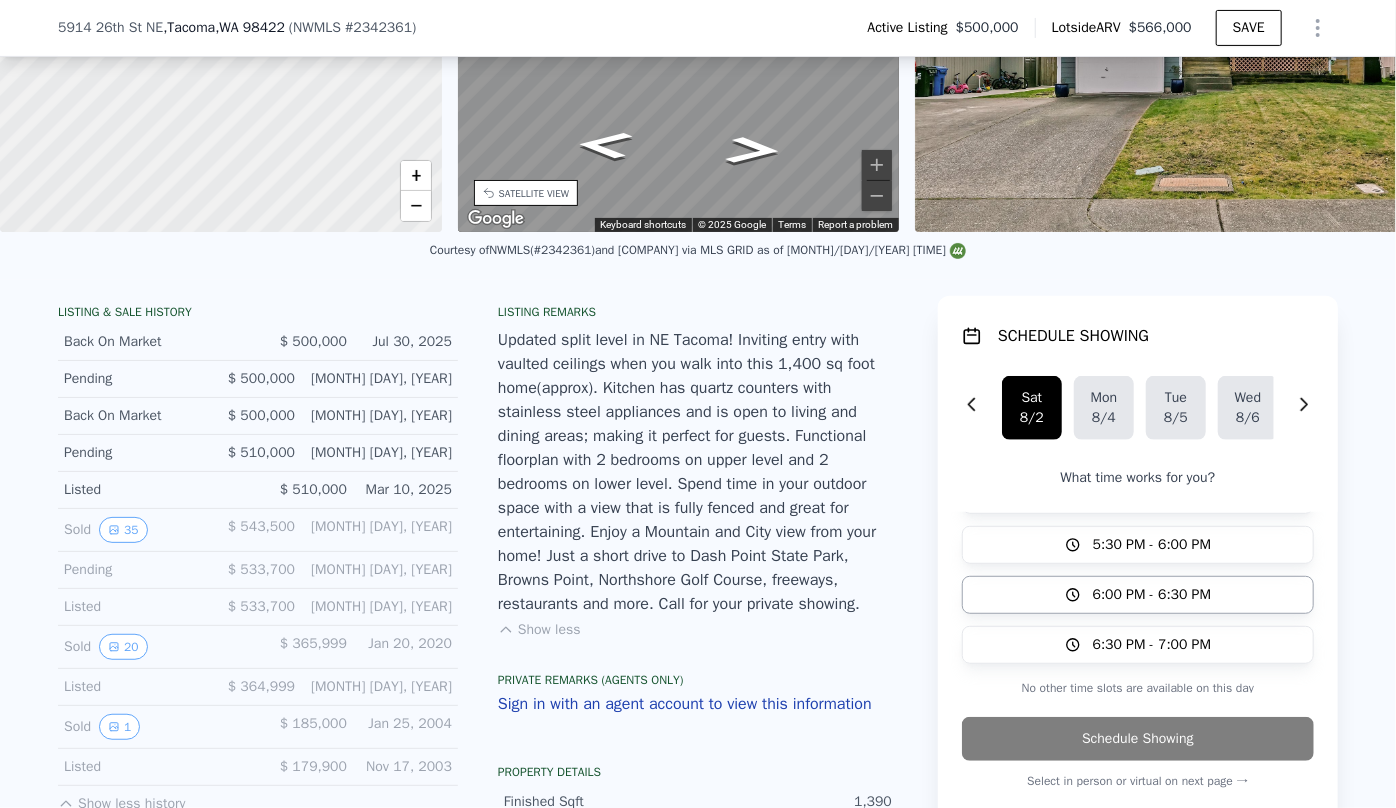 scroll, scrollTop: 141, scrollLeft: 0, axis: vertical 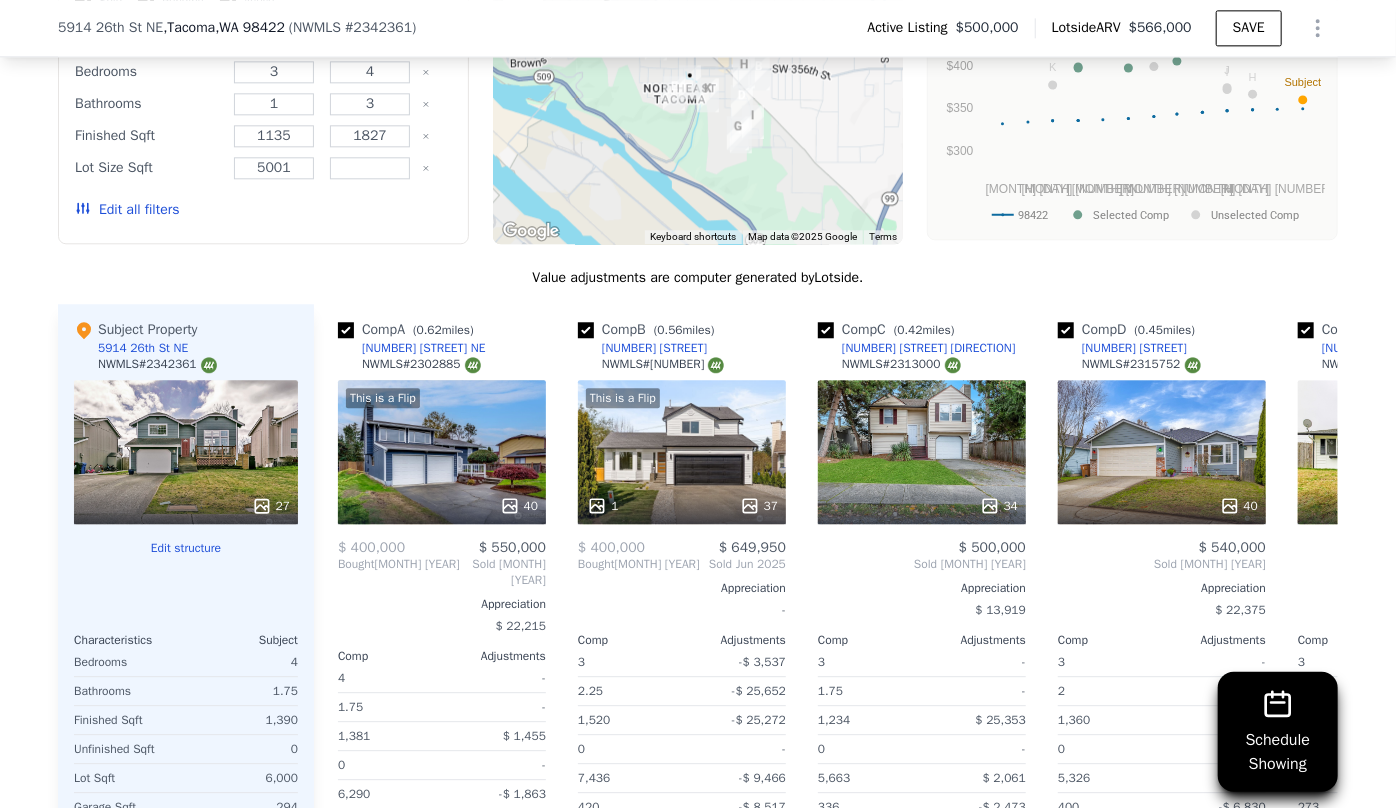 click on "Edit all filters" at bounding box center (127, 210) 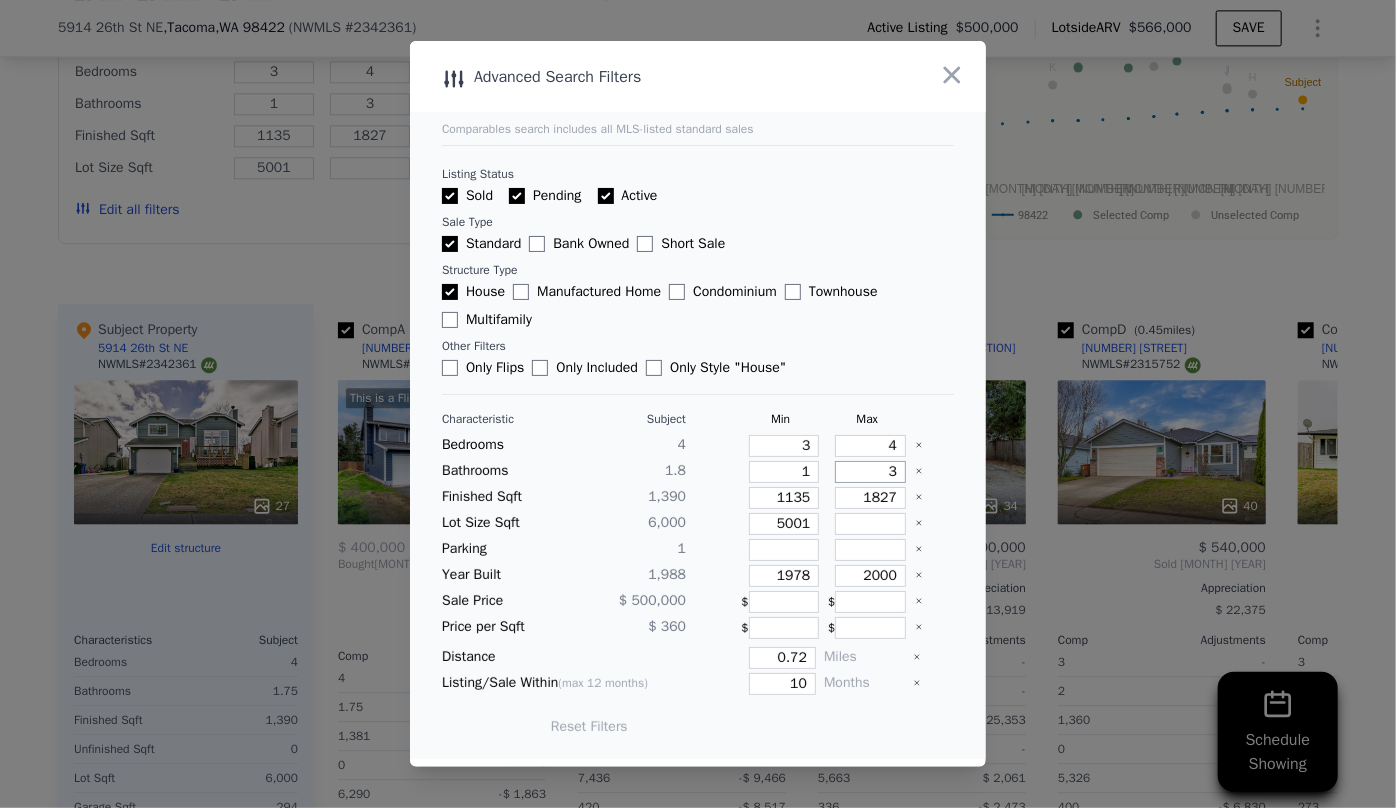 click on "3" at bounding box center (870, 472) 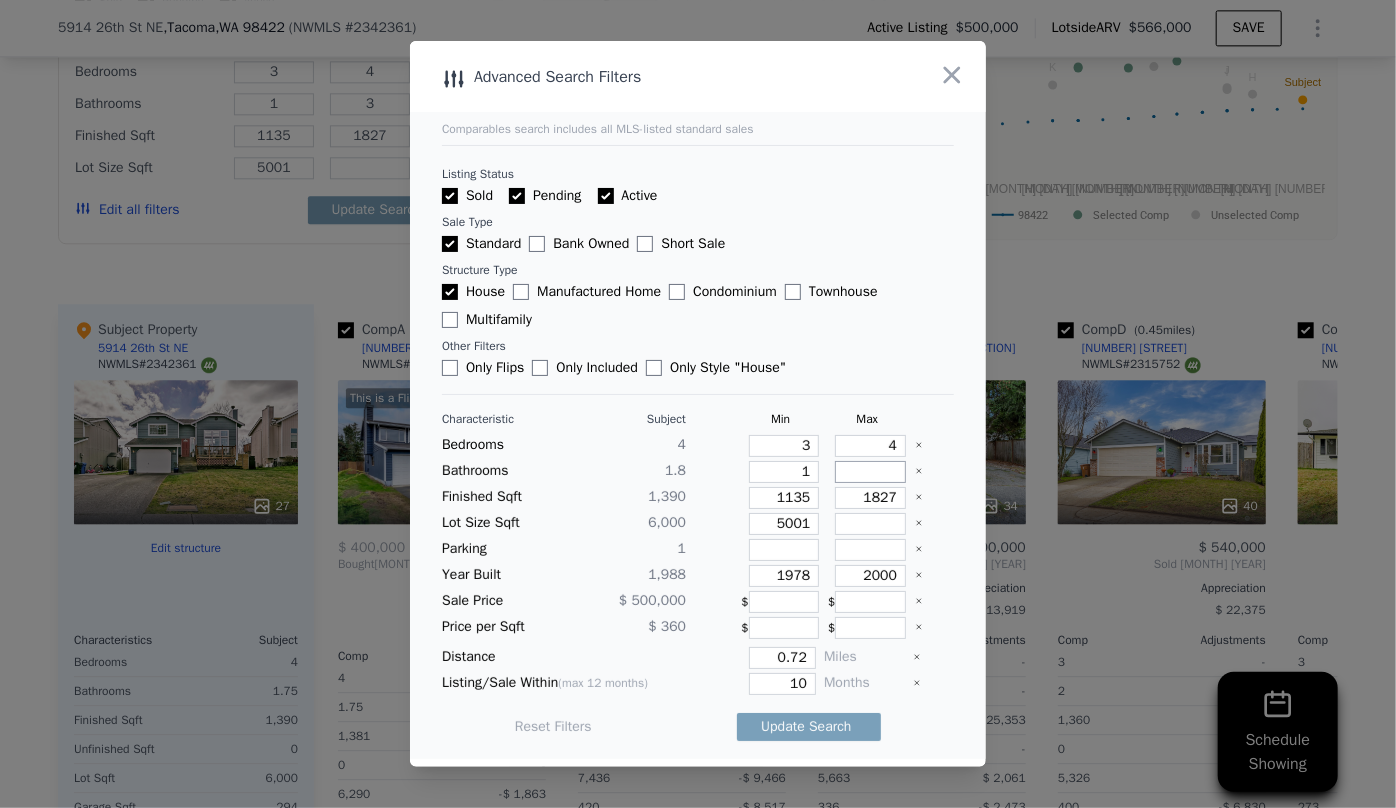 type 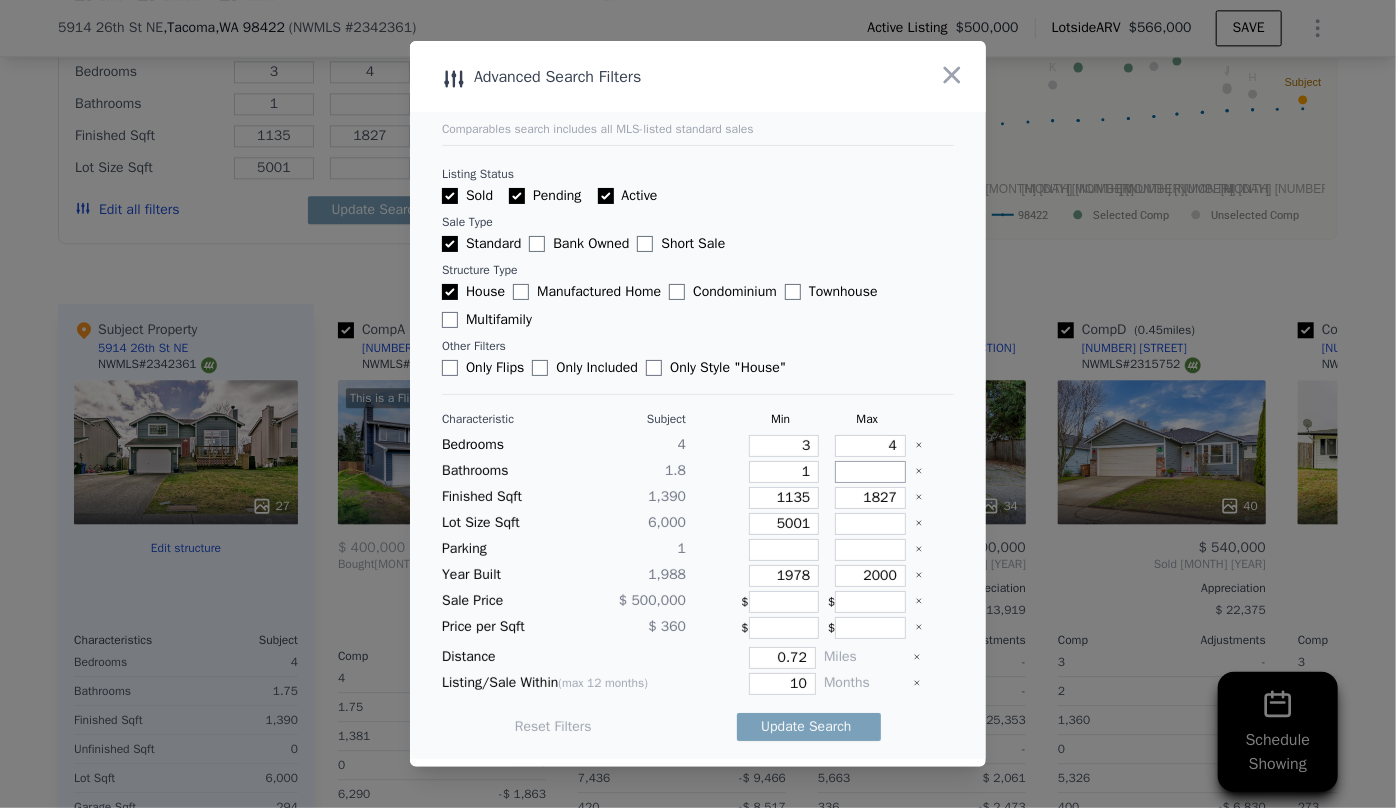 type 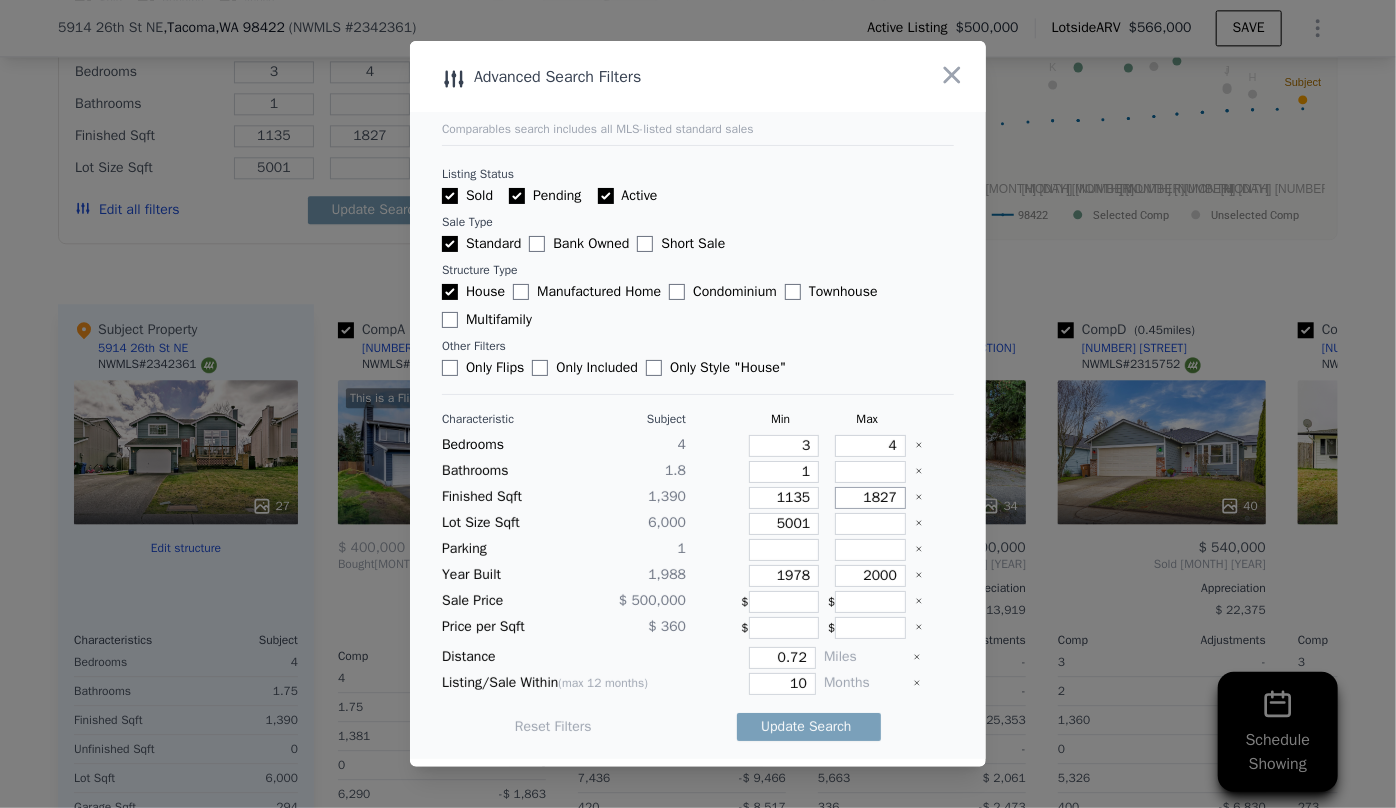 click on "1827" at bounding box center [870, 498] 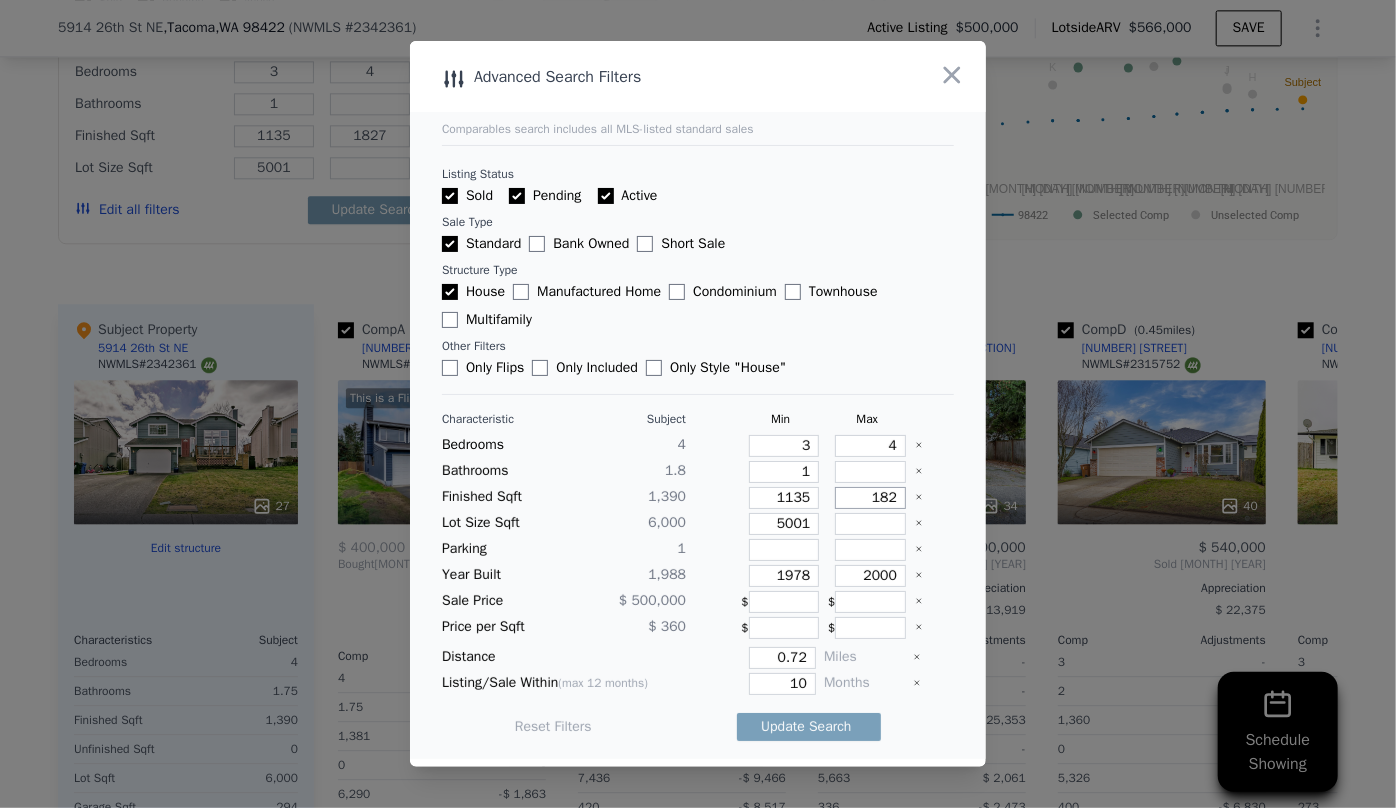 type on "182" 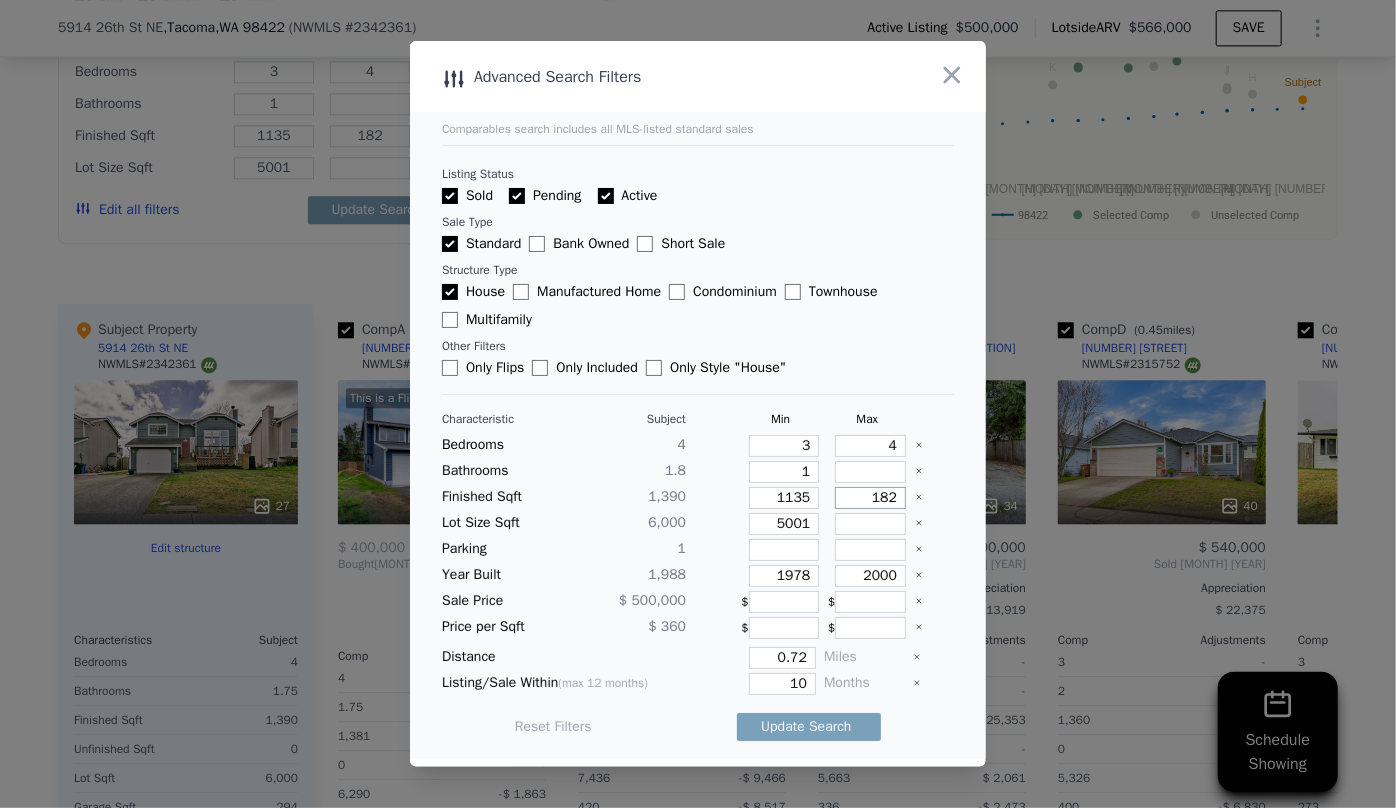 type on "18" 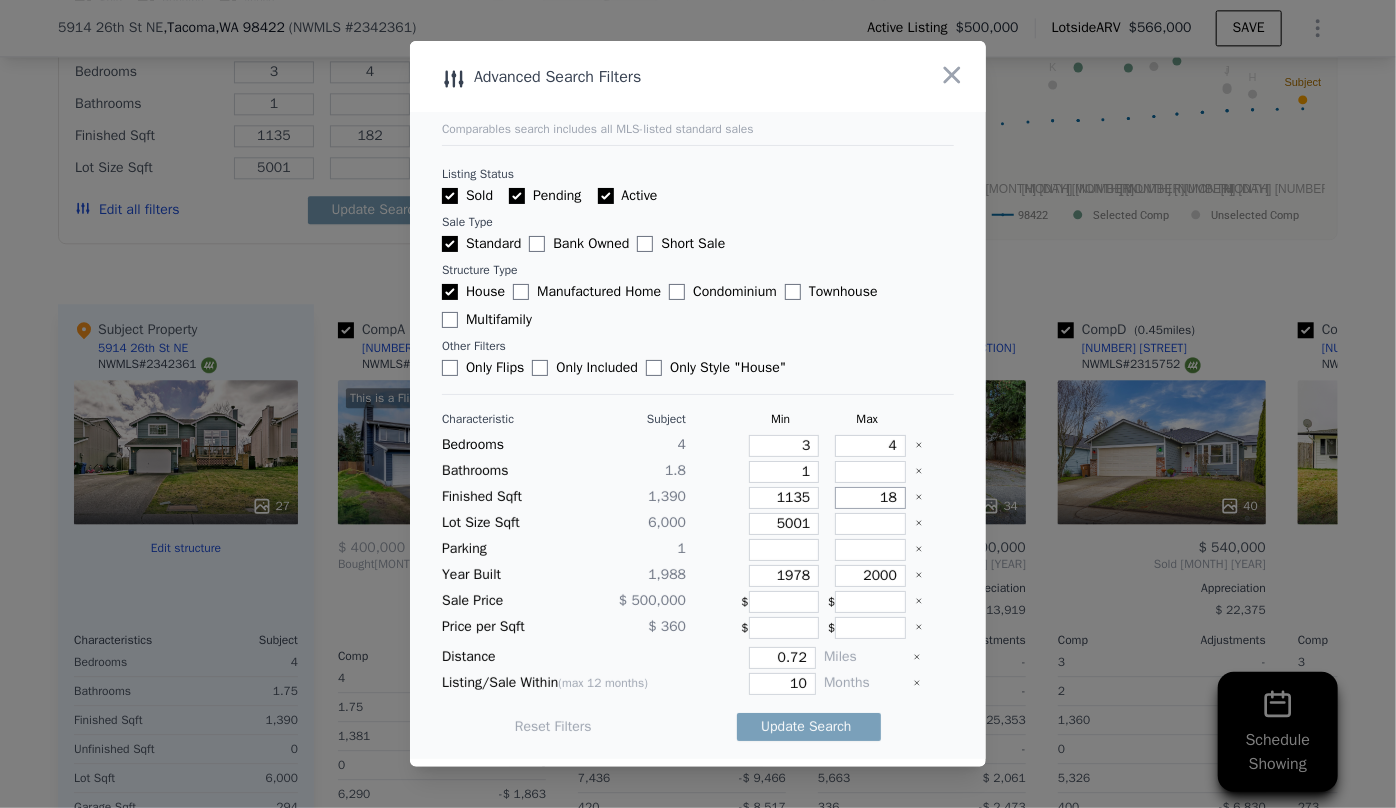 type on "18" 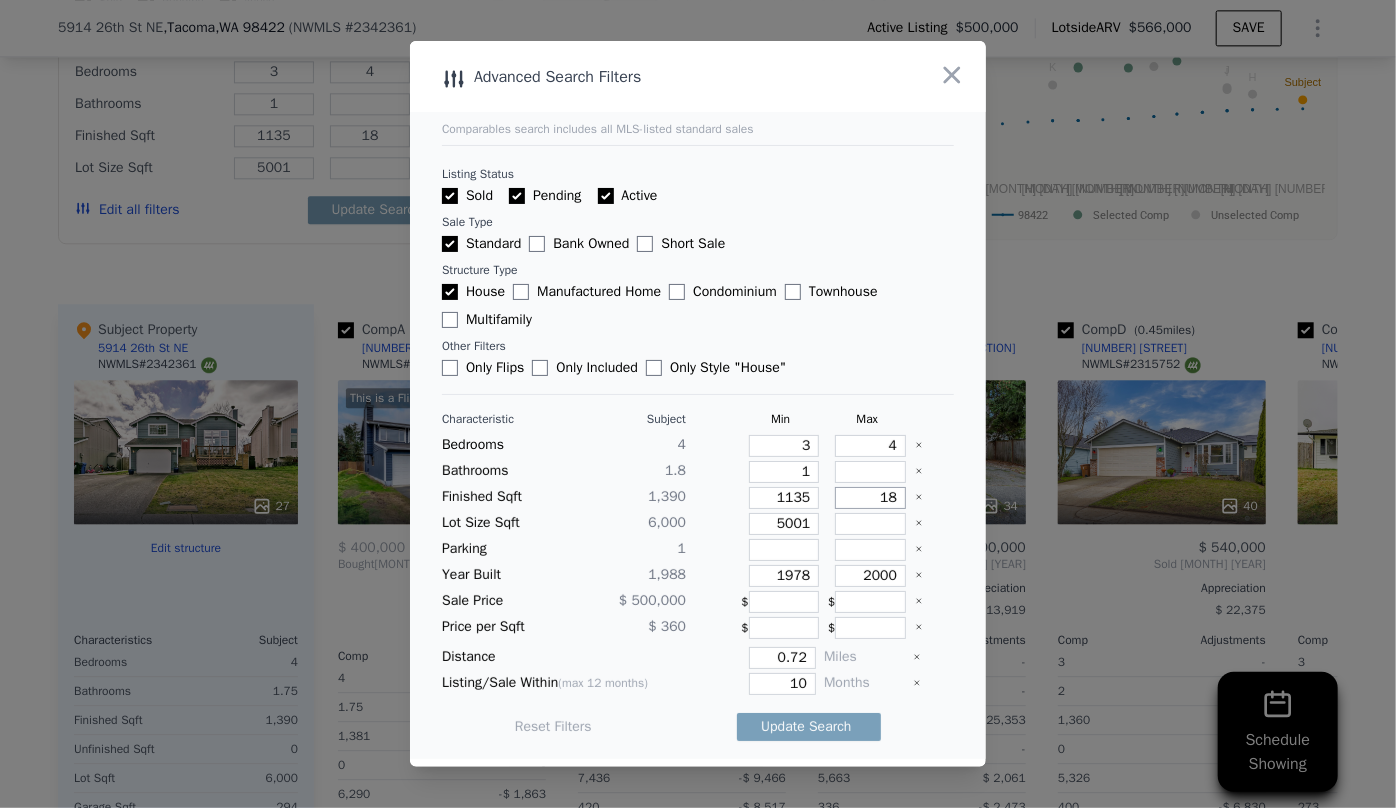 type on "1" 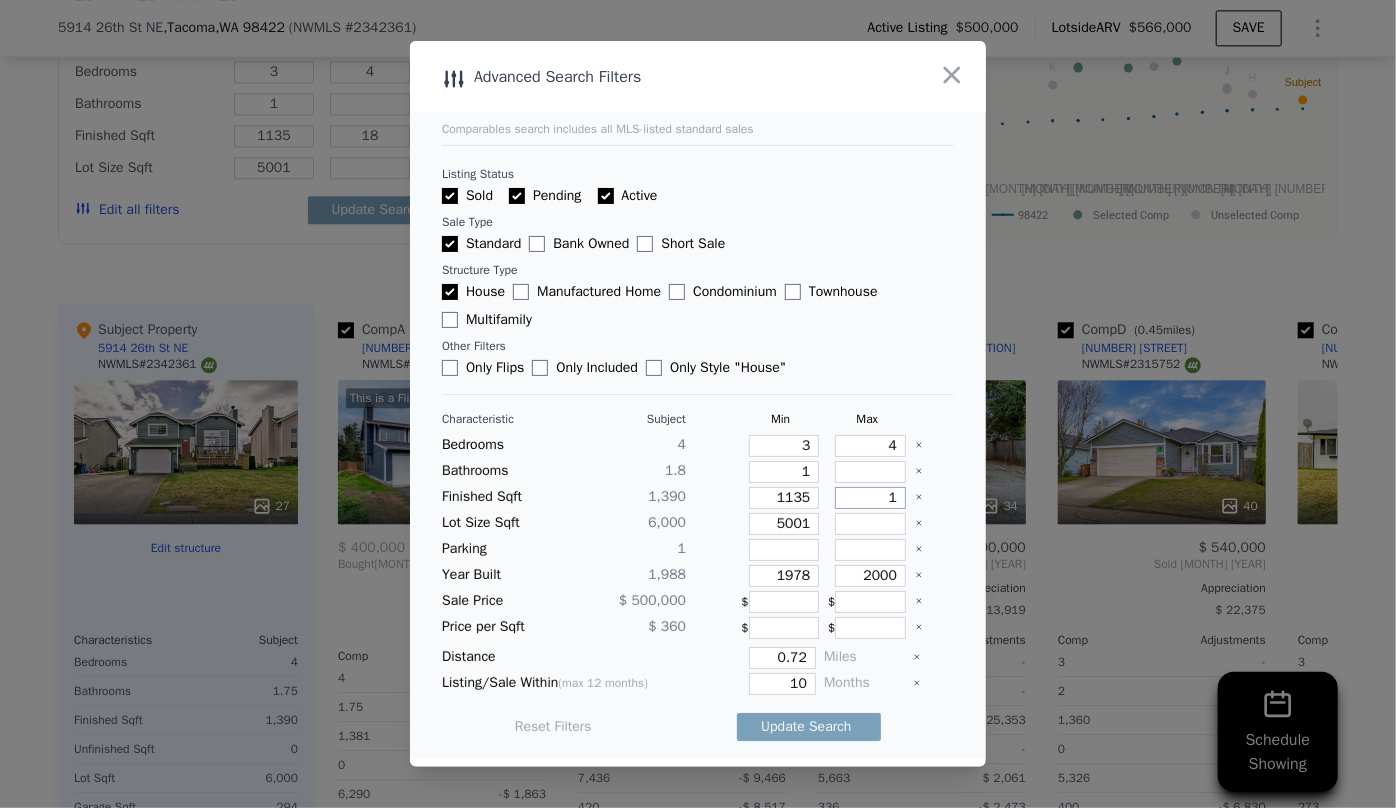 type on "1" 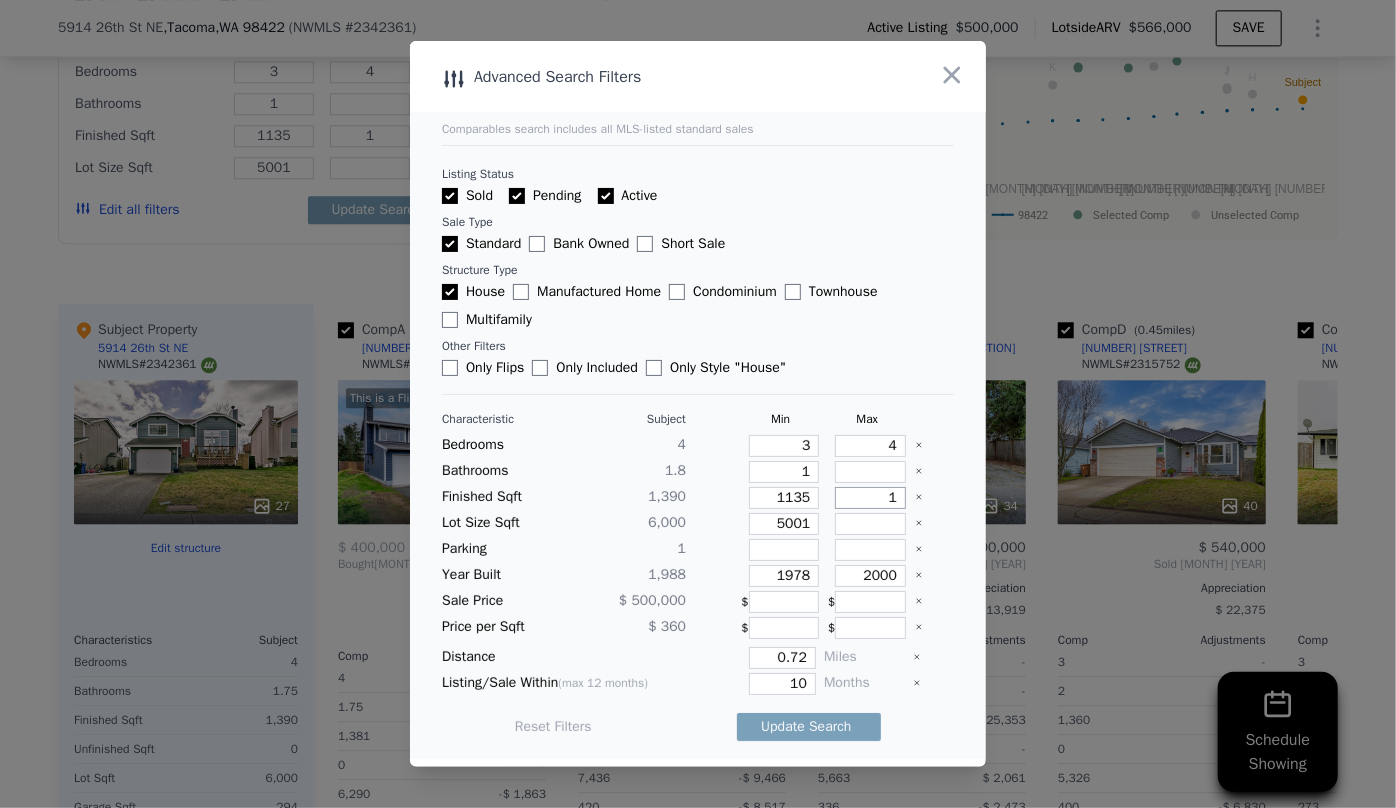 type on "15" 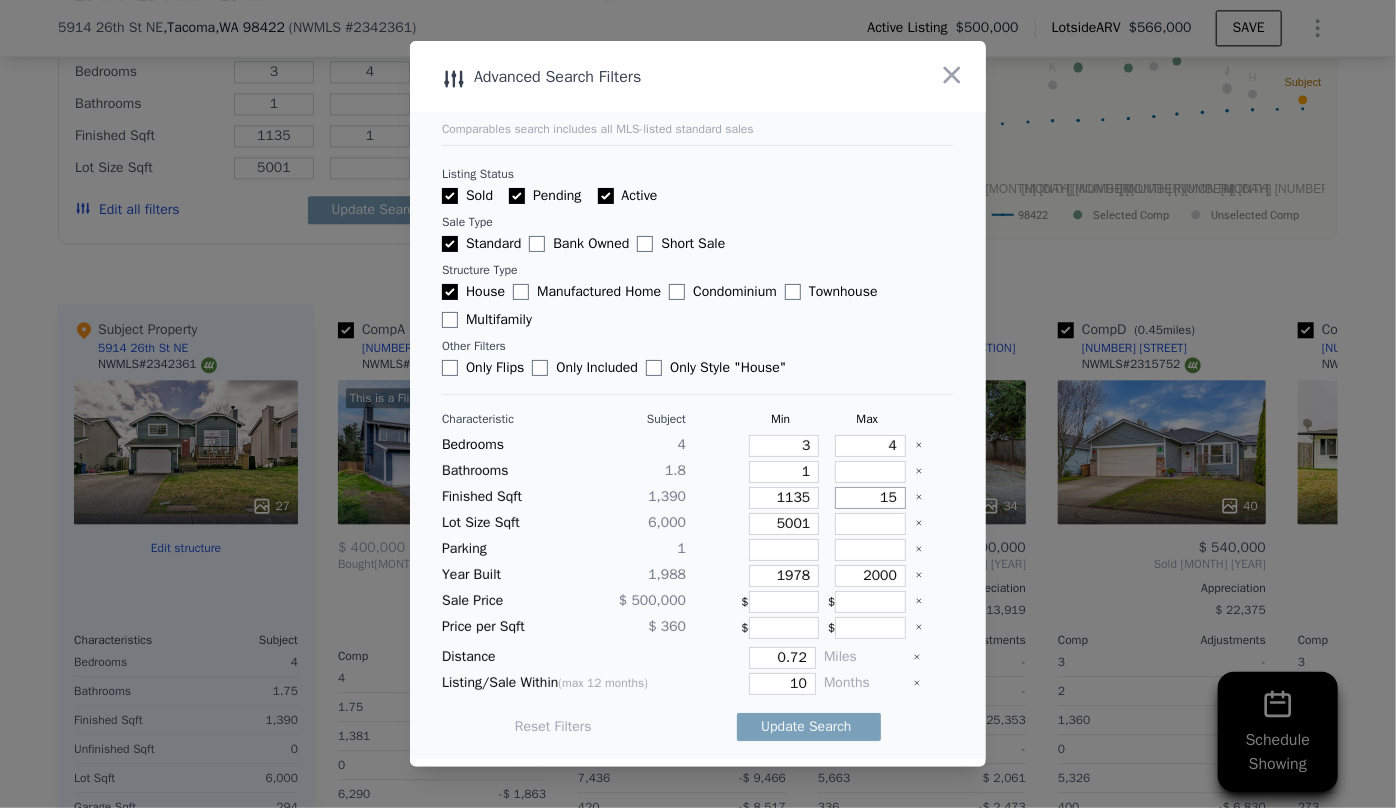 type on "15" 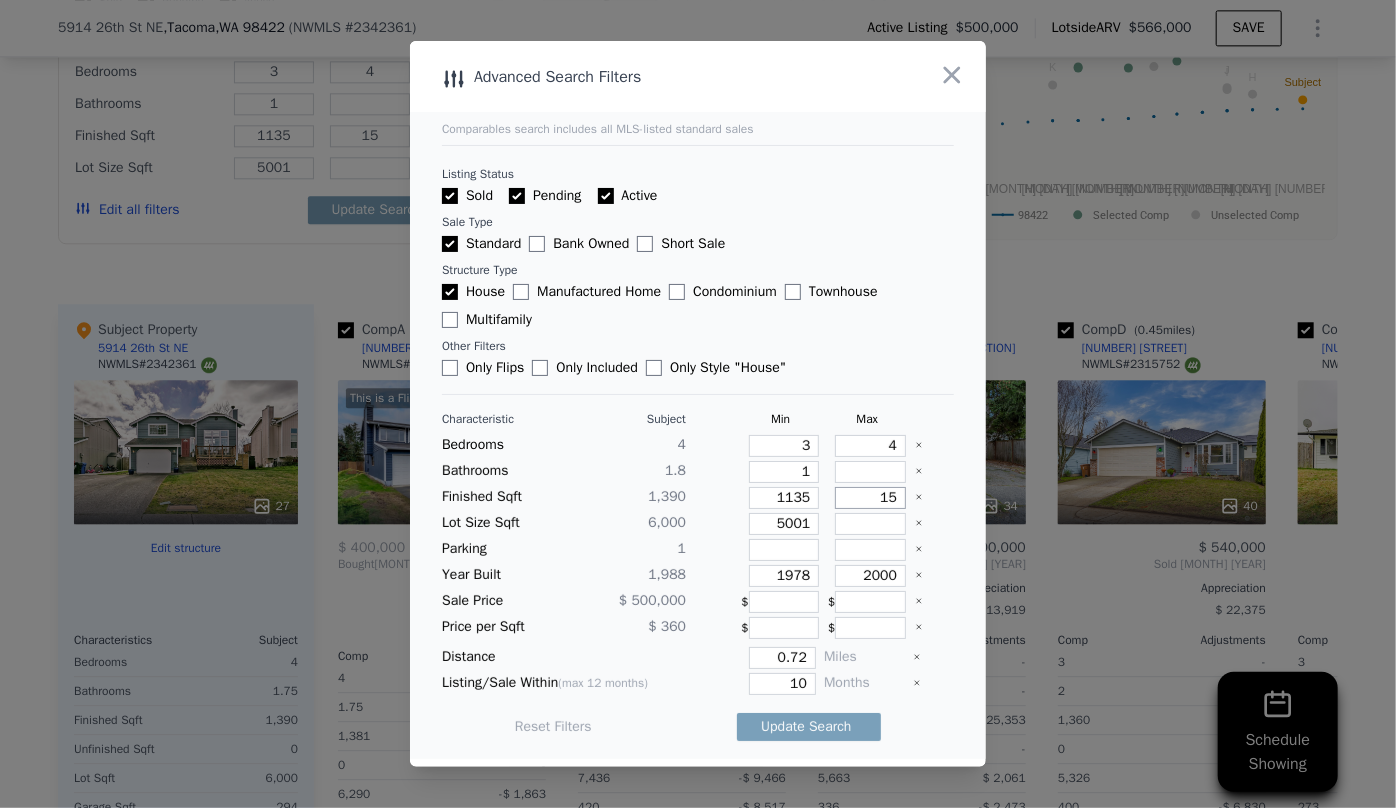 type on "150" 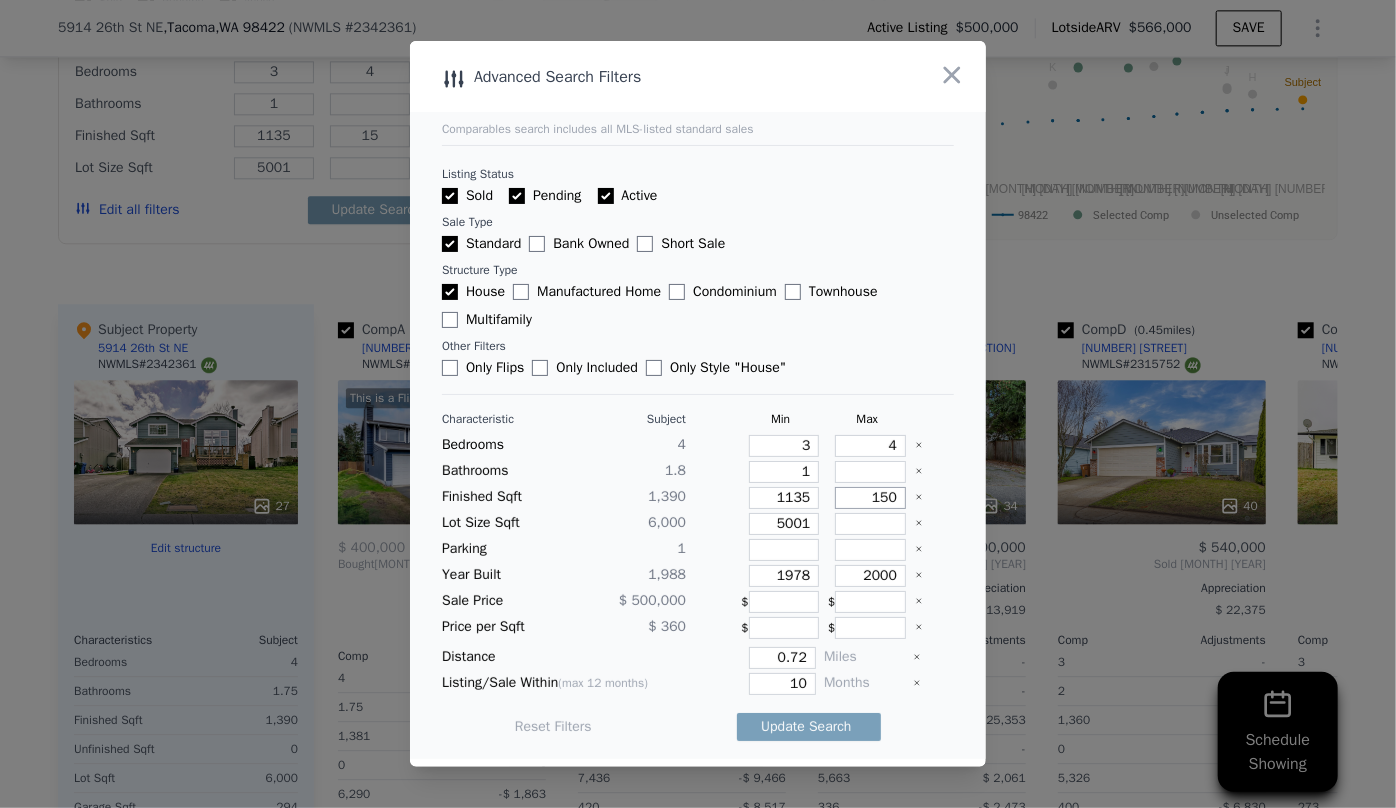 type on "150" 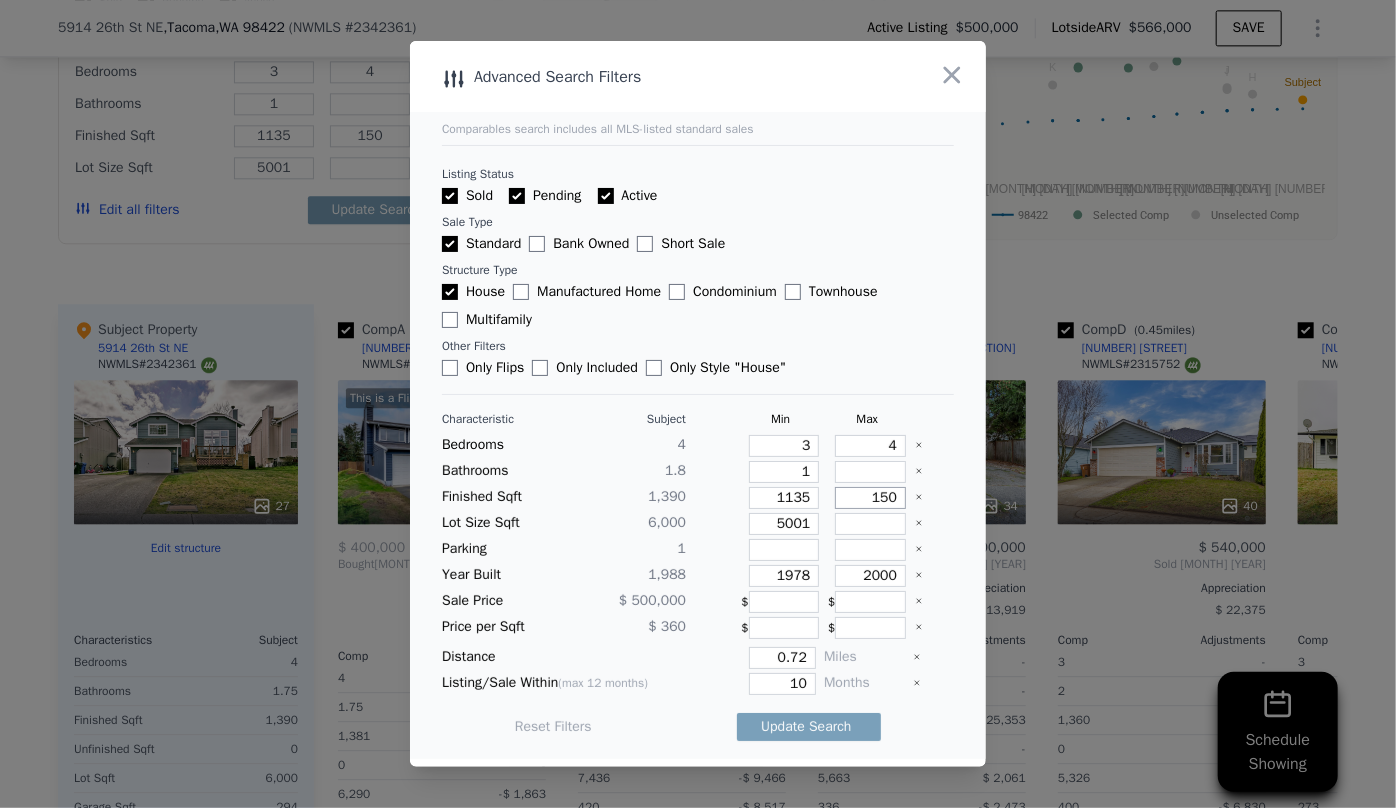 type on "1500" 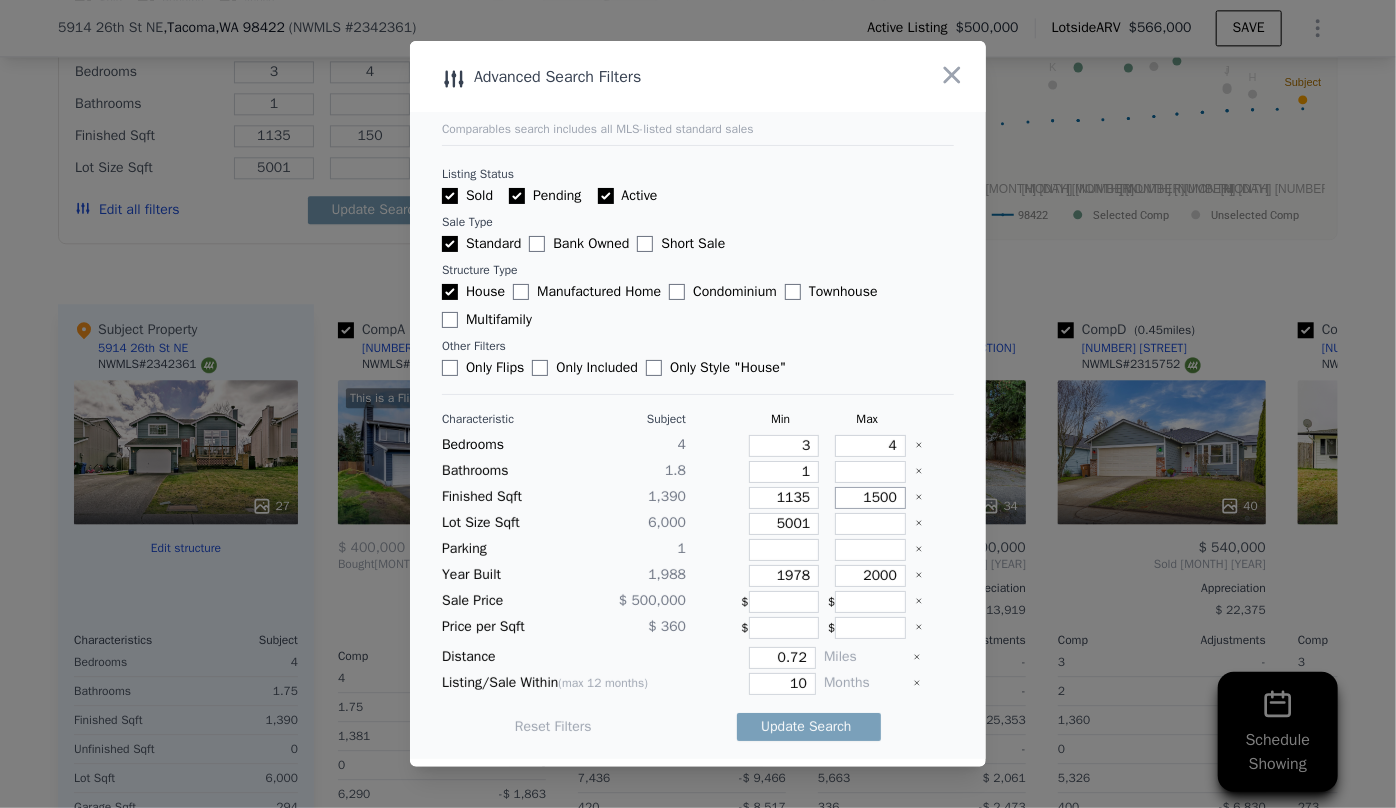 type on "1500" 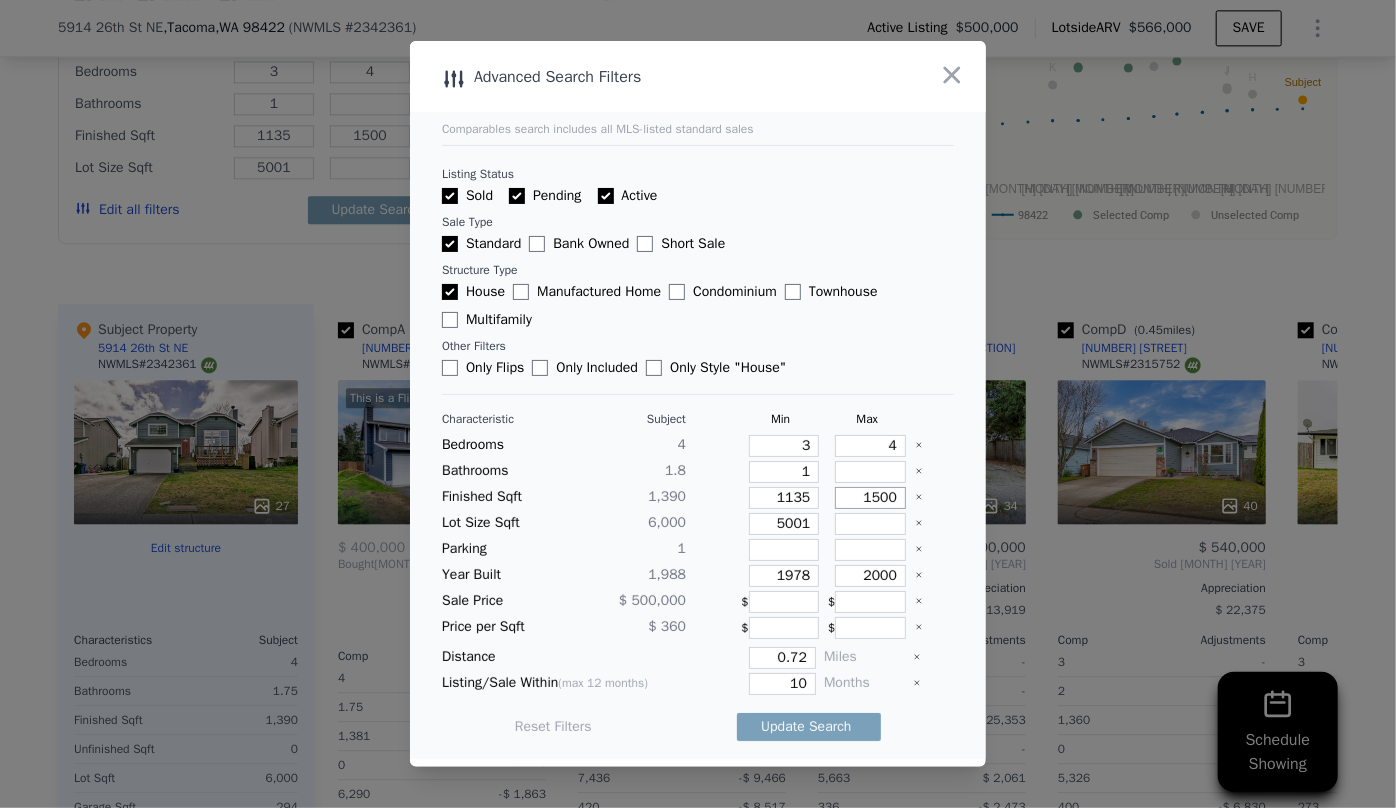 type on "1500" 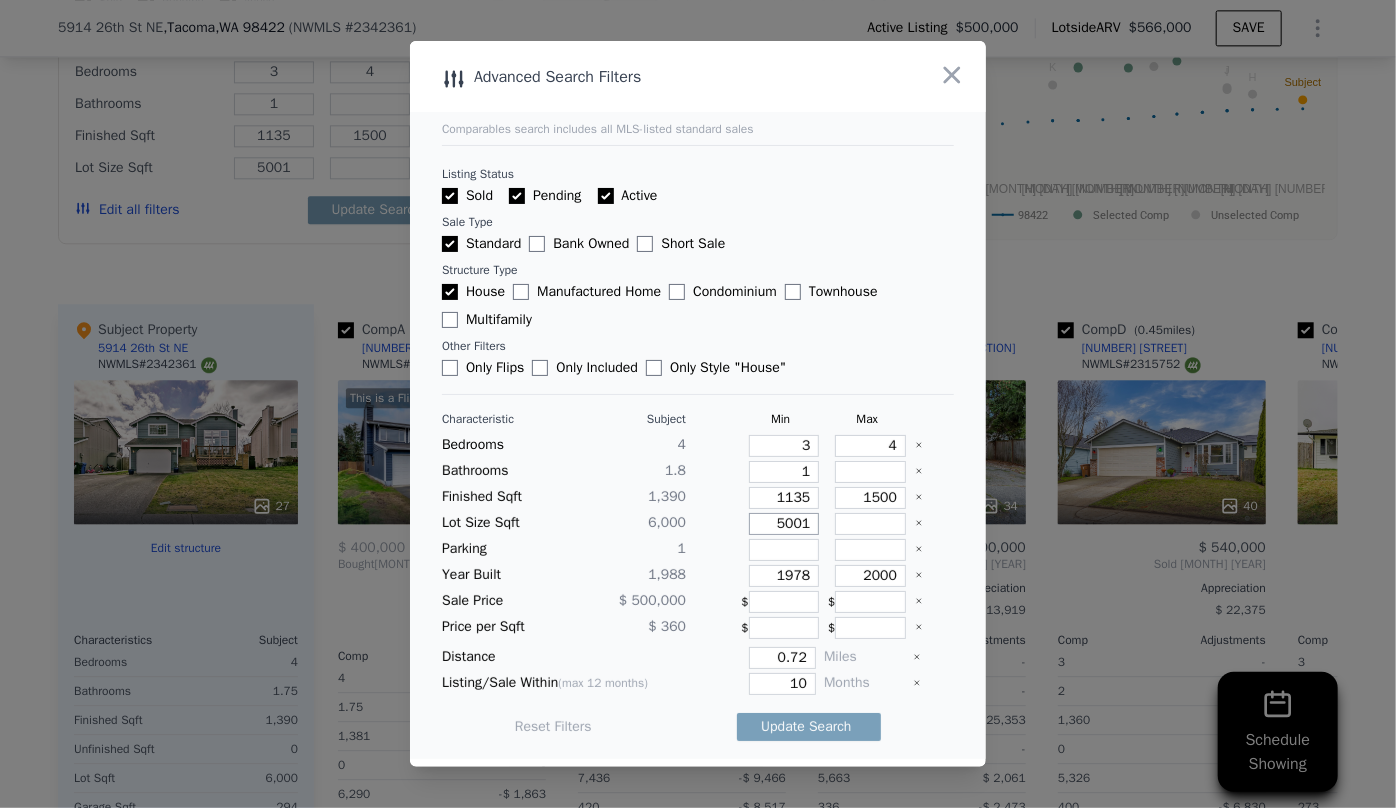 drag, startPoint x: 804, startPoint y: 523, endPoint x: 738, endPoint y: 528, distance: 66.189125 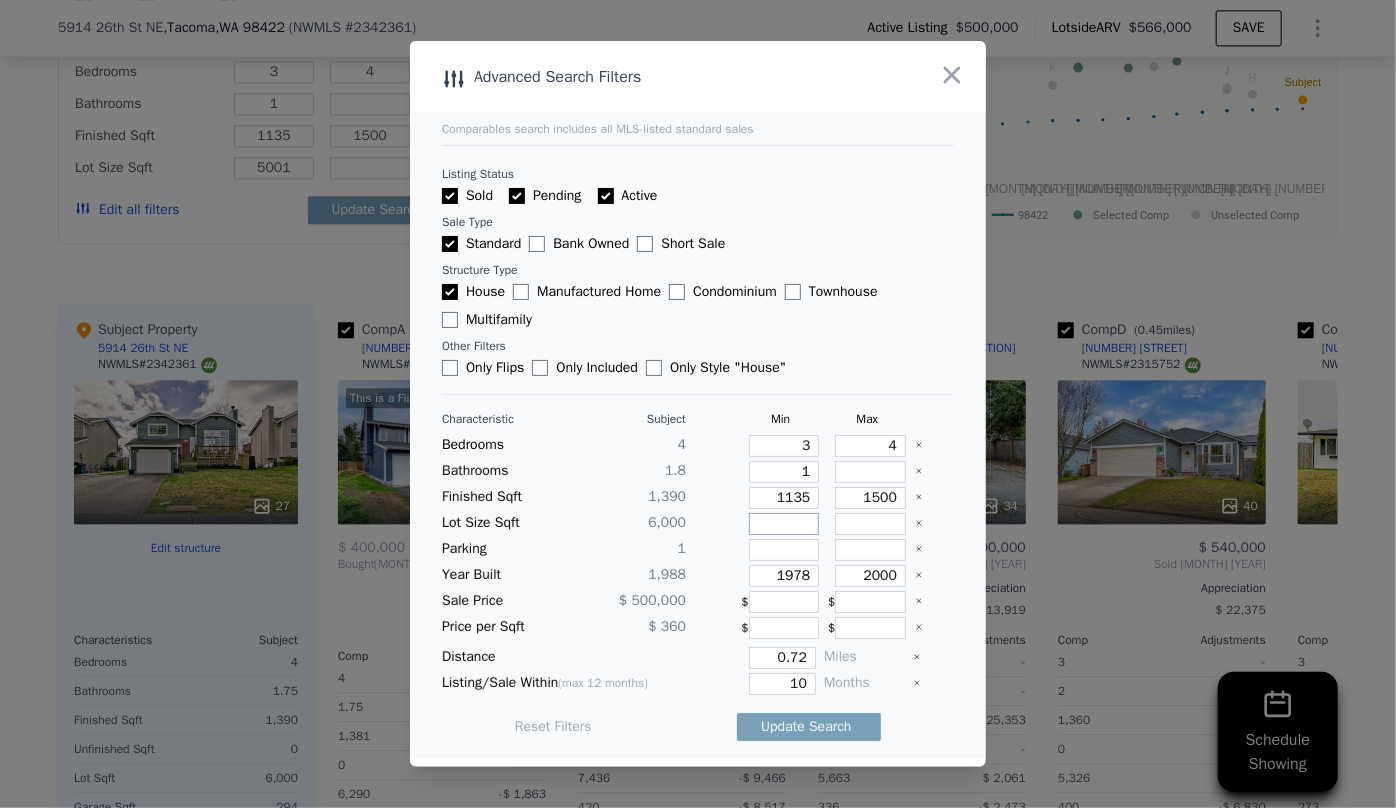 type 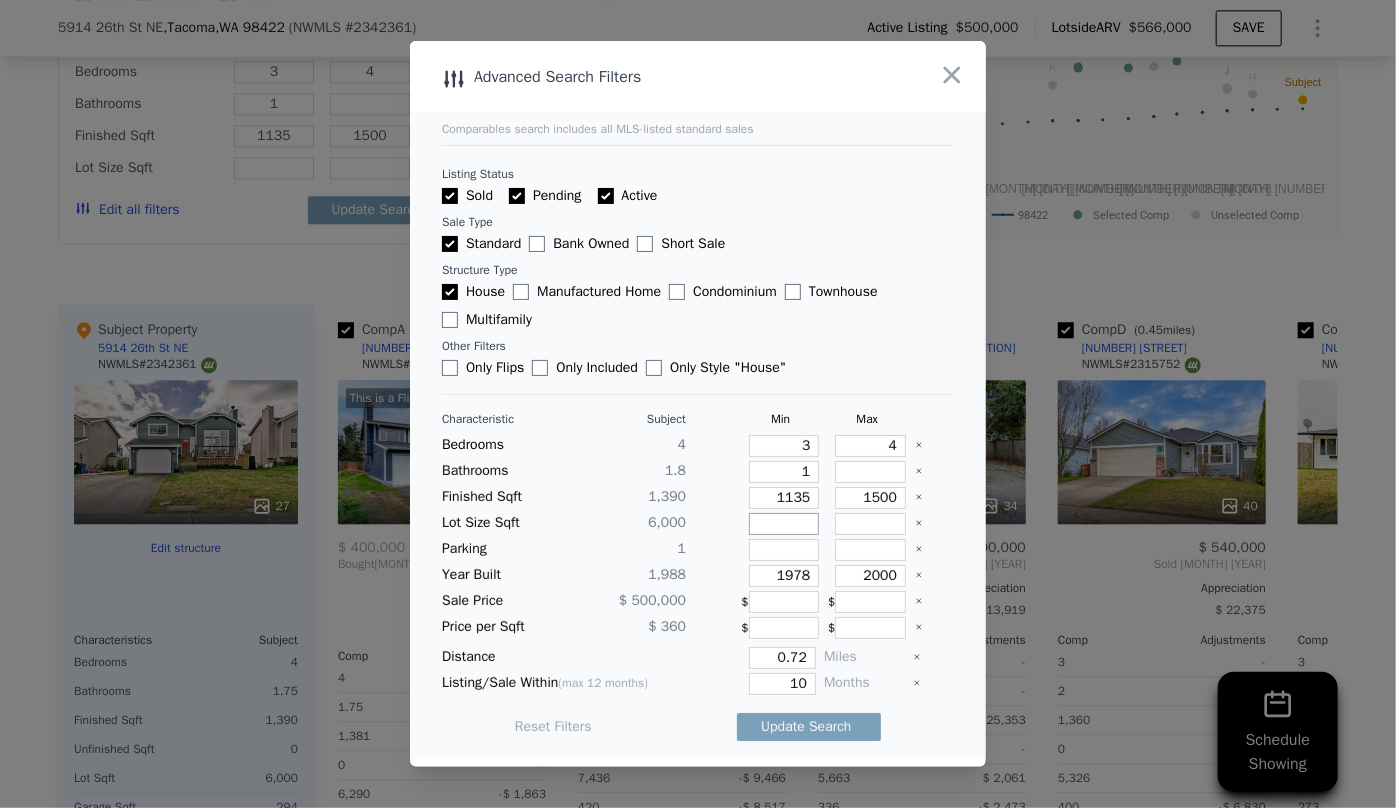 type 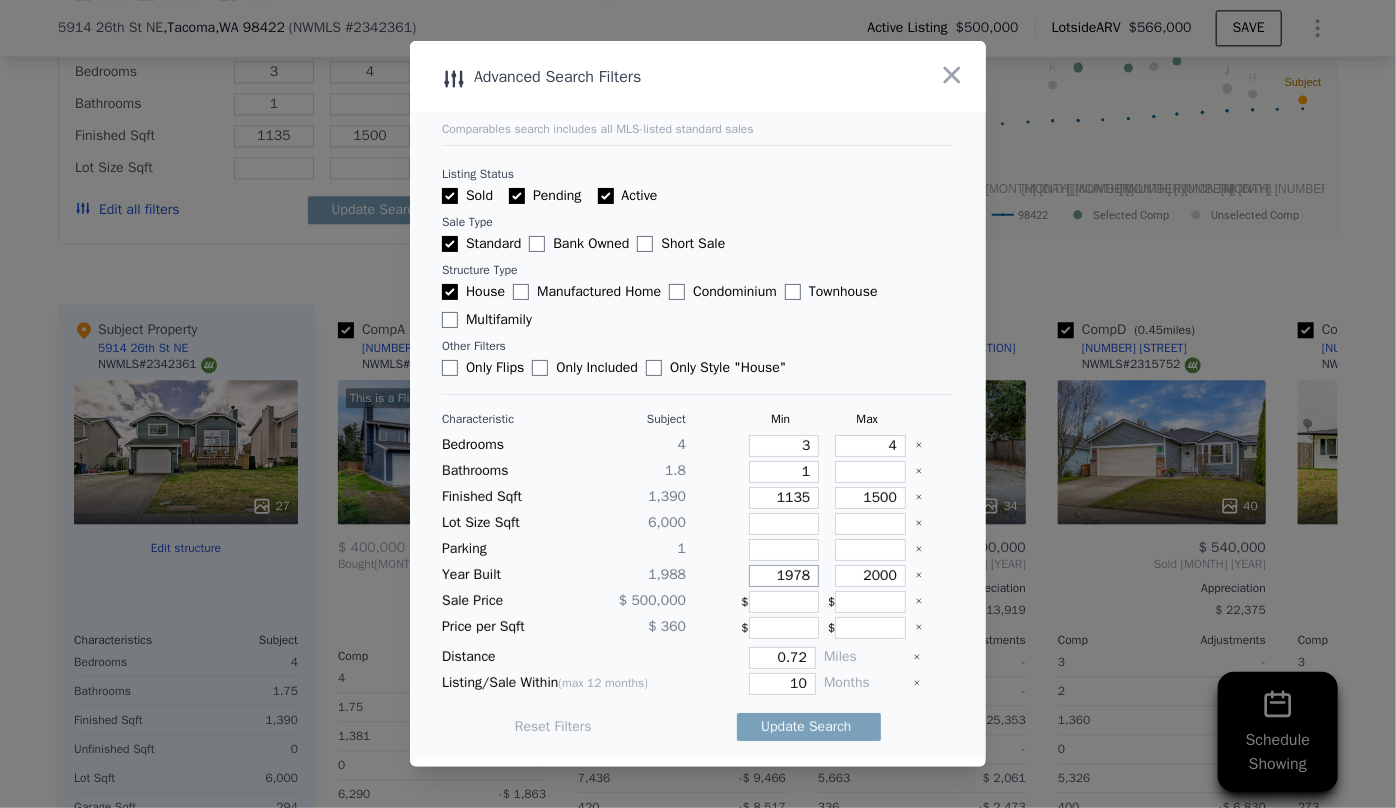 drag, startPoint x: 798, startPoint y: 571, endPoint x: 766, endPoint y: 574, distance: 32.140316 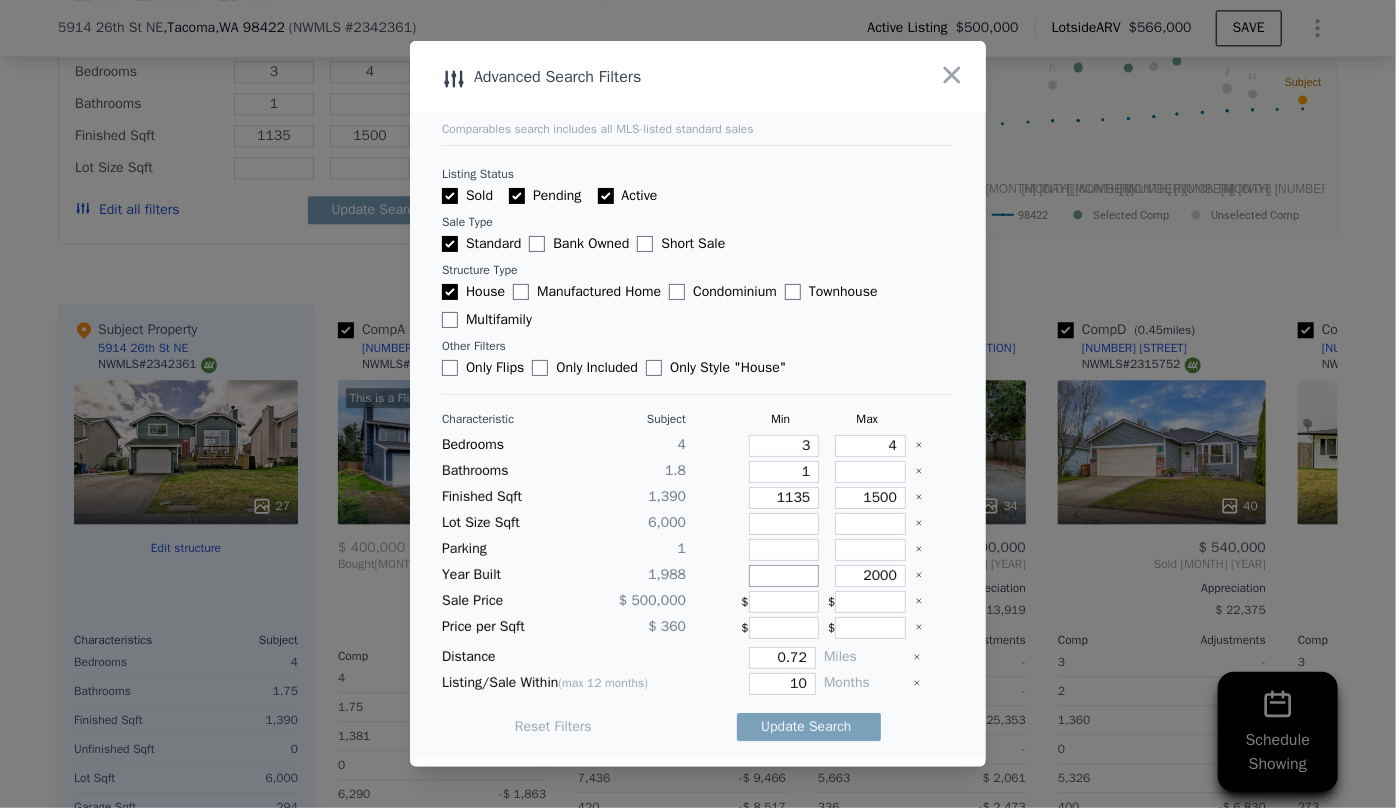 type 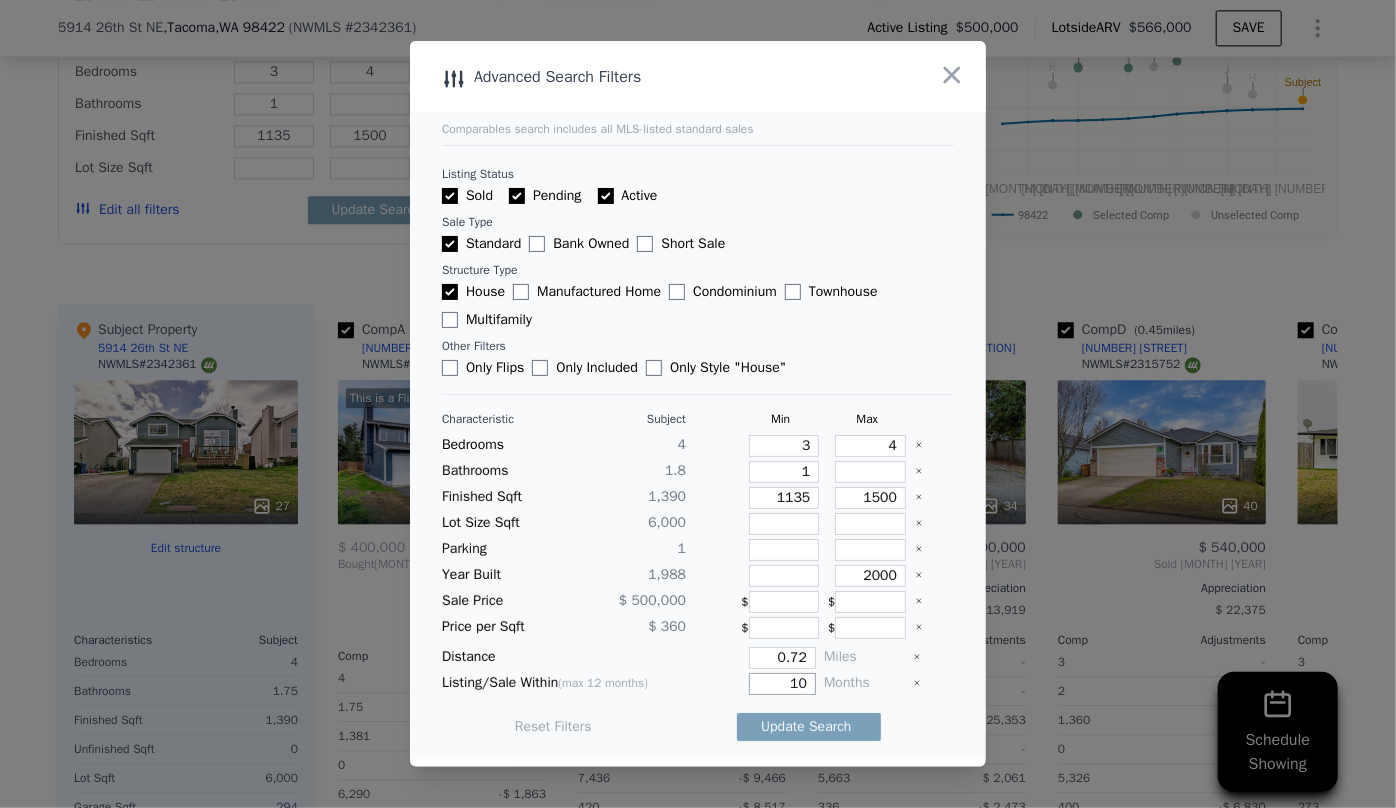 drag, startPoint x: 803, startPoint y: 690, endPoint x: 760, endPoint y: 684, distance: 43.416588 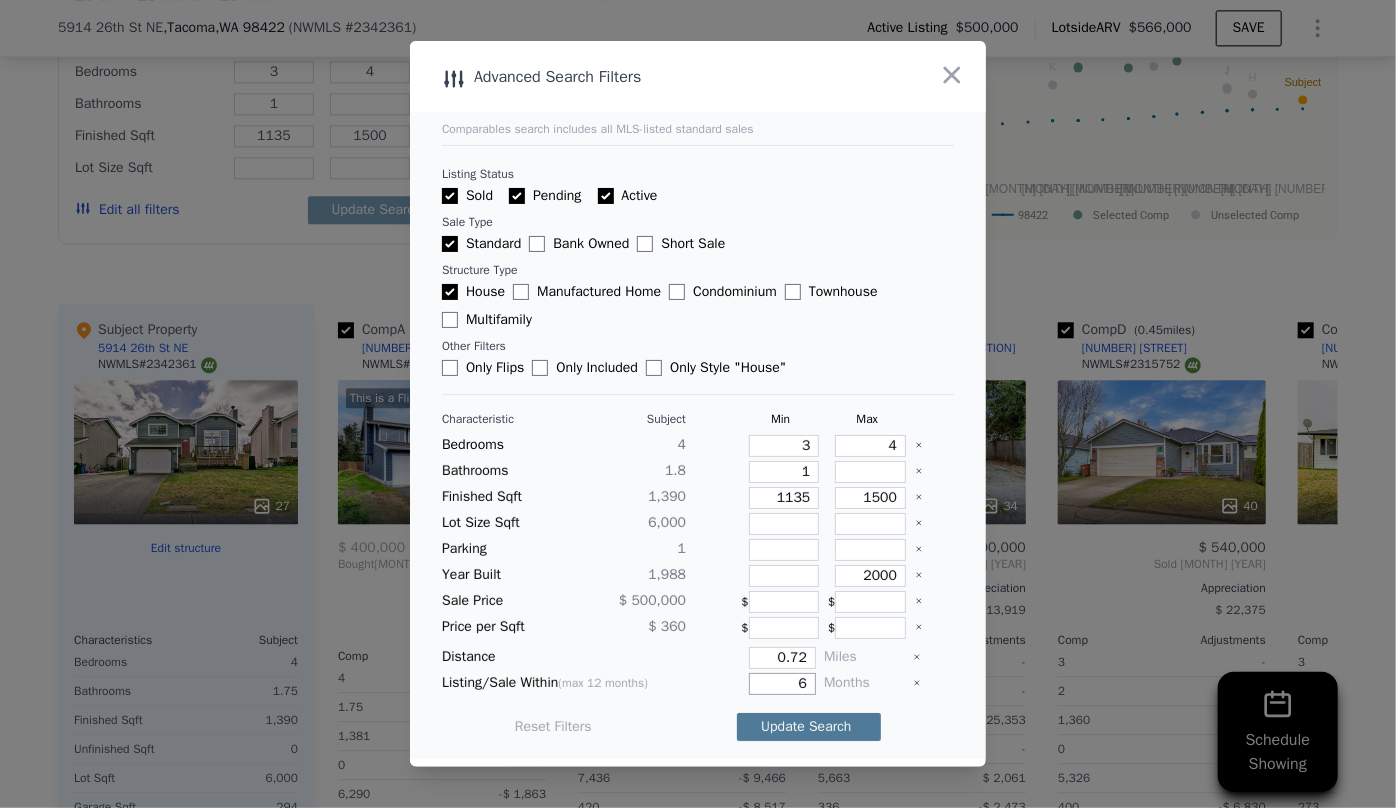 type on "6" 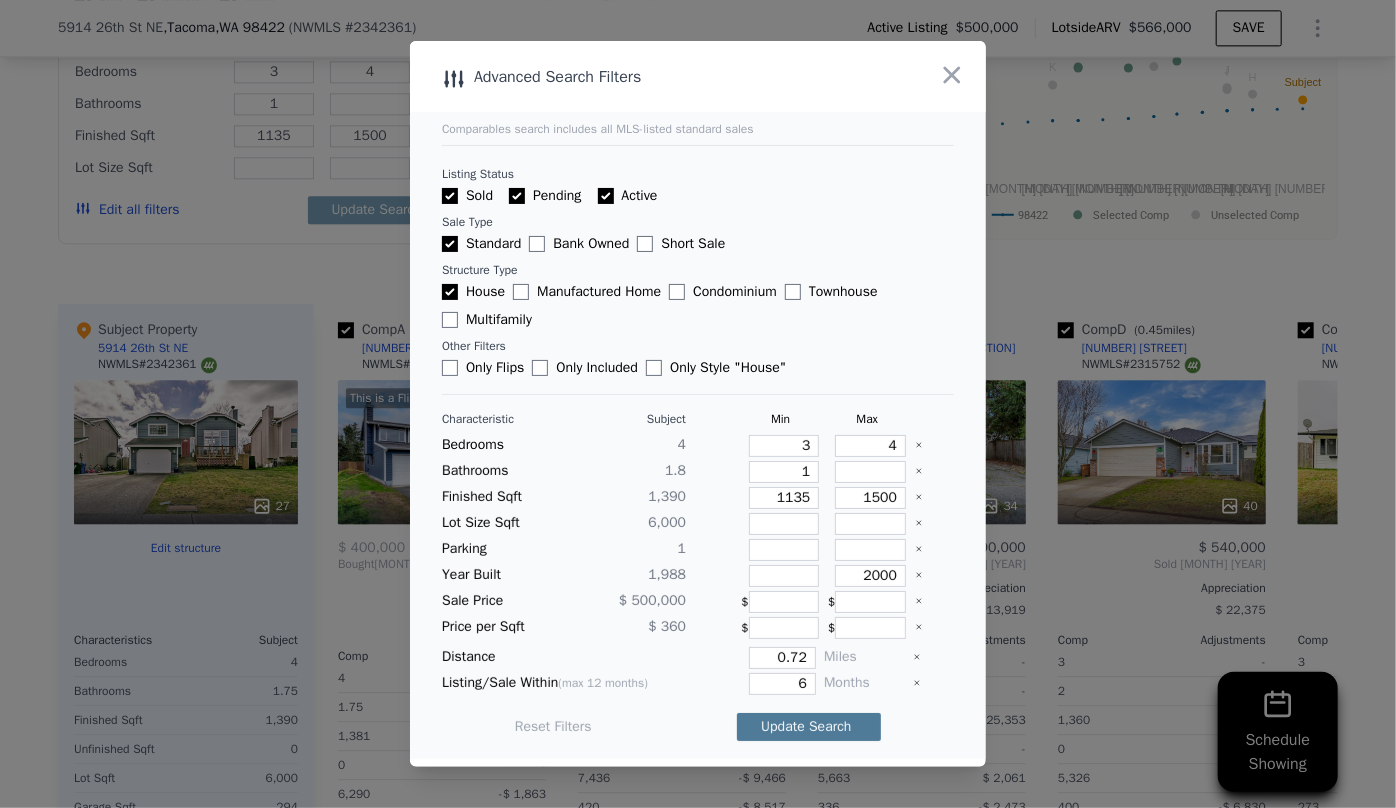 click on "Update Search" at bounding box center [809, 727] 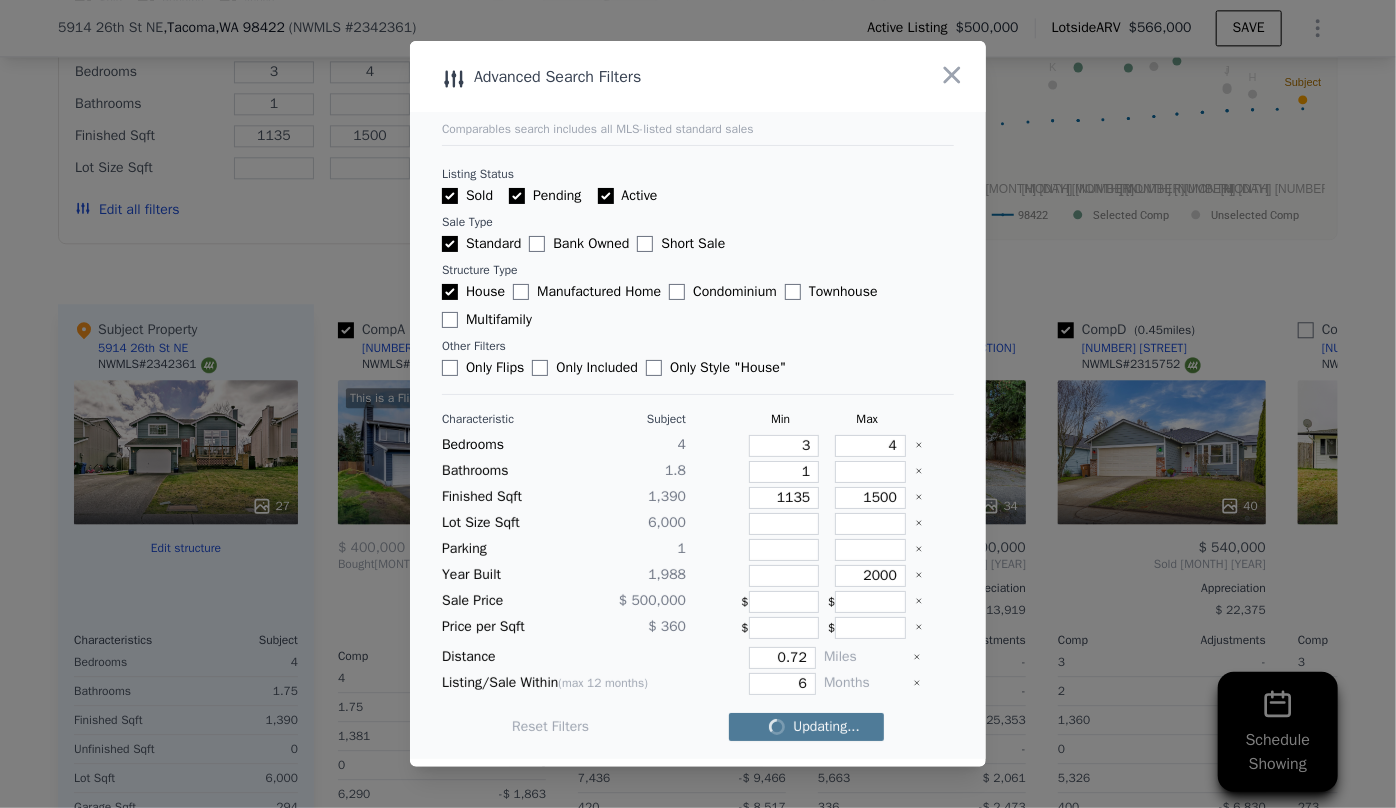 checkbox on "false" 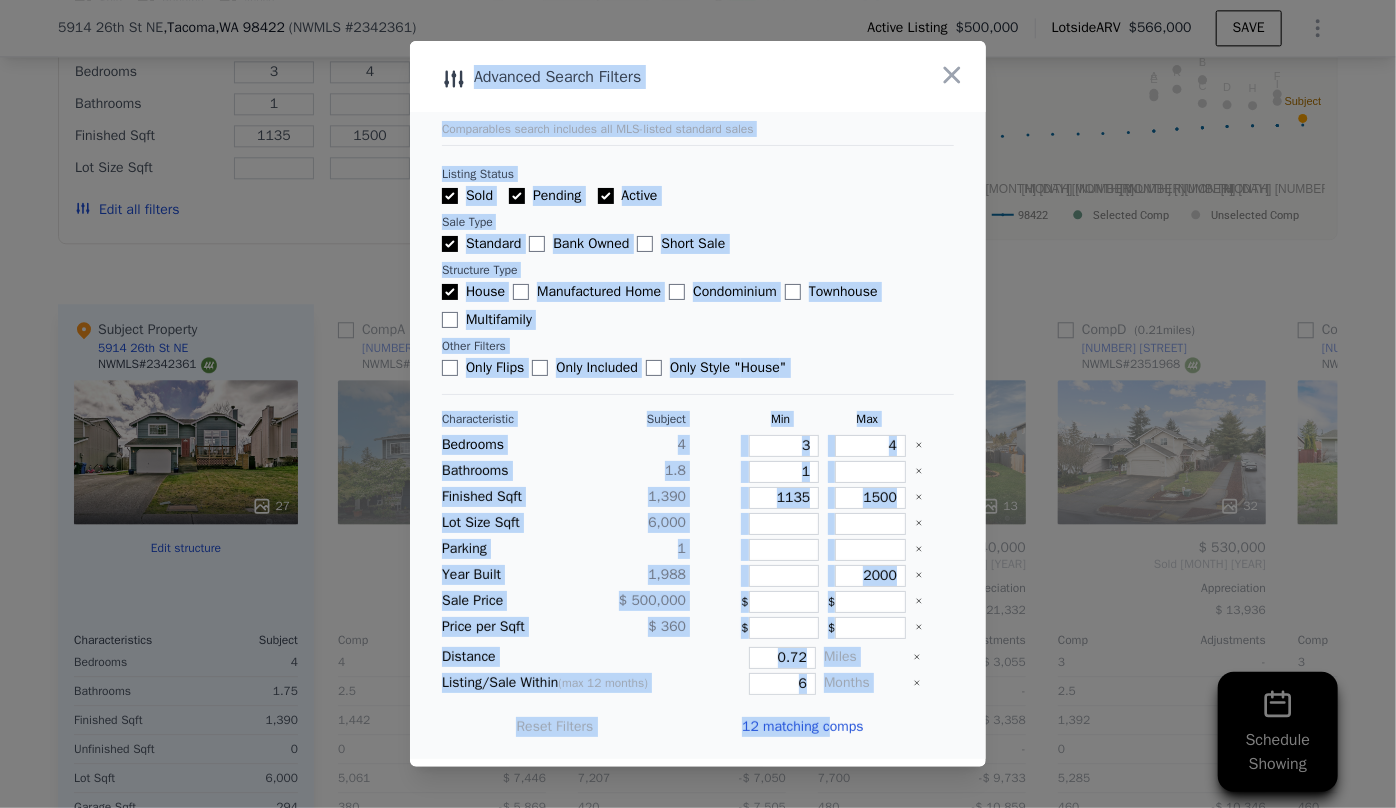 drag, startPoint x: 814, startPoint y: 725, endPoint x: 870, endPoint y: 798, distance: 92.00543 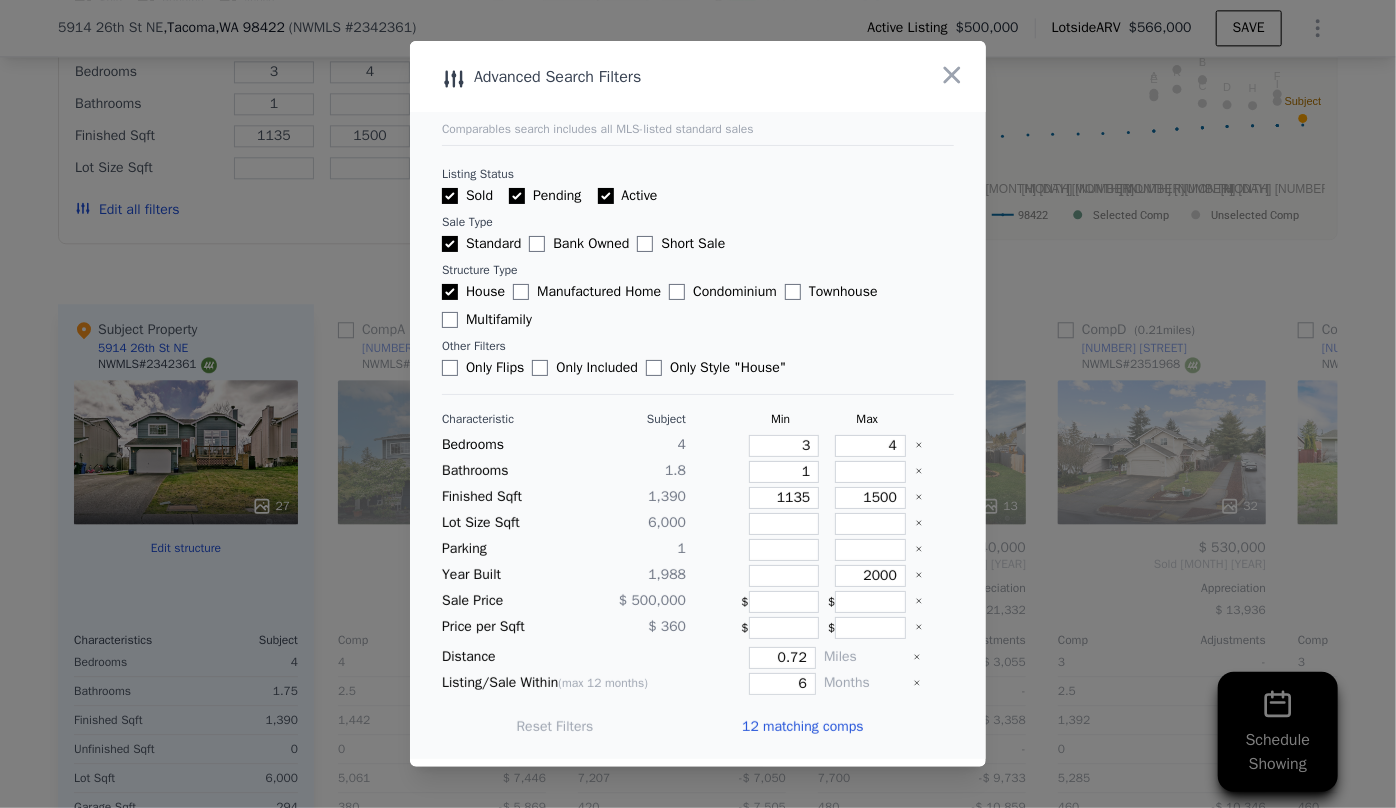 click on "12 matching comps" at bounding box center (810, 727) 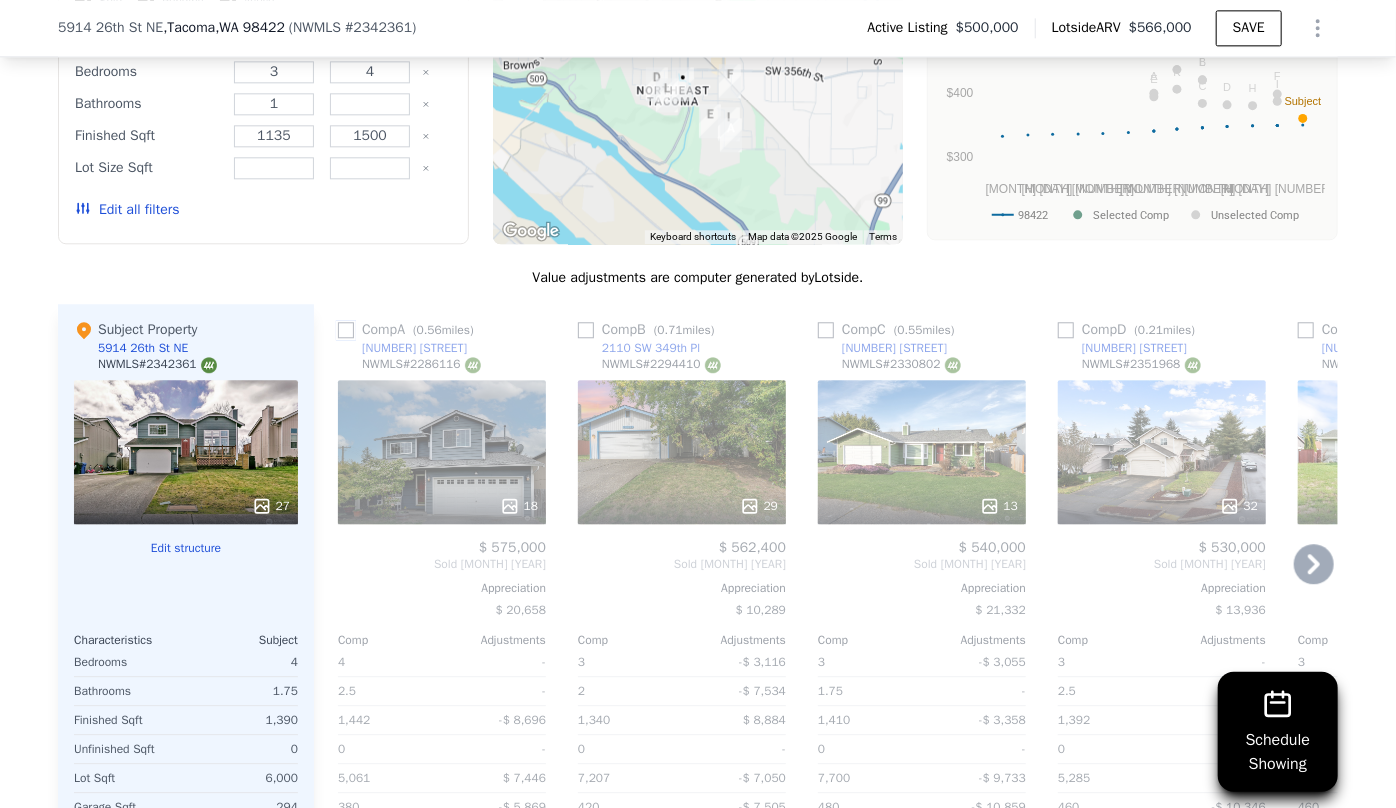 click at bounding box center (346, 330) 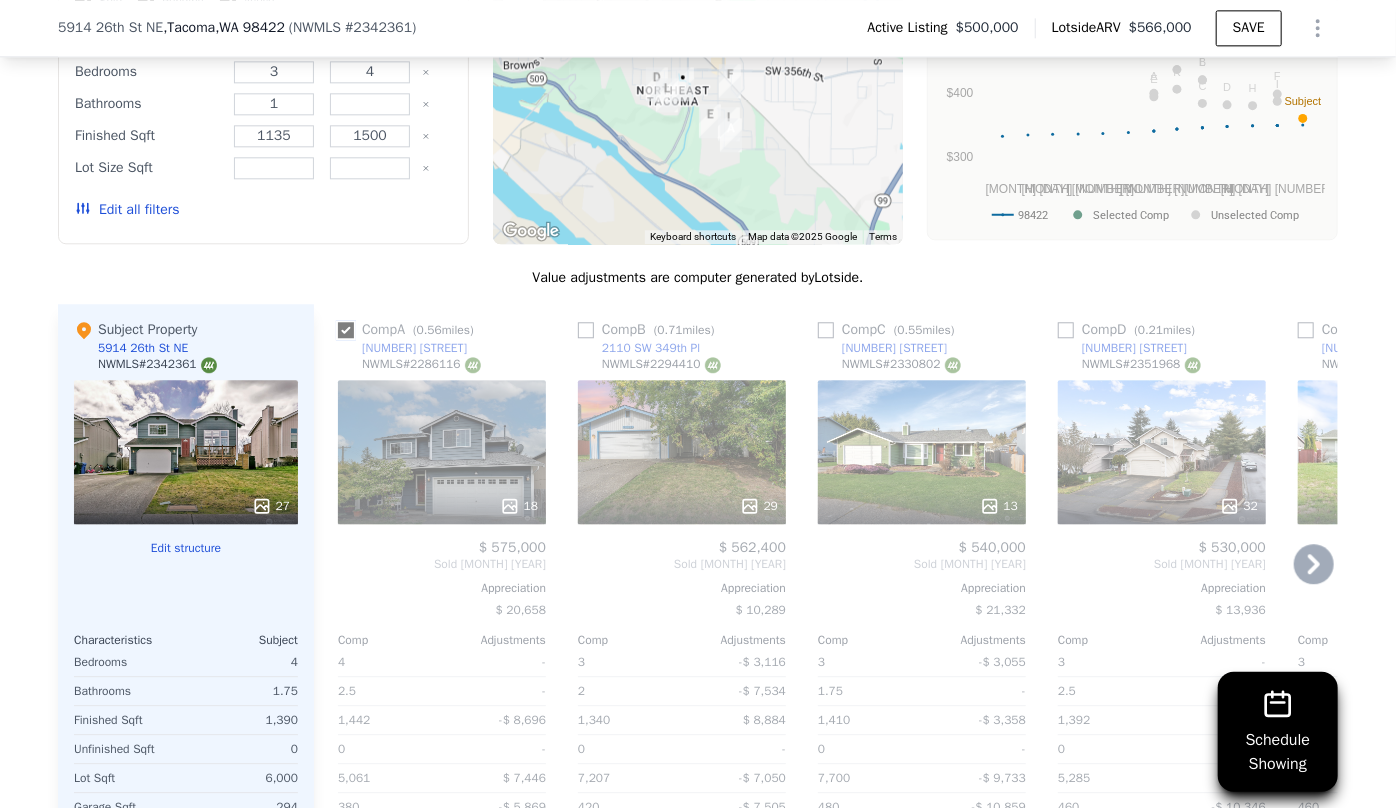 checkbox on "true" 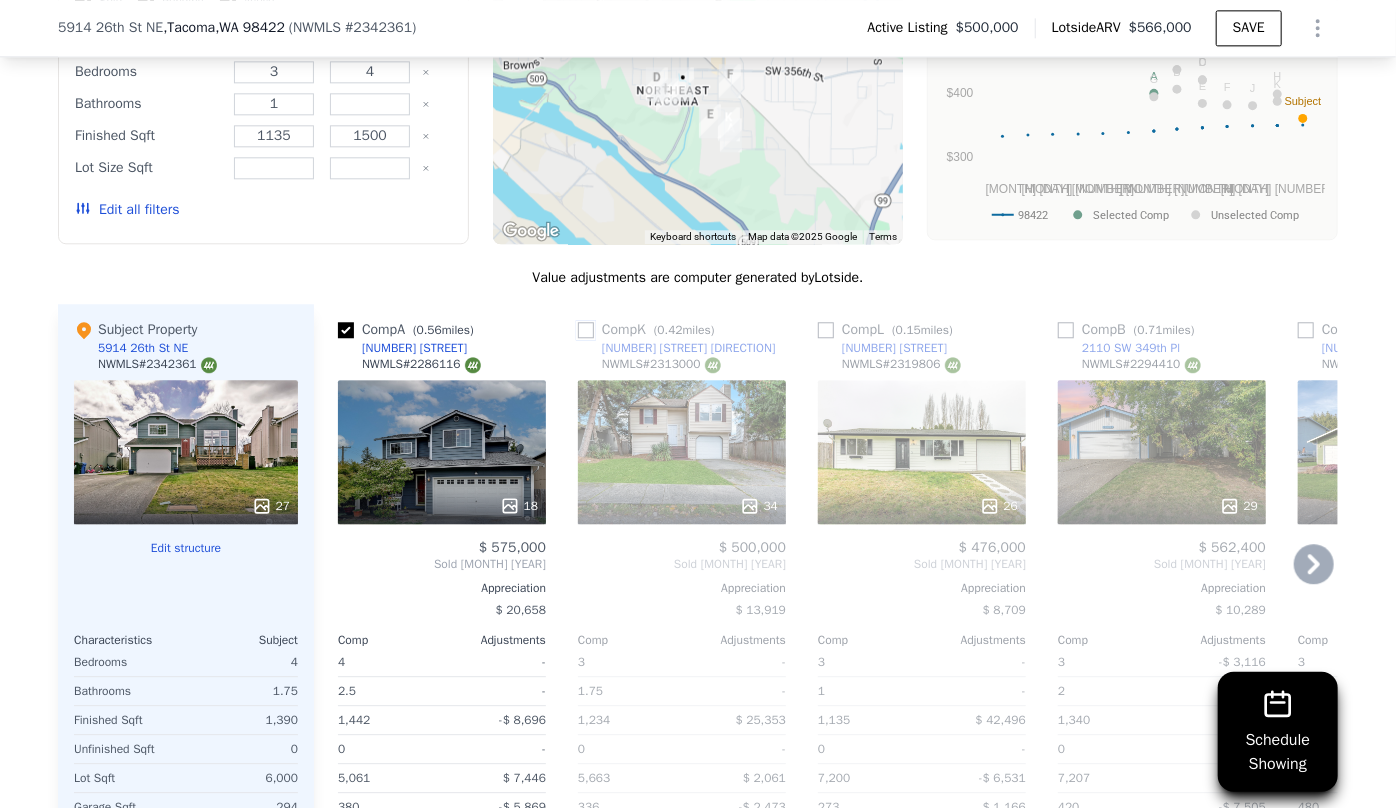 click at bounding box center [586, 330] 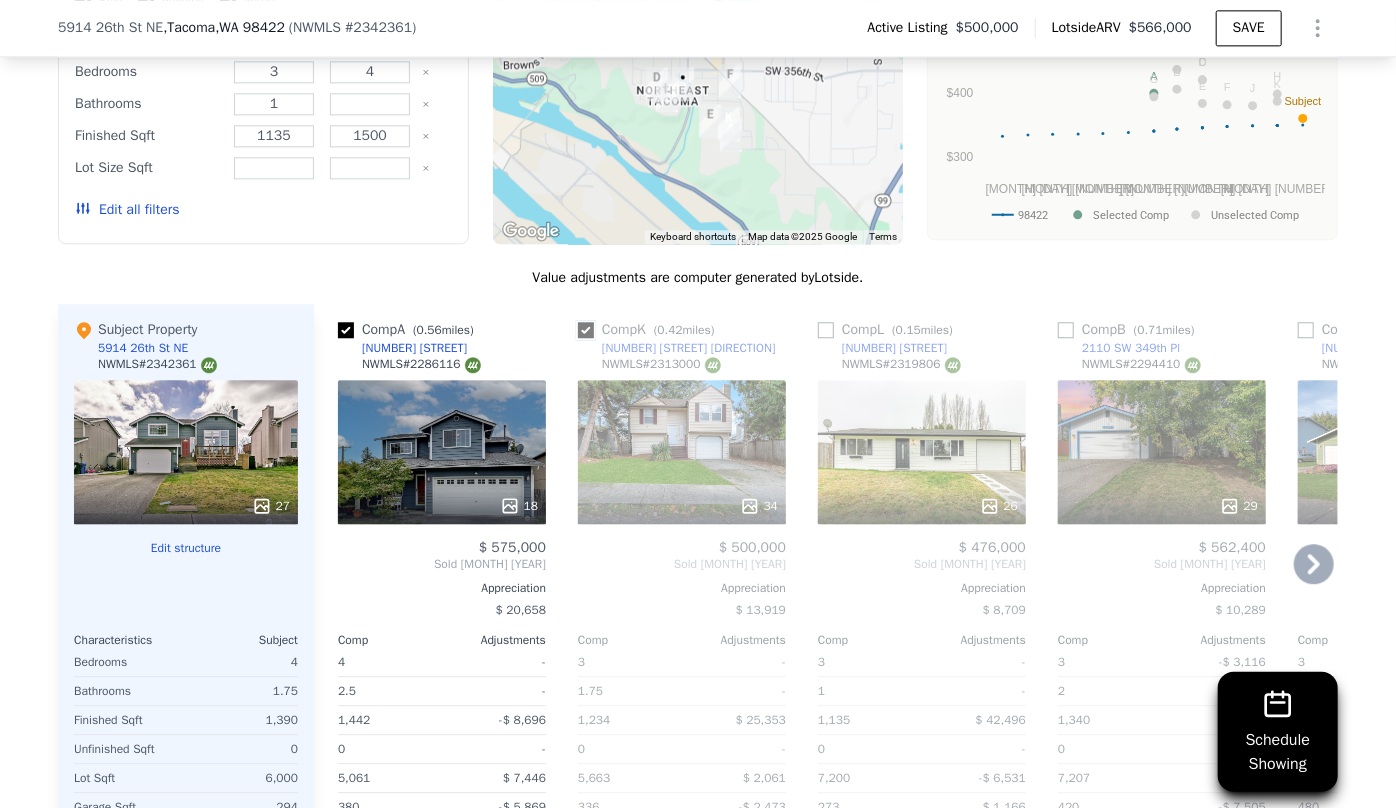 checkbox on "true" 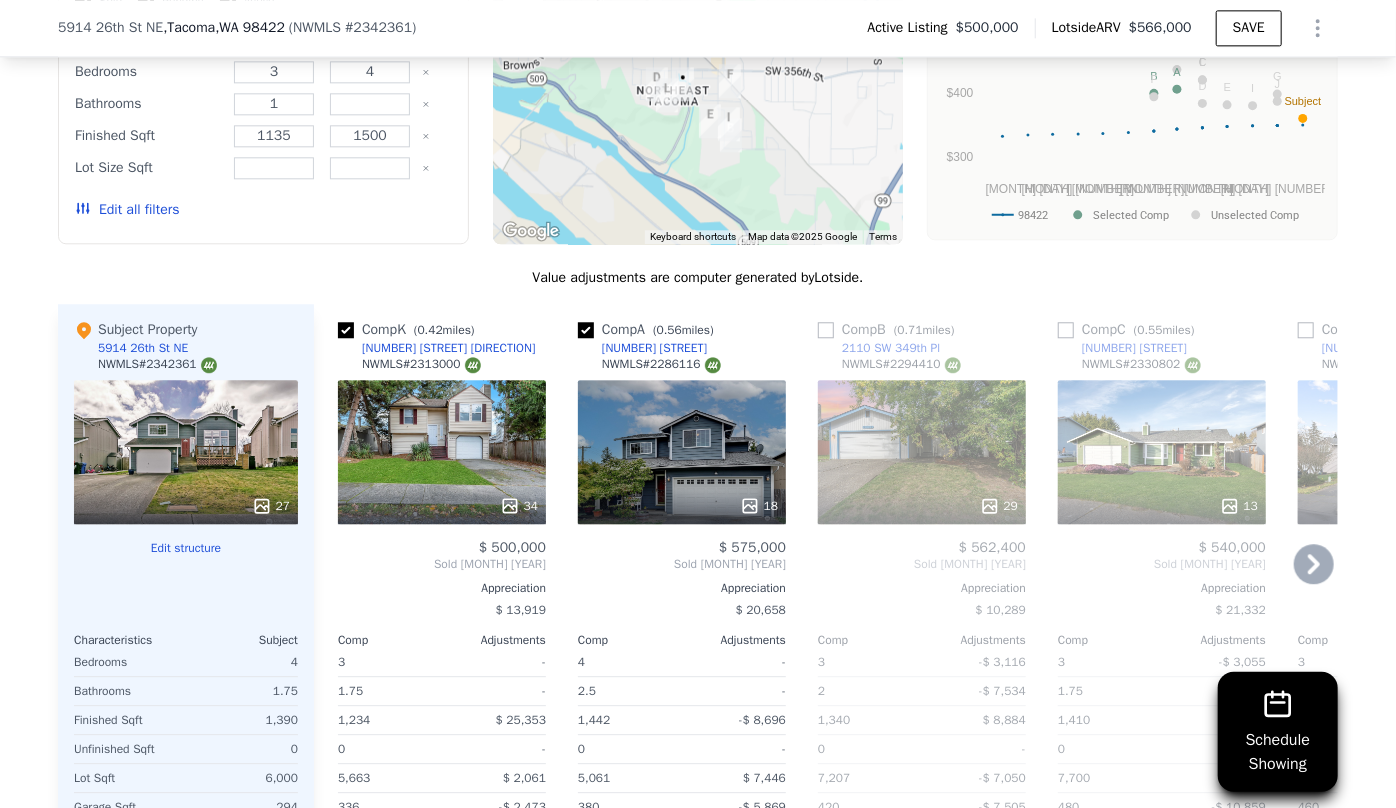 click 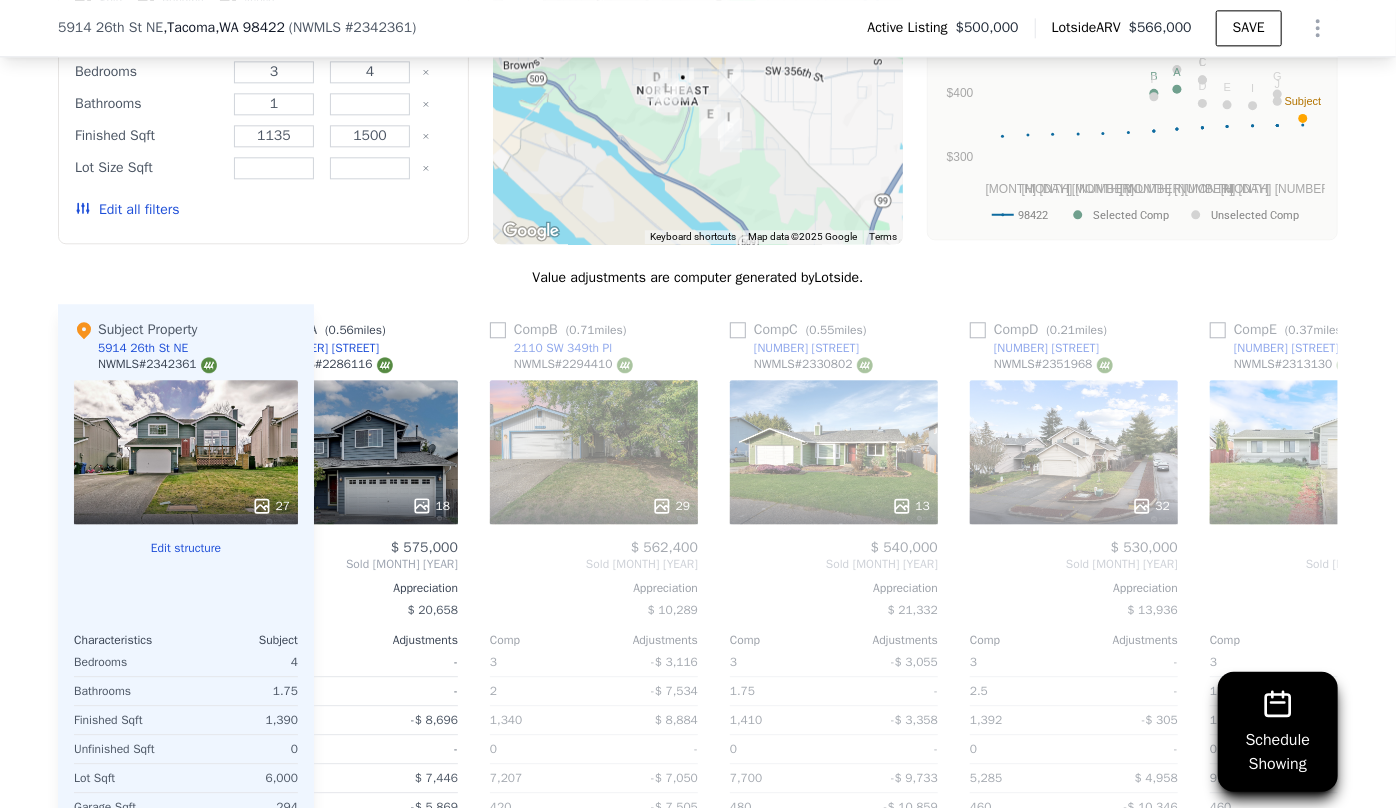 scroll, scrollTop: 0, scrollLeft: 480, axis: horizontal 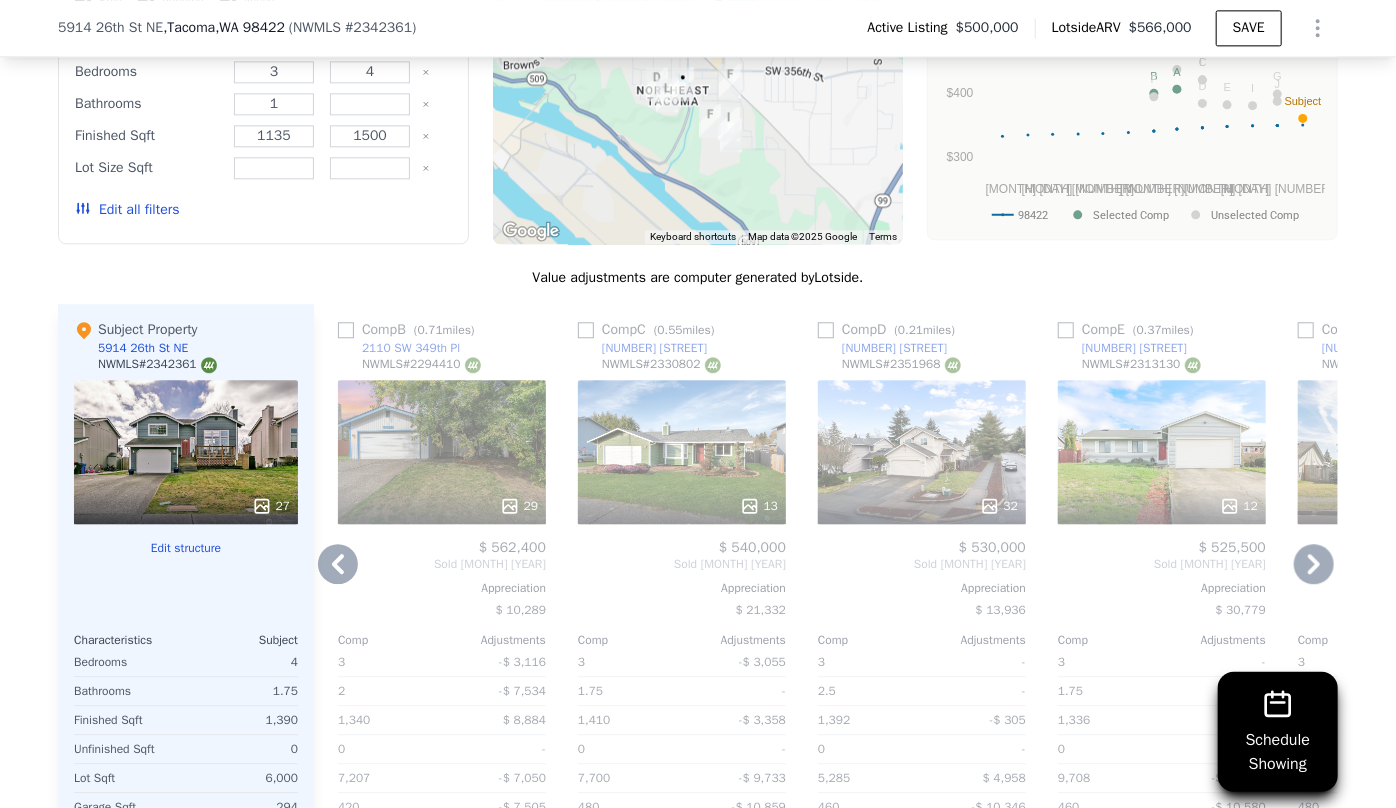 click 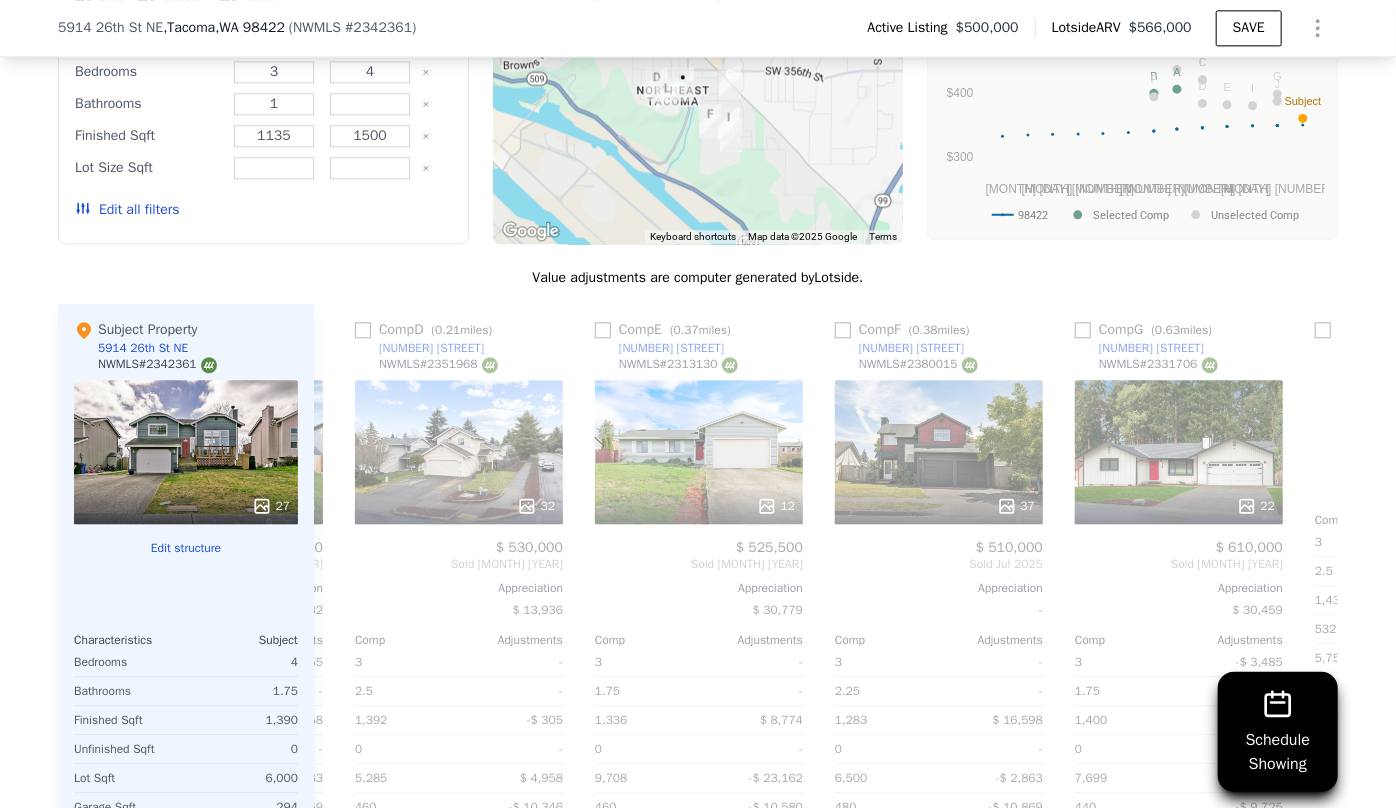 scroll, scrollTop: 0, scrollLeft: 960, axis: horizontal 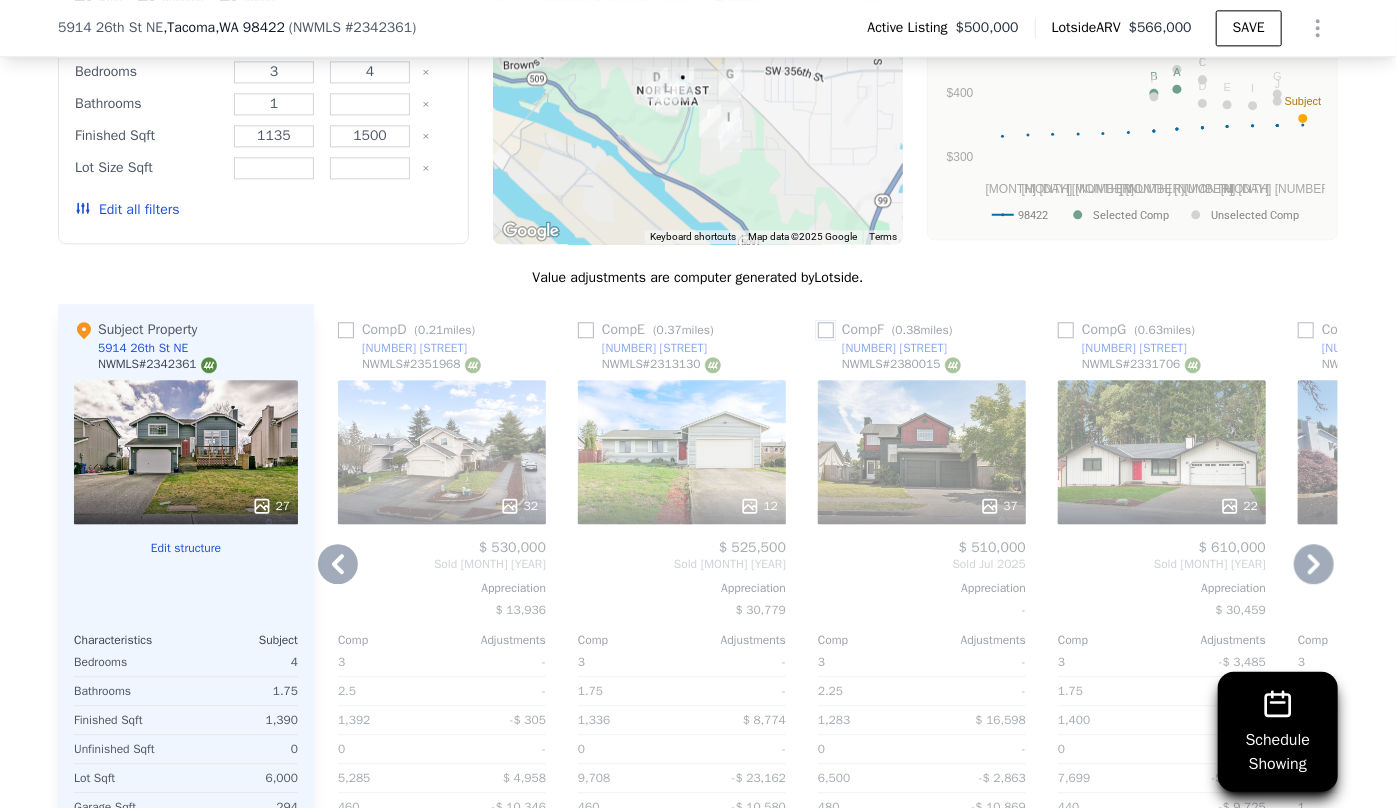 click at bounding box center (826, 330) 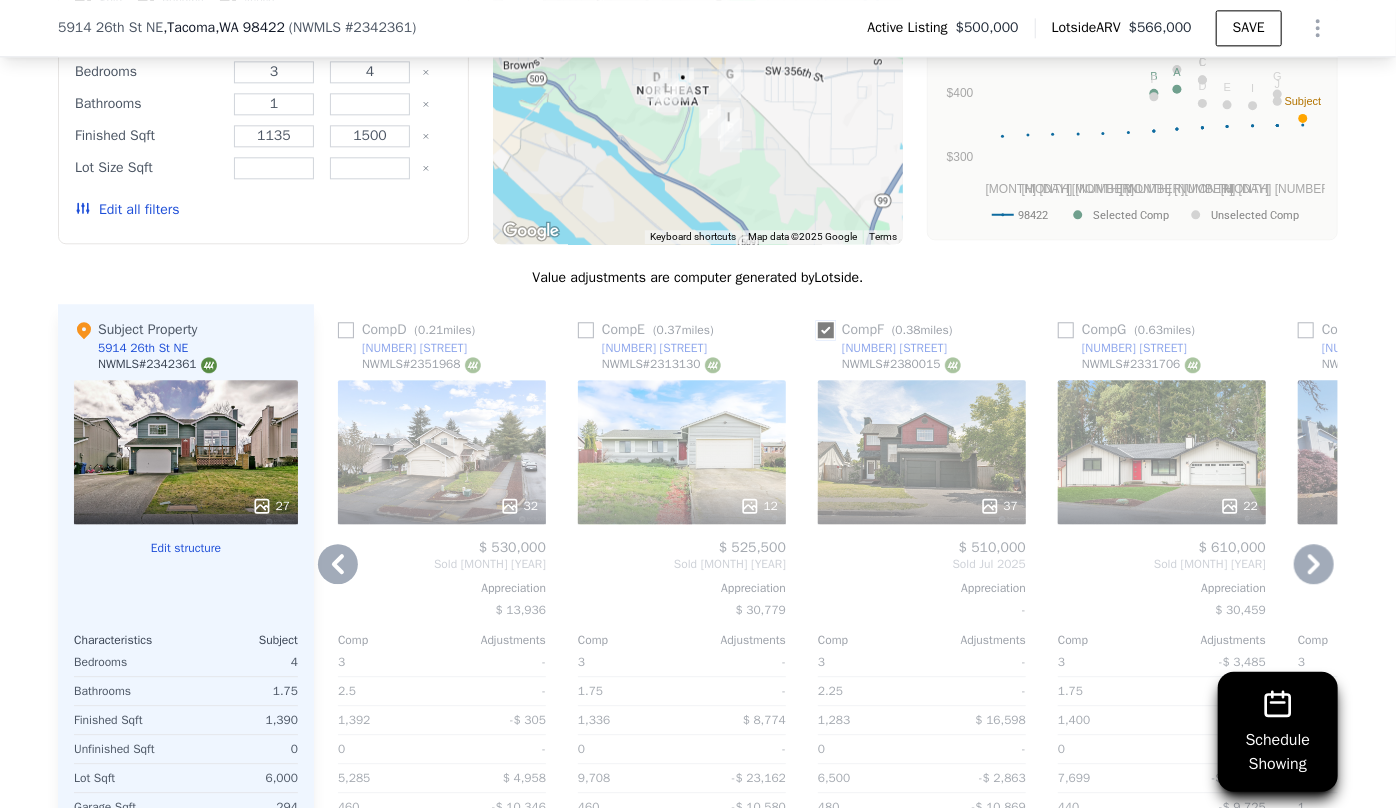 checkbox on "true" 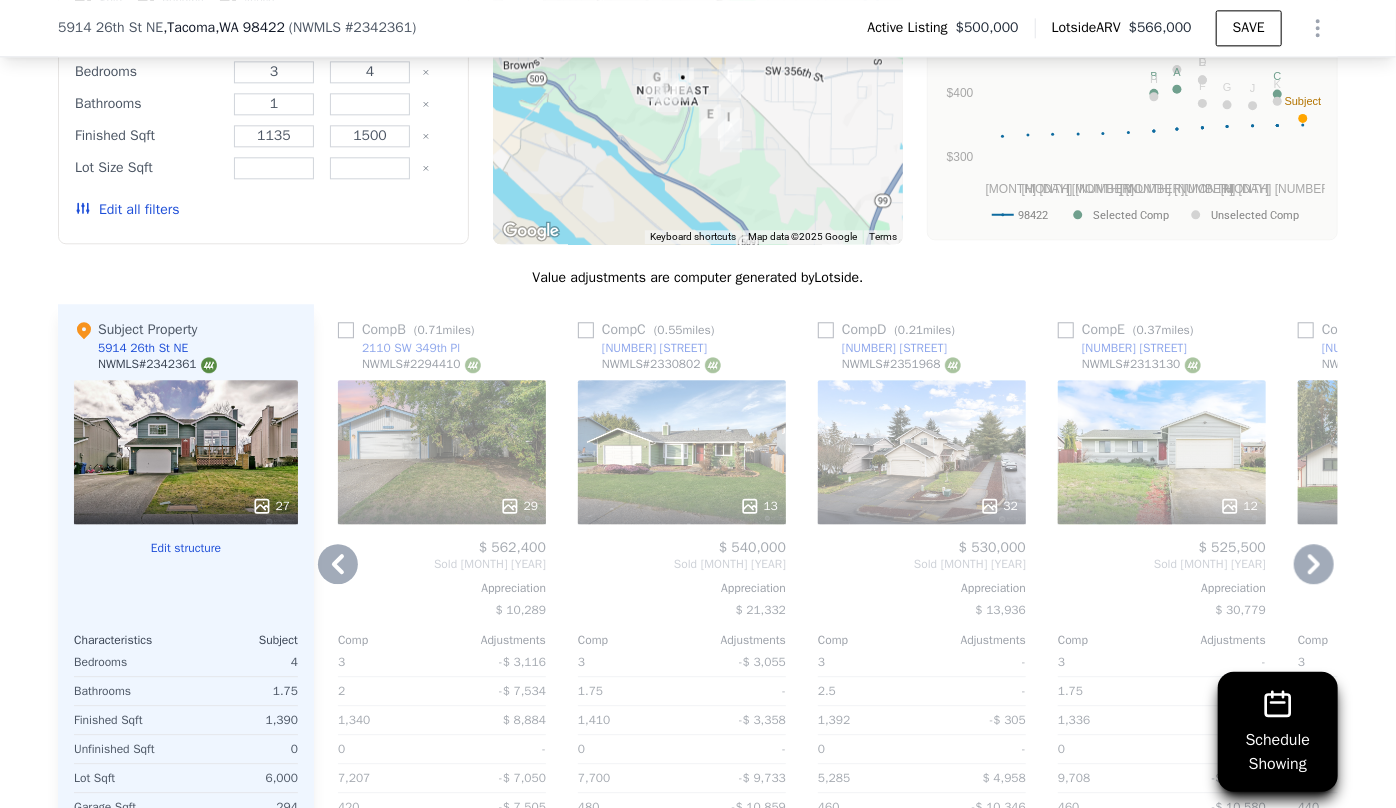 click 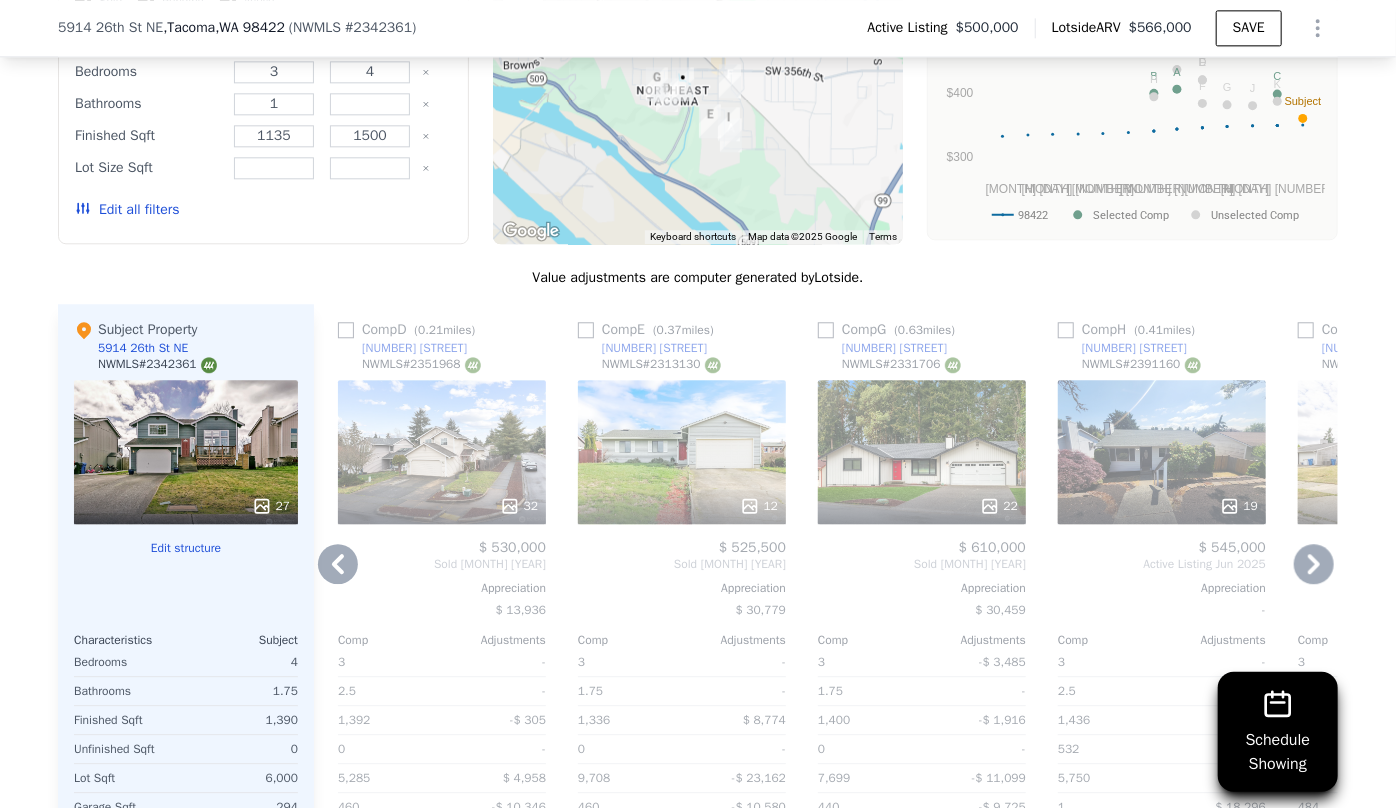 click 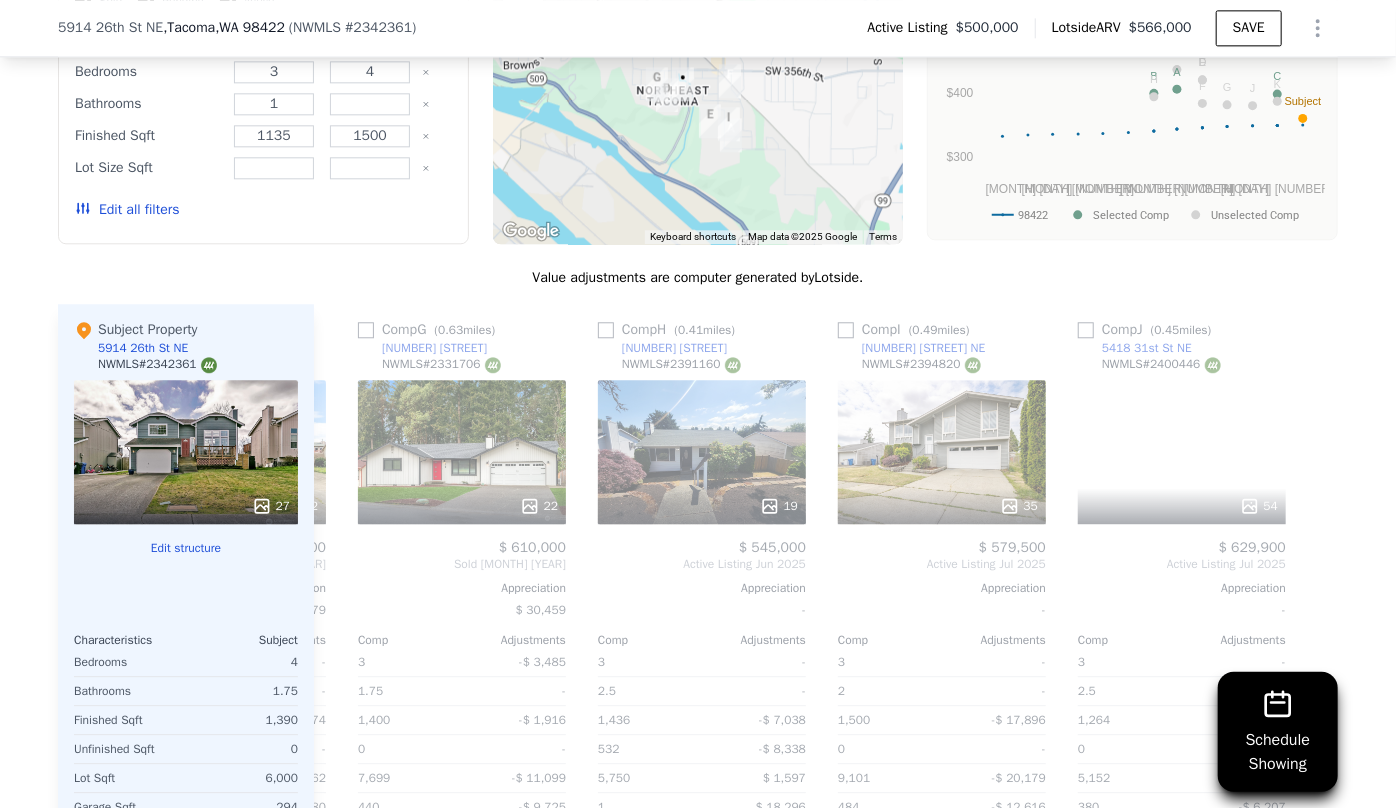 scroll, scrollTop: 0, scrollLeft: 1903, axis: horizontal 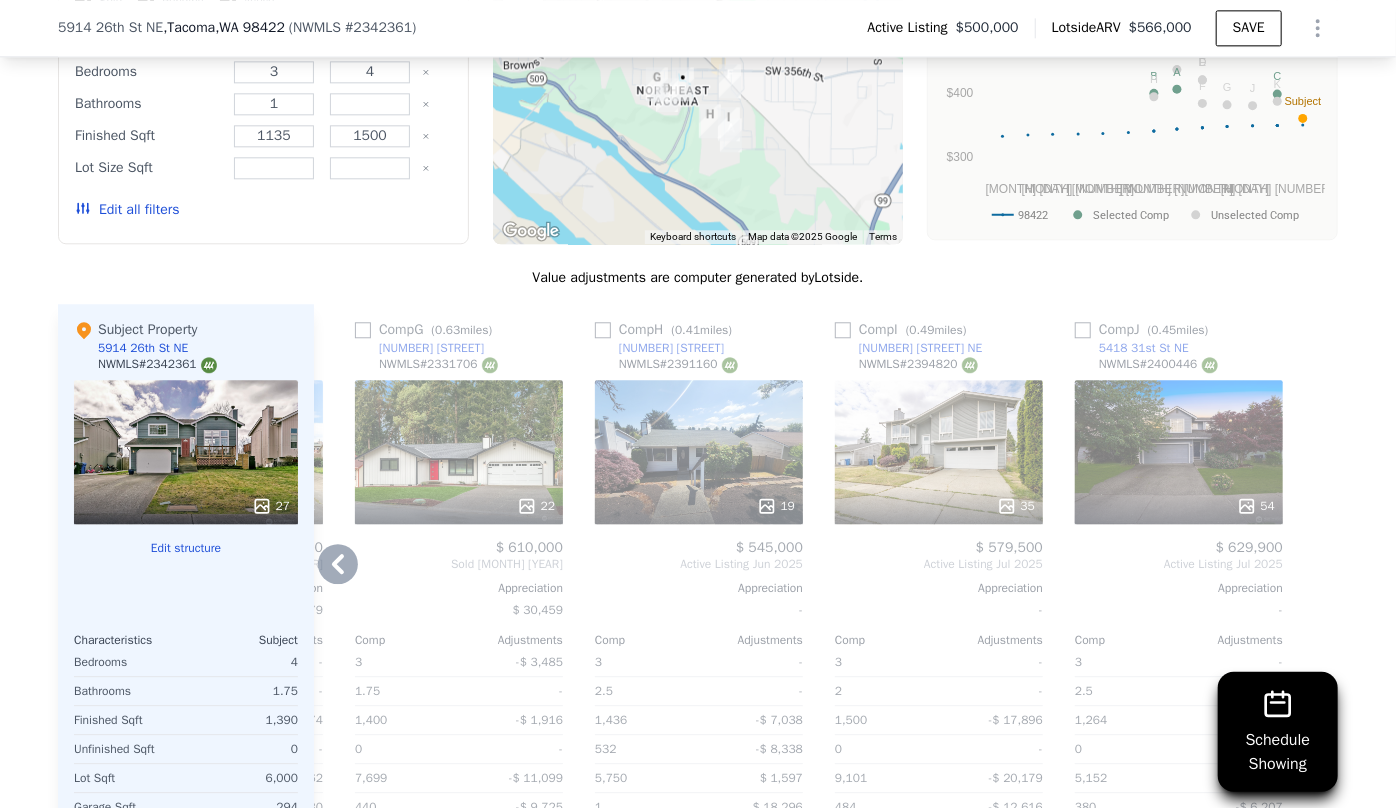click 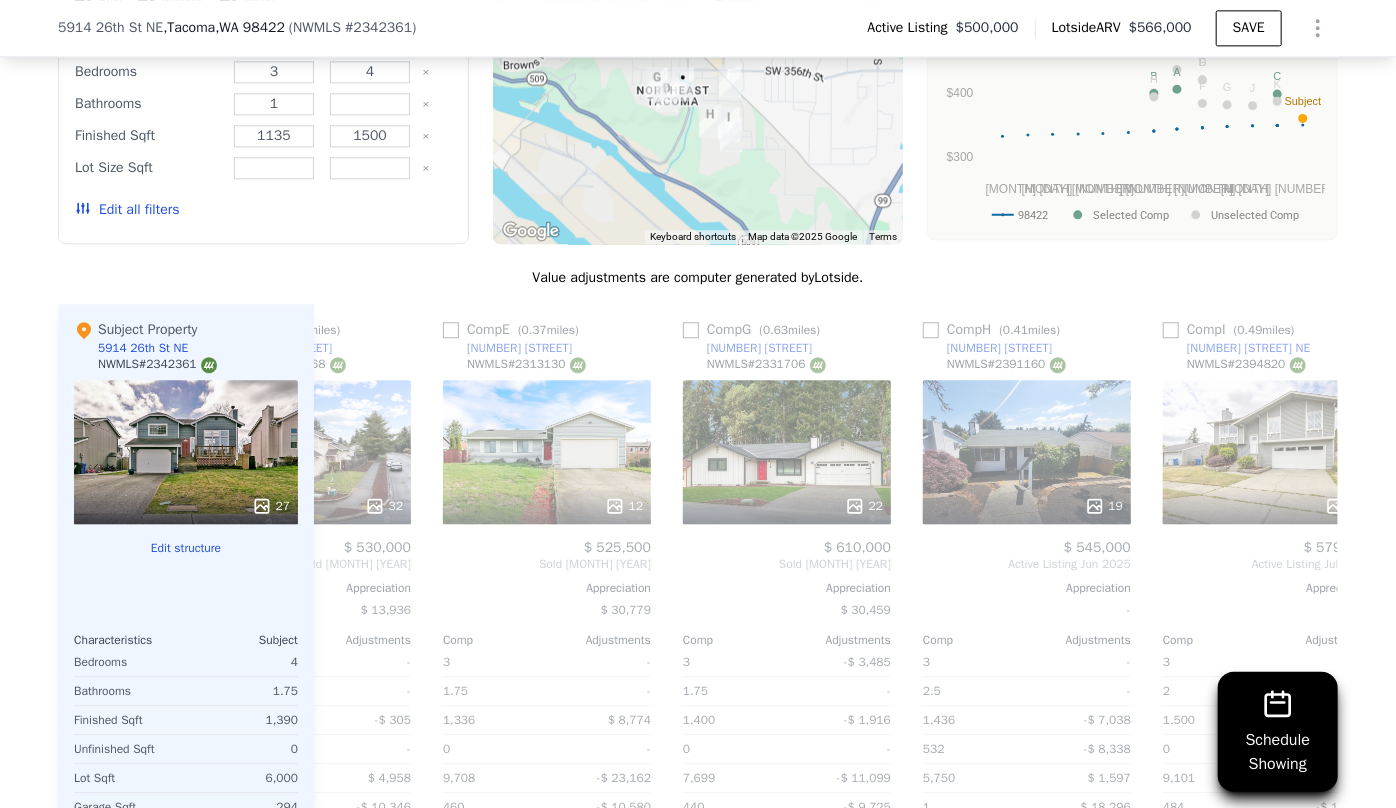 scroll, scrollTop: 0, scrollLeft: 1423, axis: horizontal 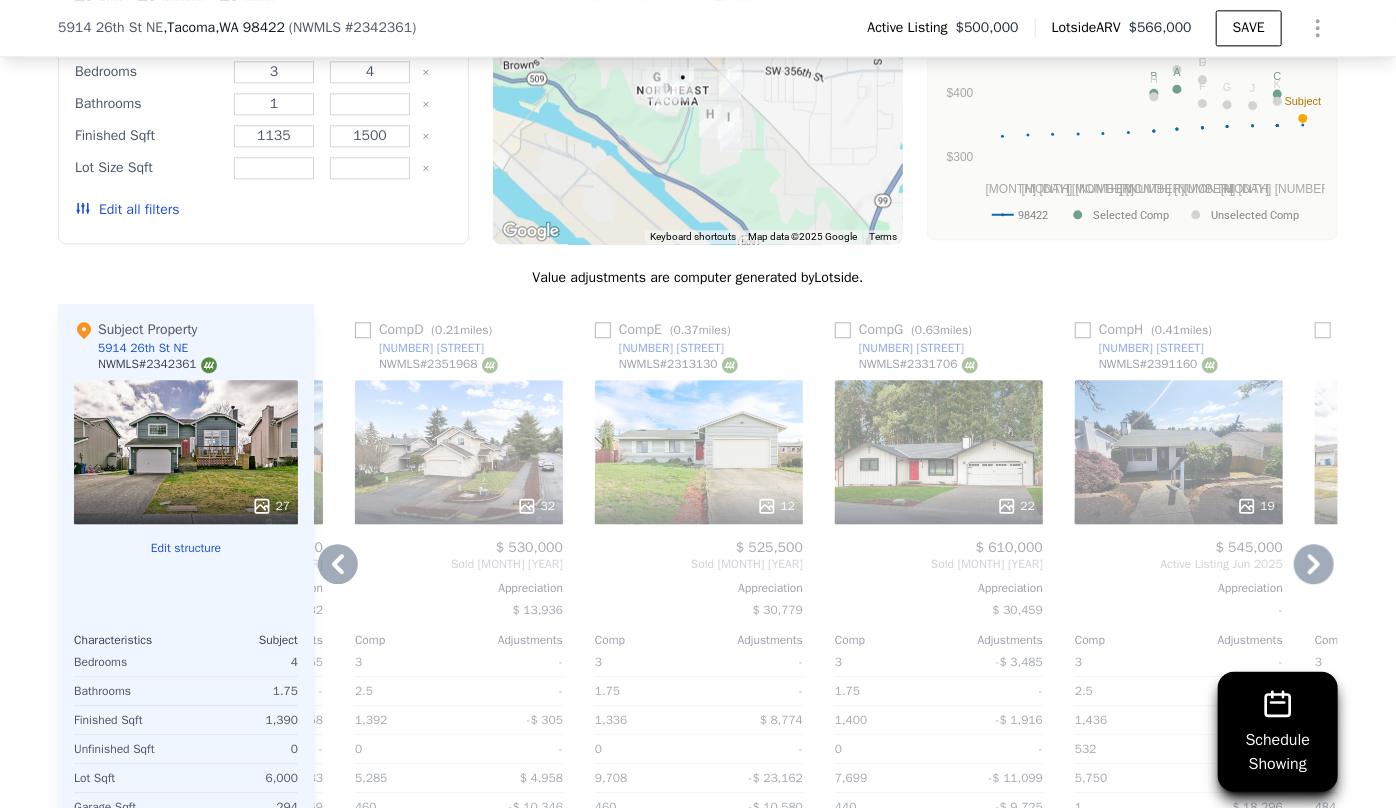 click 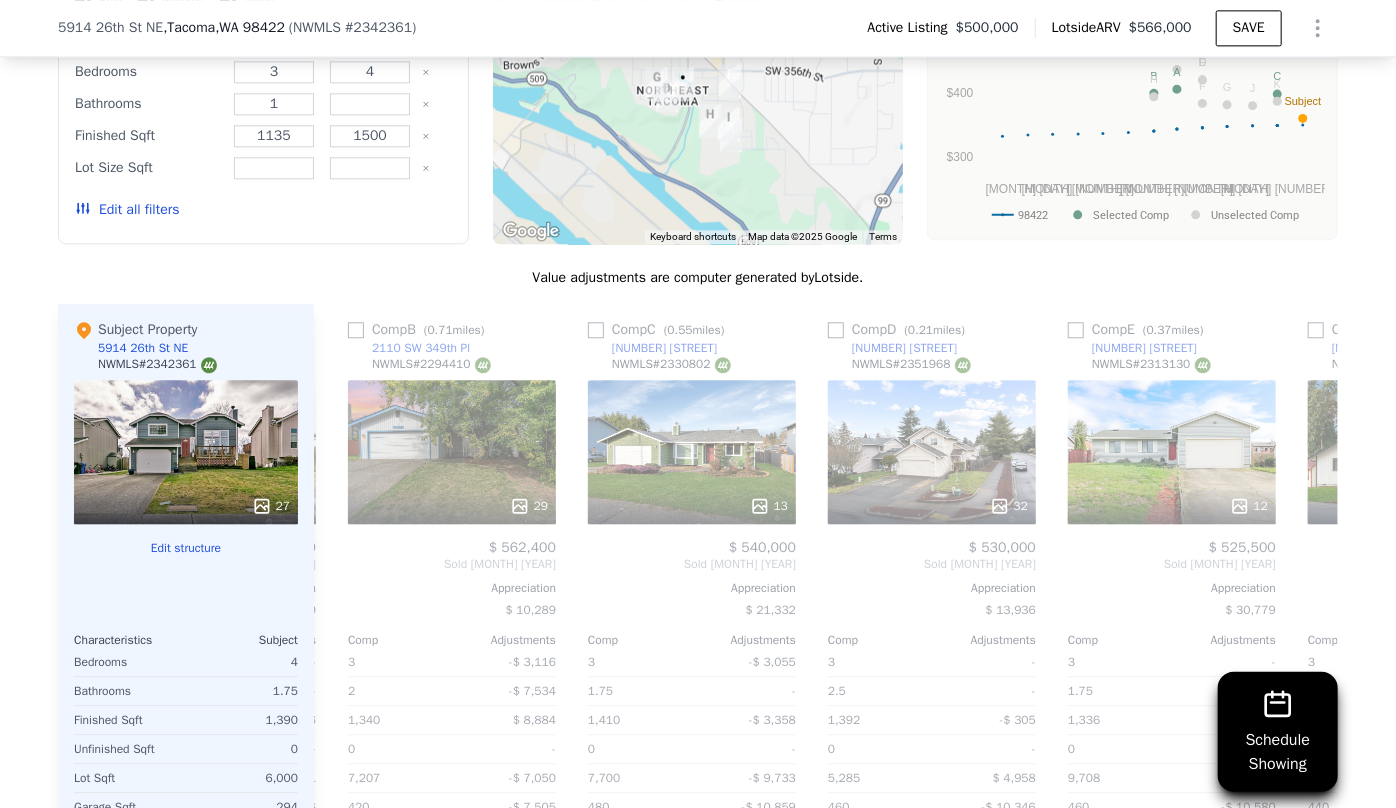scroll, scrollTop: 0, scrollLeft: 943, axis: horizontal 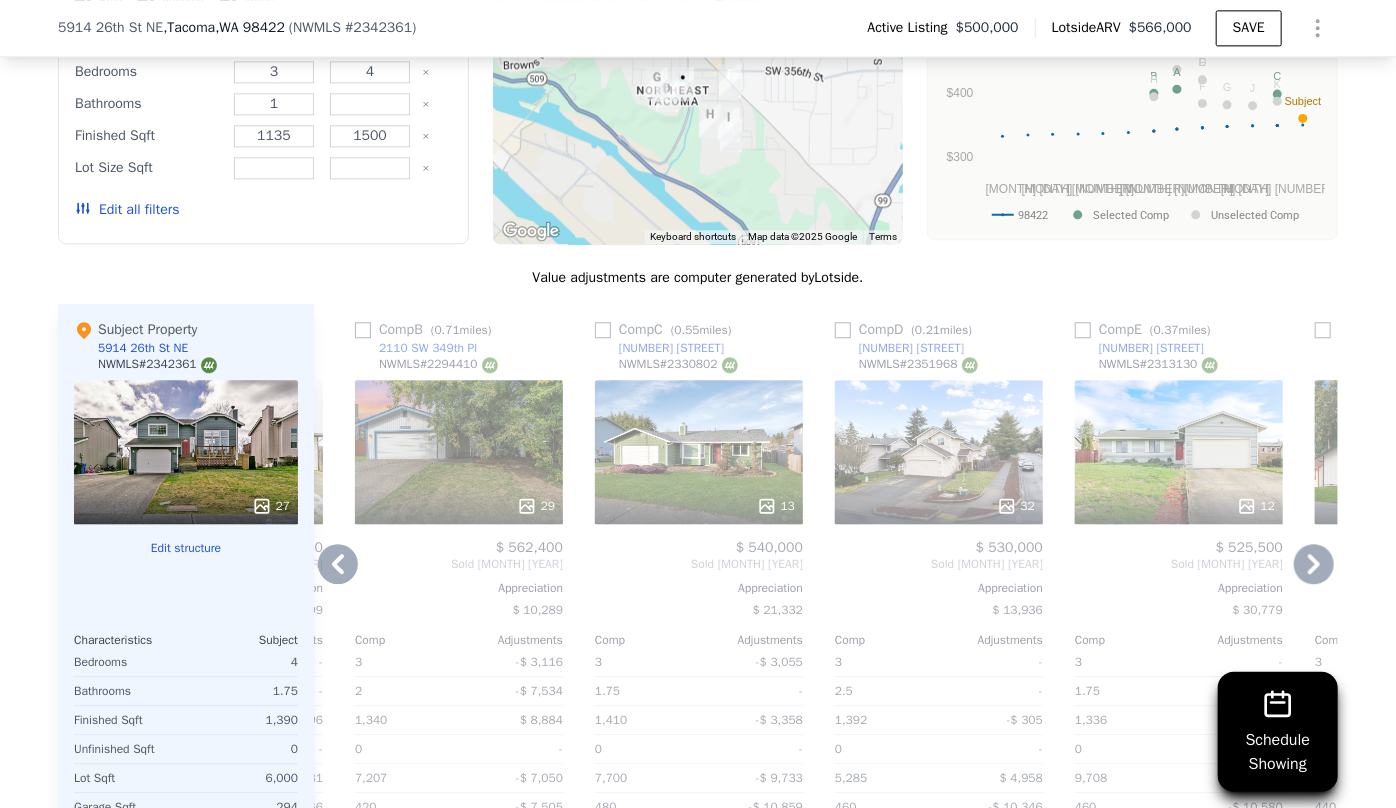 click 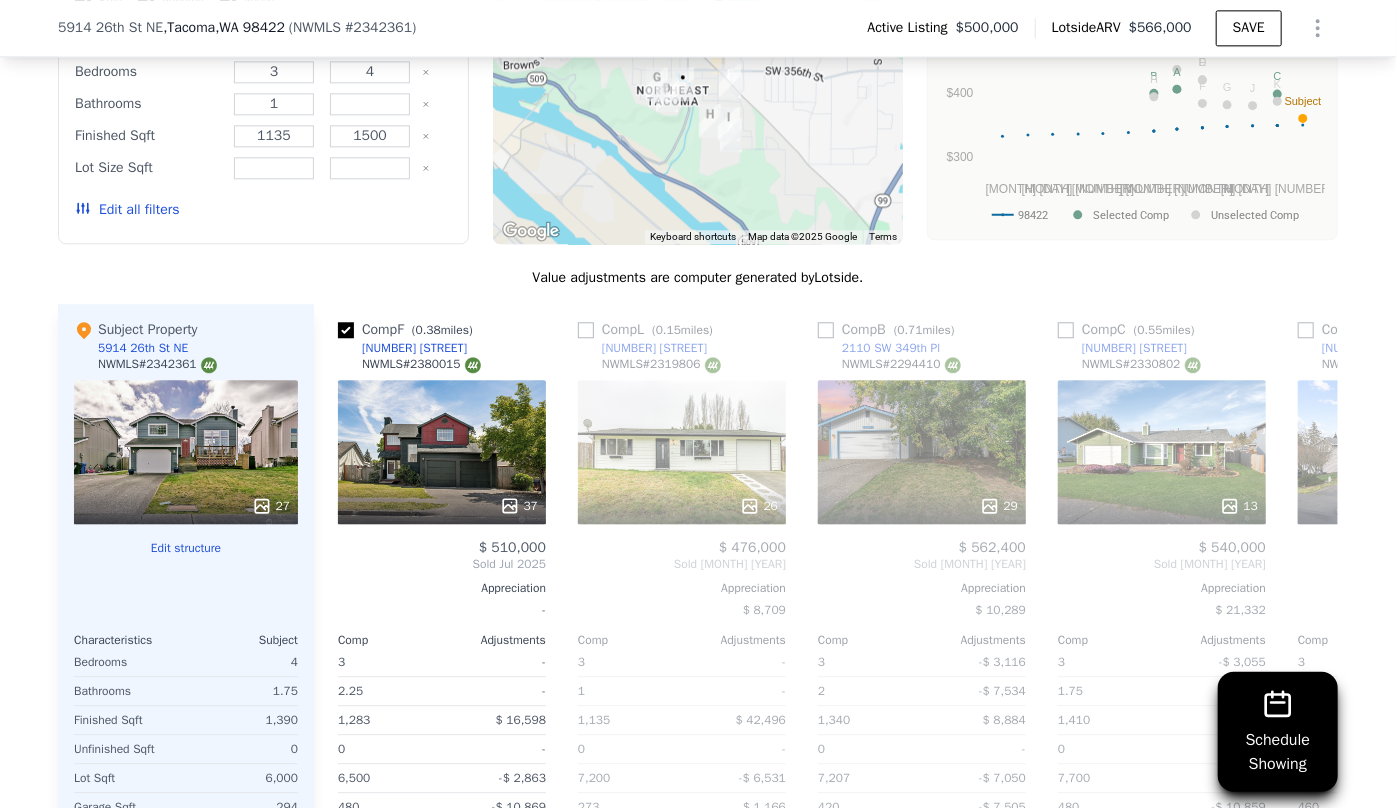 scroll, scrollTop: 0, scrollLeft: 463, axis: horizontal 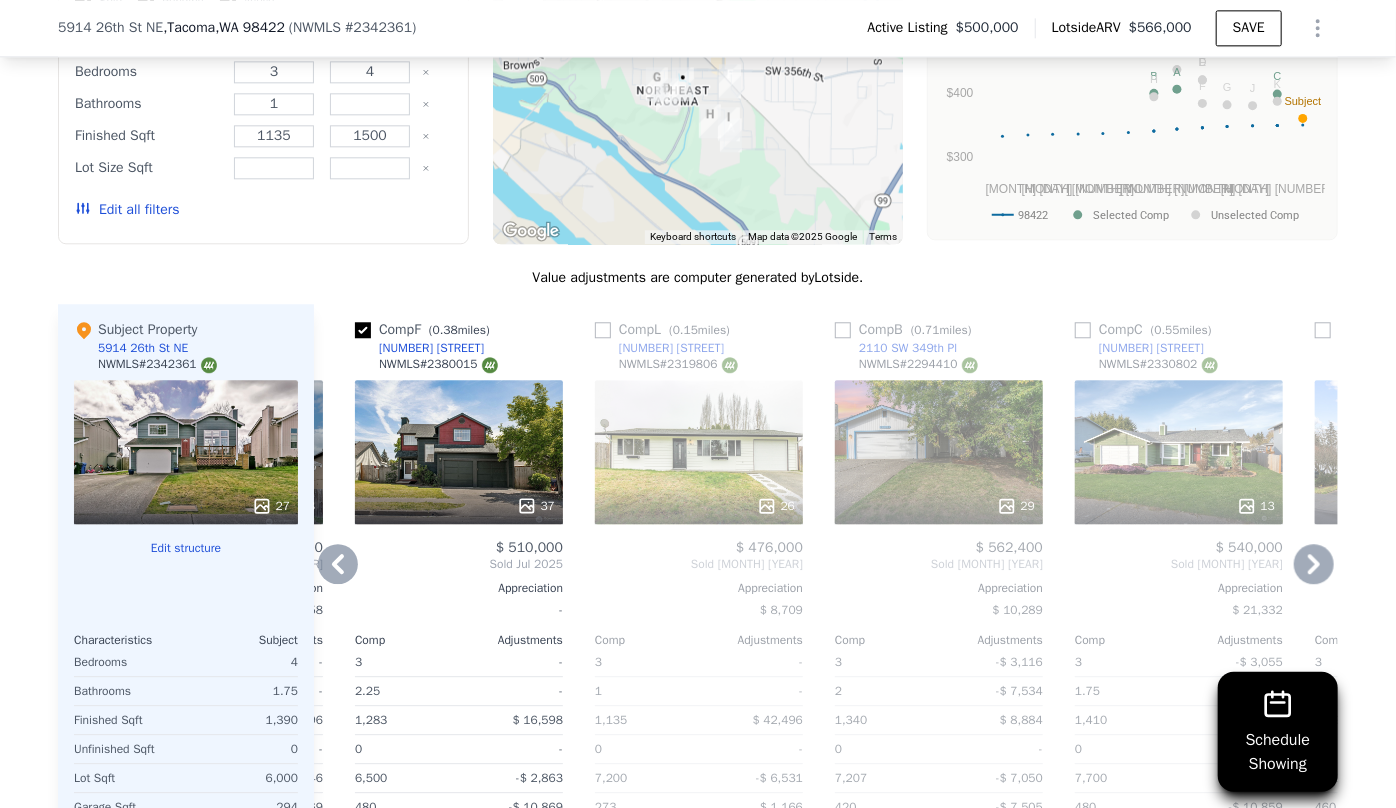 click 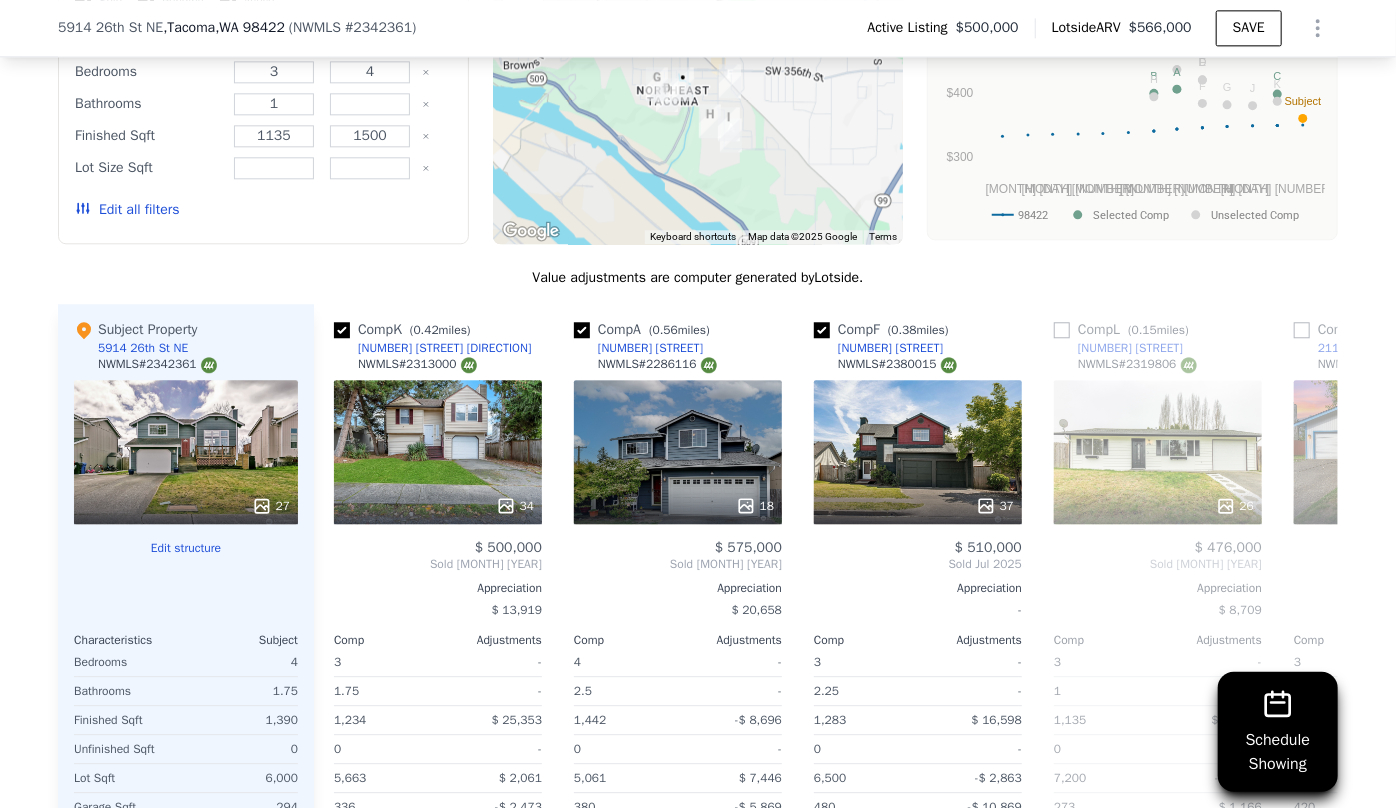 scroll, scrollTop: 0, scrollLeft: 0, axis: both 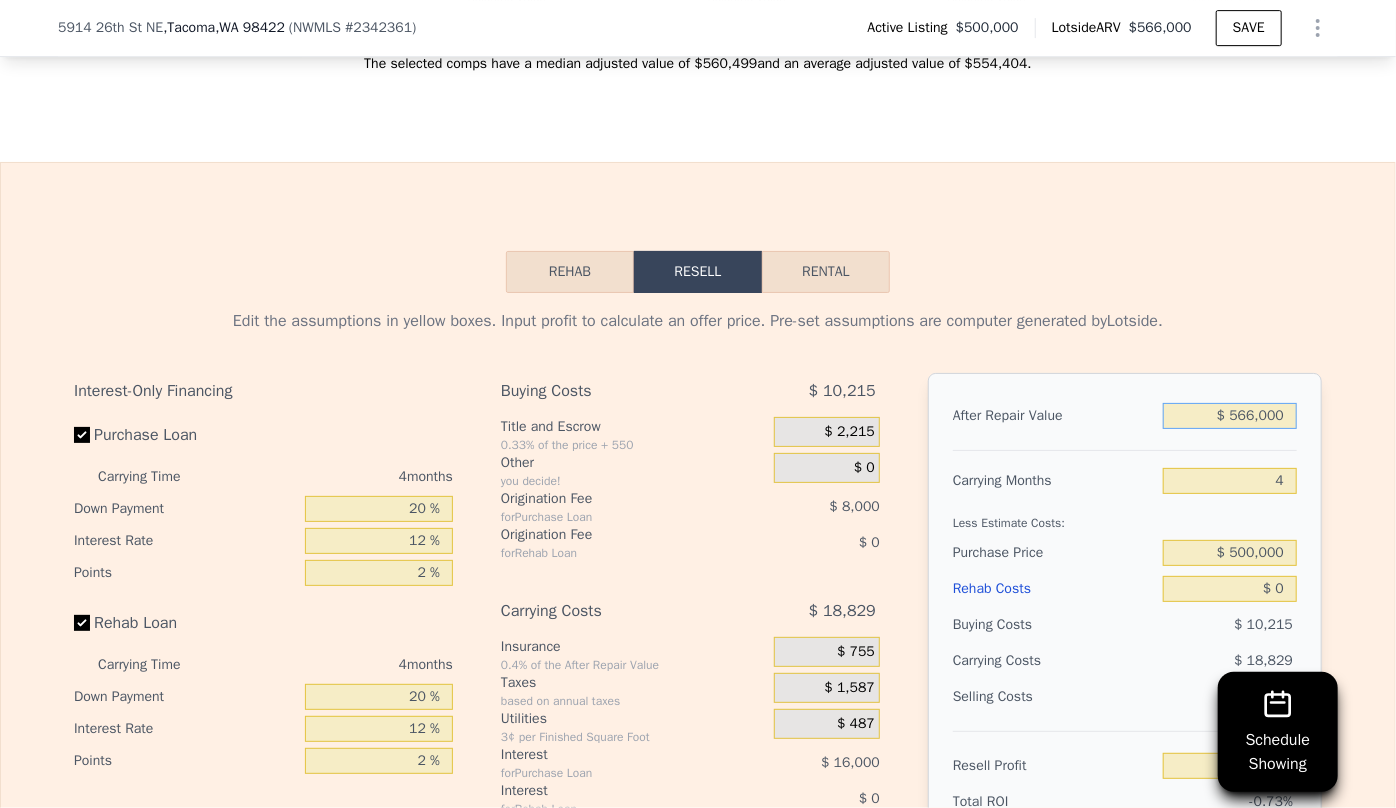 click on "$ 566,000" at bounding box center [1230, 416] 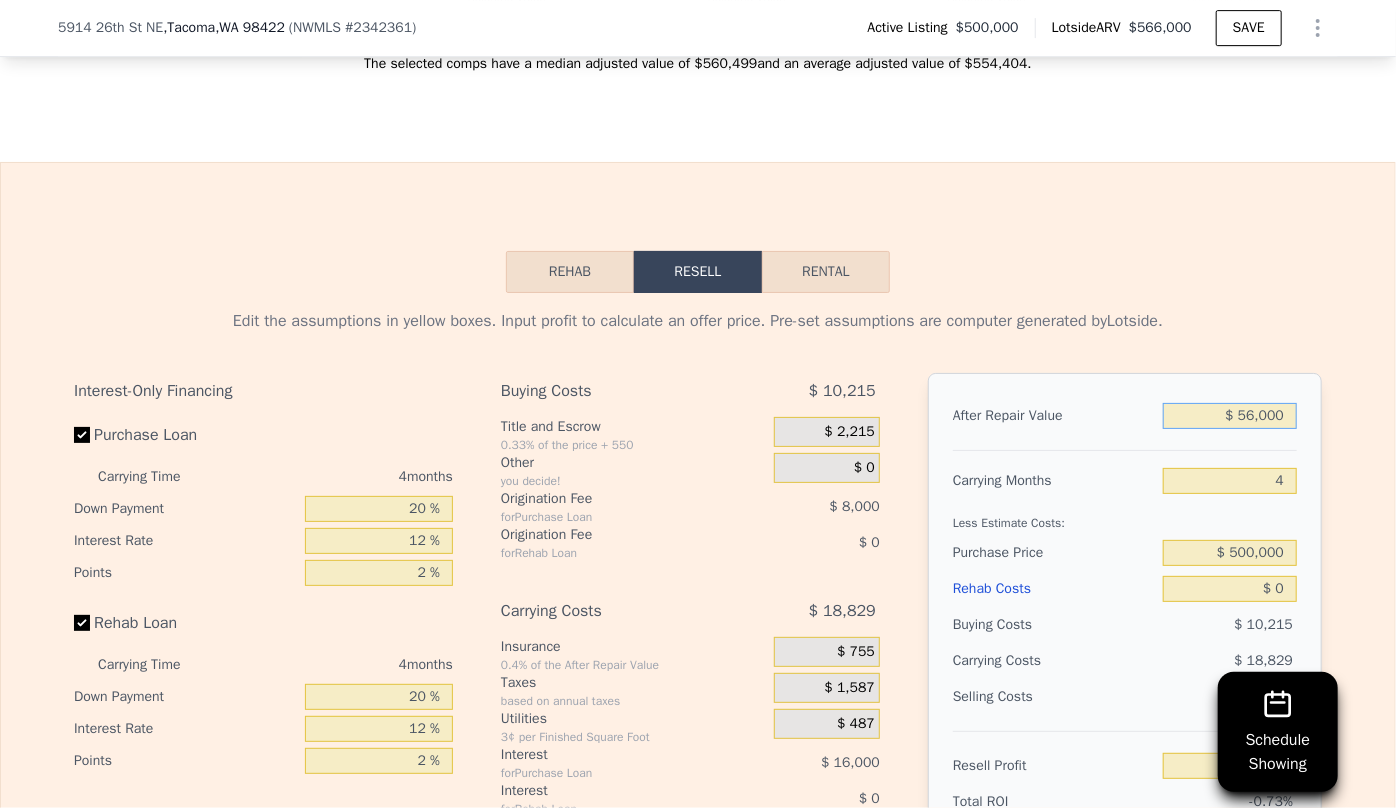 type on "-$ 476,897" 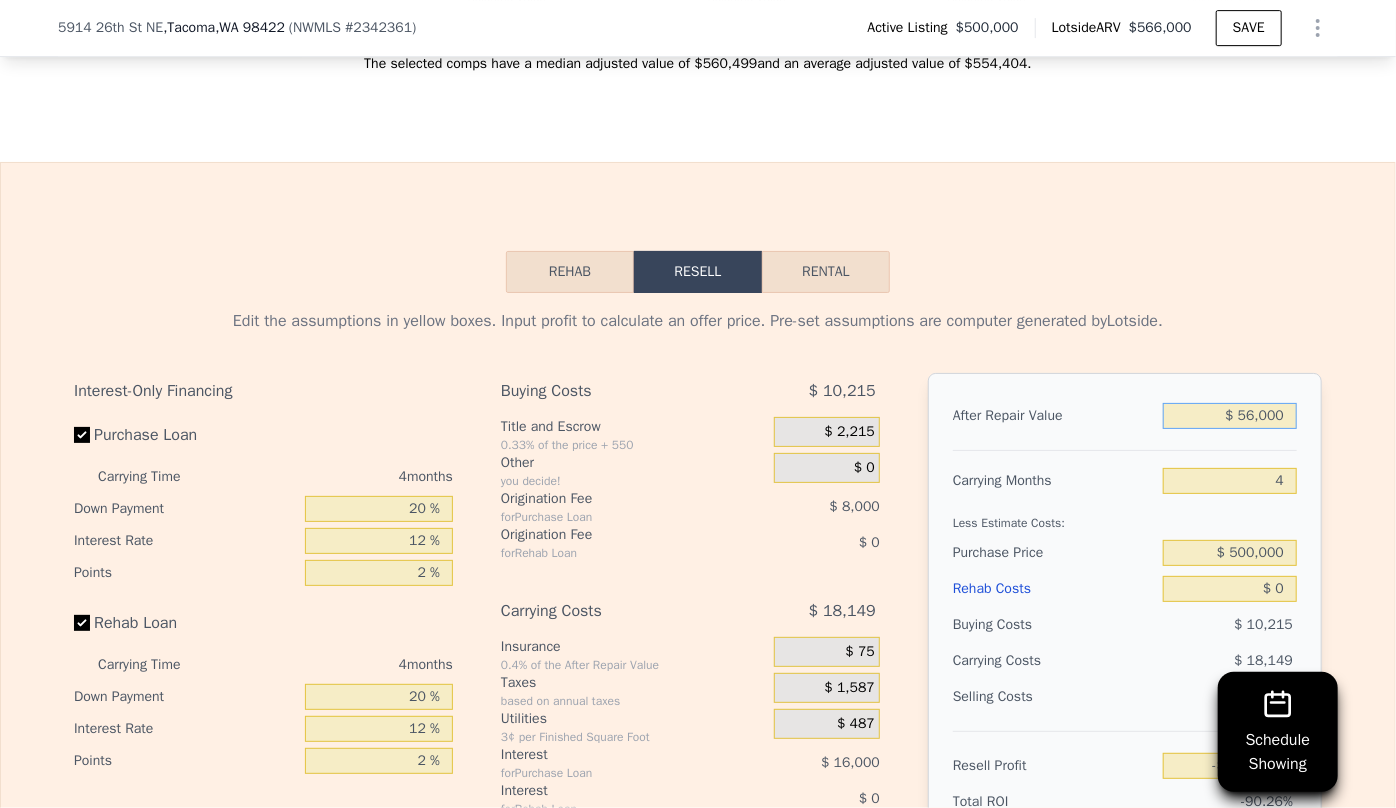 type on "$ 5,000" 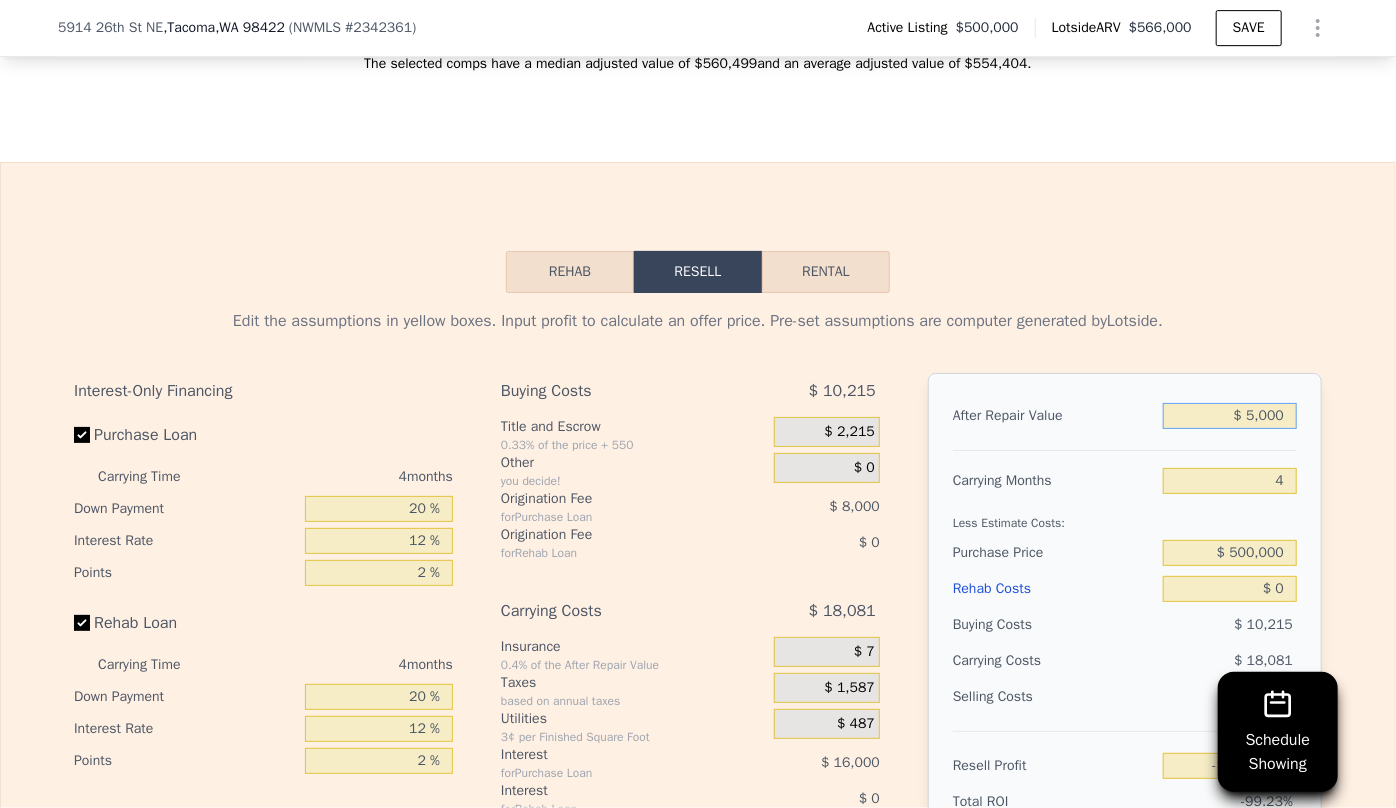 type on "-$ 524,202" 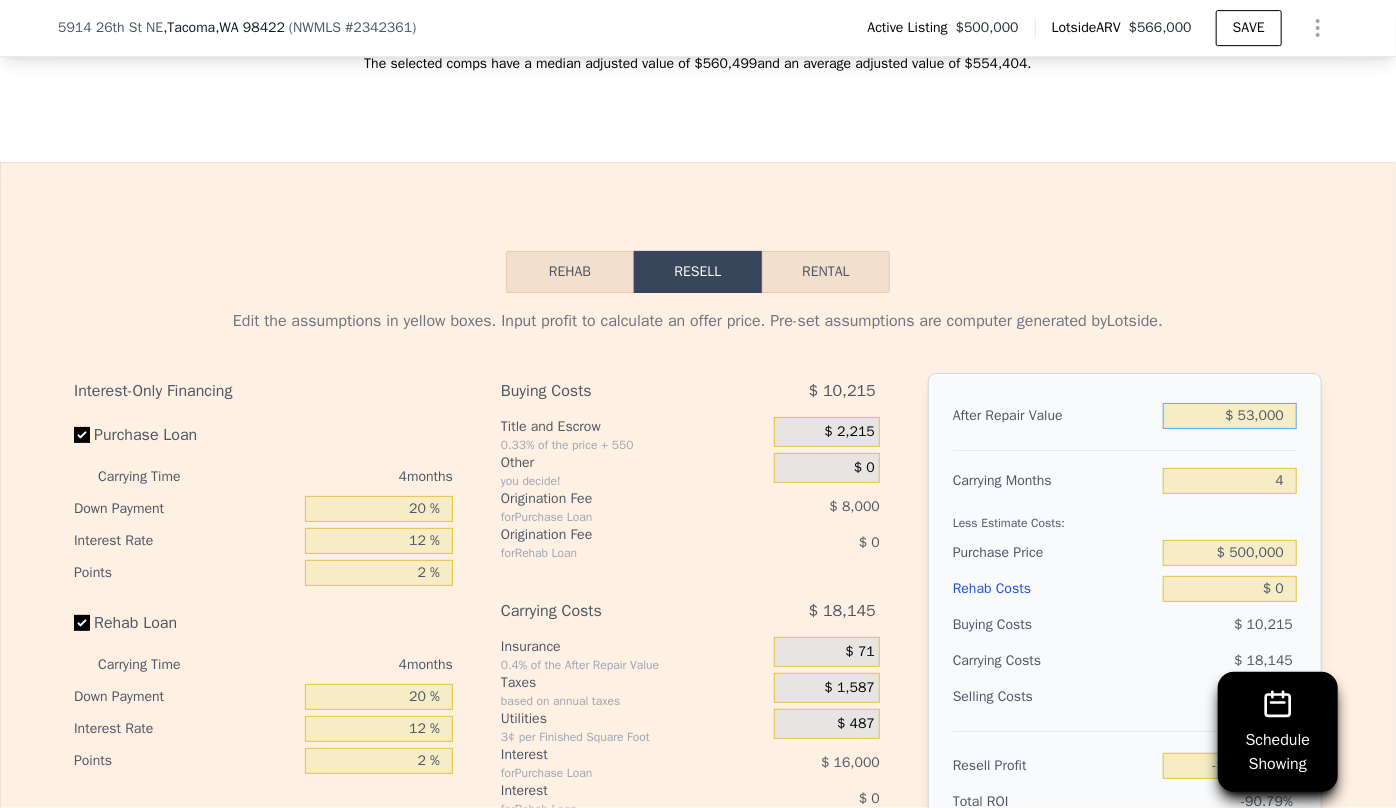 type on "-$ 479,679" 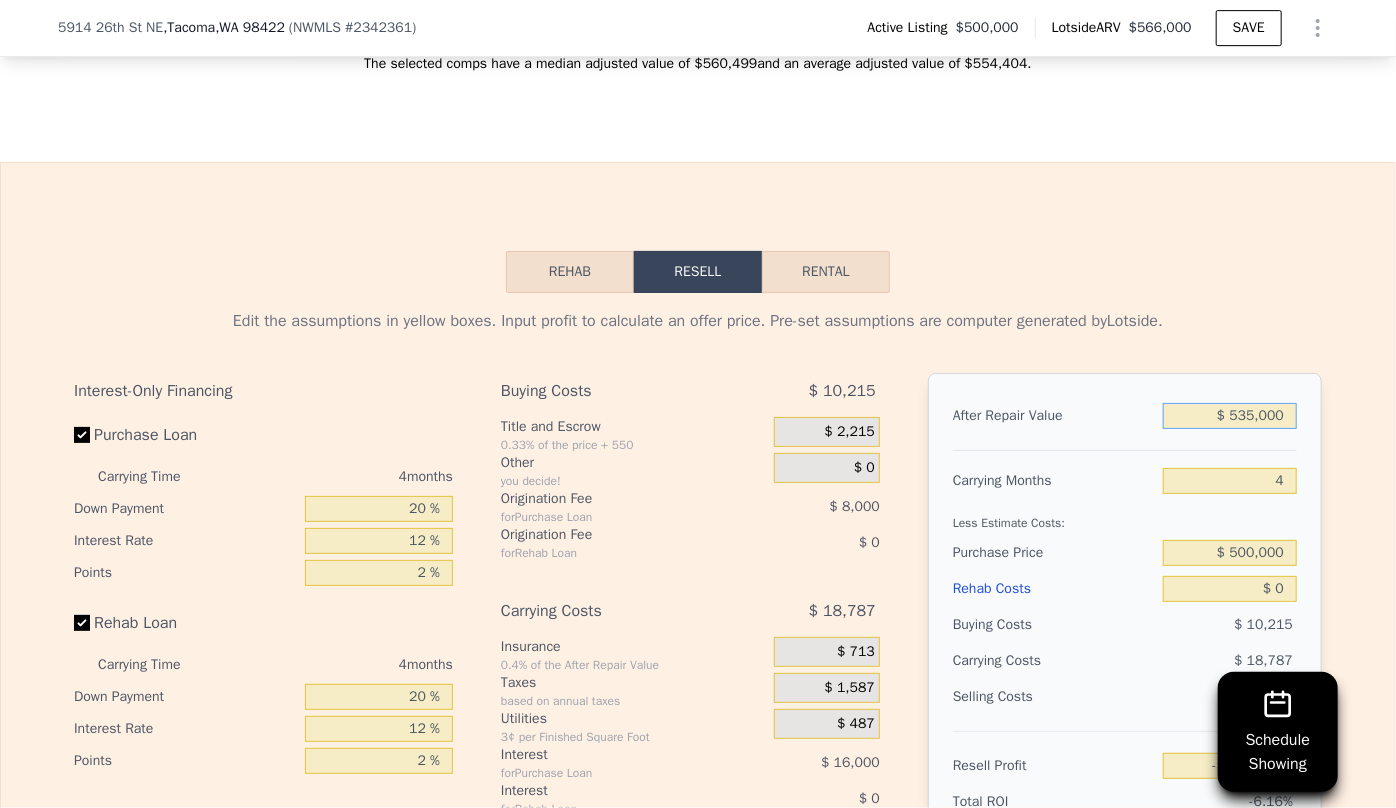 type on "-$ 32,607" 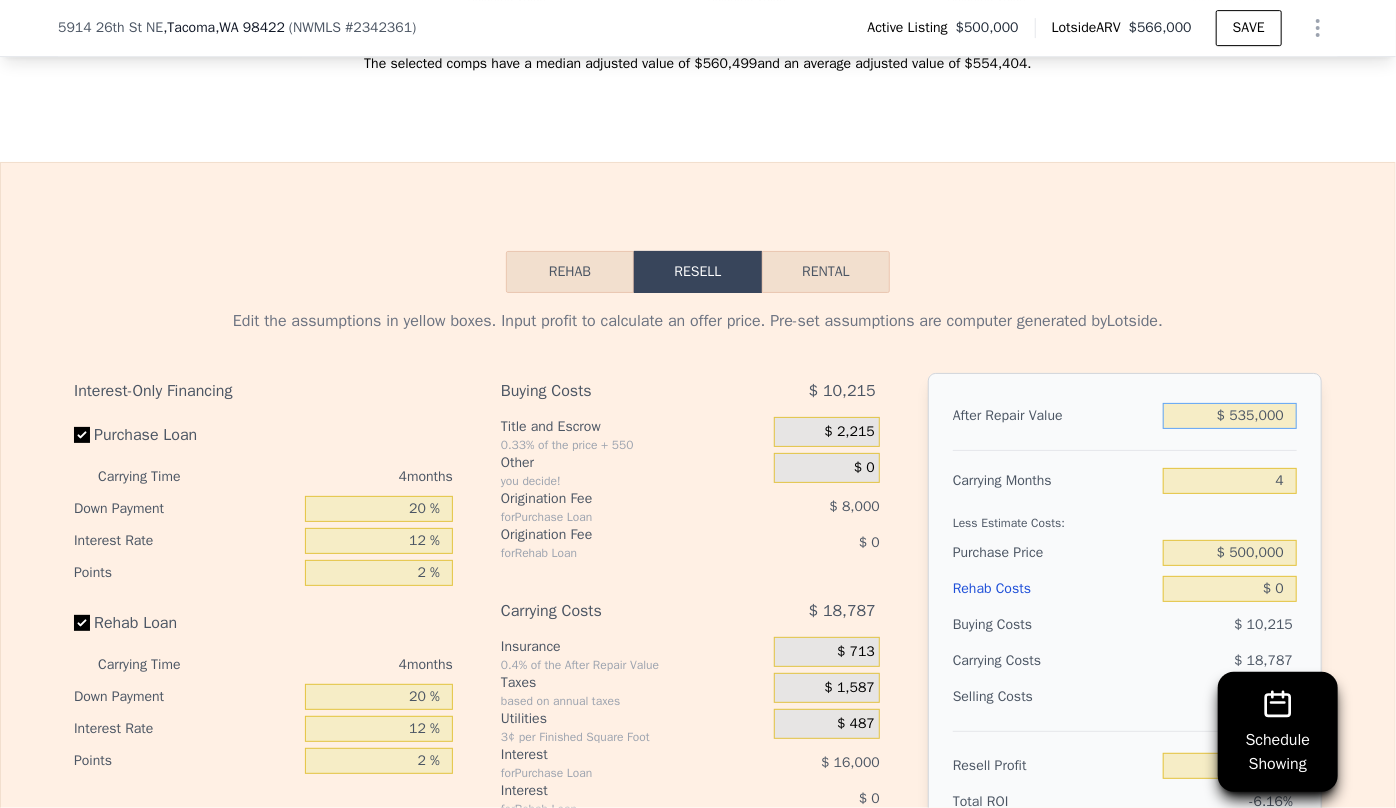 type on "$ 535,000" 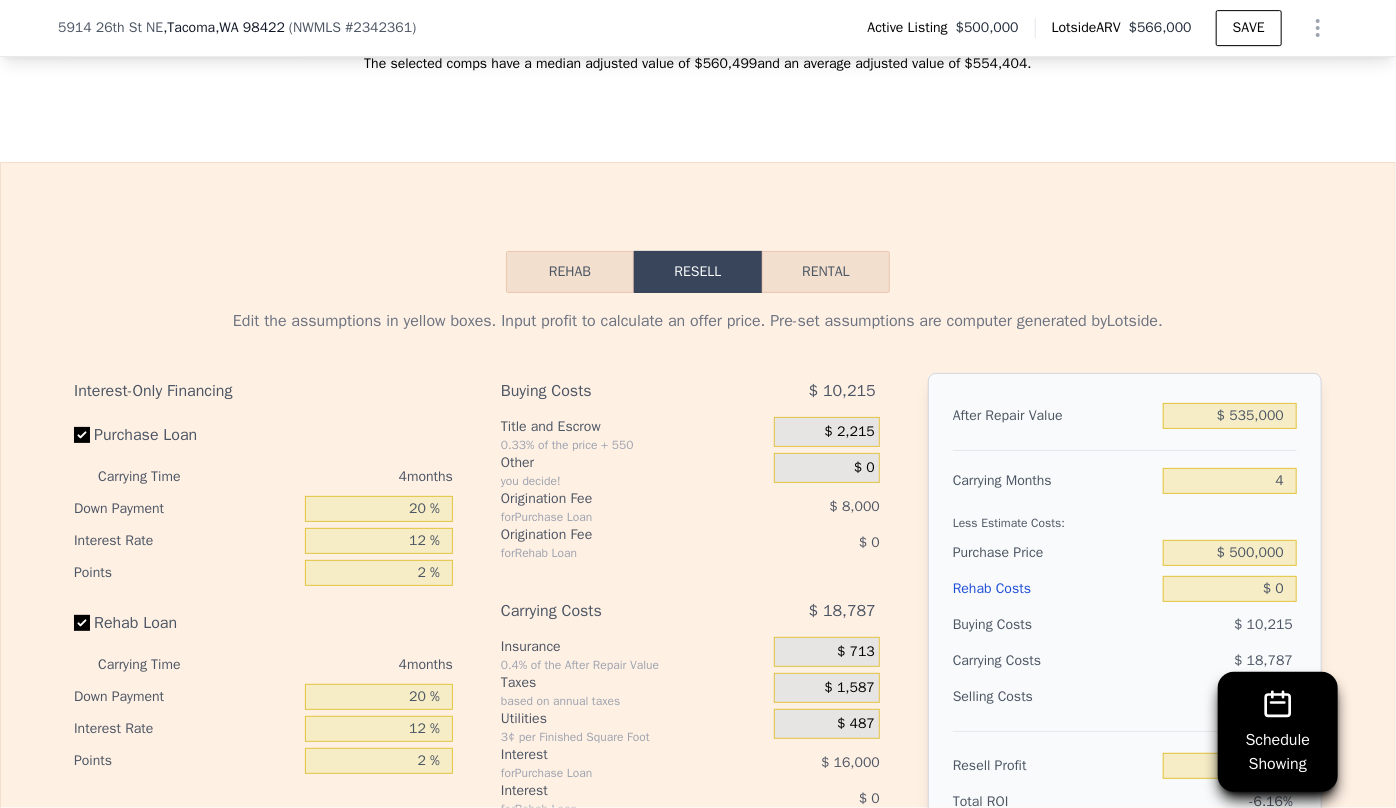 click on "Rehab Resell Rental Edit the assumptions in yellow boxes. Input profit to calculate an offer price. Pre-set assumptions are computer generated by Lotside . Interest-Only Financing Purchase Loan Carrying Time 4  months Down Payment 20 % Interest Rate 12 % Points 2 % Rehab Loan Carrying Time 4  months Down Payment 20 % Interest Rate 12 % Points 2 % Buying Costs $ 10,215 Title and Escrow 0.33% of the price + 550 $ 2,215 Other you decide! $ 0 Origination Fee for Purchase Loan $ 8,000 Origination Fee for Rehab Loan $ 0 Carrying Costs $ 18,787 Insurance 0.4% of the After Repair Value $ 713 Taxes based on annual taxes $ 1,587 Utilities 3¢ per Finished Square Foot $ 487 Interest for Purchase Loan $ 16,000 Interest for Rehab Loan $ 0 Selling Costs $ 38,605 Excise Tax 1.78% of the After Repair Value $ 9,523 Listing Commission 2.5% of the After Repair Value $ 13,375 Selling Commission 2.5% of the After Repair Value $ 13,375 Title and Escrow 0.33% of the After Repair Value $ 2,332 After Repair Value $ 535,000" at bounding box center [698, 644] 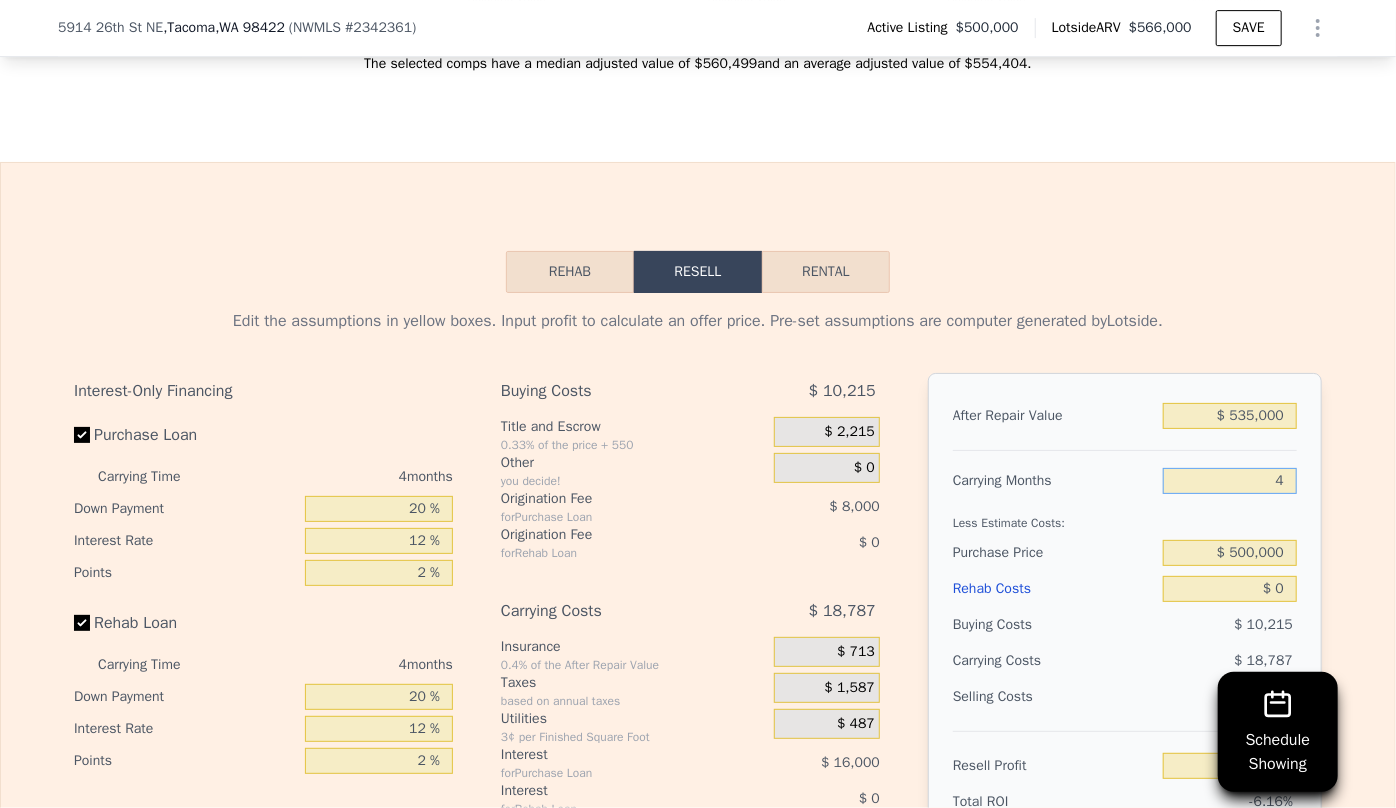 click on "4" at bounding box center (1230, 481) 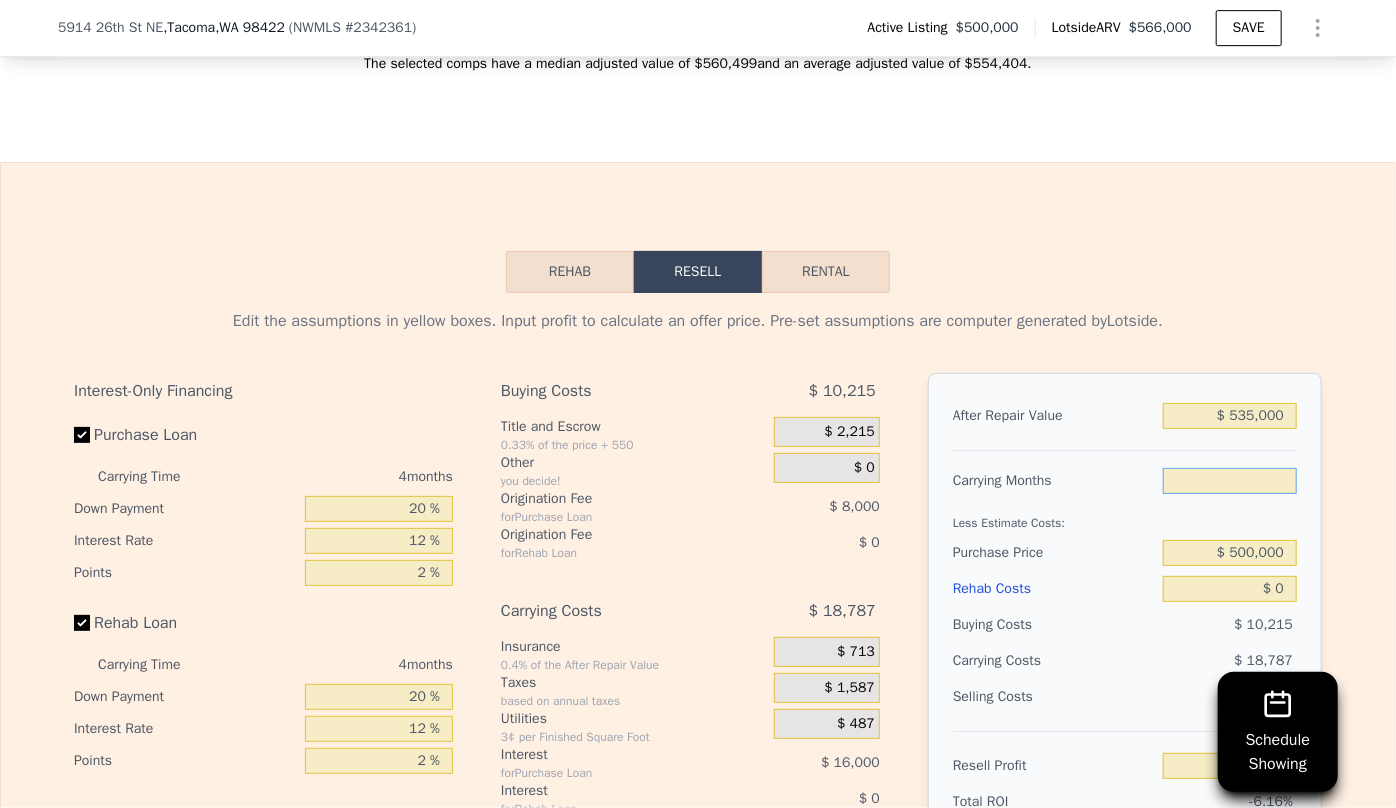 type on "6" 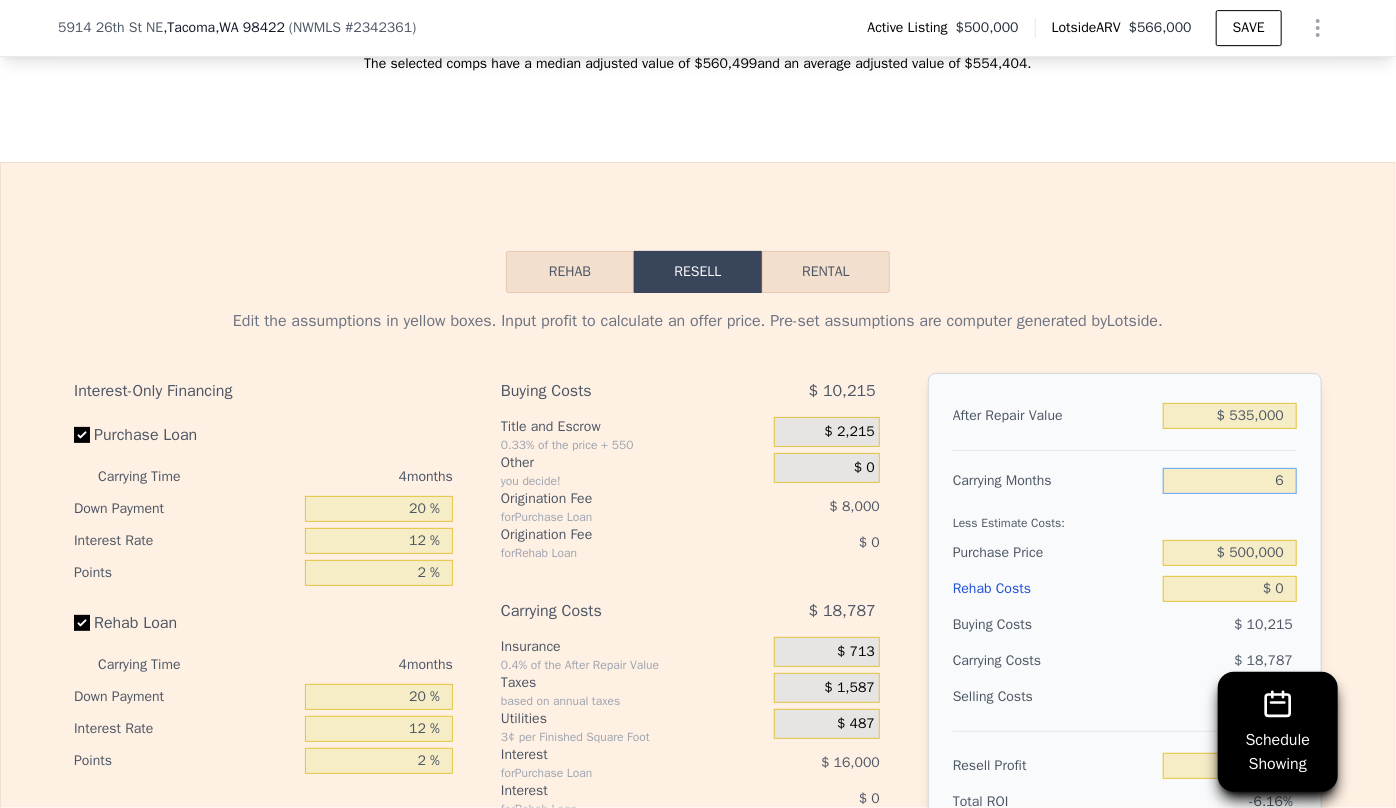 type on "-$ 42,000" 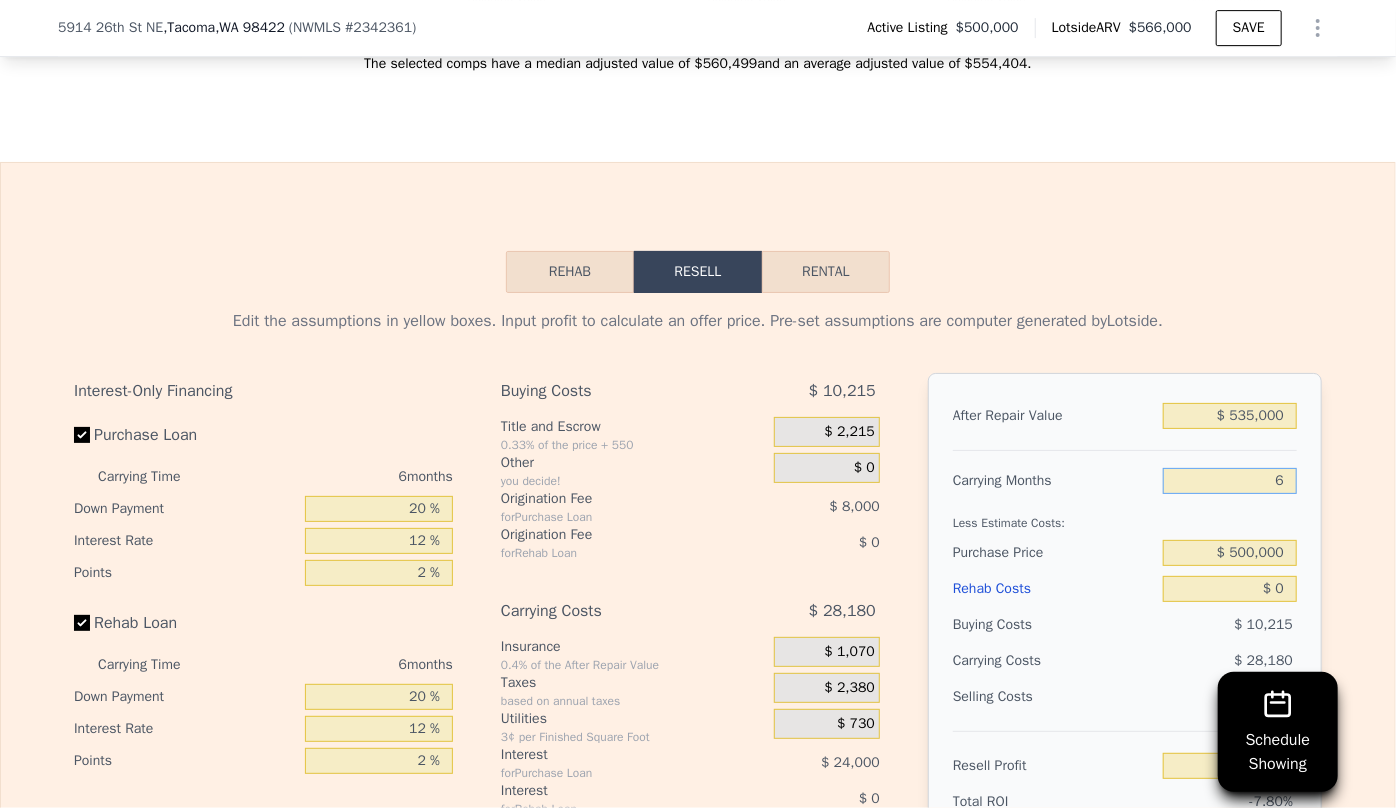 type on "6" 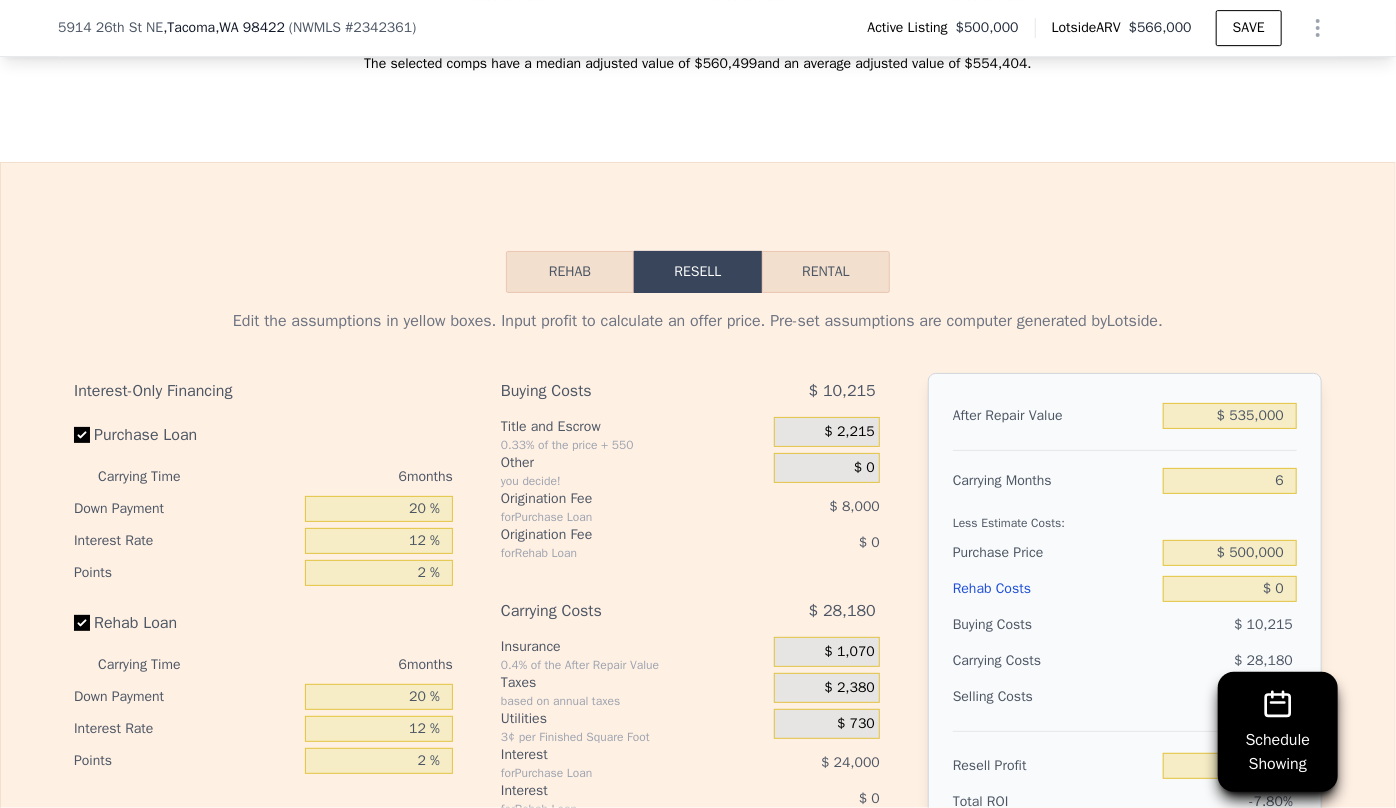 click on "$ 28,180" at bounding box center (1191, 661) 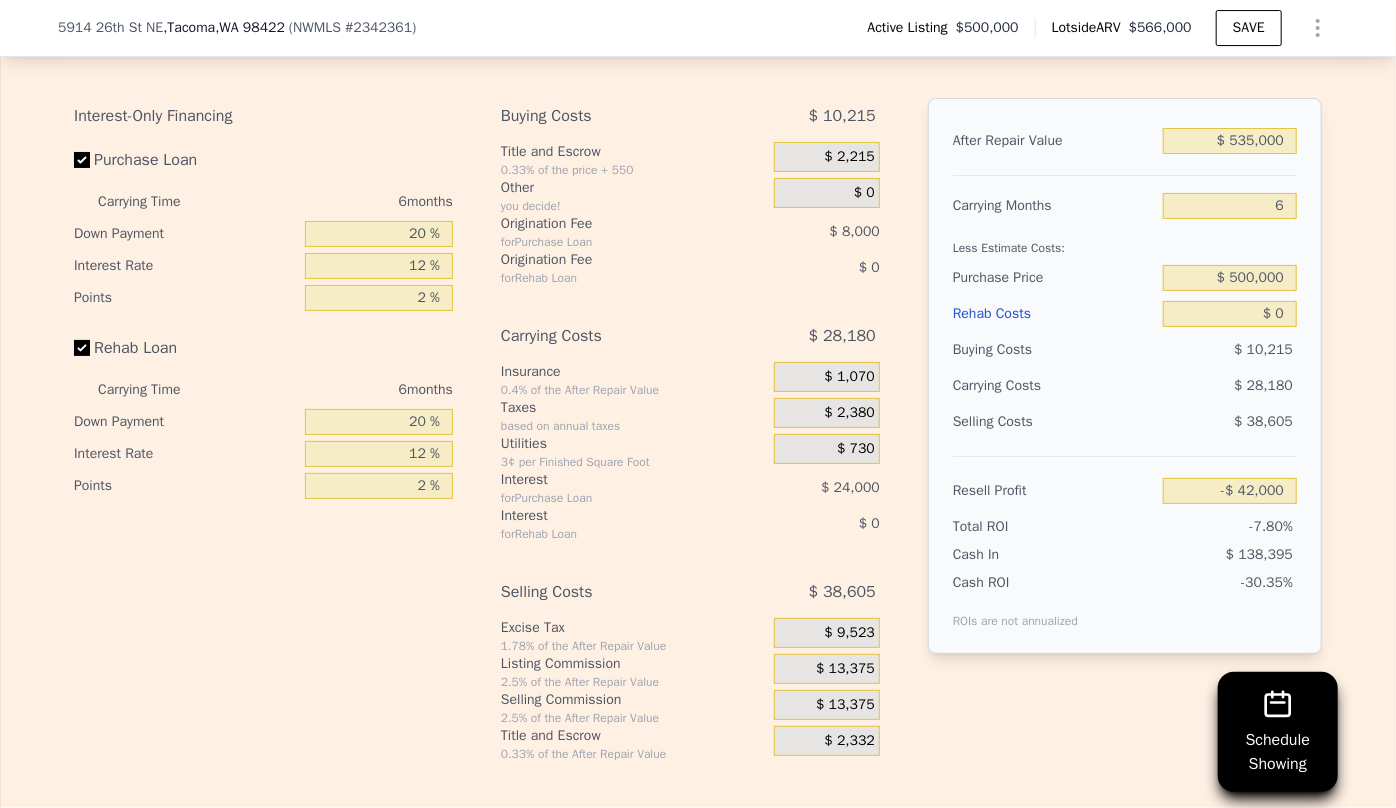 scroll, scrollTop: 3629, scrollLeft: 0, axis: vertical 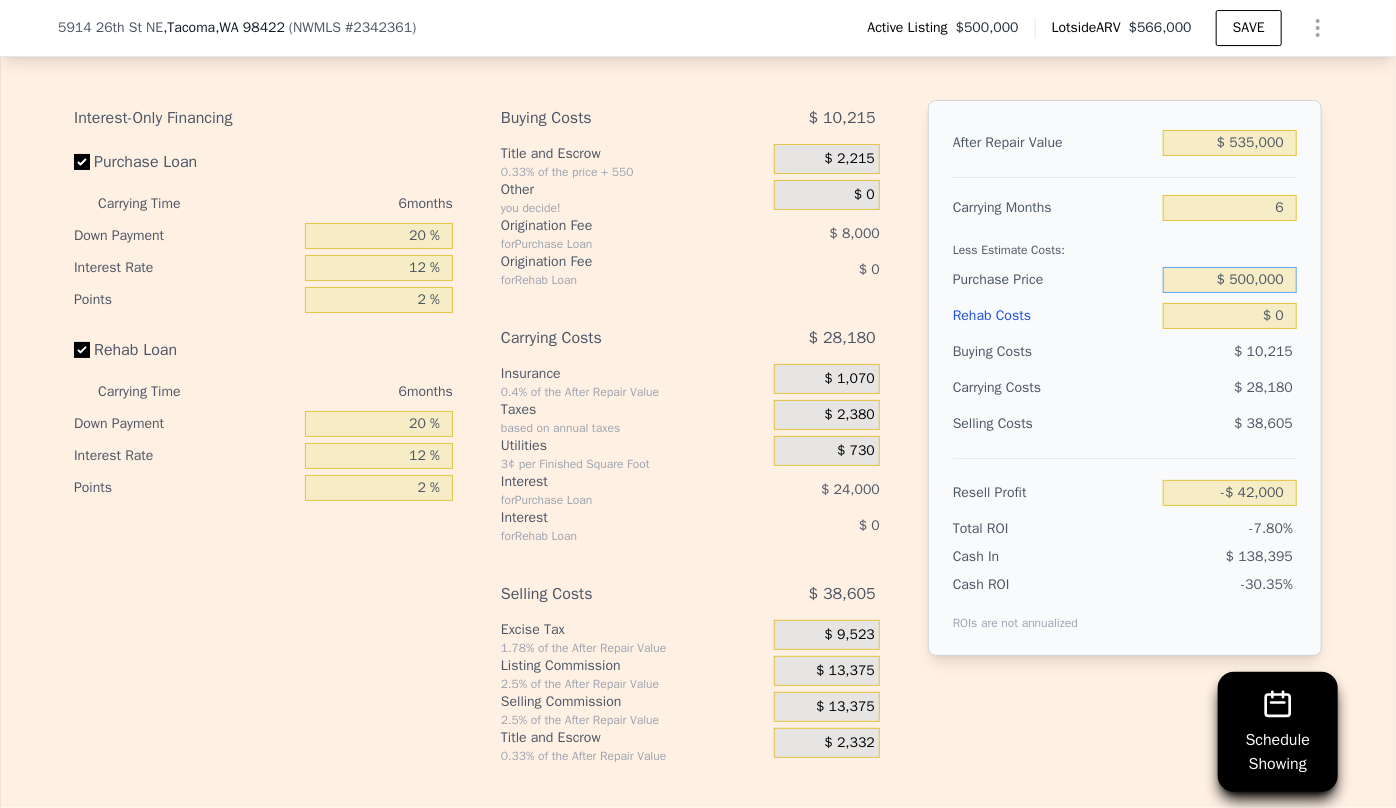 click on "$ 500,000" at bounding box center (1230, 280) 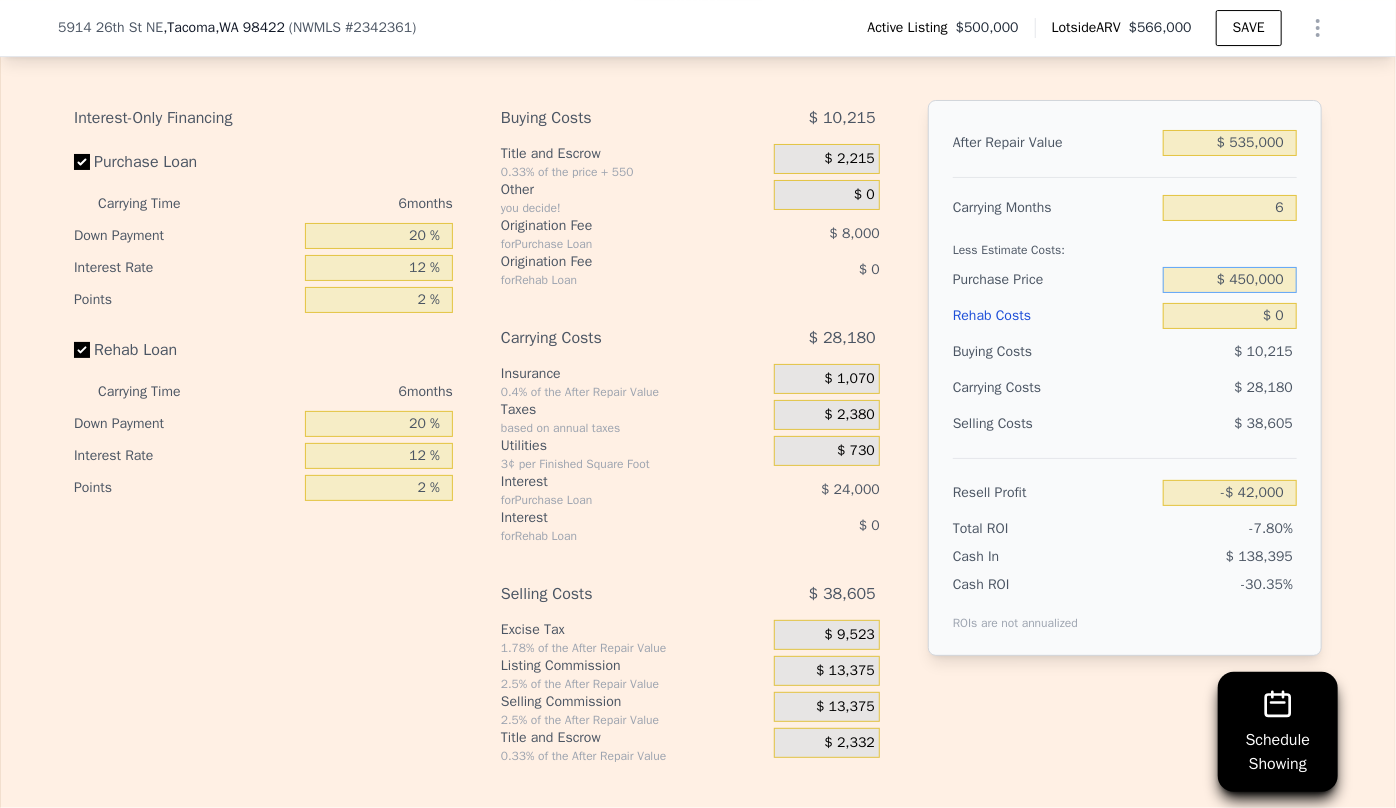 type on "$ 450,000" 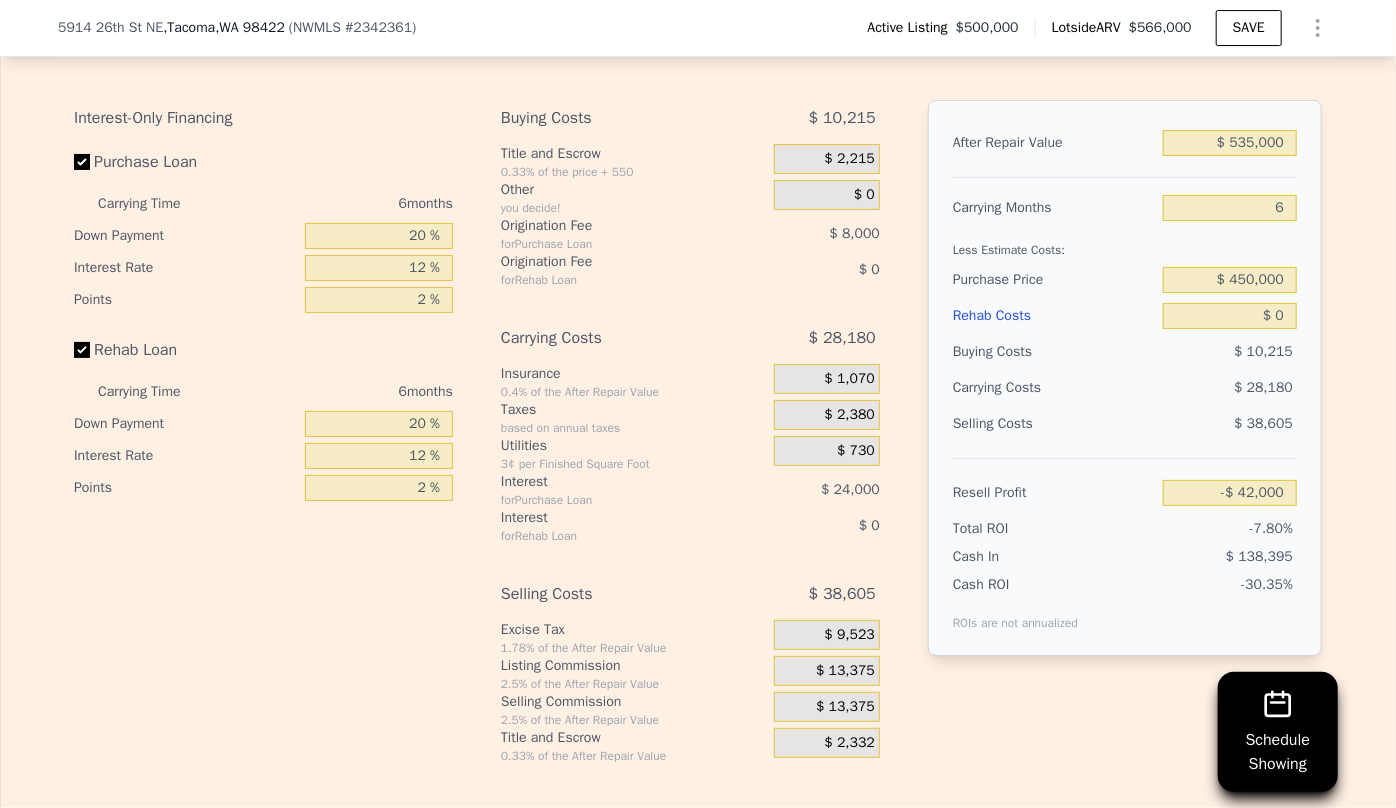 click on "$ 38,605" at bounding box center [1230, 424] 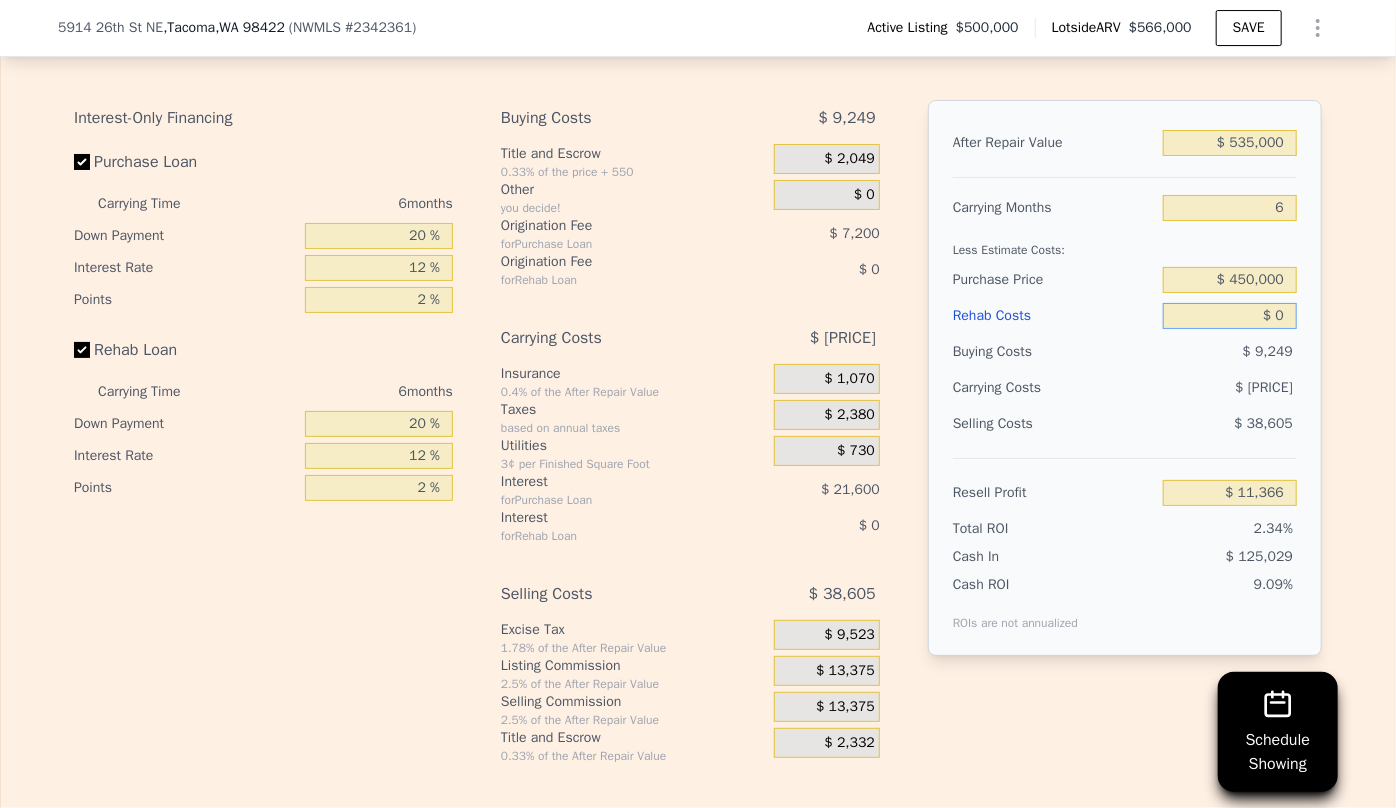 click on "$ 0" at bounding box center (1230, 316) 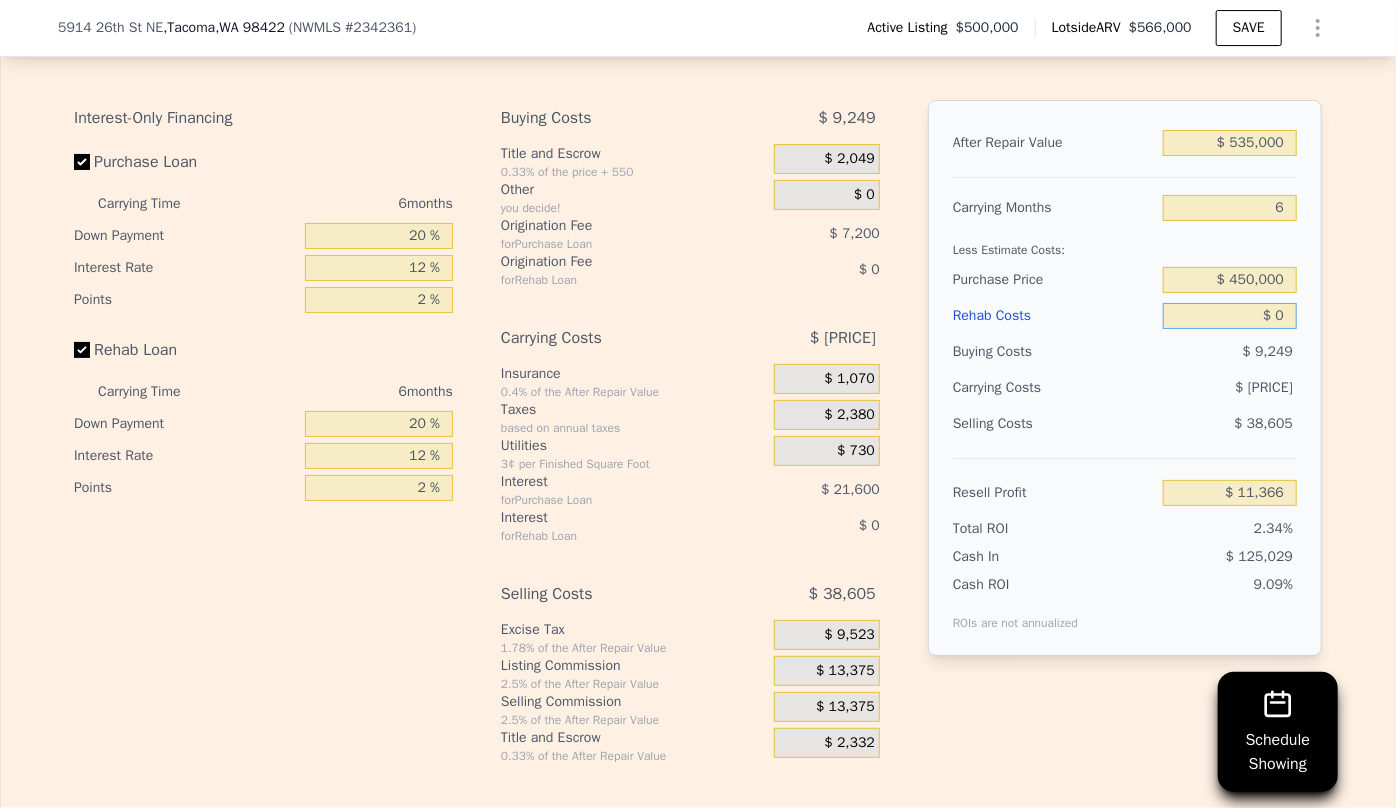 type on "$ 10" 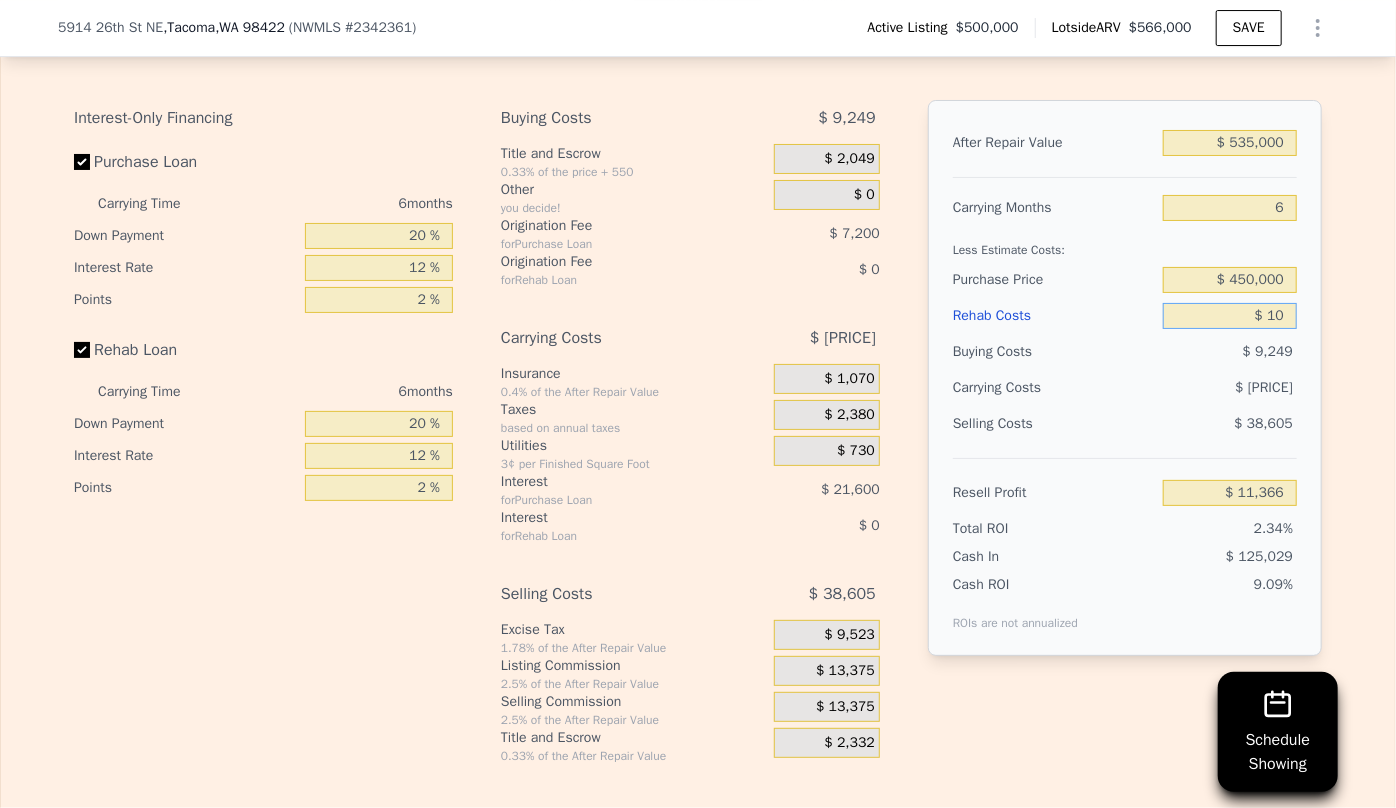 type on "$ 11,356" 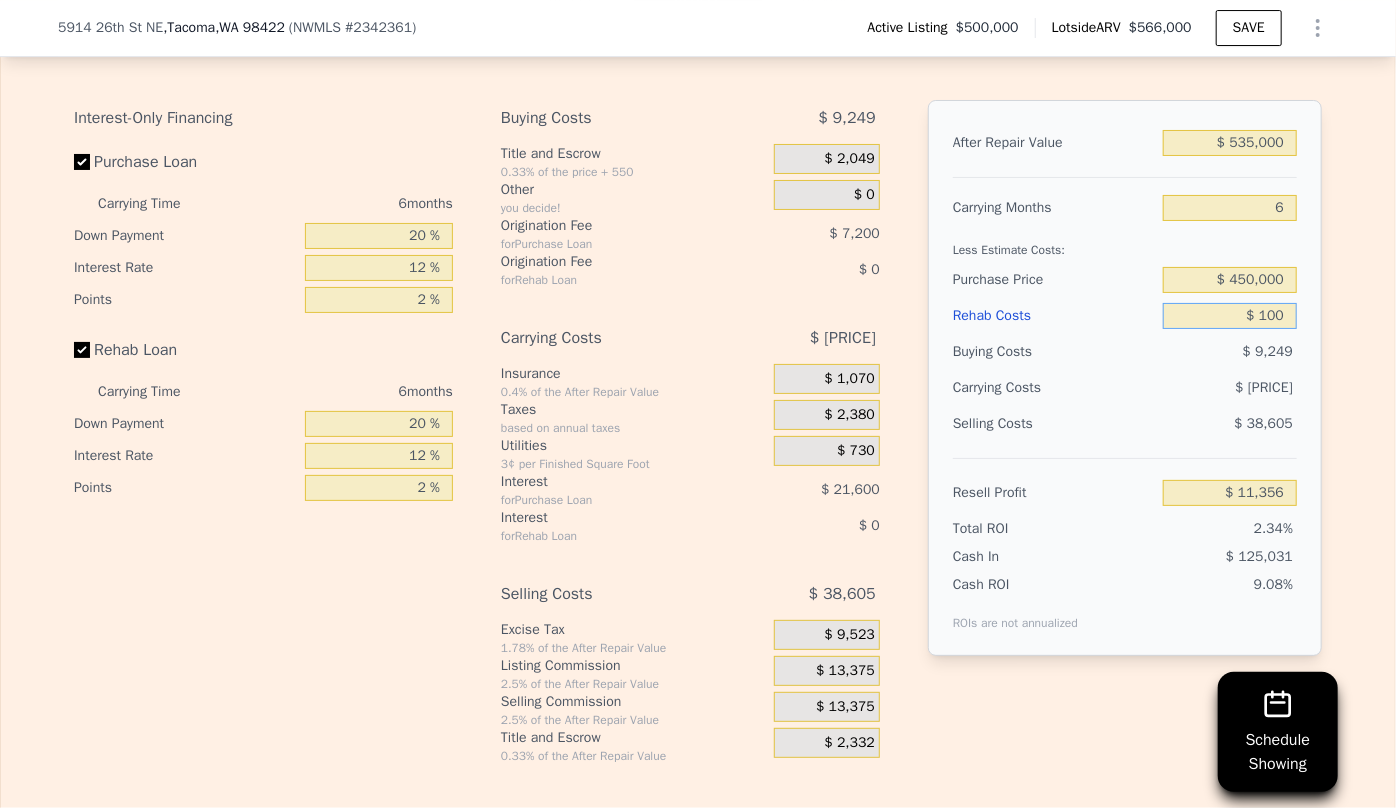 type on "$ 1,000" 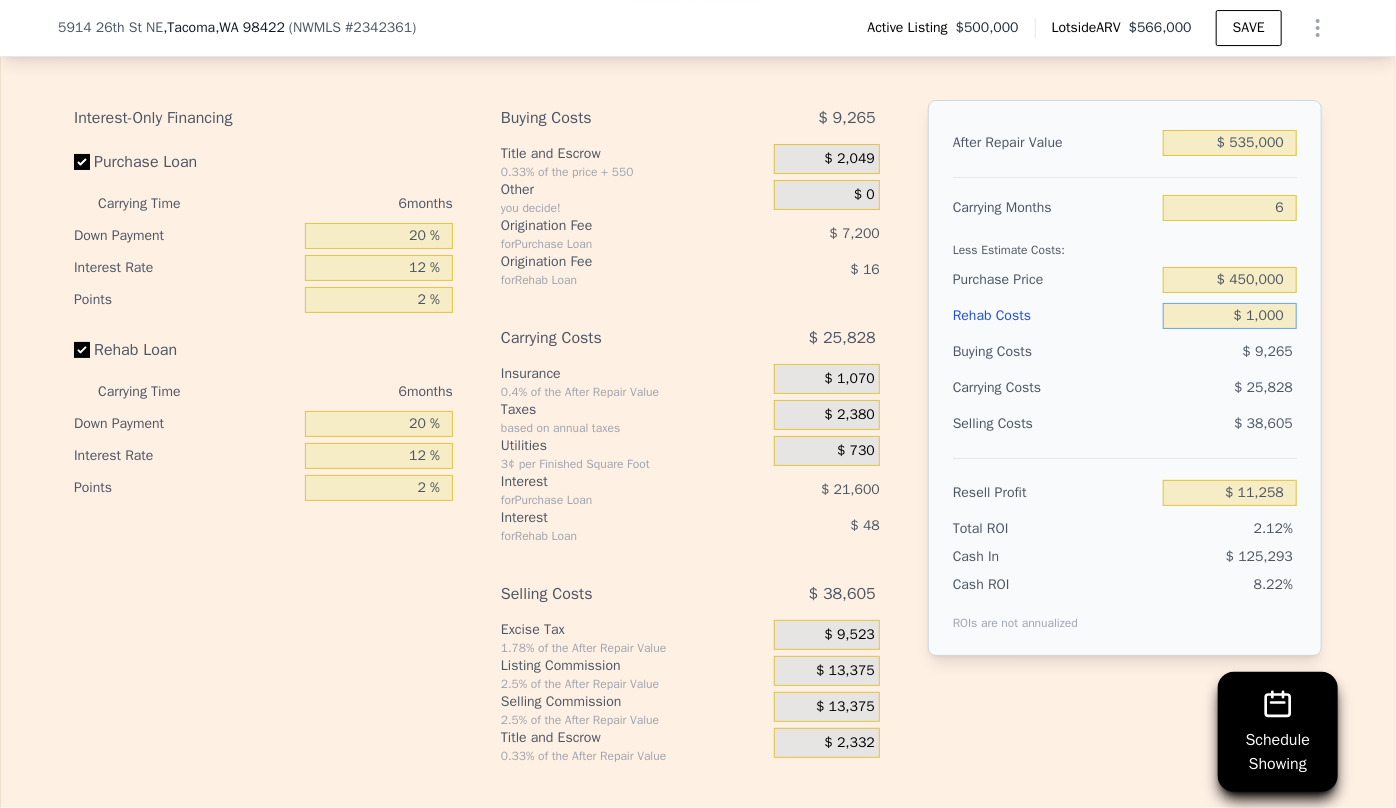 type on "$ 10,302" 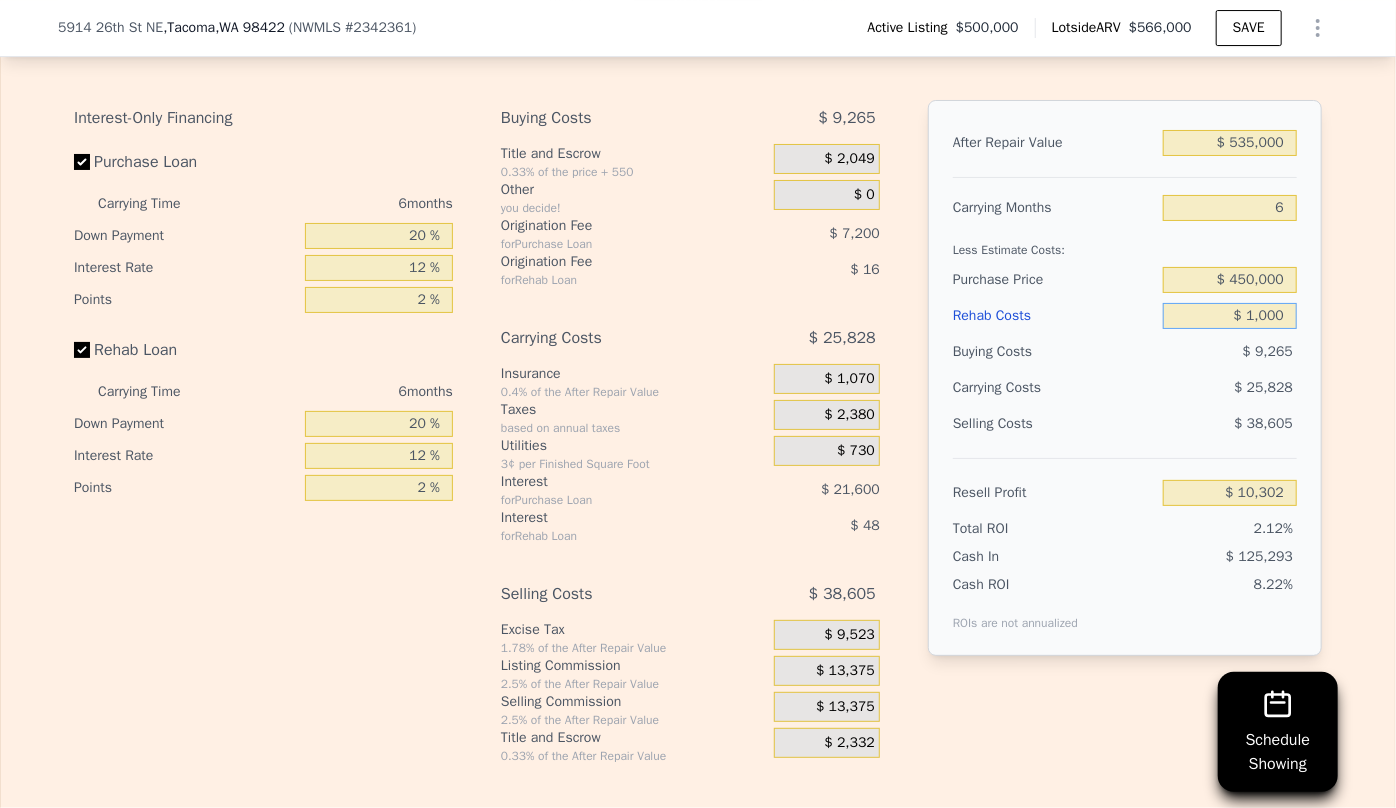 type on "$ 10,000" 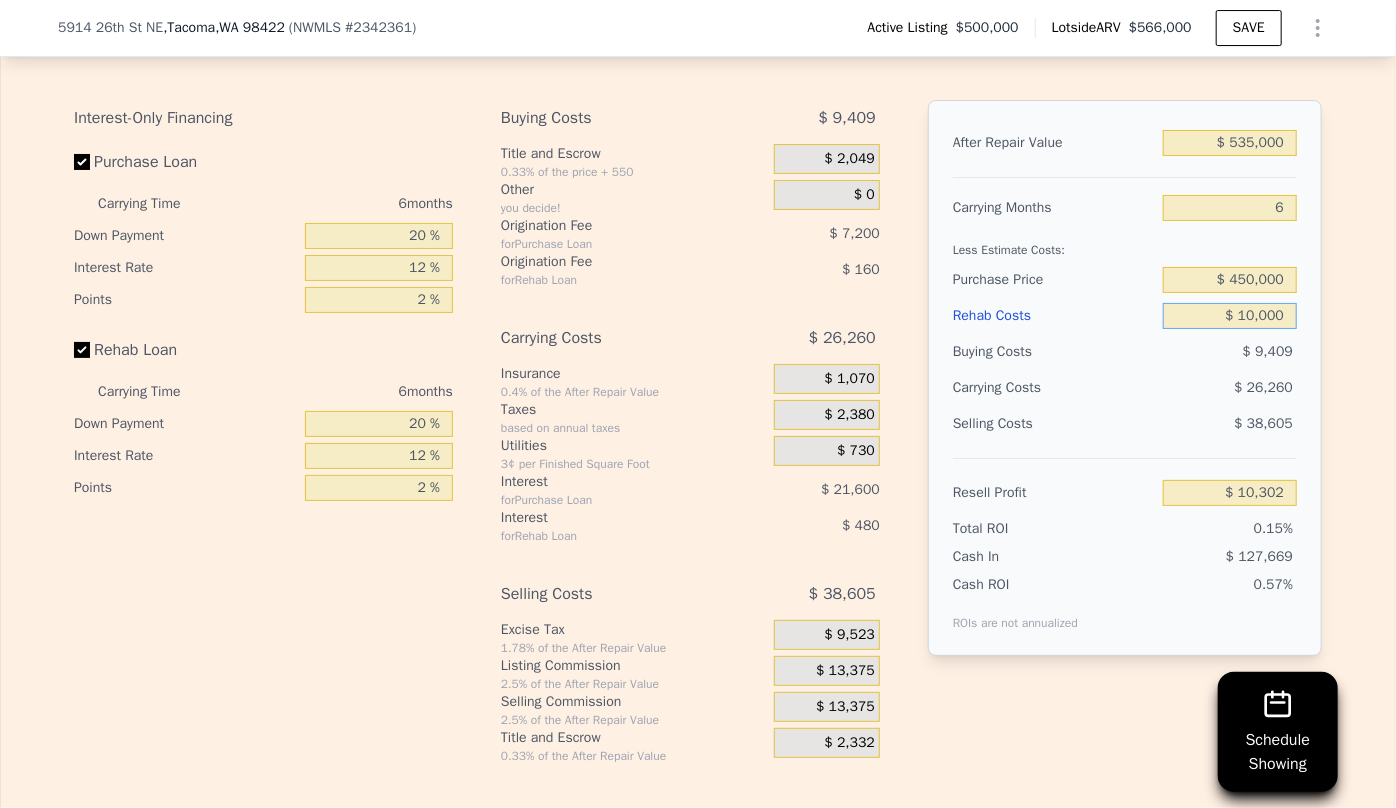type on "$ 726" 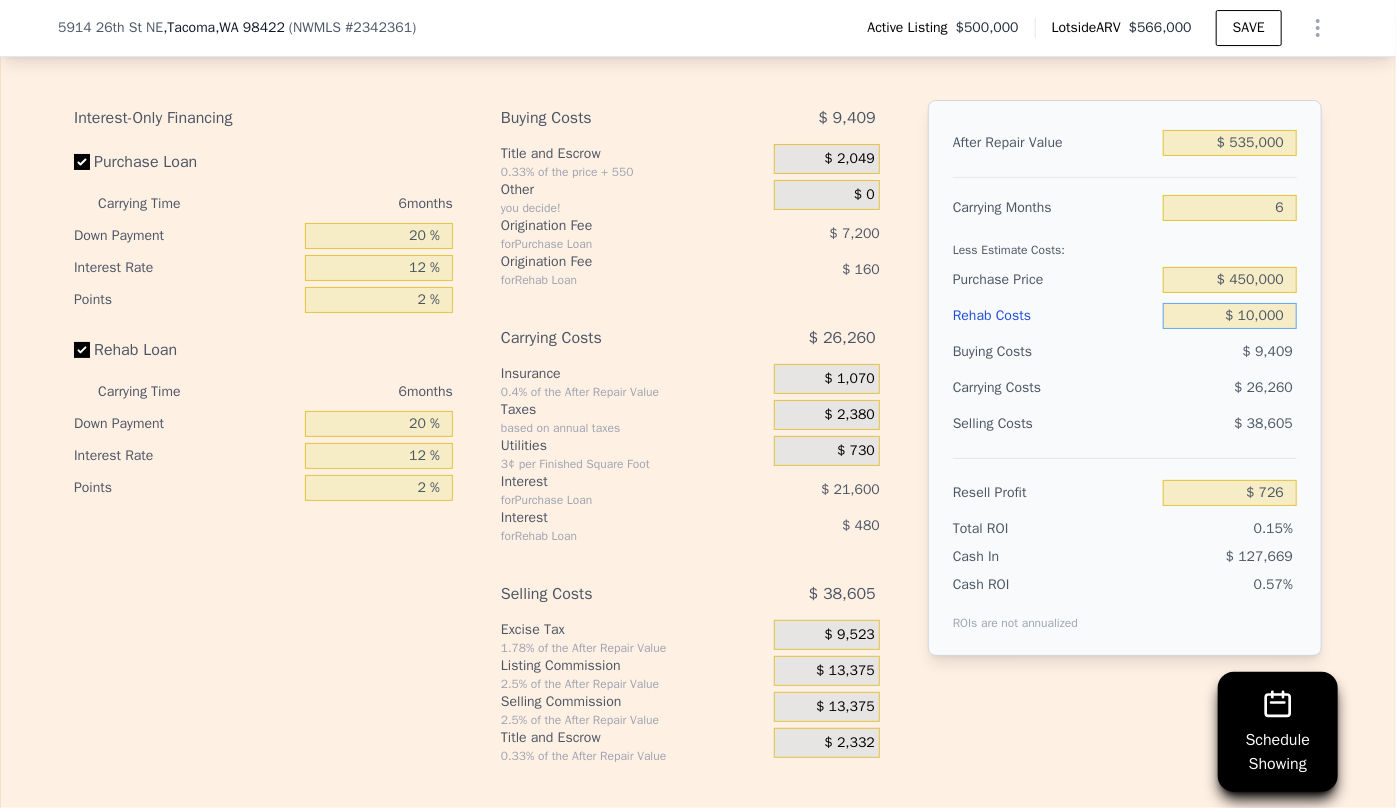 type on "$ 10,000" 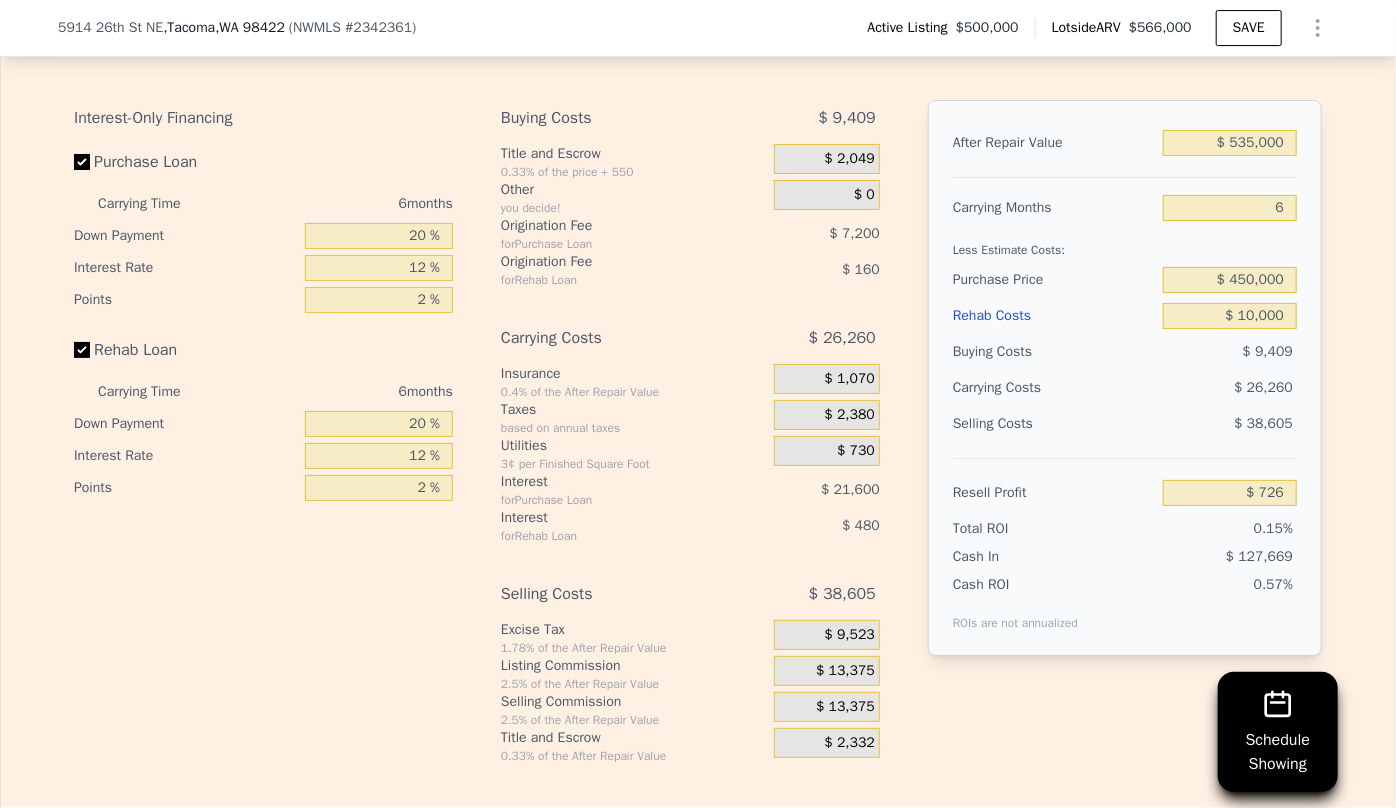click on "Edit the assumptions in yellow boxes. Input profit to calculate an offer price. Pre-set assumptions are computer generated by Lotside . Interest-Only Financing Purchase Loan Carrying Time 6  months Down Payment 20 % Interest Rate 12 % Points 2 % Rehab Loan Carrying Time 6  months Down Payment 20 % Interest Rate 12 % Points 2 % Buying Costs $ 9,409 Title and Escrow 0.33% of the price + 550 $ 2,049 Other you decide! $ 0 Origination Fee for  Purchase Loan $ 7,200 Origination Fee for  Rehab Loan $ 160 Carrying Costs $ 26,260 Insurance 0.4% of the After Repair Value $ 1,070 Taxes based on annual taxes $ 2,380 Utilities 3¢ per Finished Square Foot $ 730 Interest for  Purchase Loan $ 21,600 Interest for  Rehab Loan $ 480 Selling Costs $ 38,605 Excise Tax 1.78% of the After Repair Value $ 9,523 Listing Commission 2.5% of the After Repair Value $ 13,375 Selling Commission 2.5% of the After Repair Value $ 13,375 Title and Escrow 0.33% of the After Repair Value $ 2,332 After Repair Value $ 535,000 Carrying Months 6" at bounding box center [698, 392] 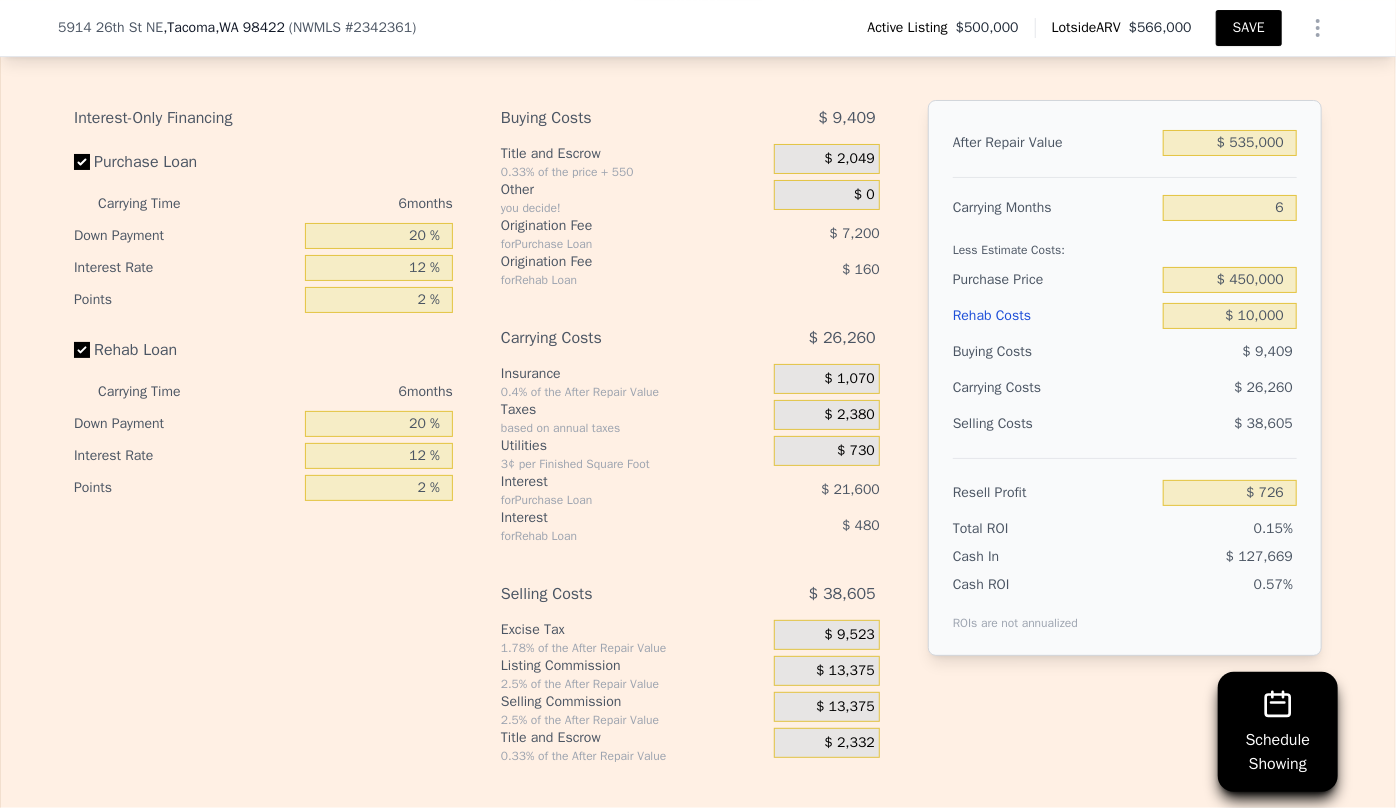 click on "SAVE" at bounding box center [1249, 28] 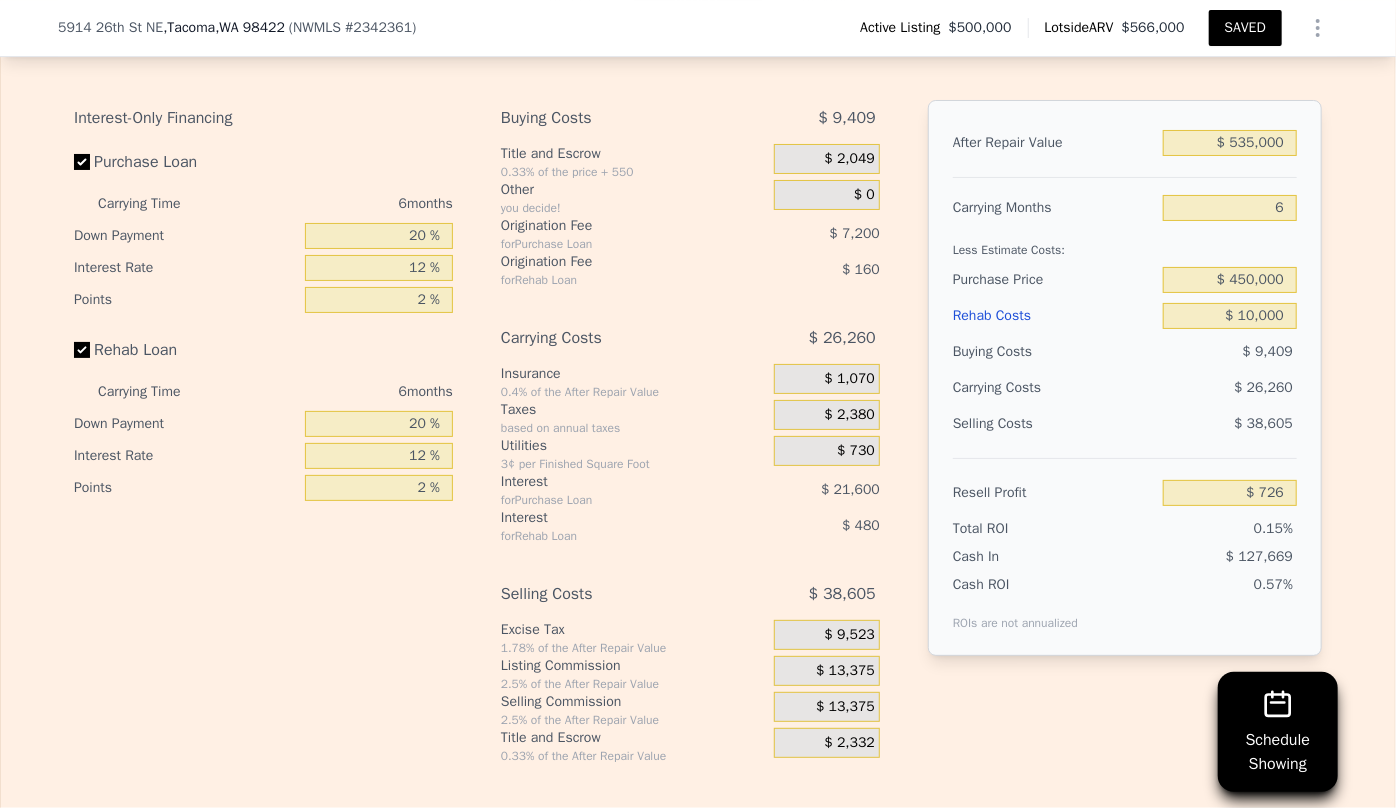 click on "SAVED" at bounding box center [1245, 28] 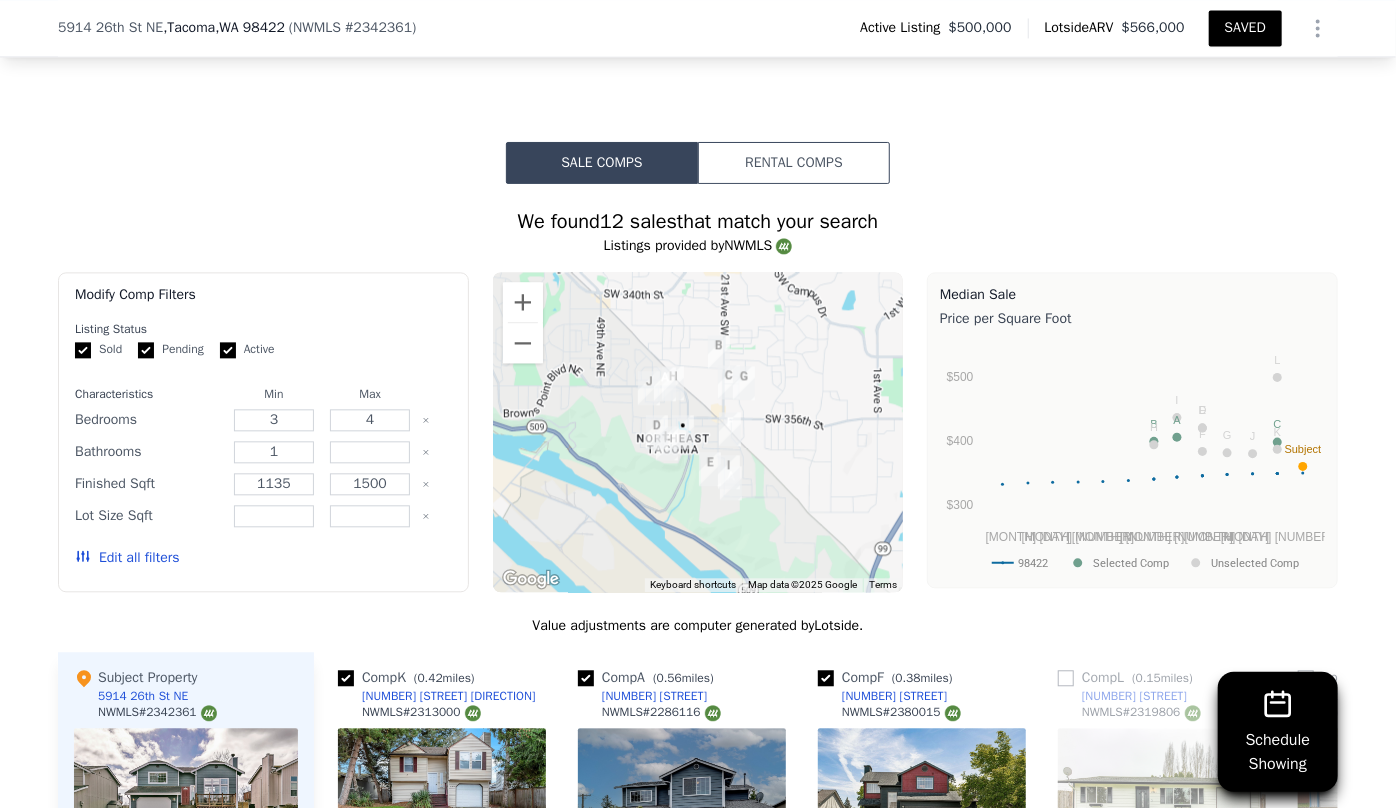 scroll, scrollTop: 1901, scrollLeft: 0, axis: vertical 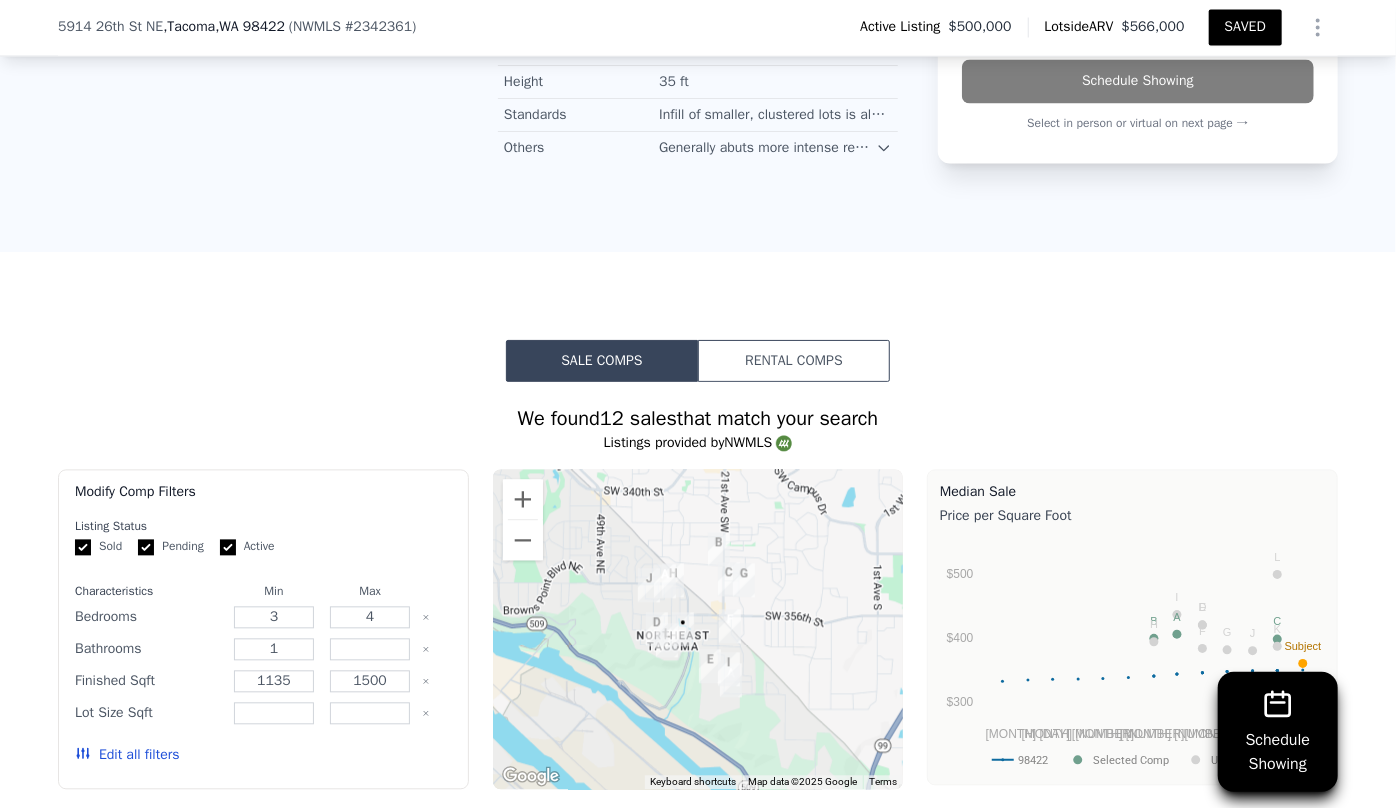 click on "Rental Comps" at bounding box center [794, 361] 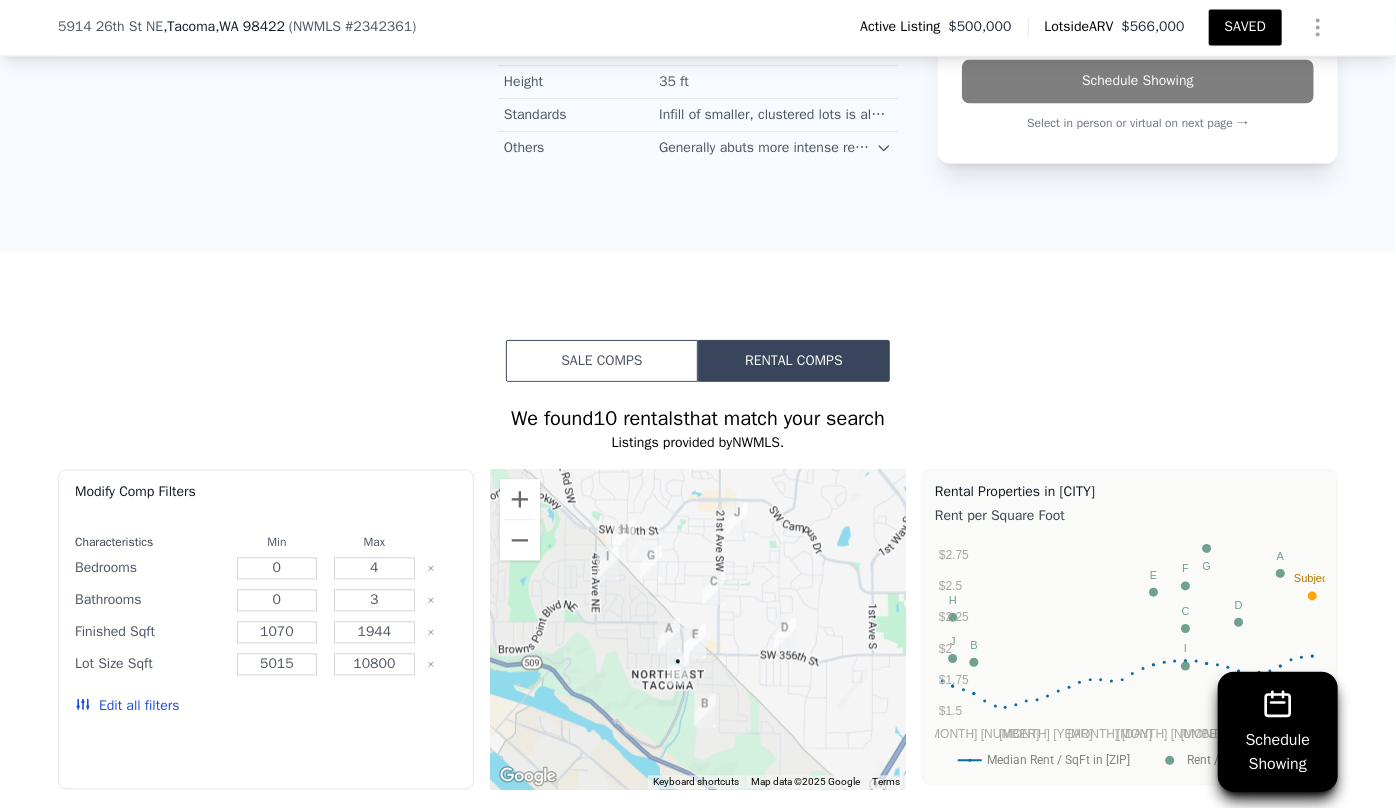 click on "Sale Comps" at bounding box center [602, 361] 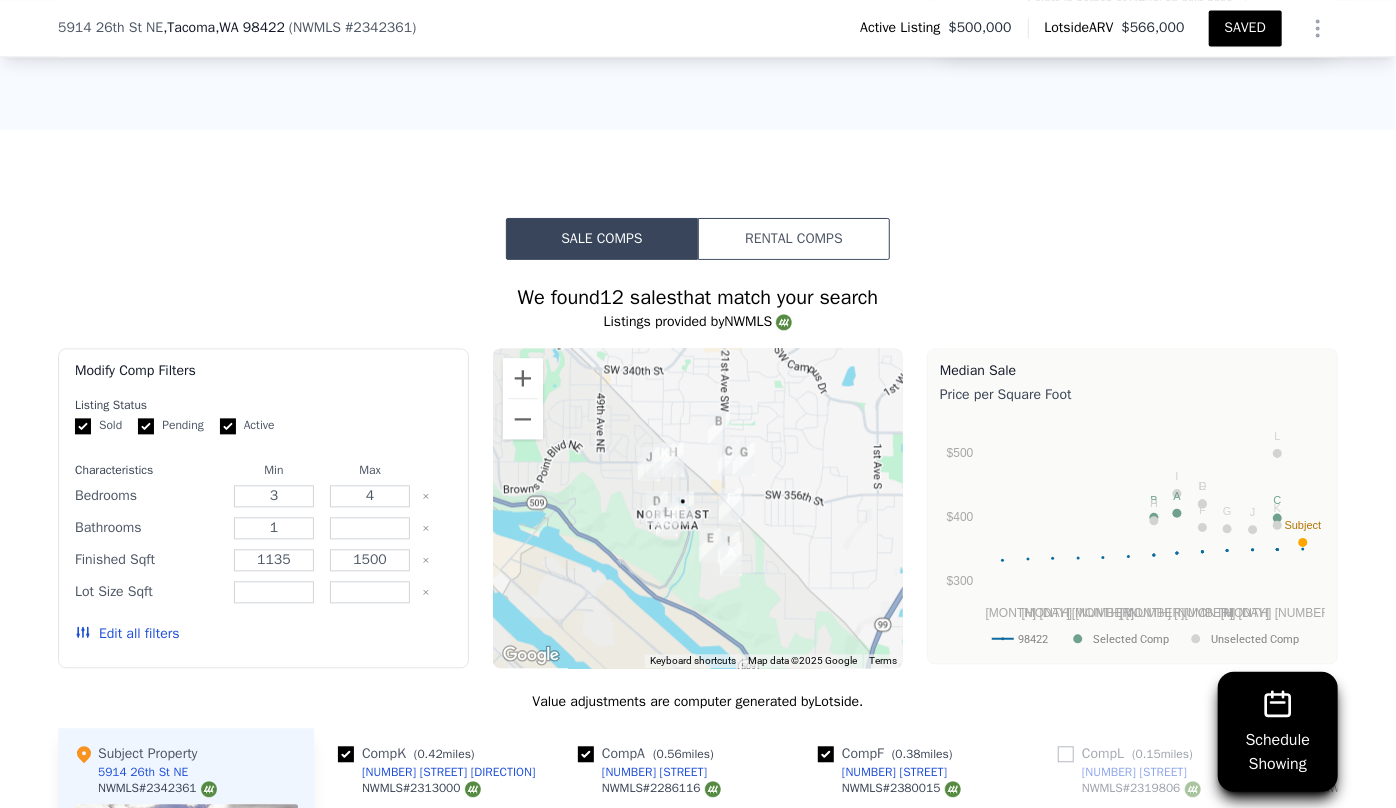 scroll, scrollTop: 2356, scrollLeft: 0, axis: vertical 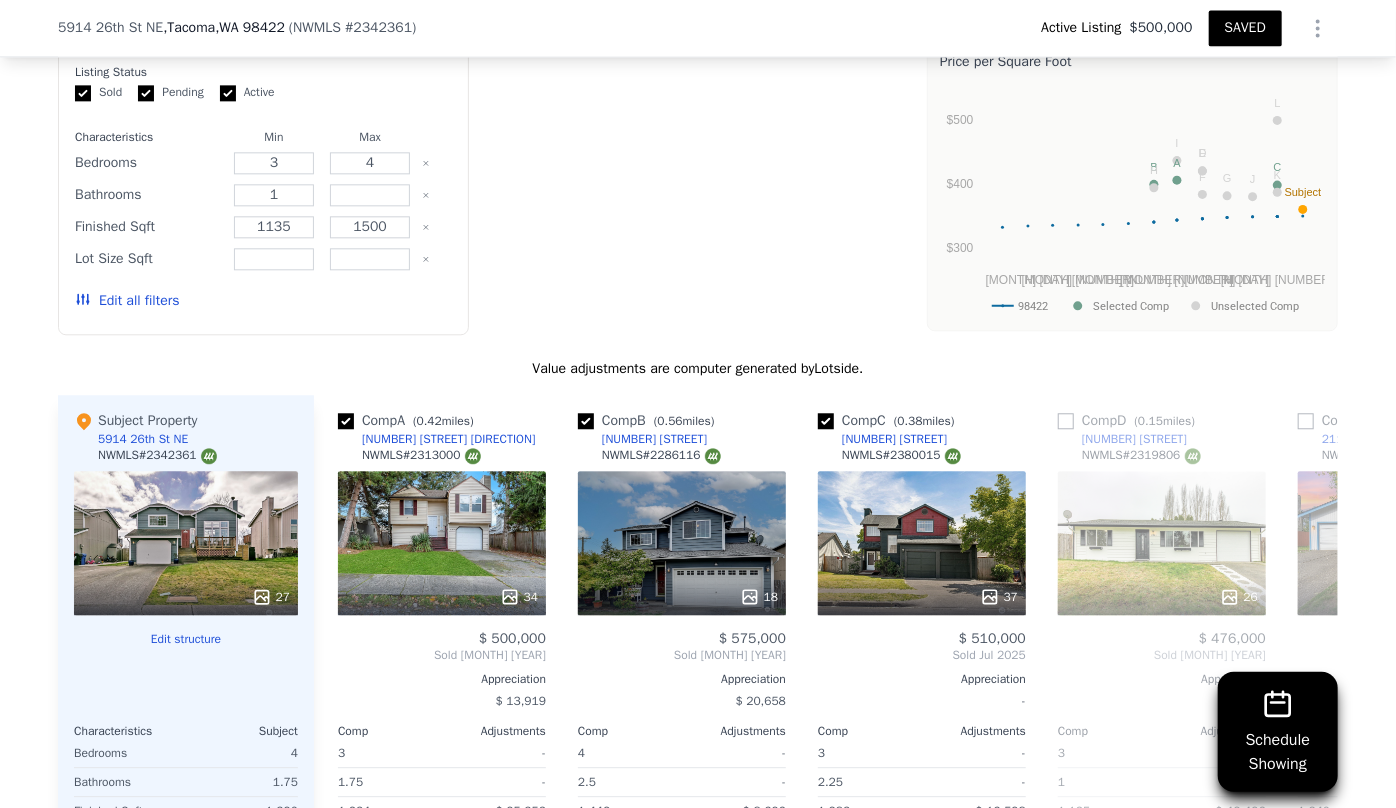 type on "2.5" 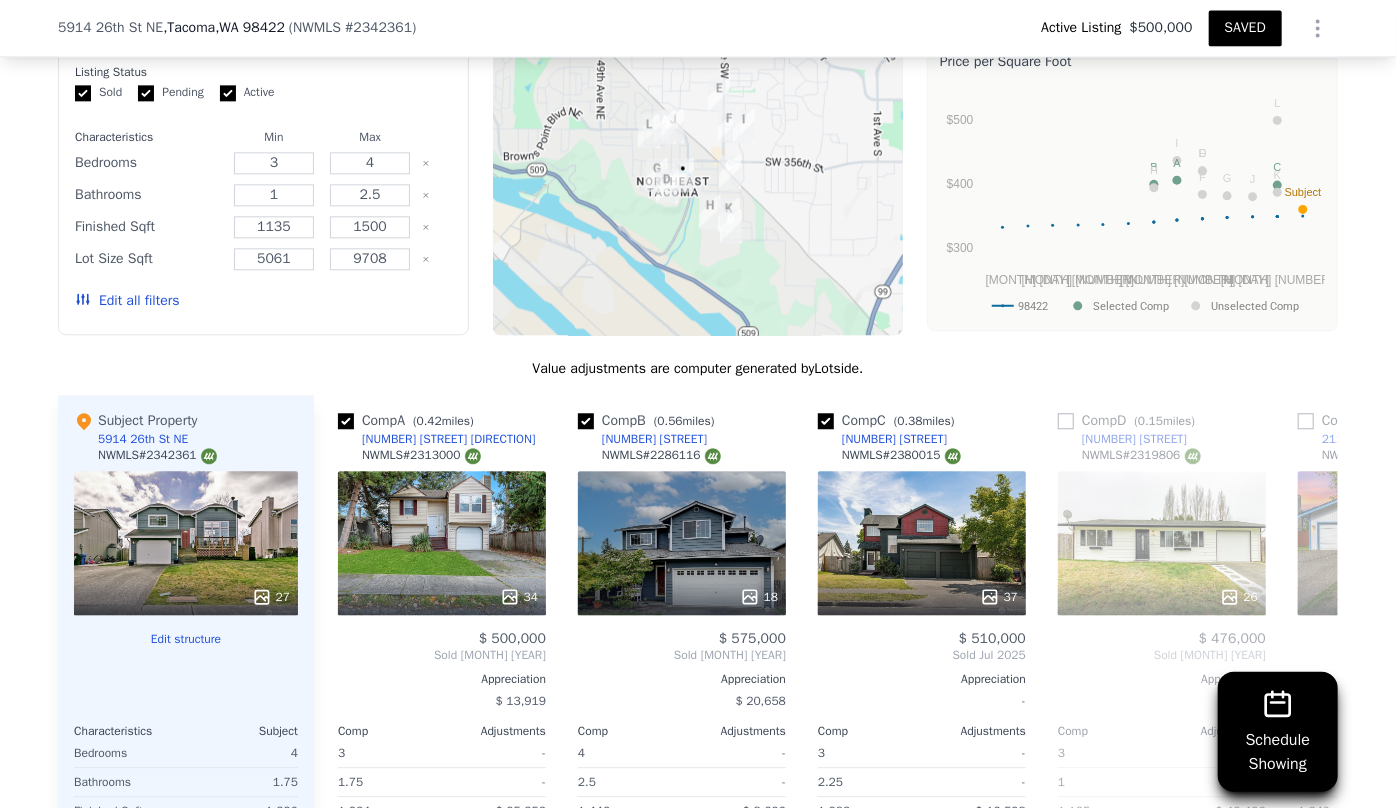 scroll, scrollTop: 2083, scrollLeft: 0, axis: vertical 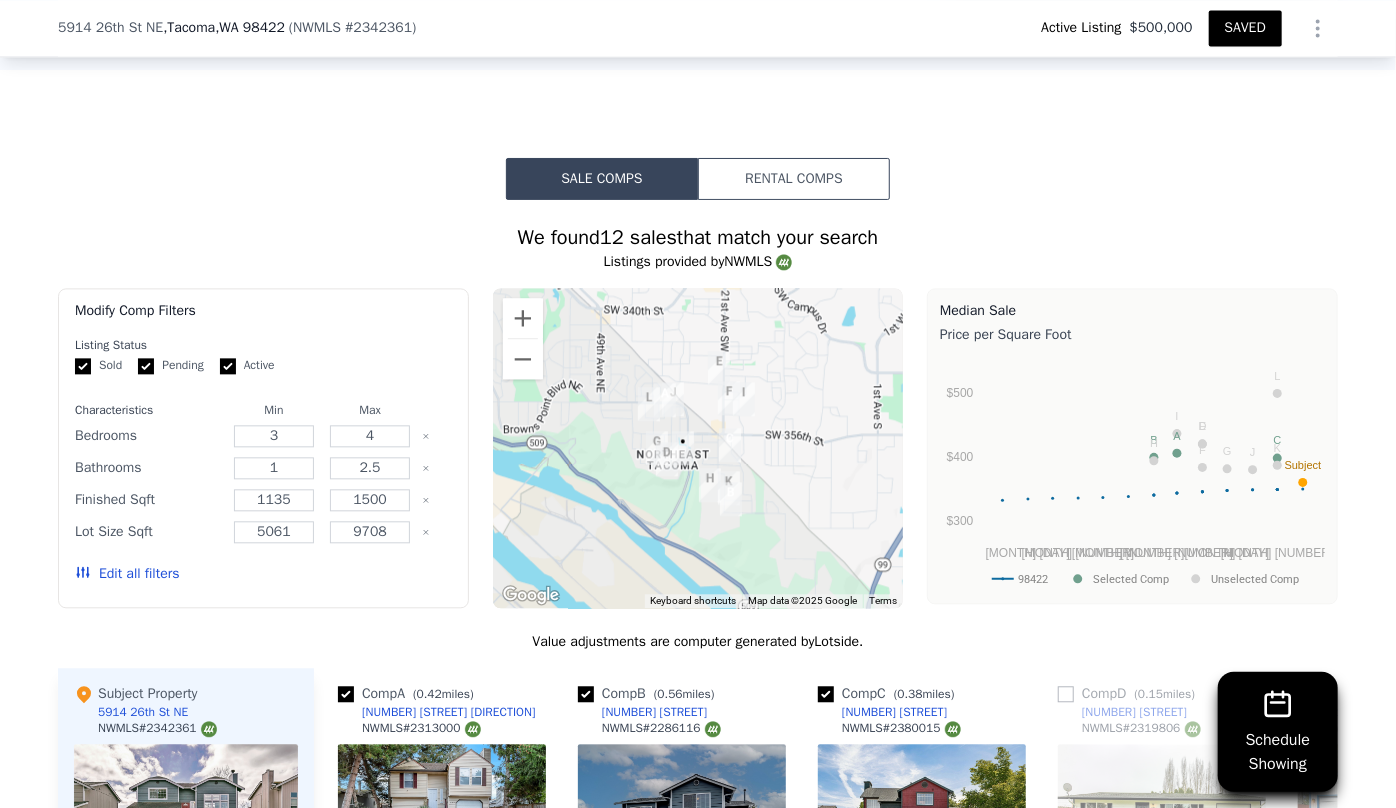 click on "Rental Comps" at bounding box center (794, 179) 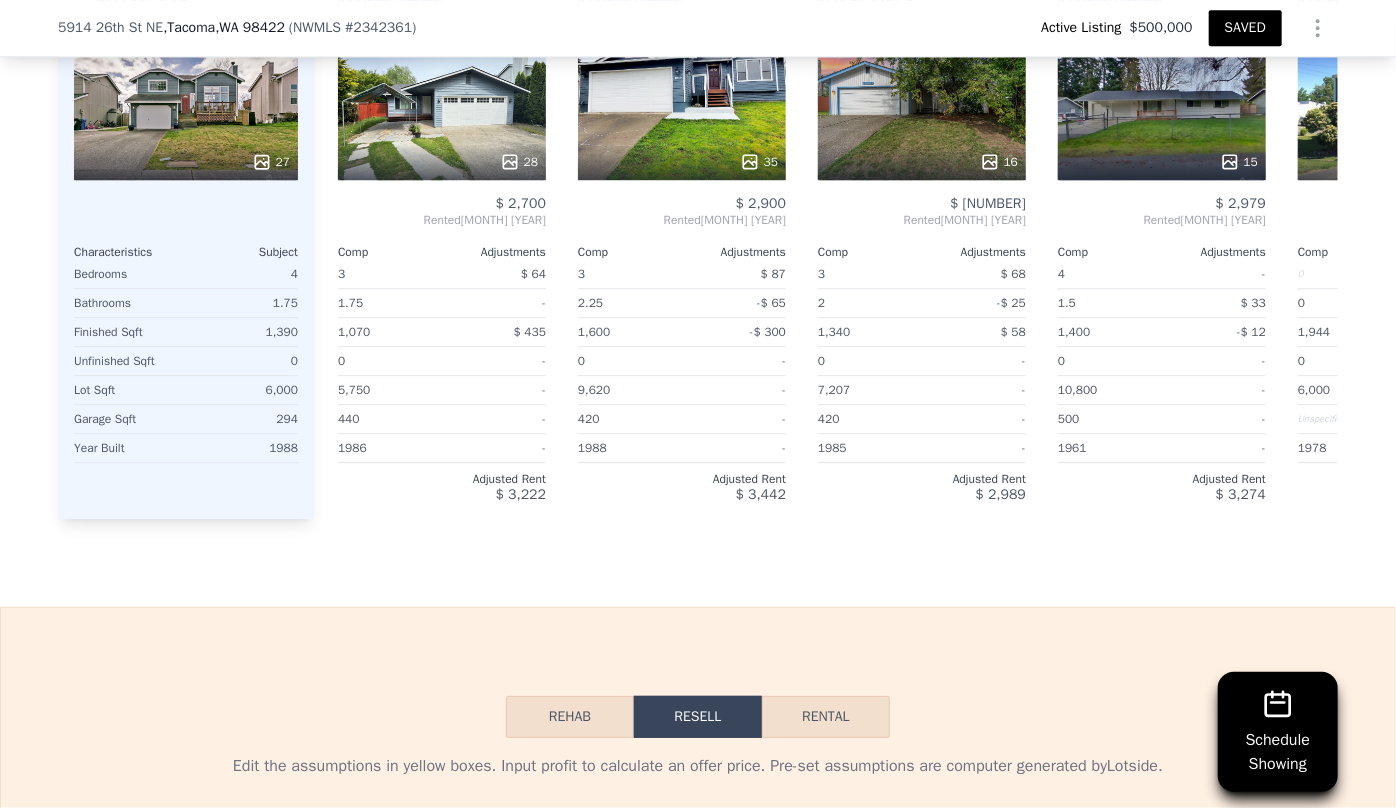scroll, scrollTop: 3174, scrollLeft: 0, axis: vertical 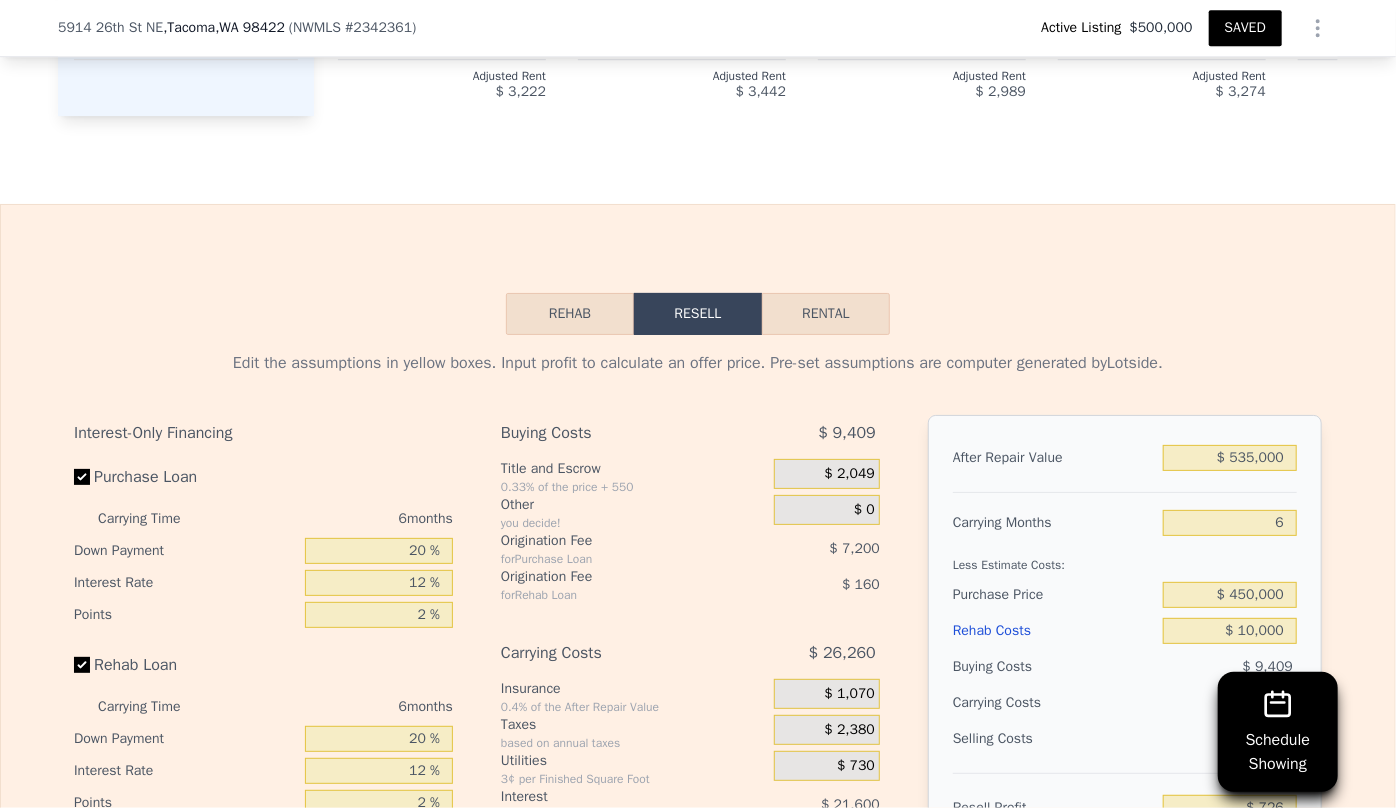 click on "Rental" at bounding box center [826, 314] 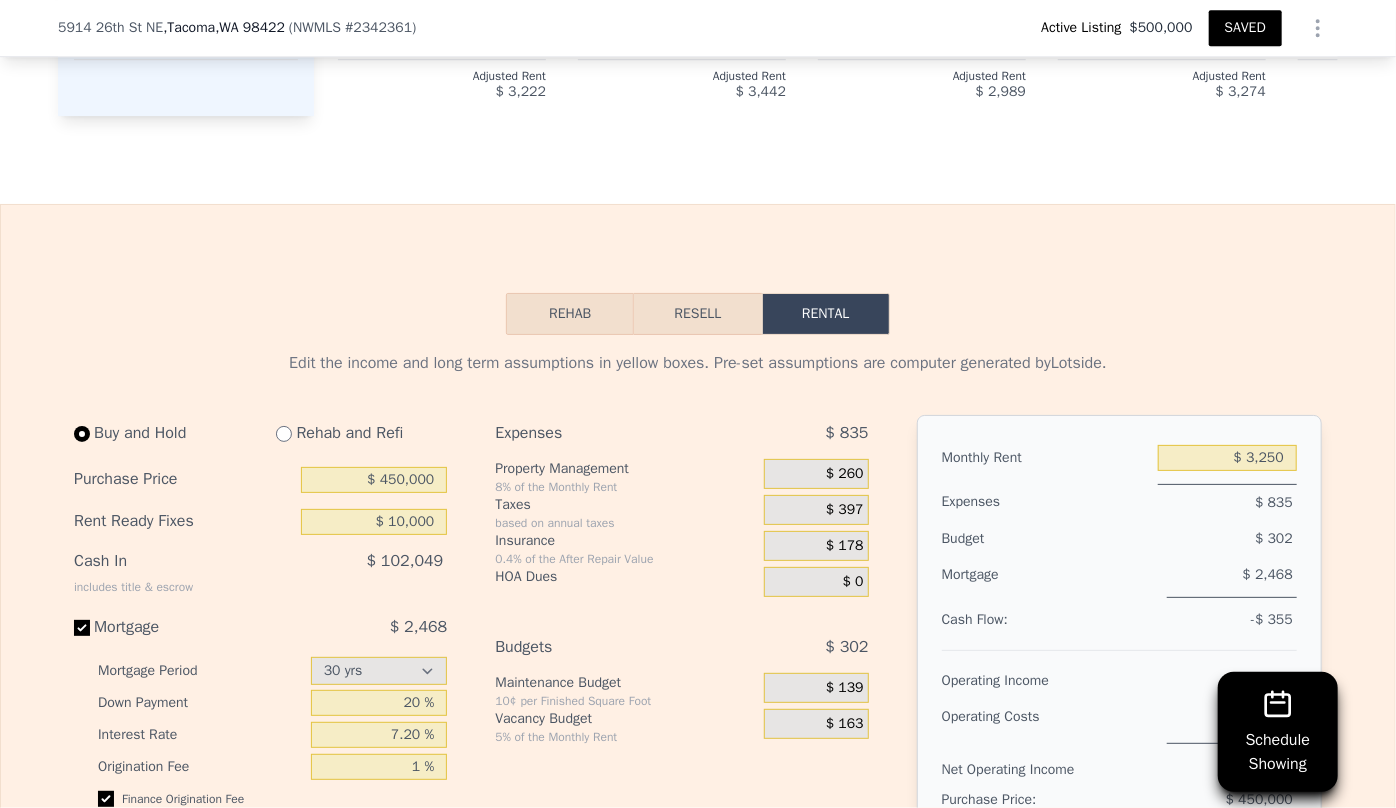 click on "Rehab and Refi" at bounding box center [353, 433] 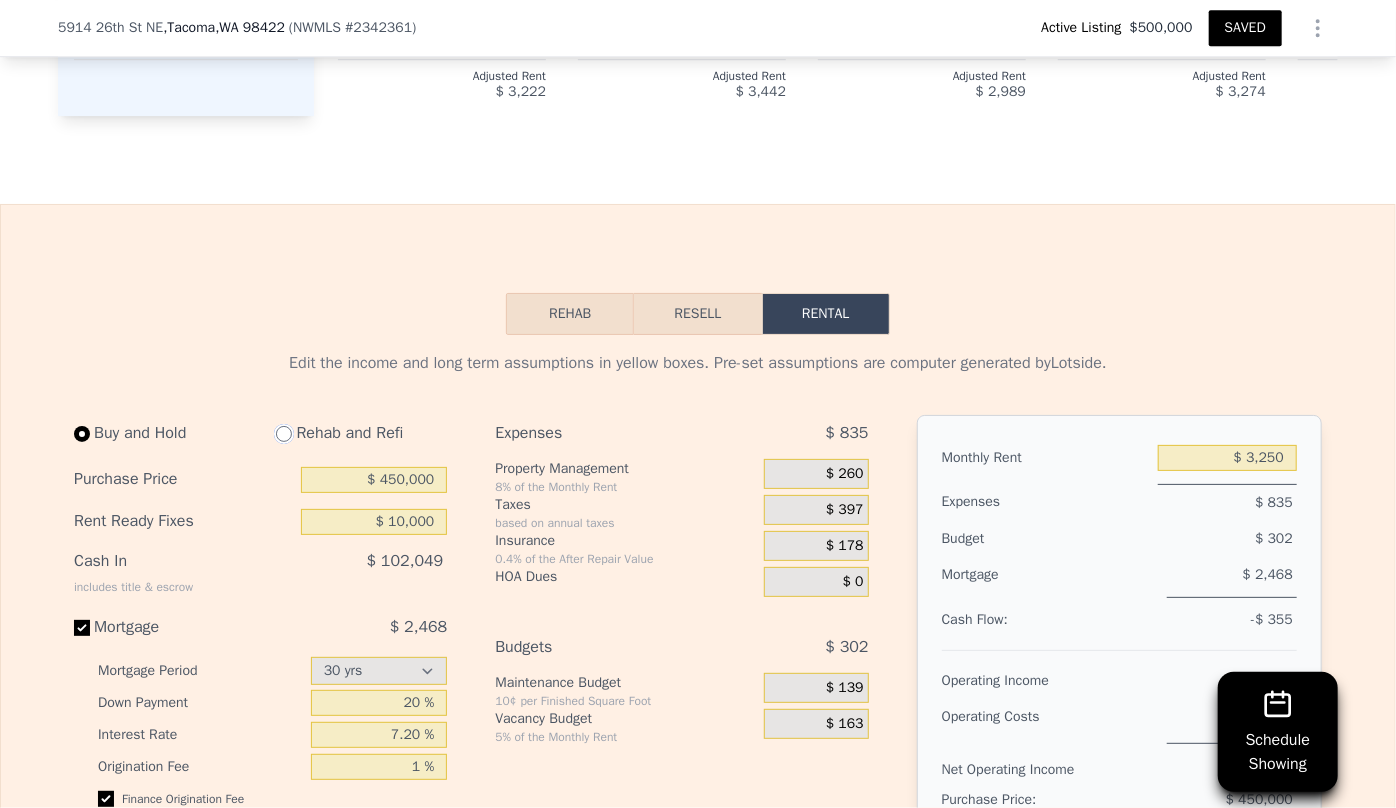 click at bounding box center (284, 434) 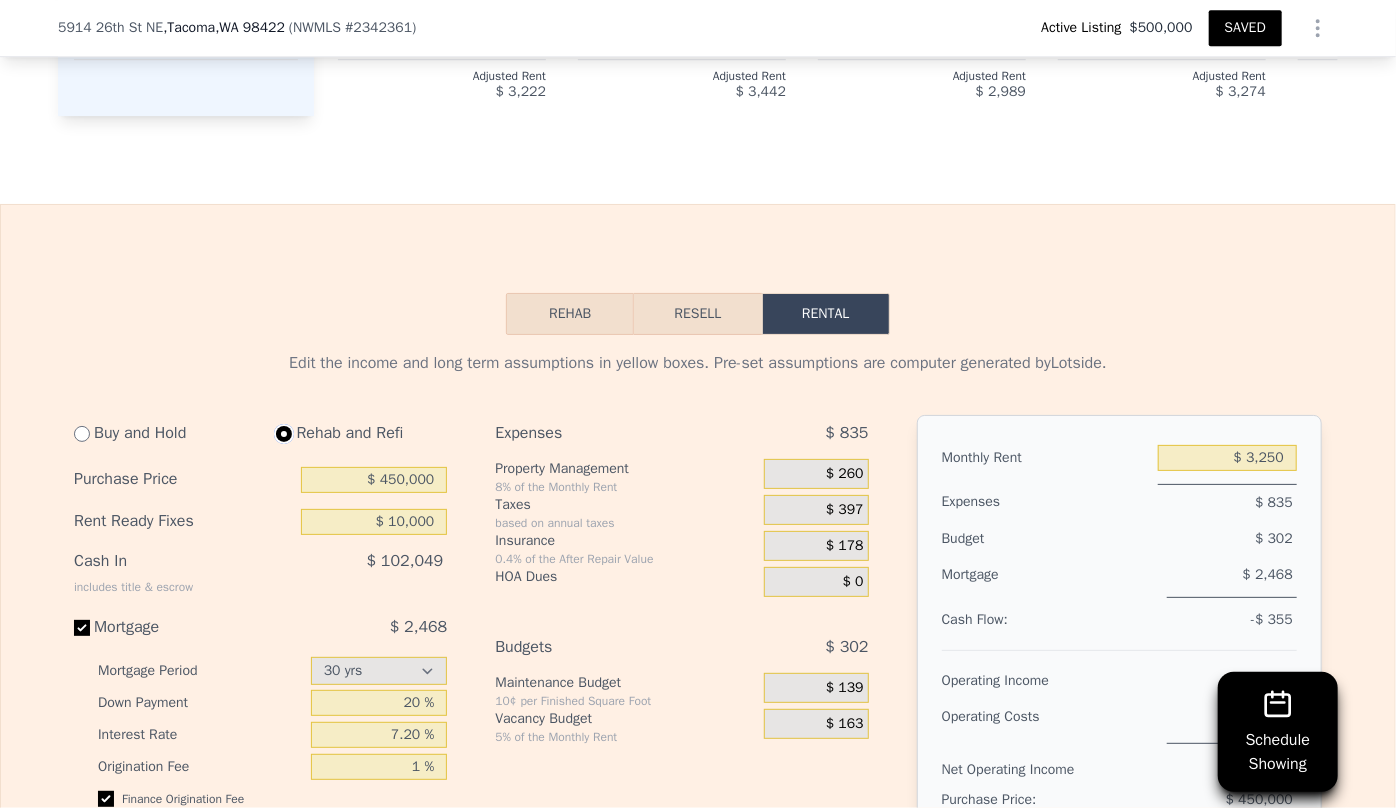 select on "30" 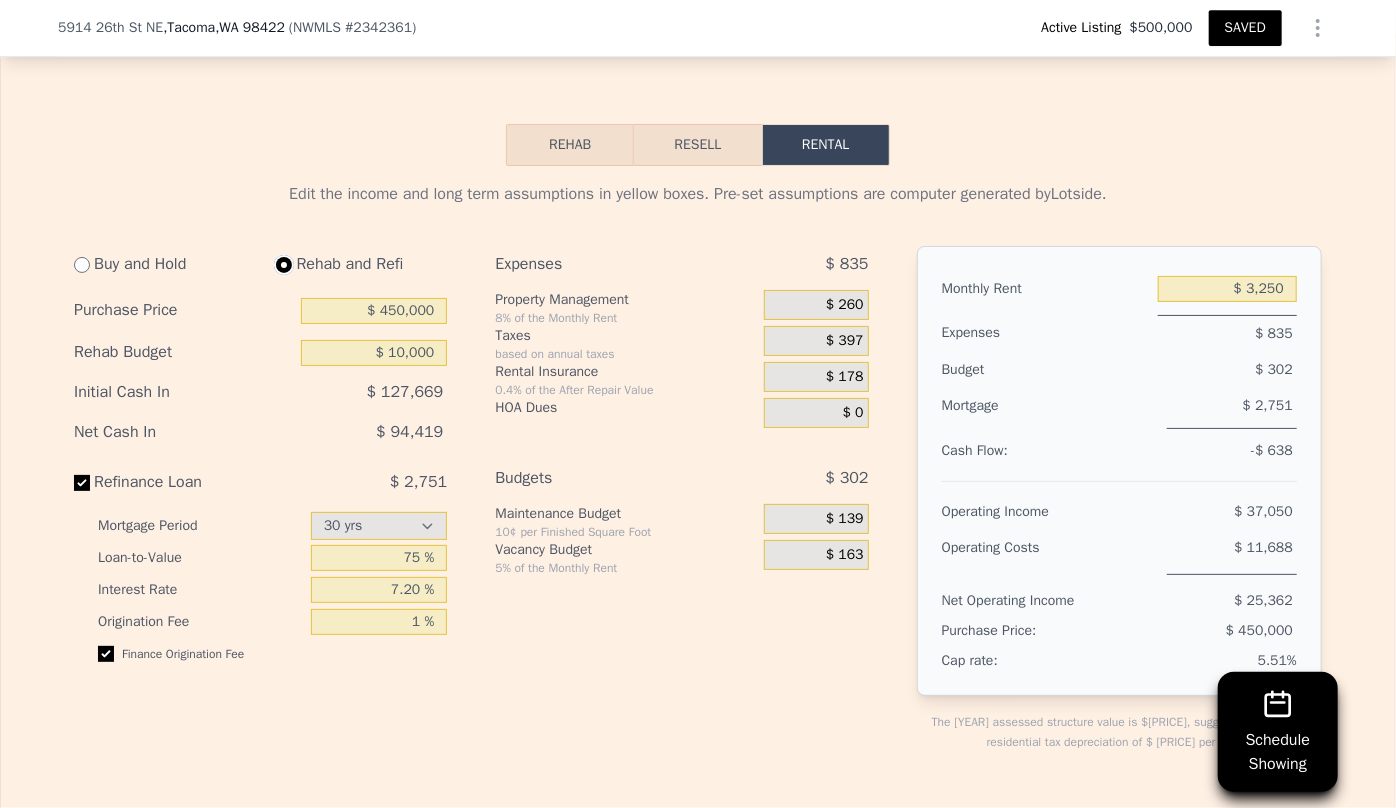 scroll, scrollTop: 3356, scrollLeft: 0, axis: vertical 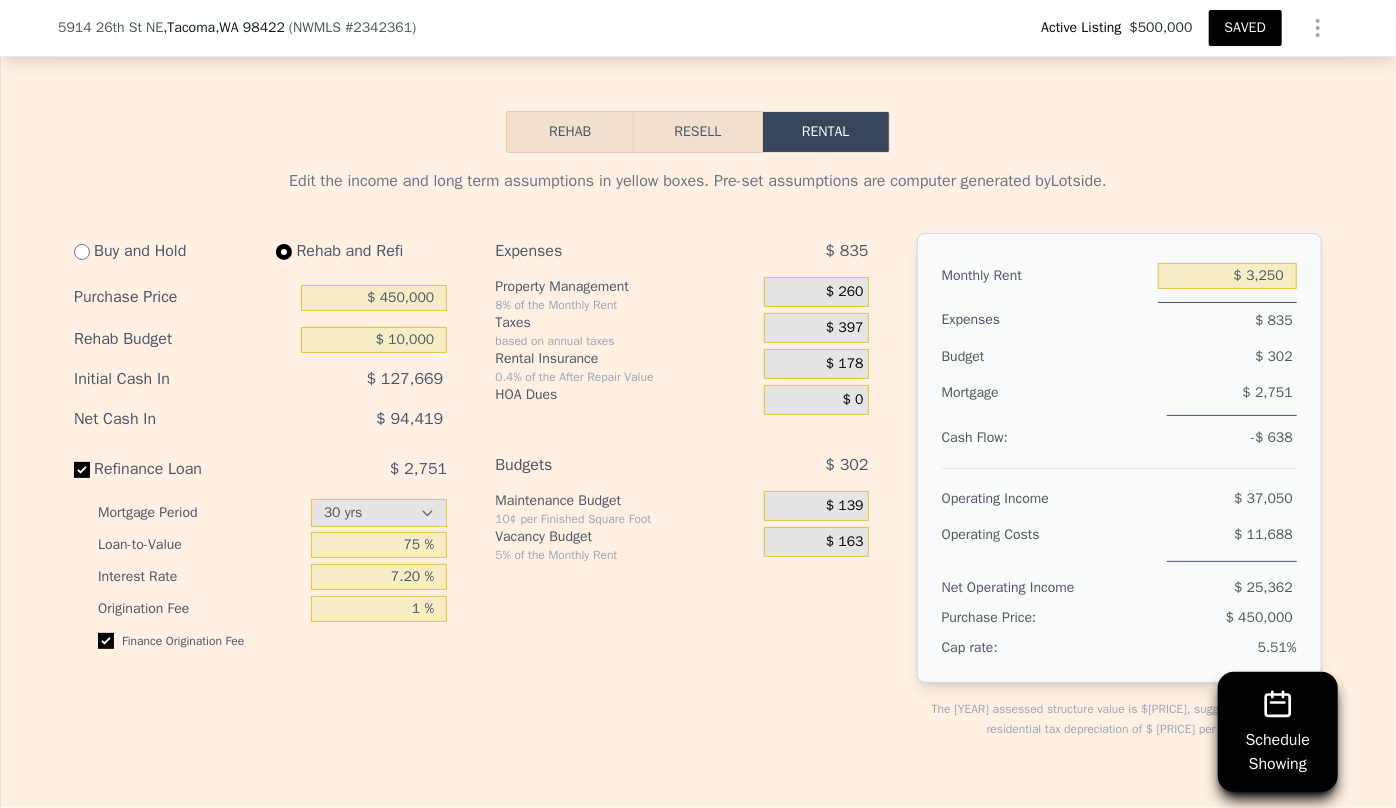 click on "$ 260" at bounding box center [845, 292] 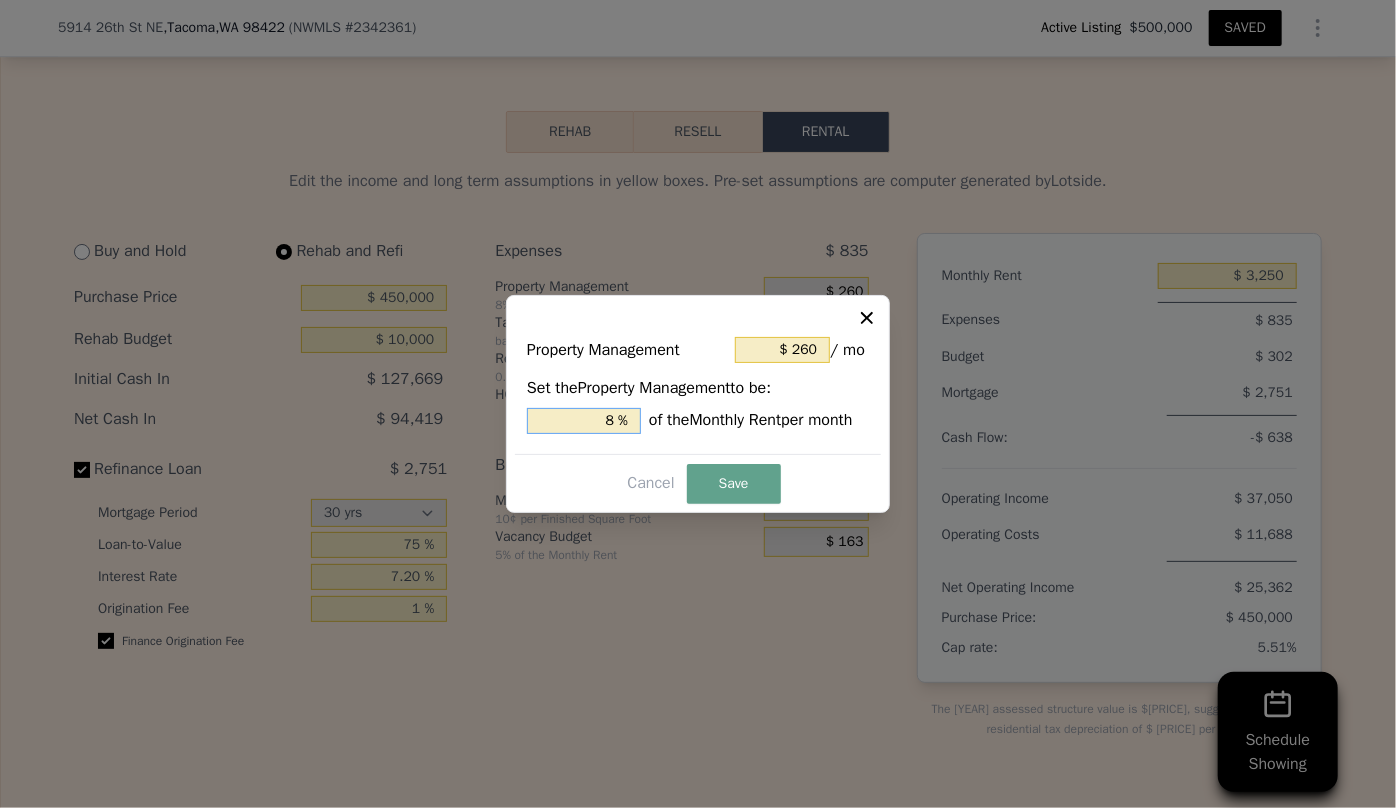 click on "8 %" at bounding box center [584, 421] 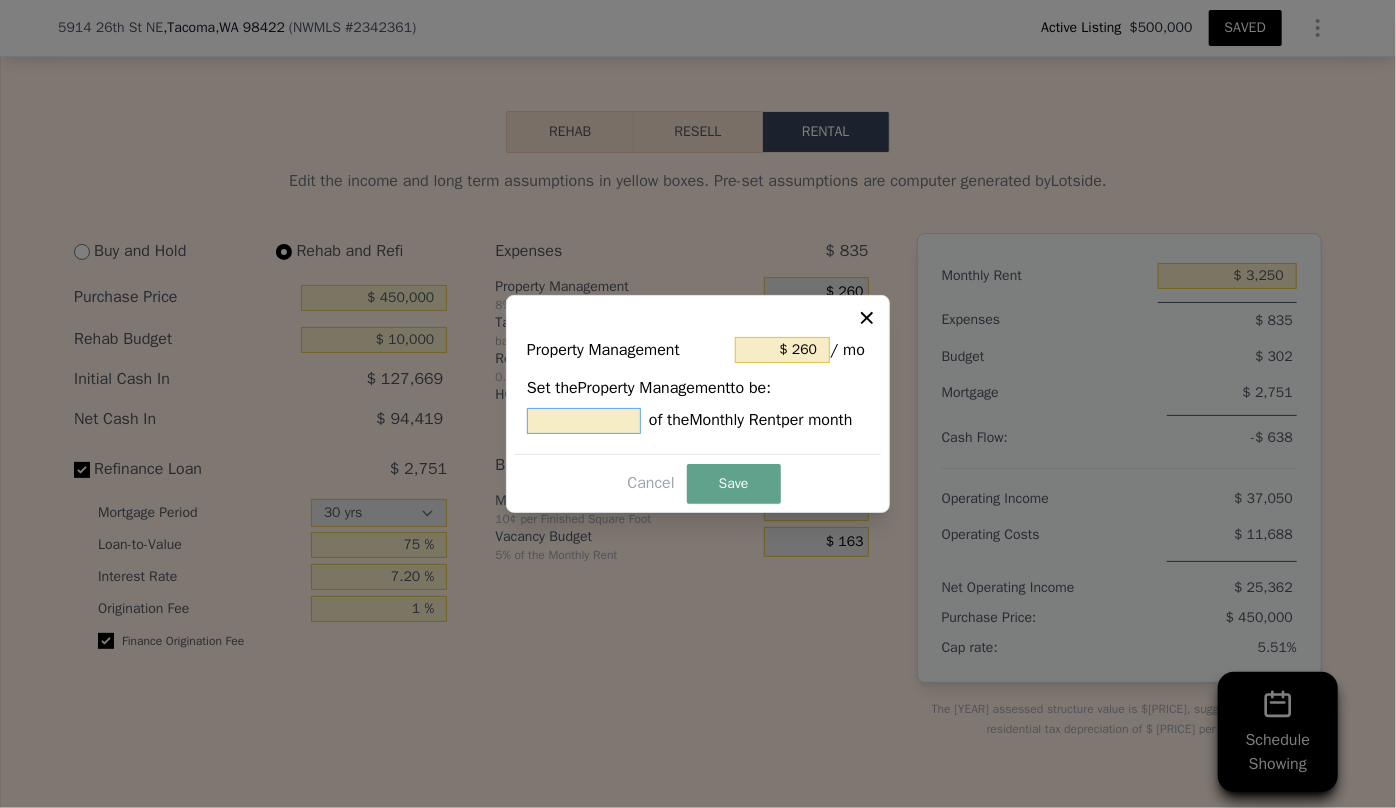 type 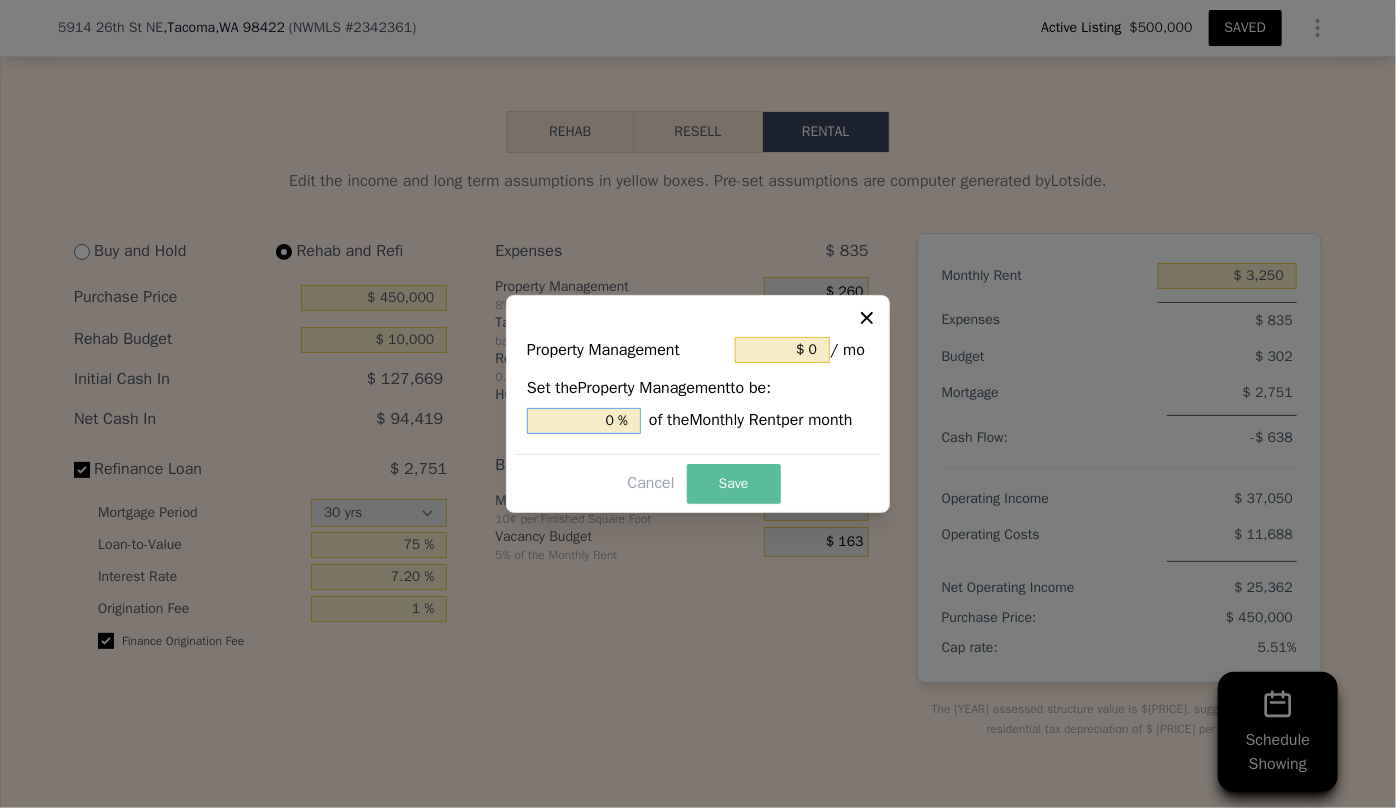 type on "0 %" 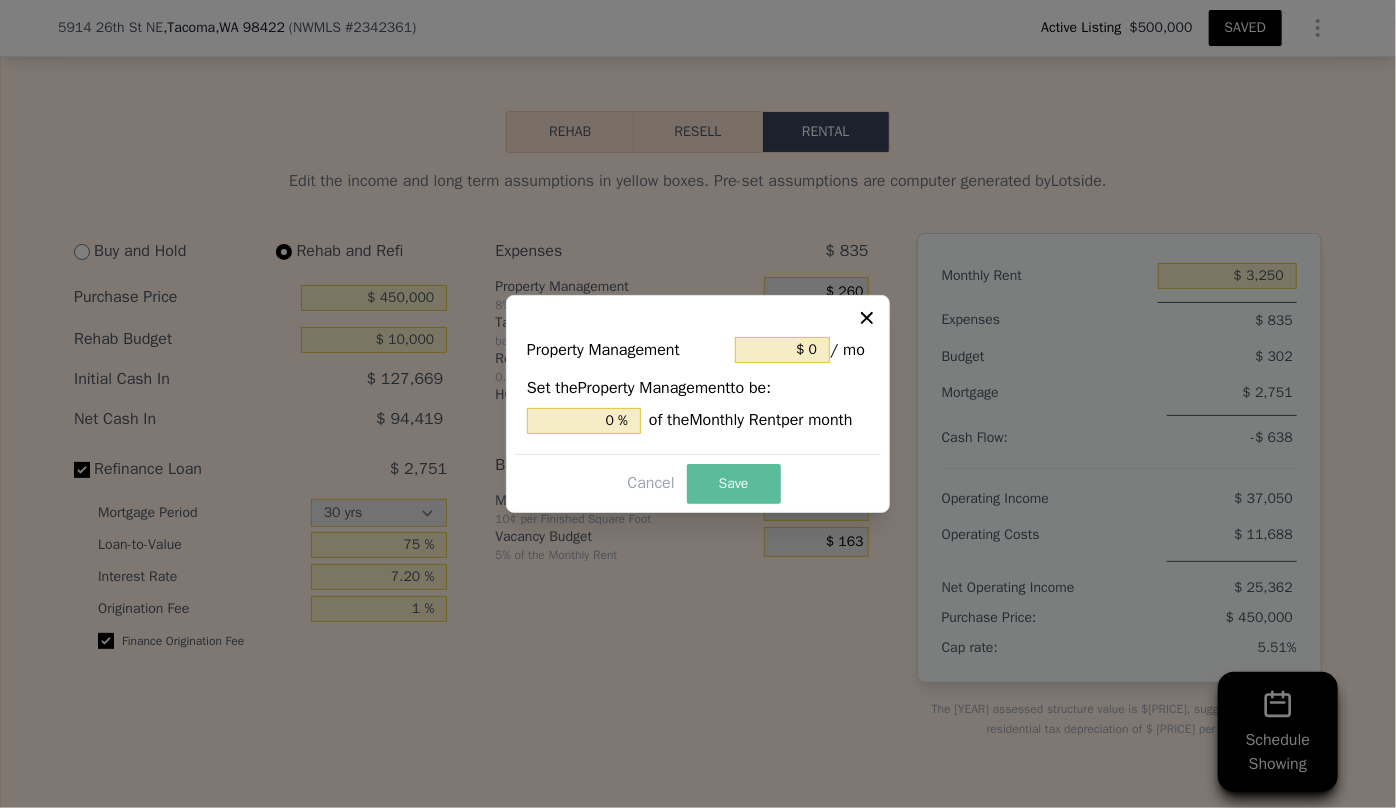 click on "Save" at bounding box center [734, 484] 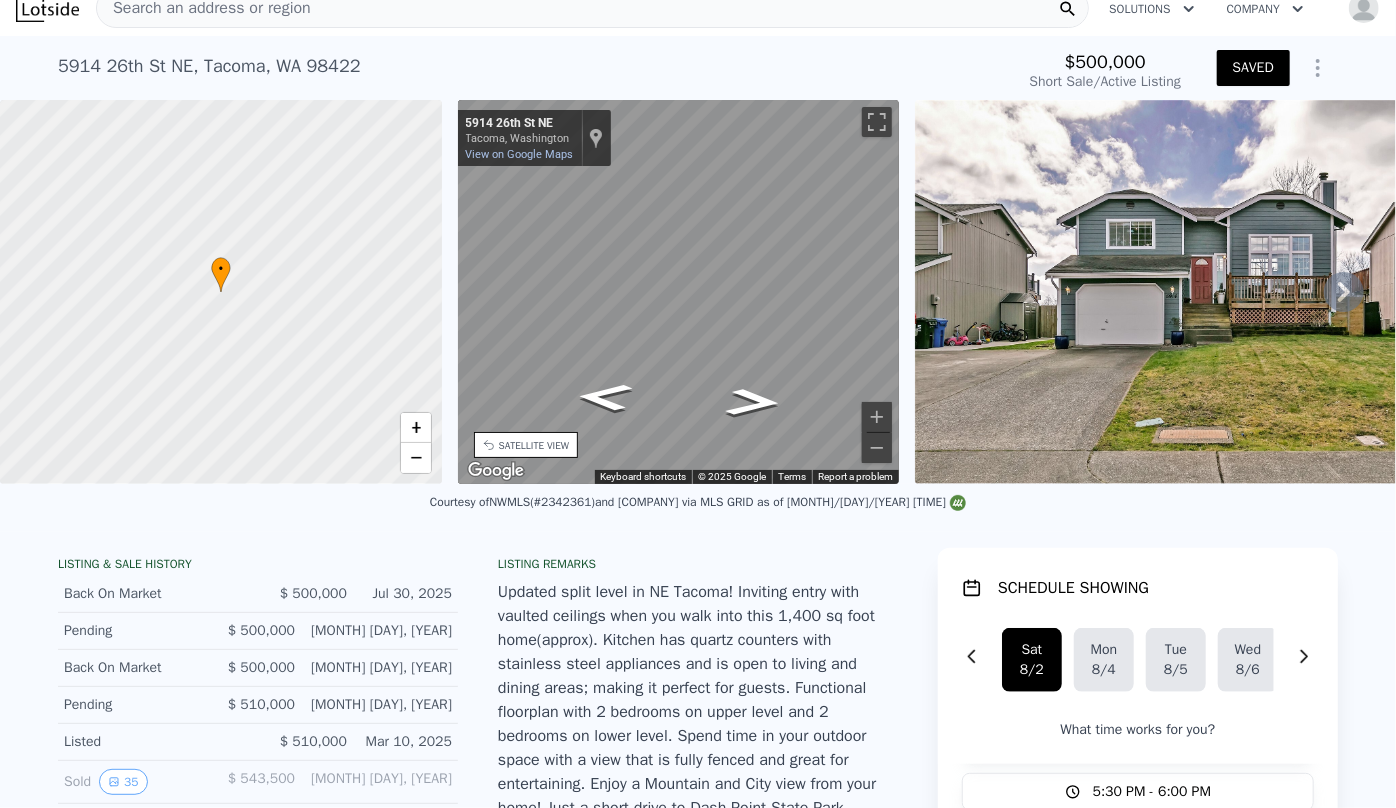 scroll, scrollTop: 0, scrollLeft: 0, axis: both 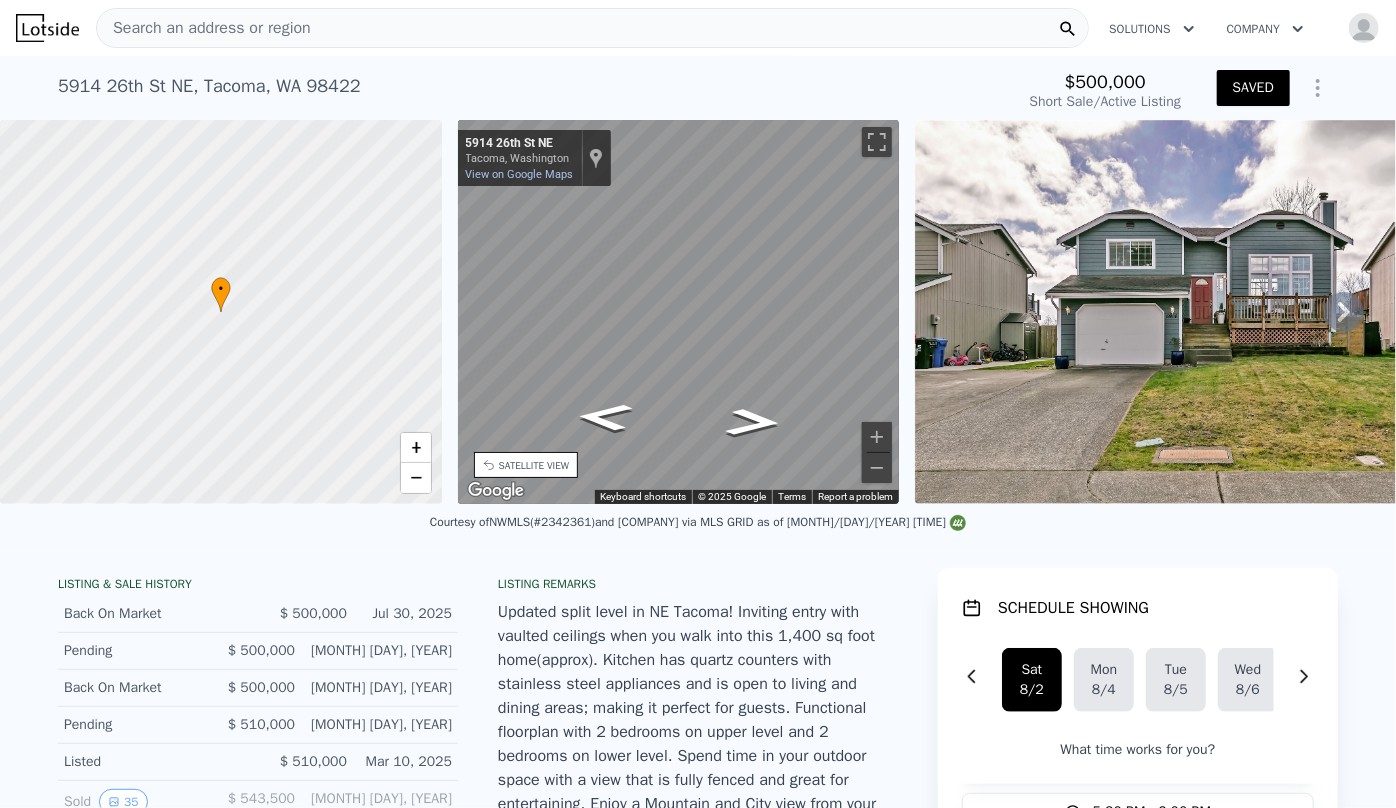 click on "Search an address or region" at bounding box center [204, 28] 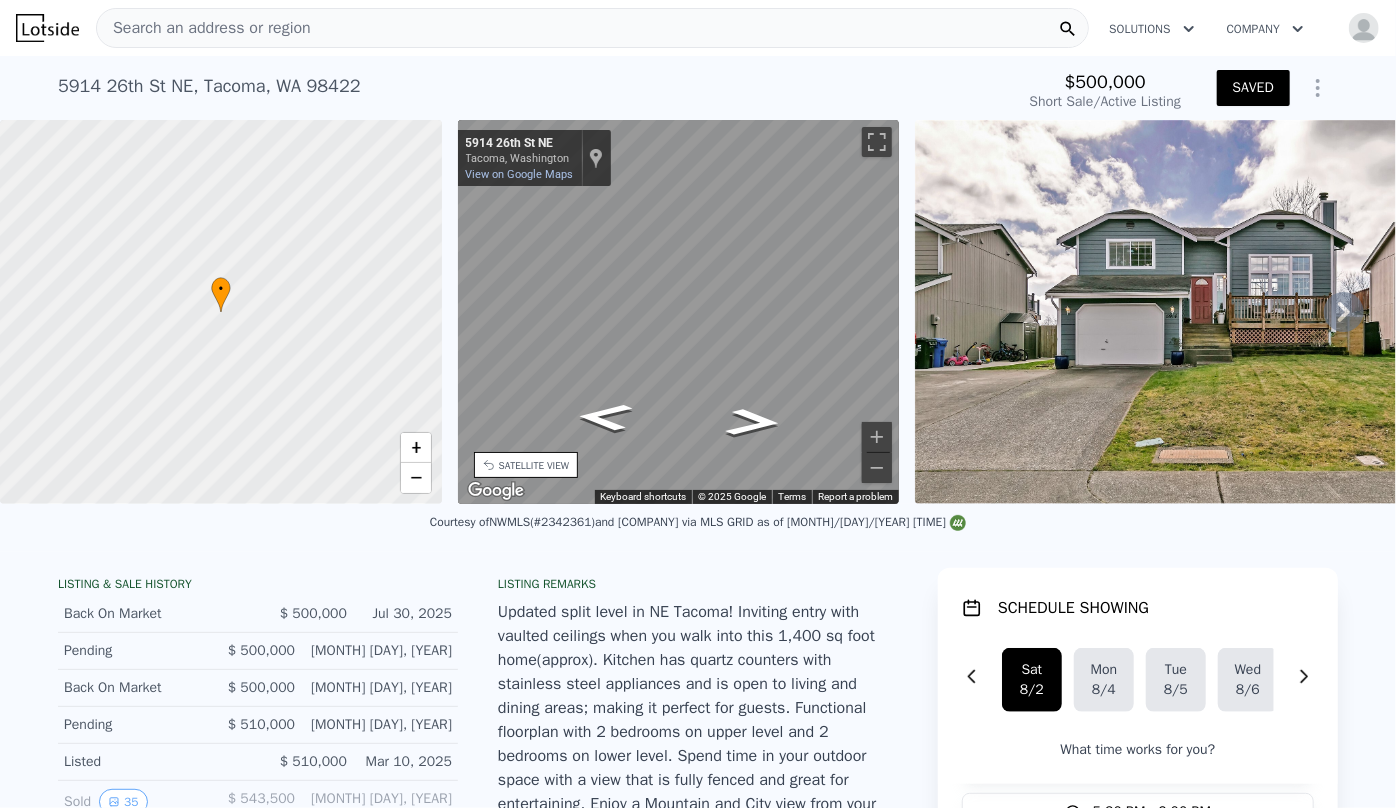 click on "[NUMBER] [STREET] , [CITY] , [STATE] [ZIP] Short Sale / Active at $[PRICE] $[PRICE] Short Sale / Active Listing SAVED" at bounding box center (698, 88) 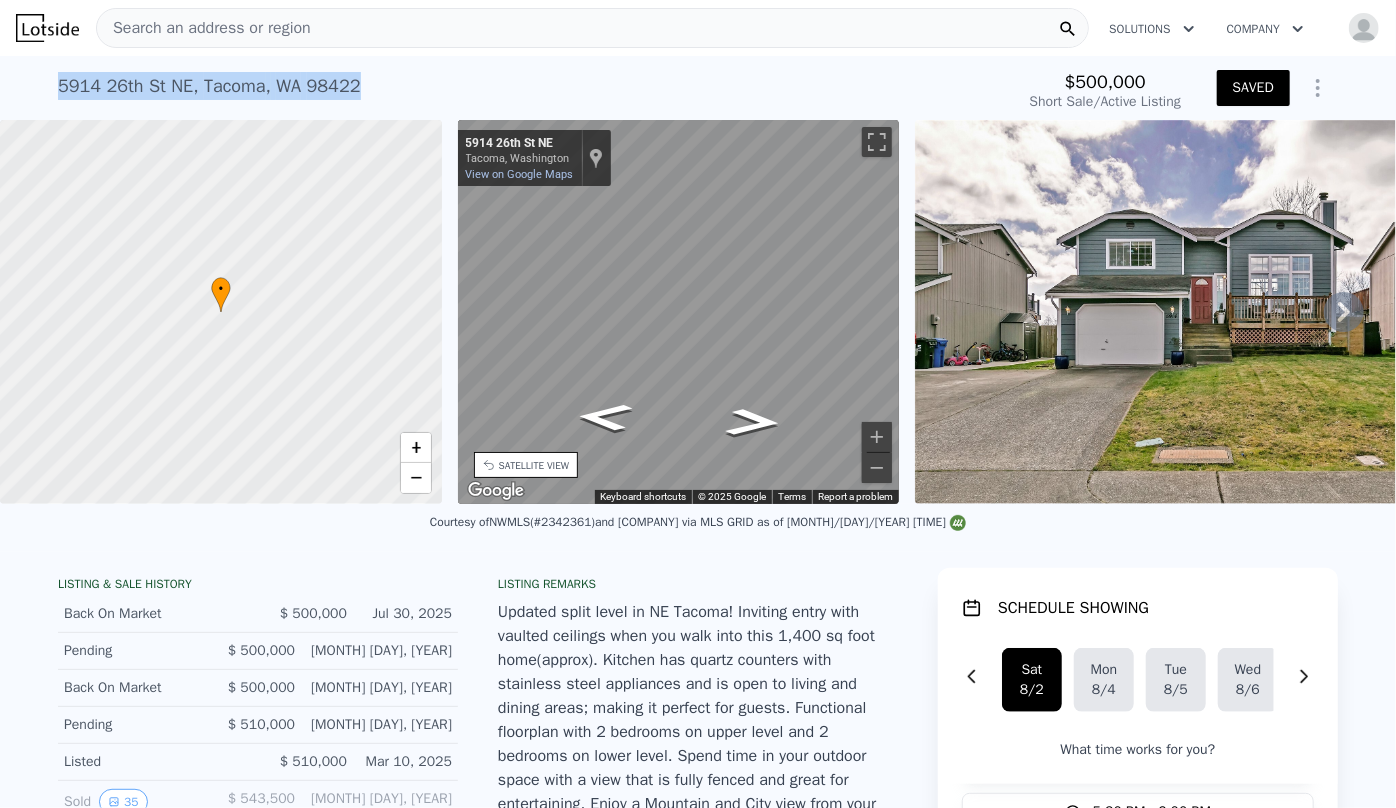 drag, startPoint x: 48, startPoint y: 86, endPoint x: 400, endPoint y: 90, distance: 352.02274 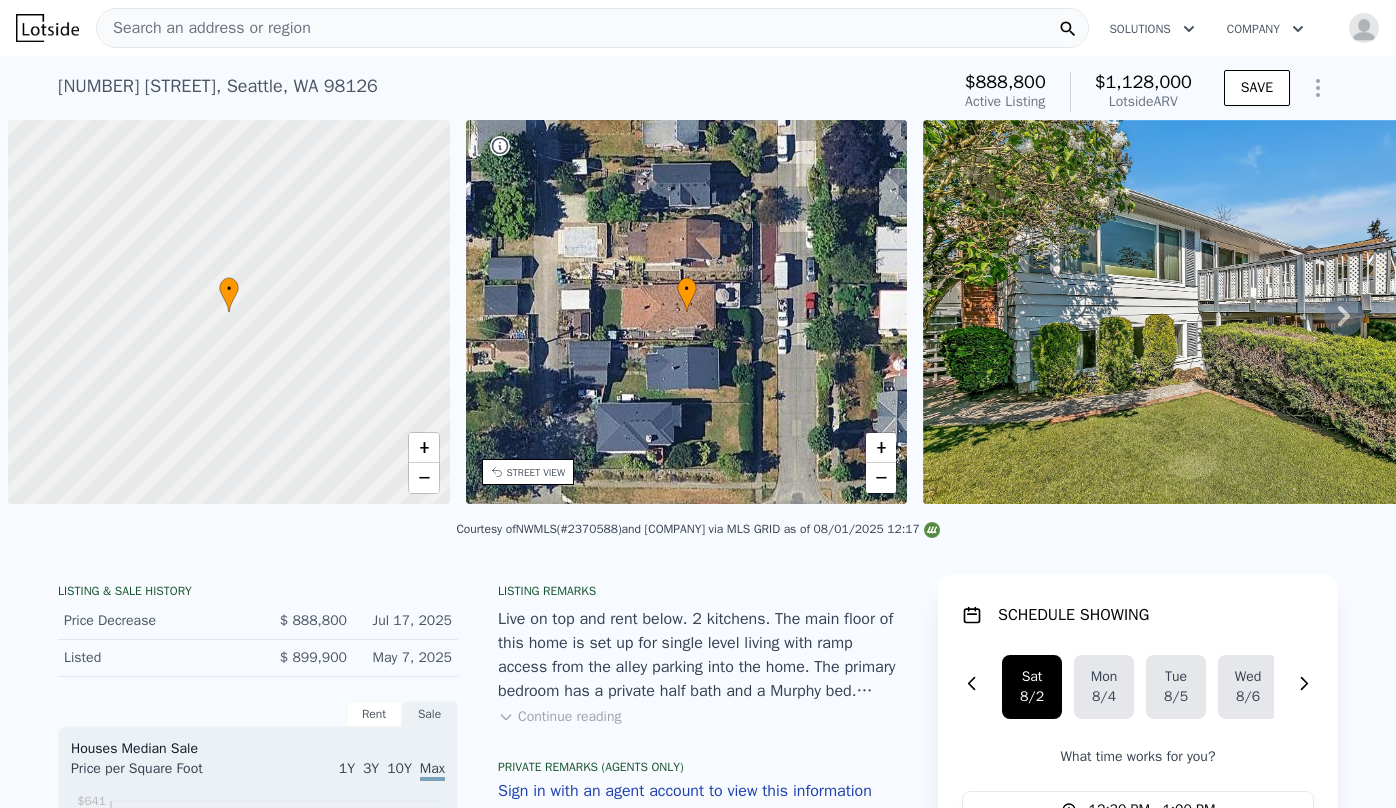 scroll, scrollTop: 0, scrollLeft: 0, axis: both 